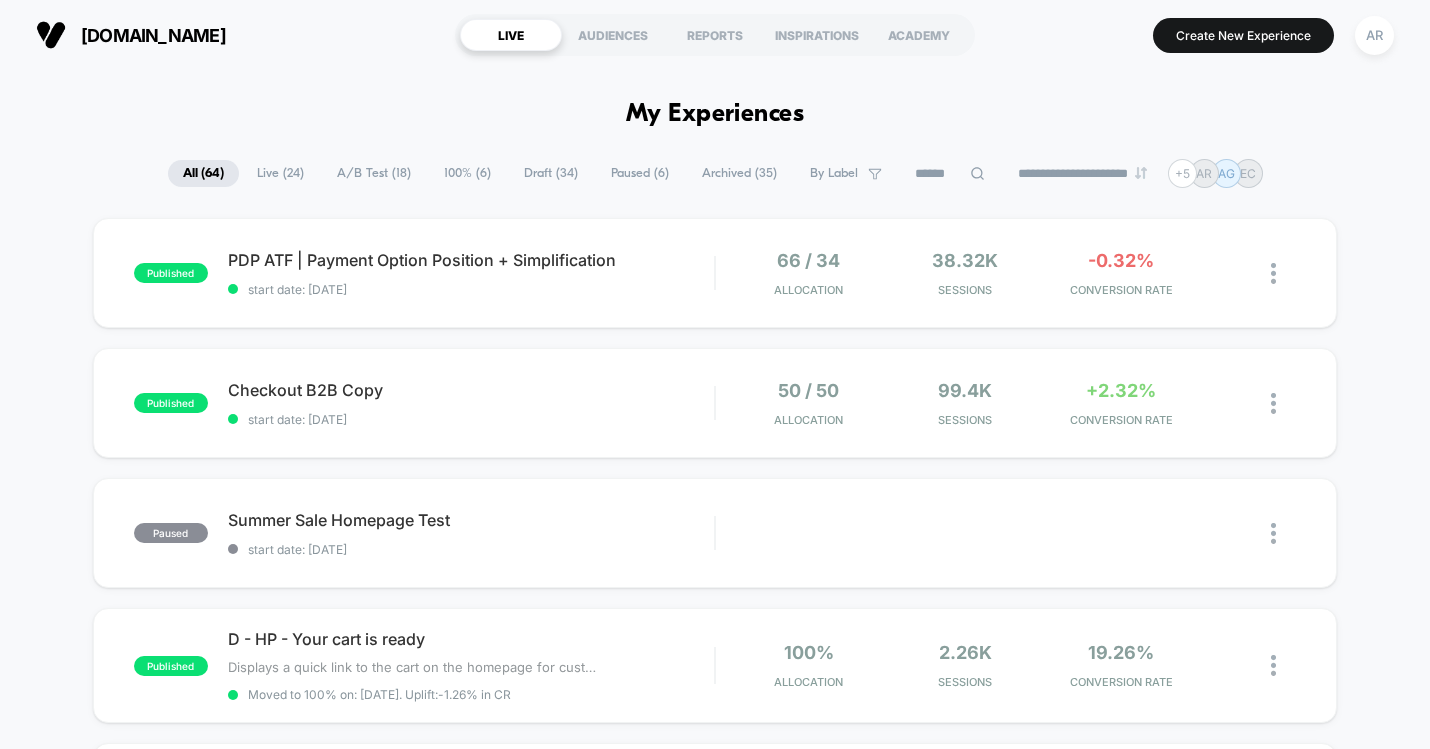 scroll, scrollTop: 0, scrollLeft: 0, axis: both 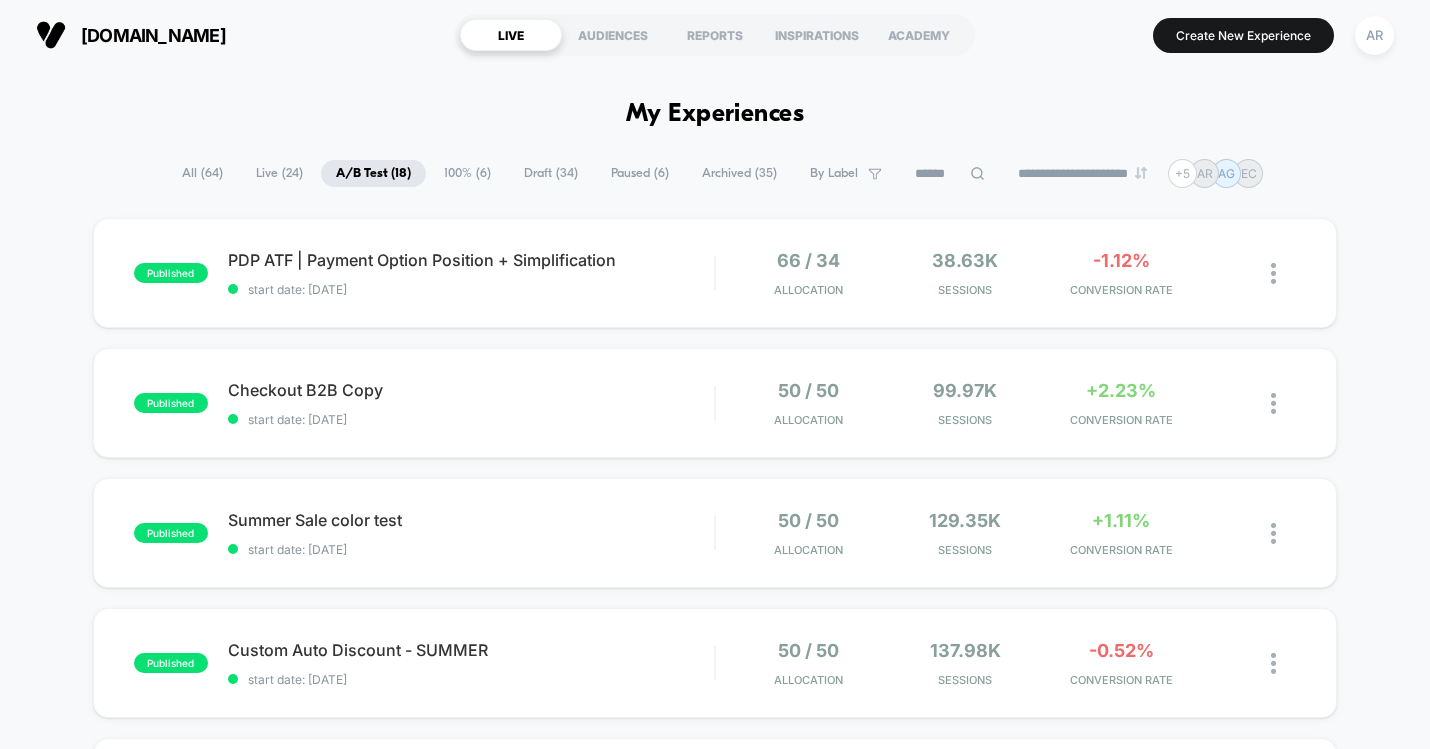 click on "Draft ( 34 )" at bounding box center [551, 173] 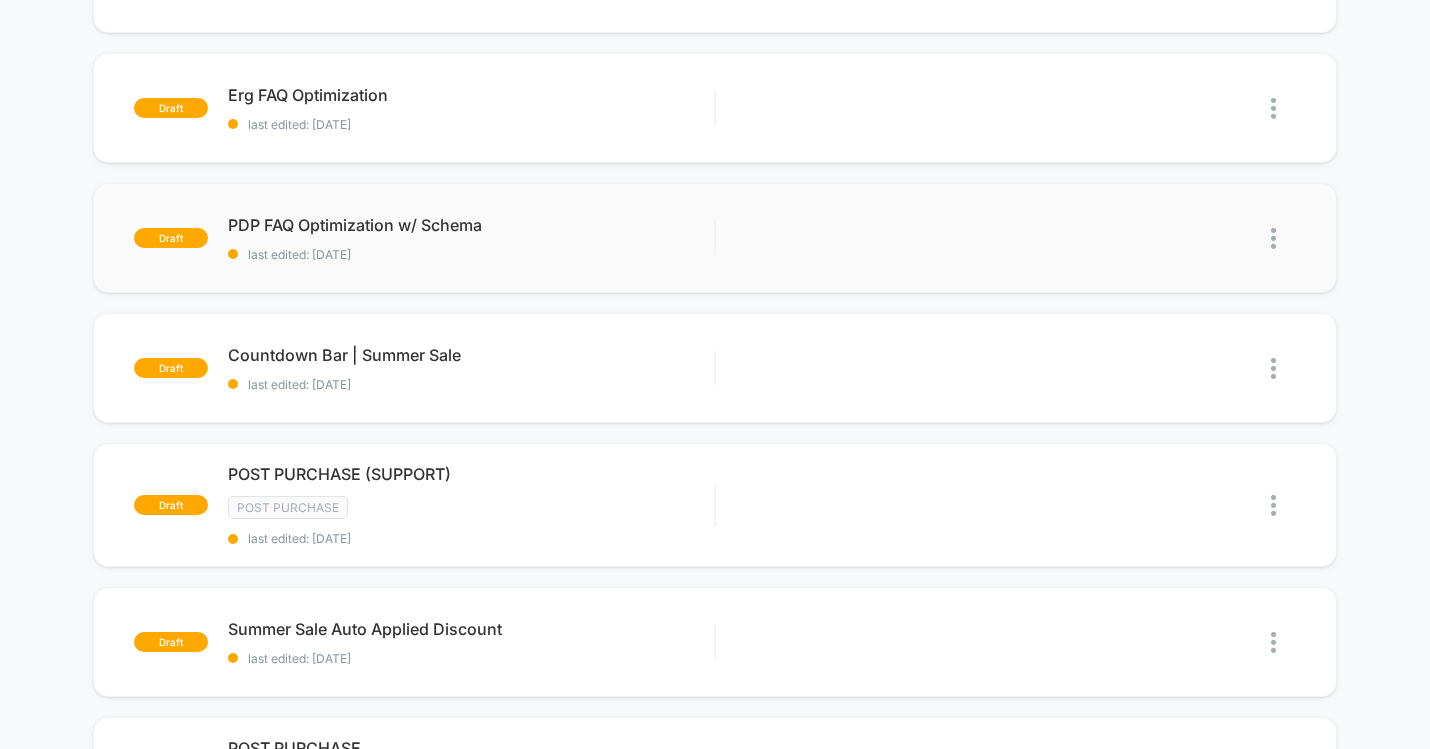 scroll, scrollTop: 0, scrollLeft: 0, axis: both 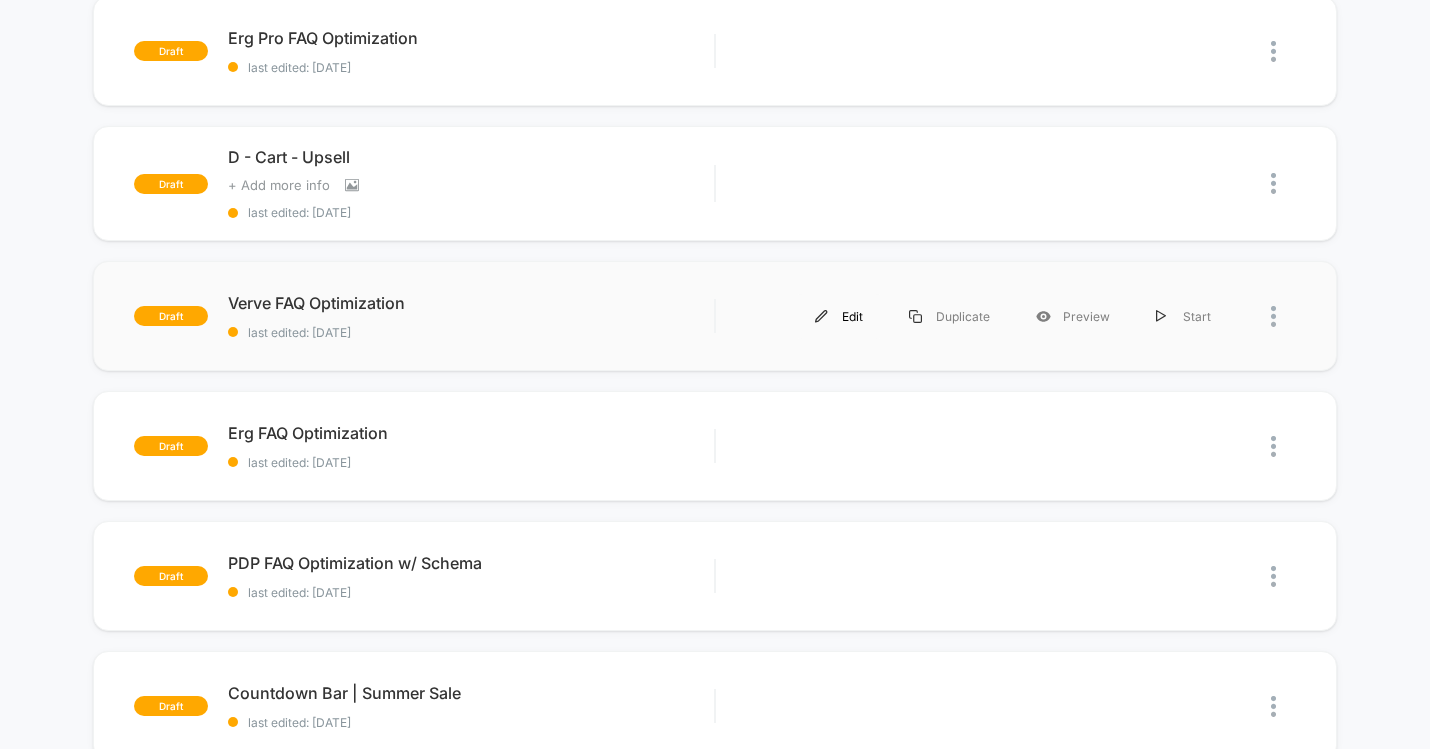 click on "Edit" at bounding box center [839, 316] 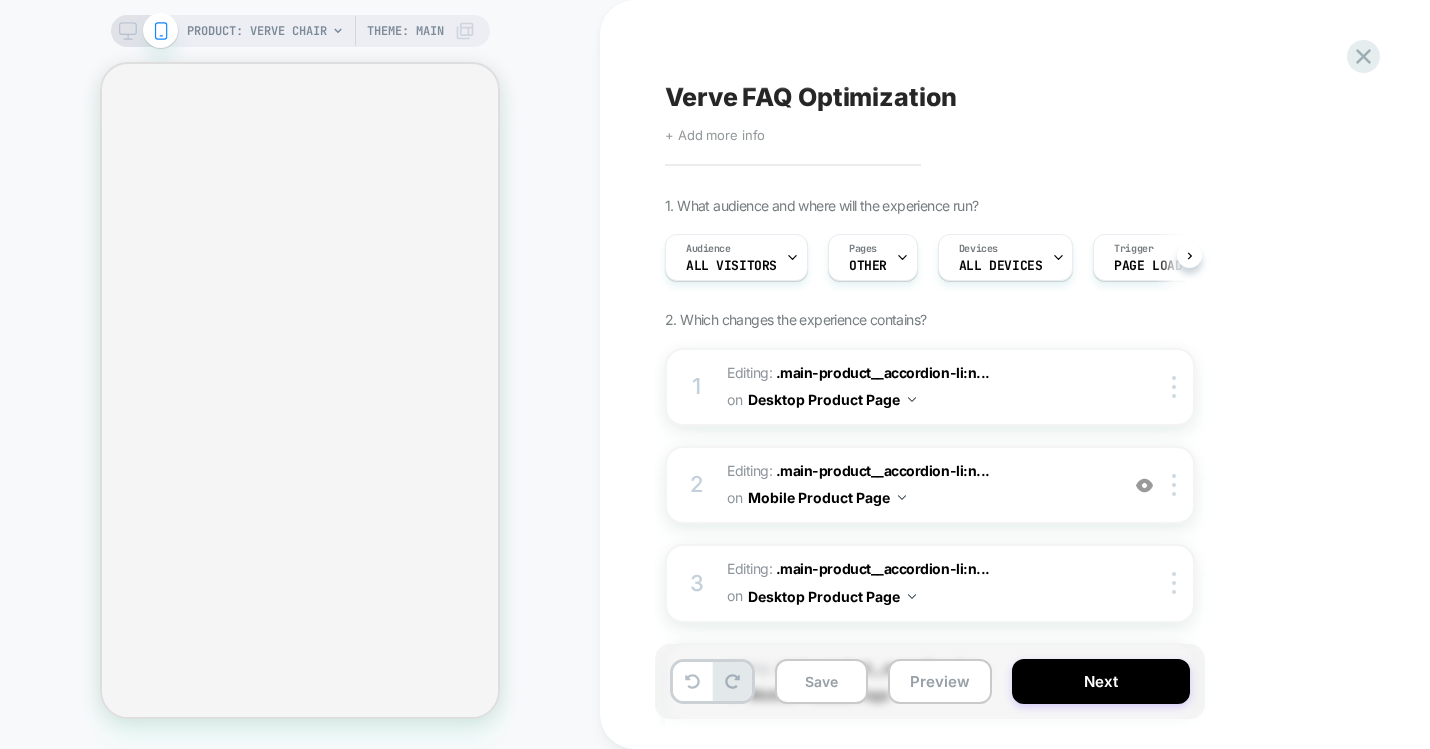 scroll, scrollTop: 0, scrollLeft: 1, axis: horizontal 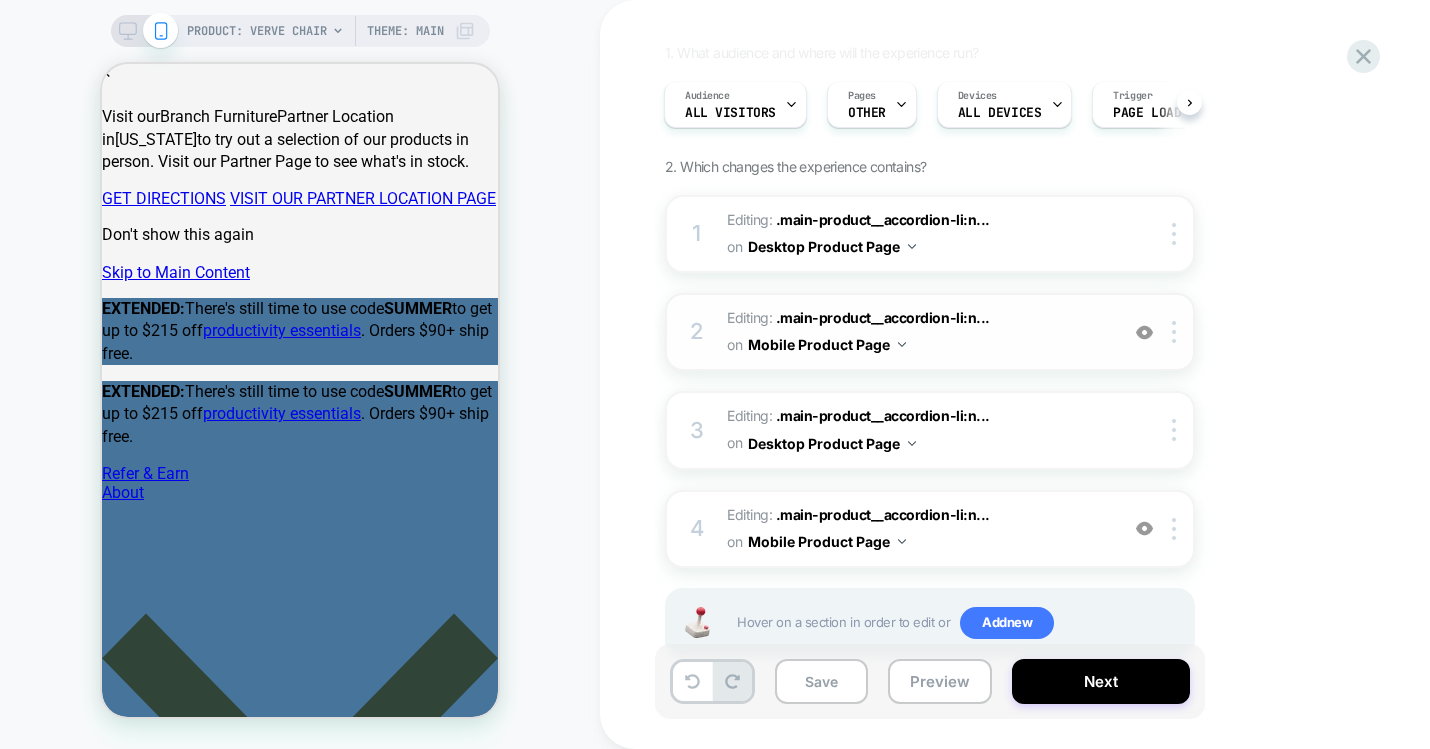 click on "Editing :   .main-product__accordion-li:n... .main-product__accordion-li:nth-child(3)   on Mobile Product Page" at bounding box center [917, 332] 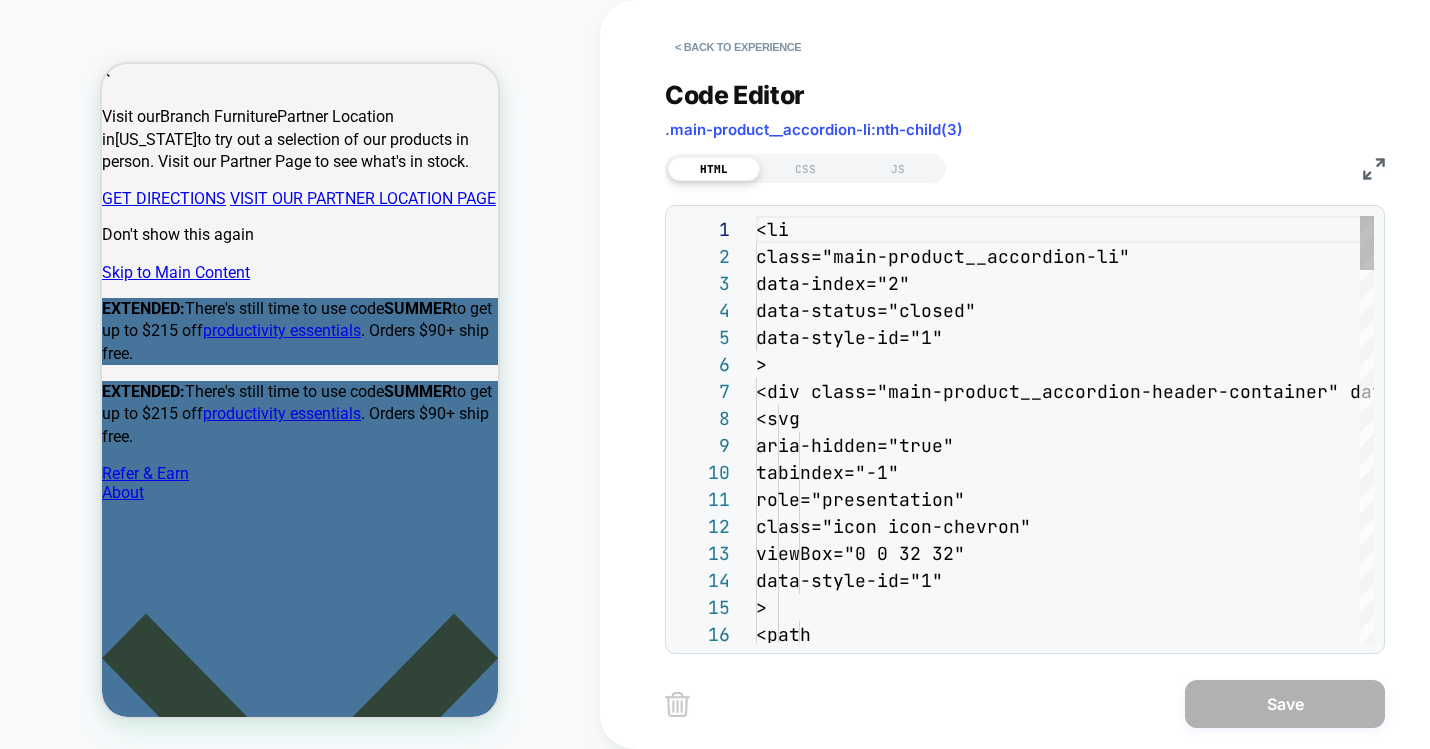 scroll, scrollTop: 270, scrollLeft: 0, axis: vertical 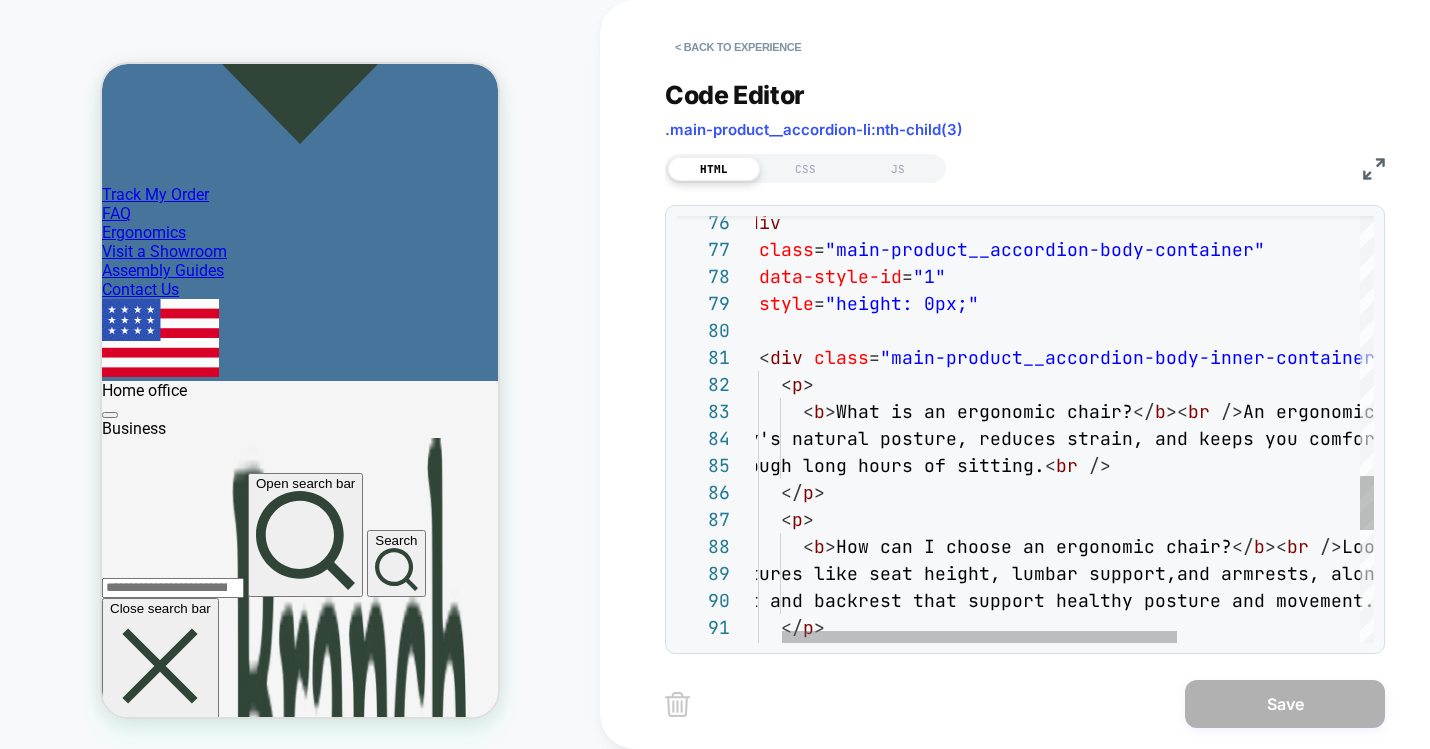 type on "**********" 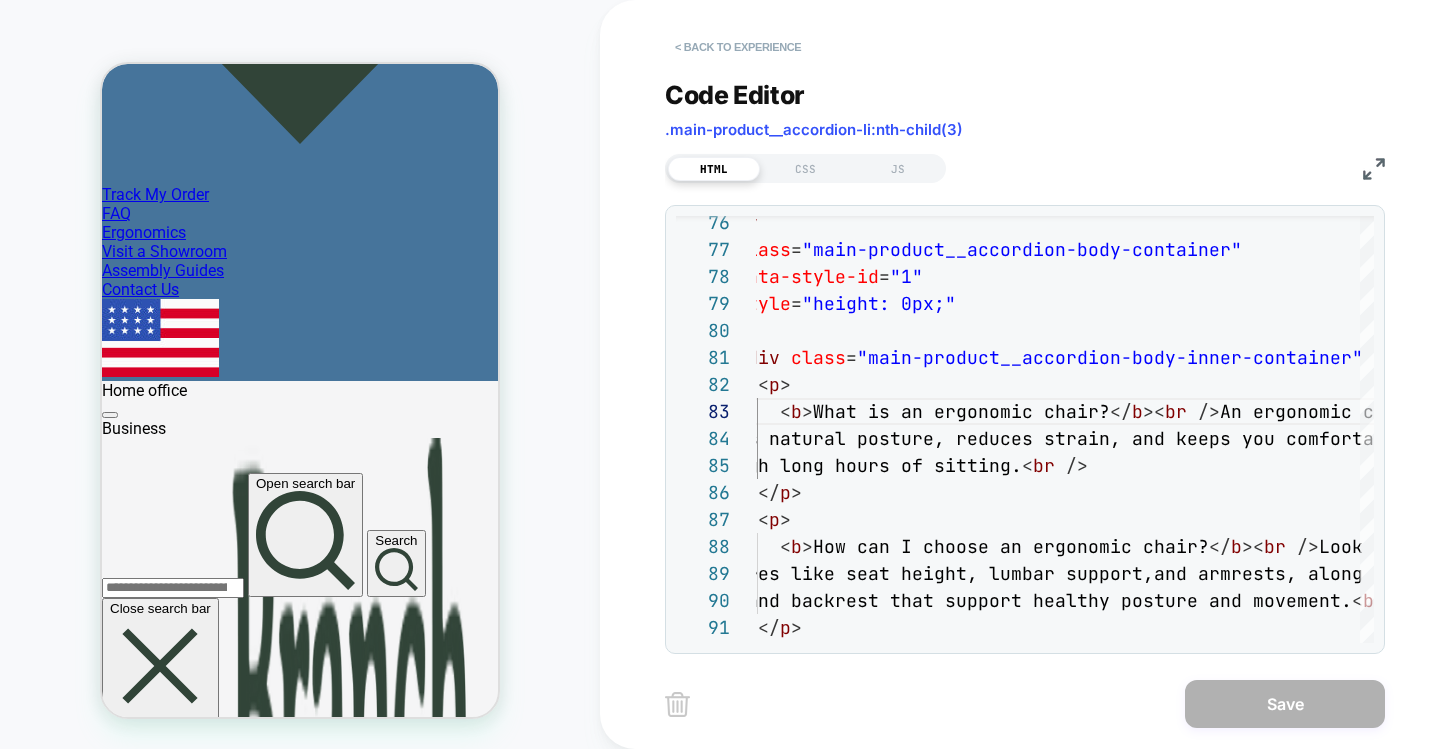 click on "< Back to experience" at bounding box center [738, 47] 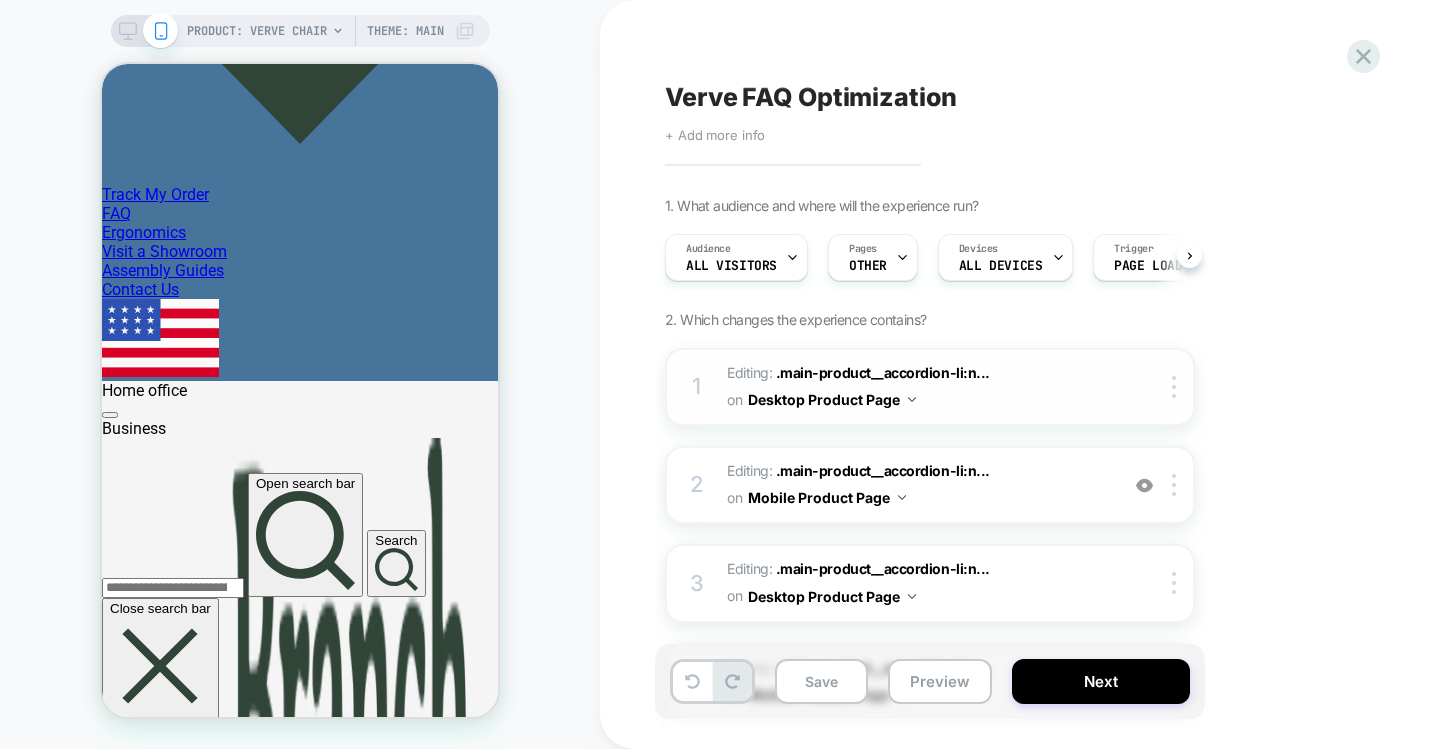 scroll, scrollTop: 0, scrollLeft: 1, axis: horizontal 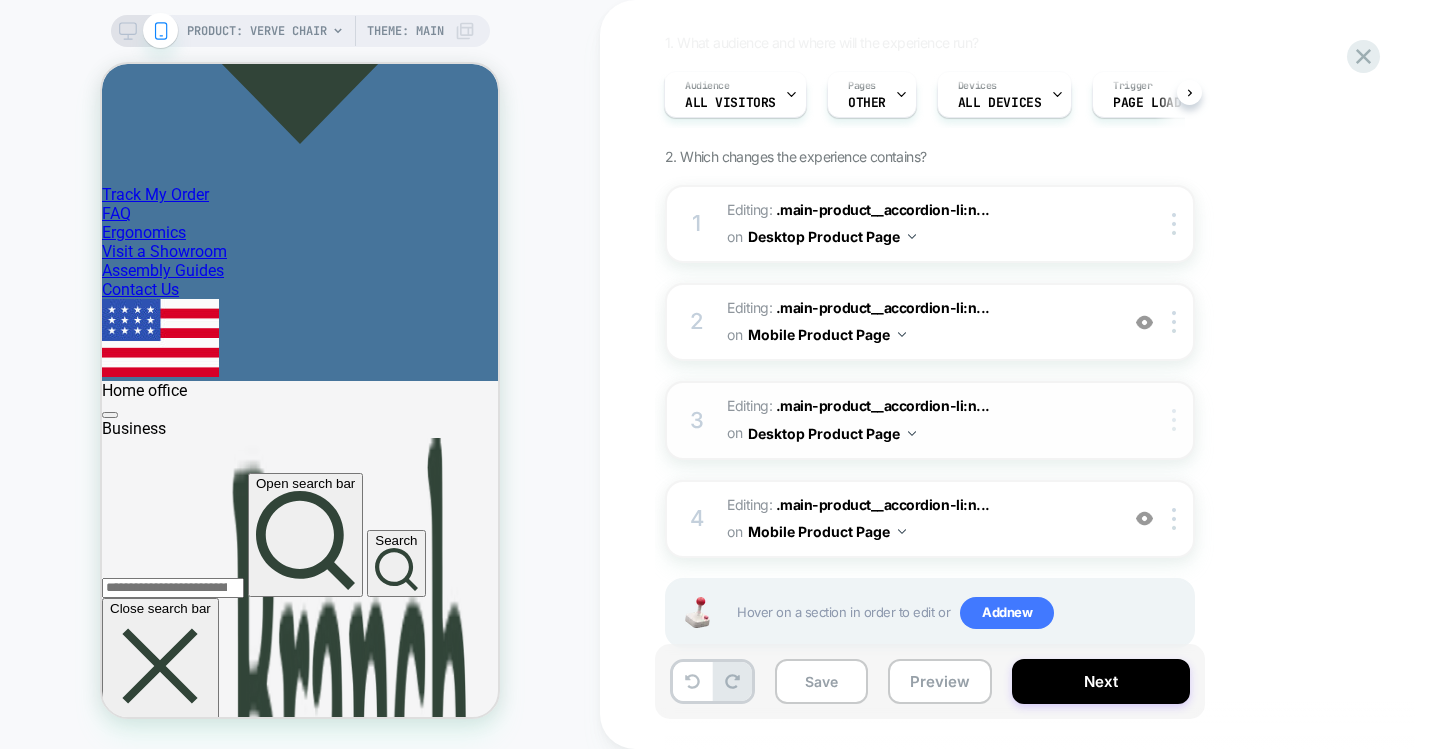 click at bounding box center (1177, 420) 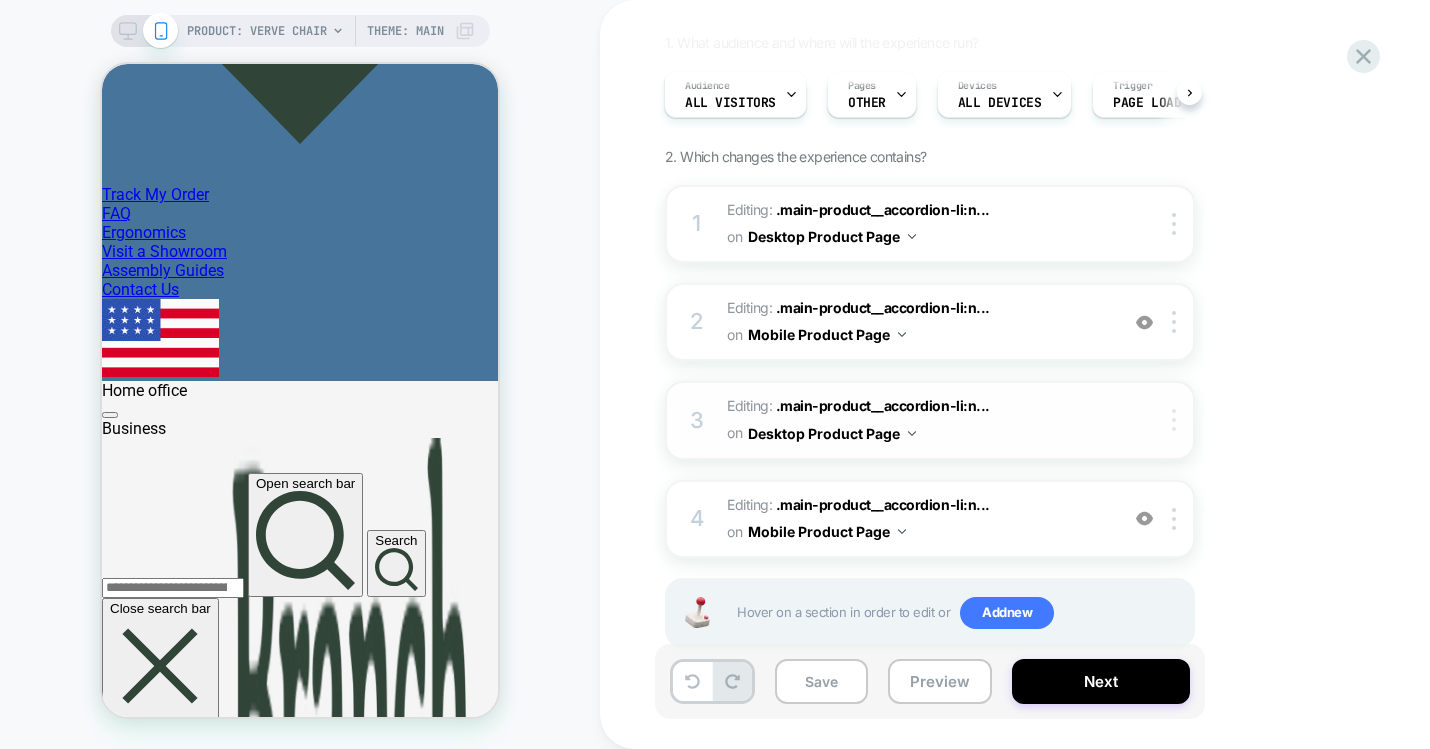 click at bounding box center [1177, 420] 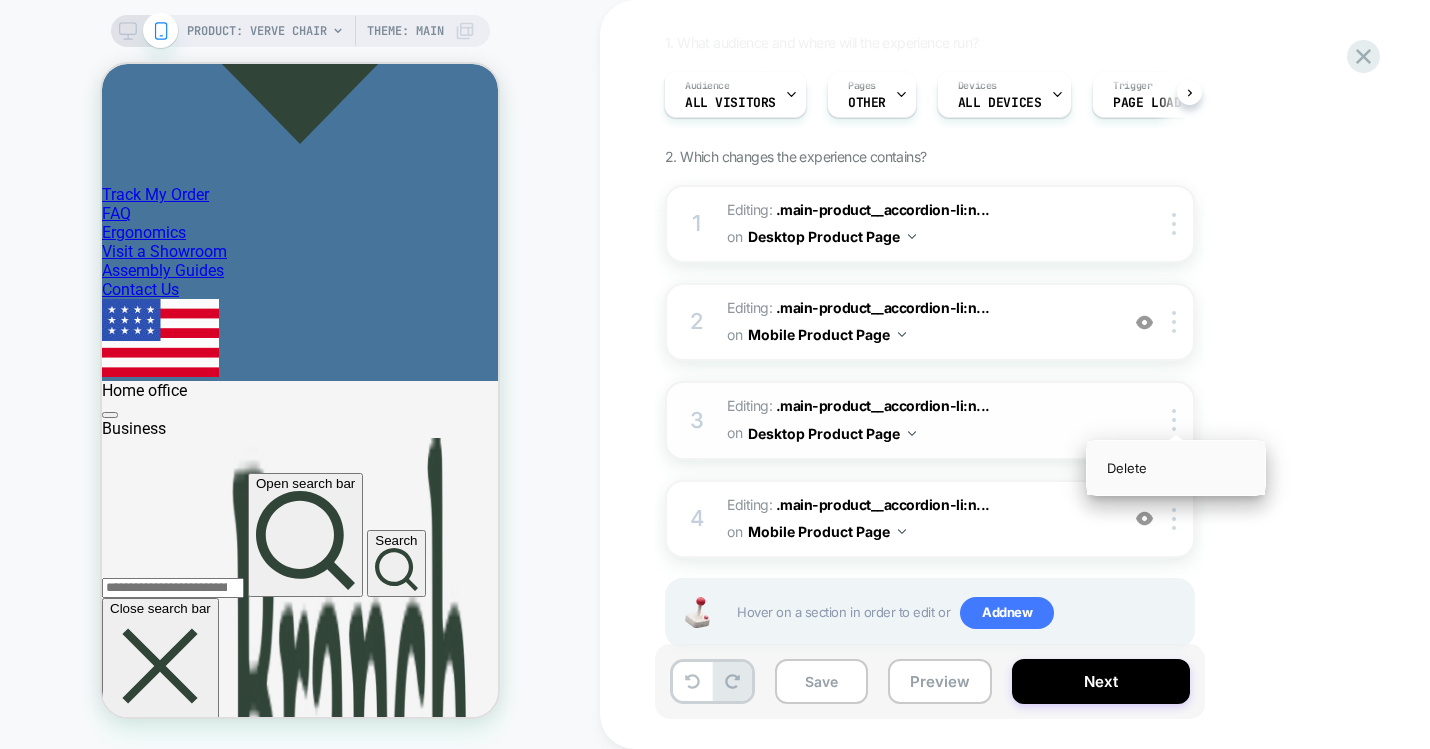 click on "Delete" at bounding box center [1176, 468] 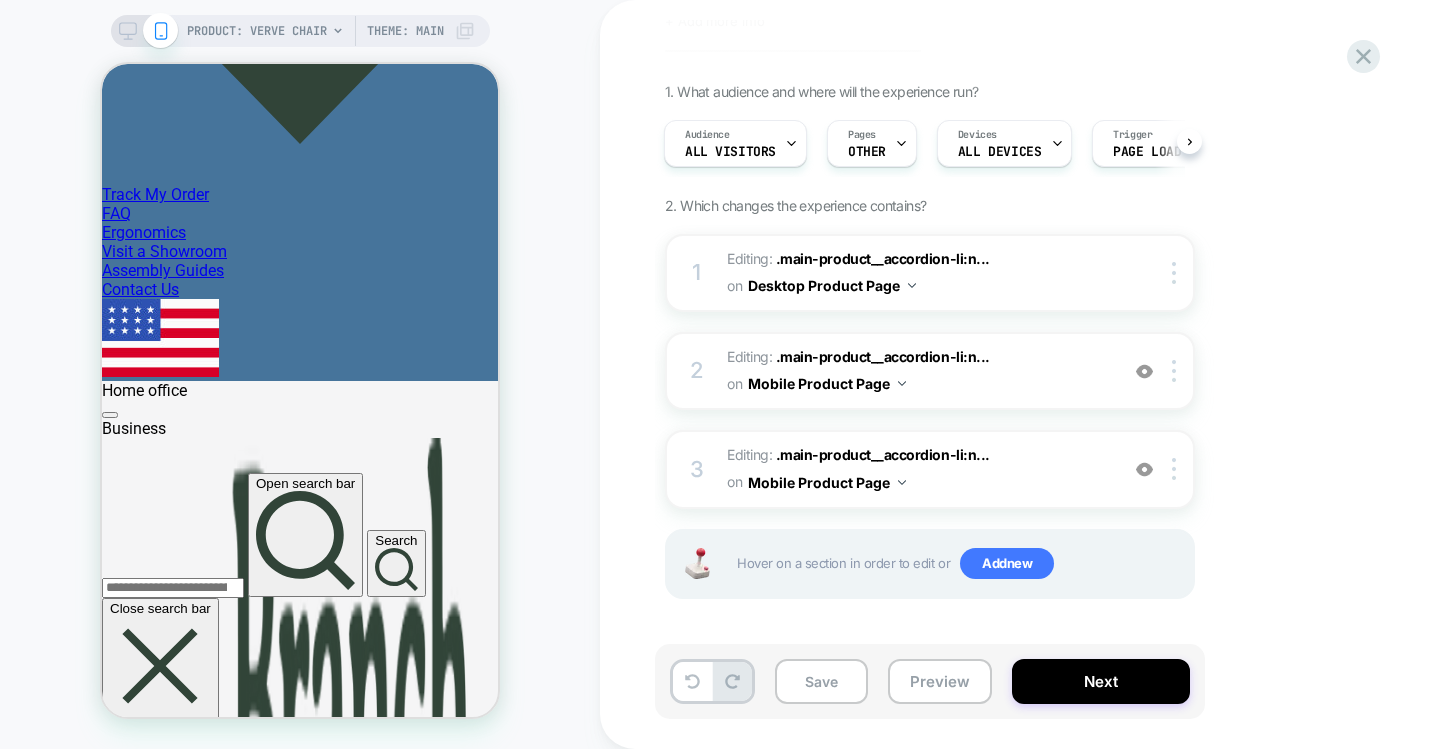 scroll, scrollTop: 113, scrollLeft: 0, axis: vertical 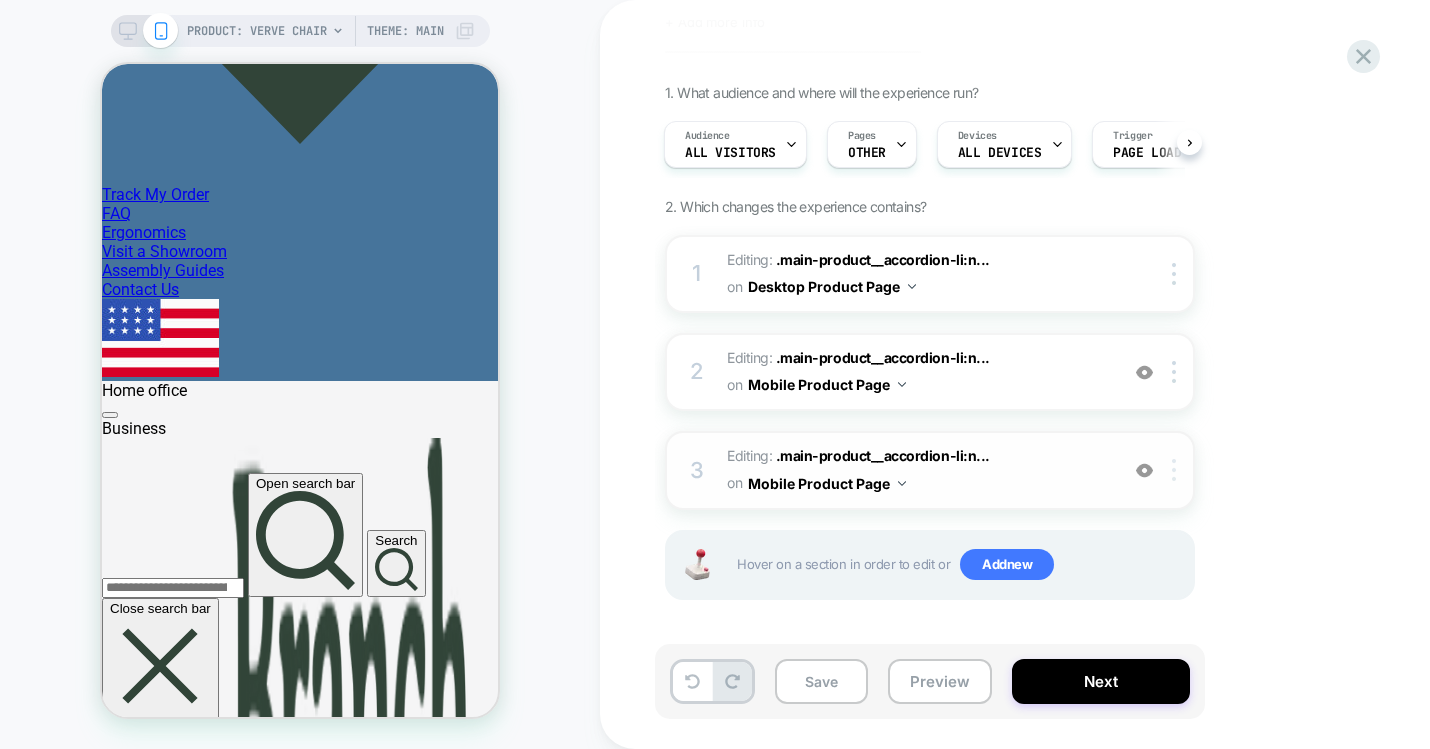 click at bounding box center [1174, 470] 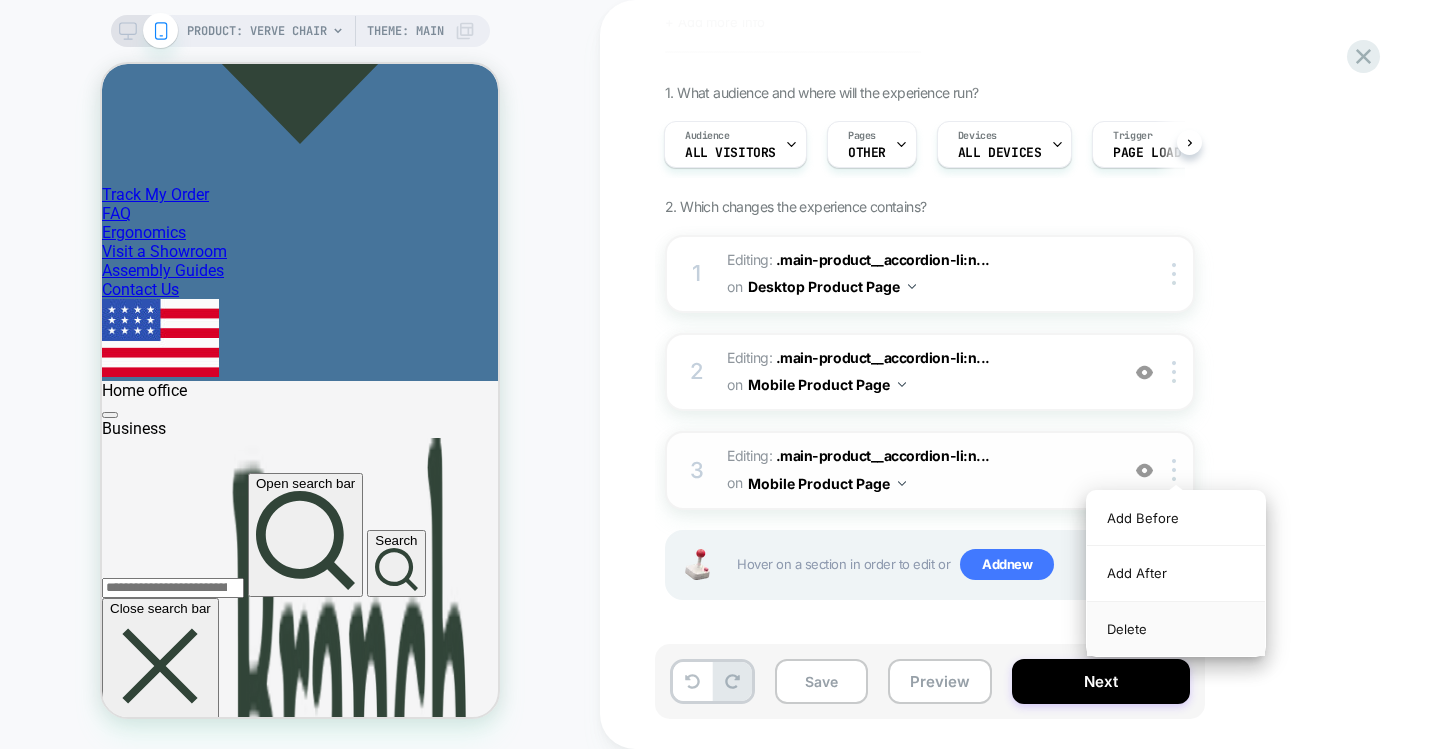 click on "Delete" at bounding box center (1176, 629) 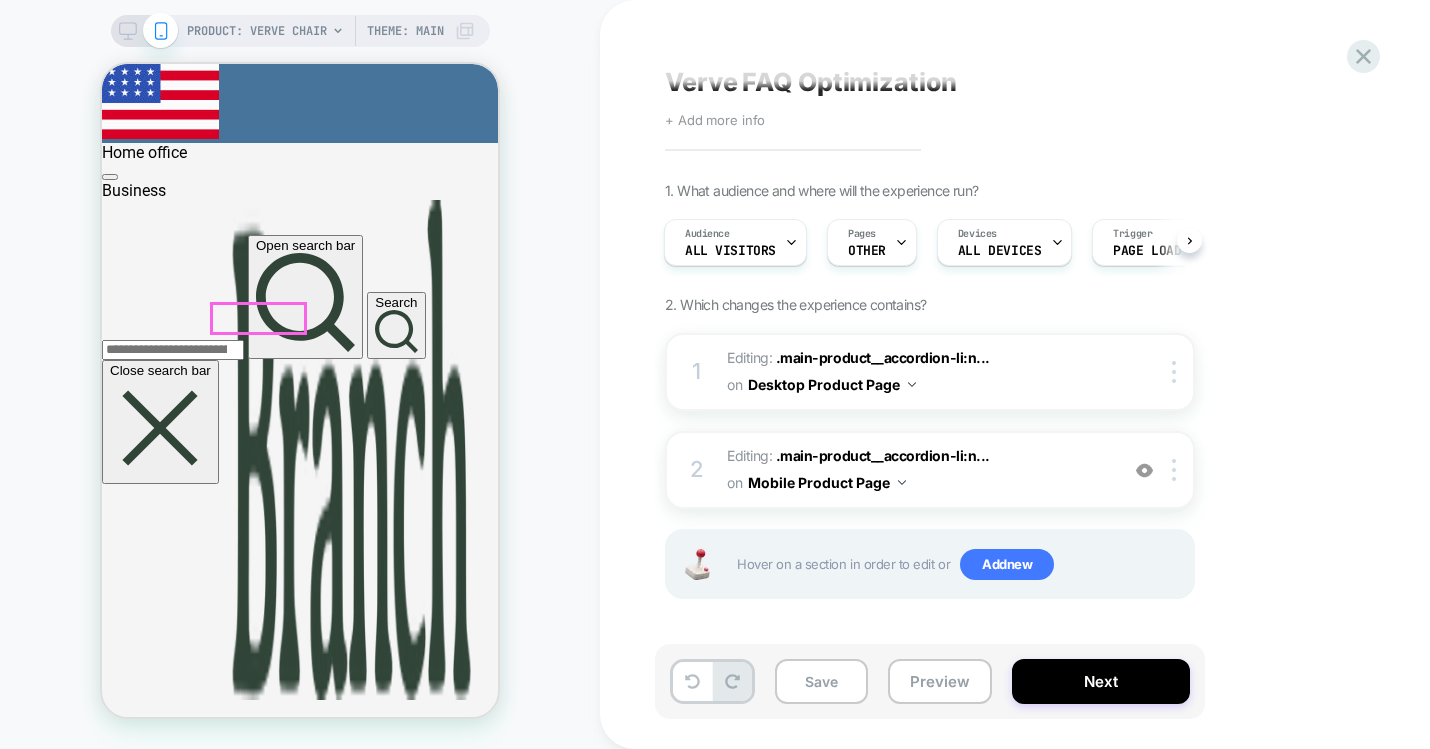 scroll, scrollTop: 1586, scrollLeft: 0, axis: vertical 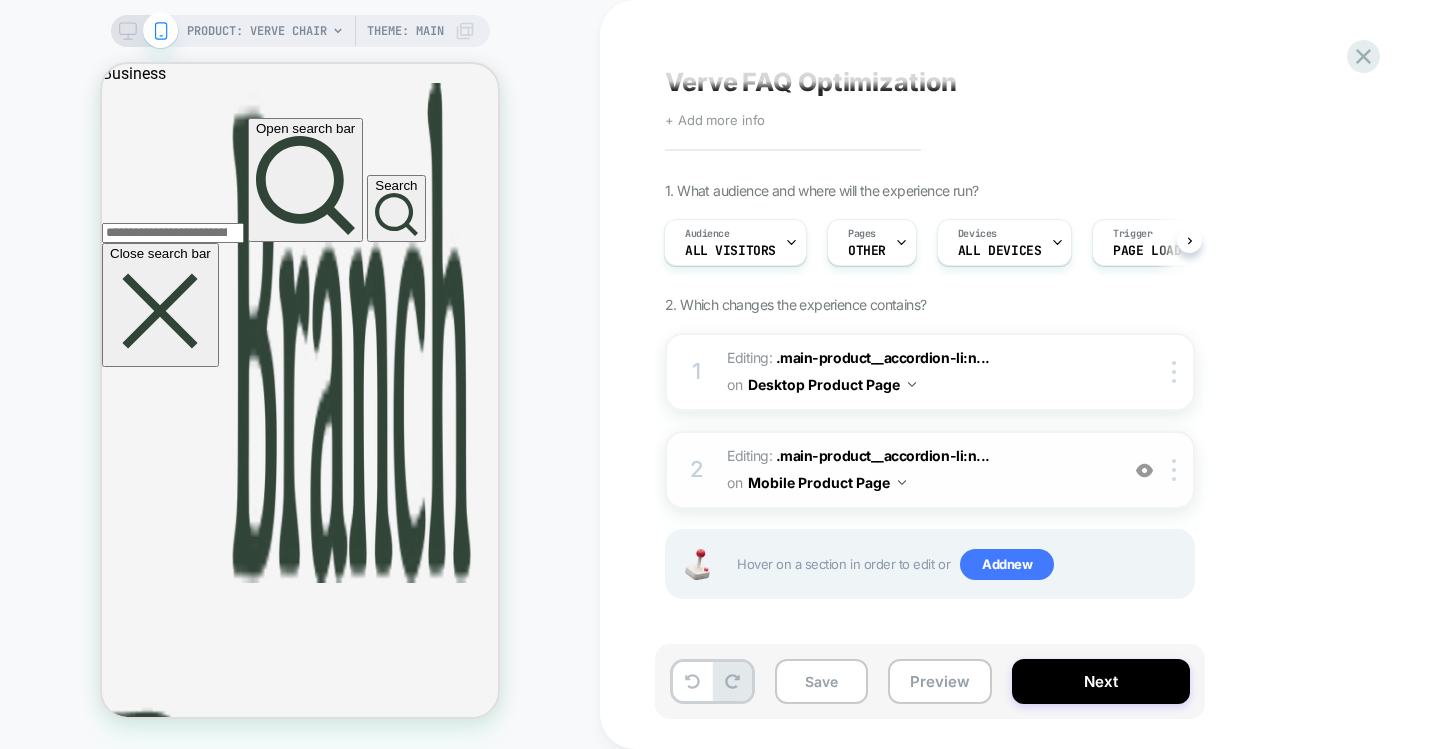 click on "Editing :   .main-product__accordion-li:n... .main-product__accordion-li:nth-child(3)   on Mobile Product Page" at bounding box center (917, 470) 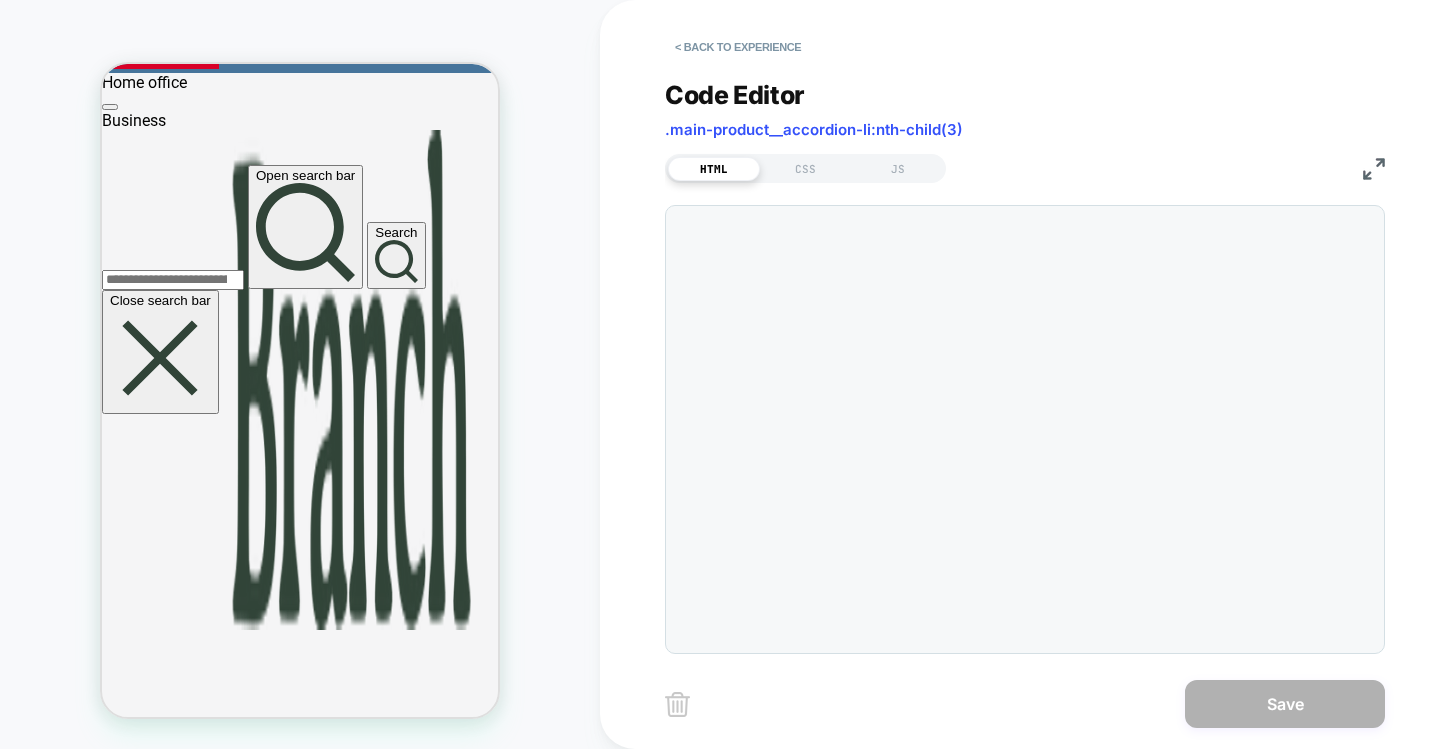 scroll, scrollTop: 270, scrollLeft: 0, axis: vertical 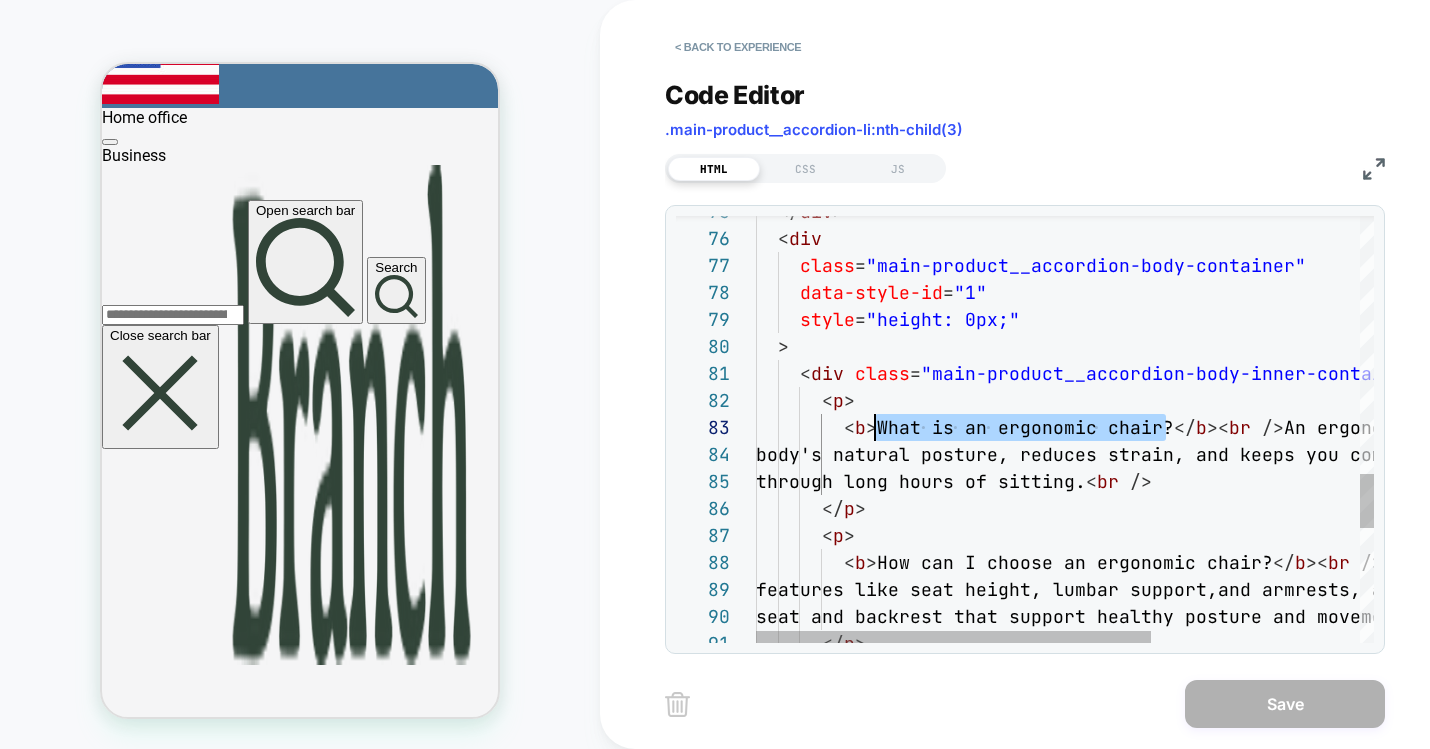 drag, startPoint x: 1166, startPoint y: 426, endPoint x: 874, endPoint y: 421, distance: 292.04282 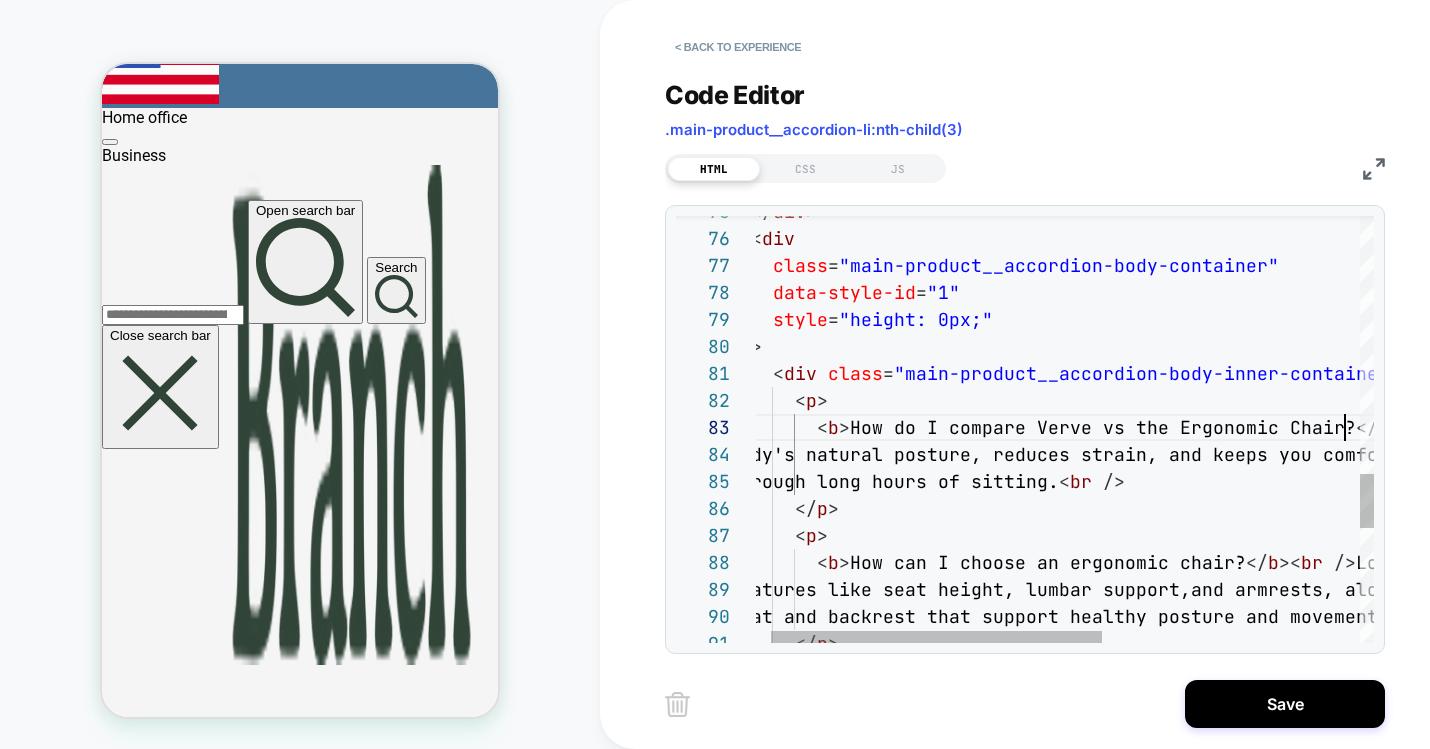scroll, scrollTop: 54, scrollLeft: 616, axis: both 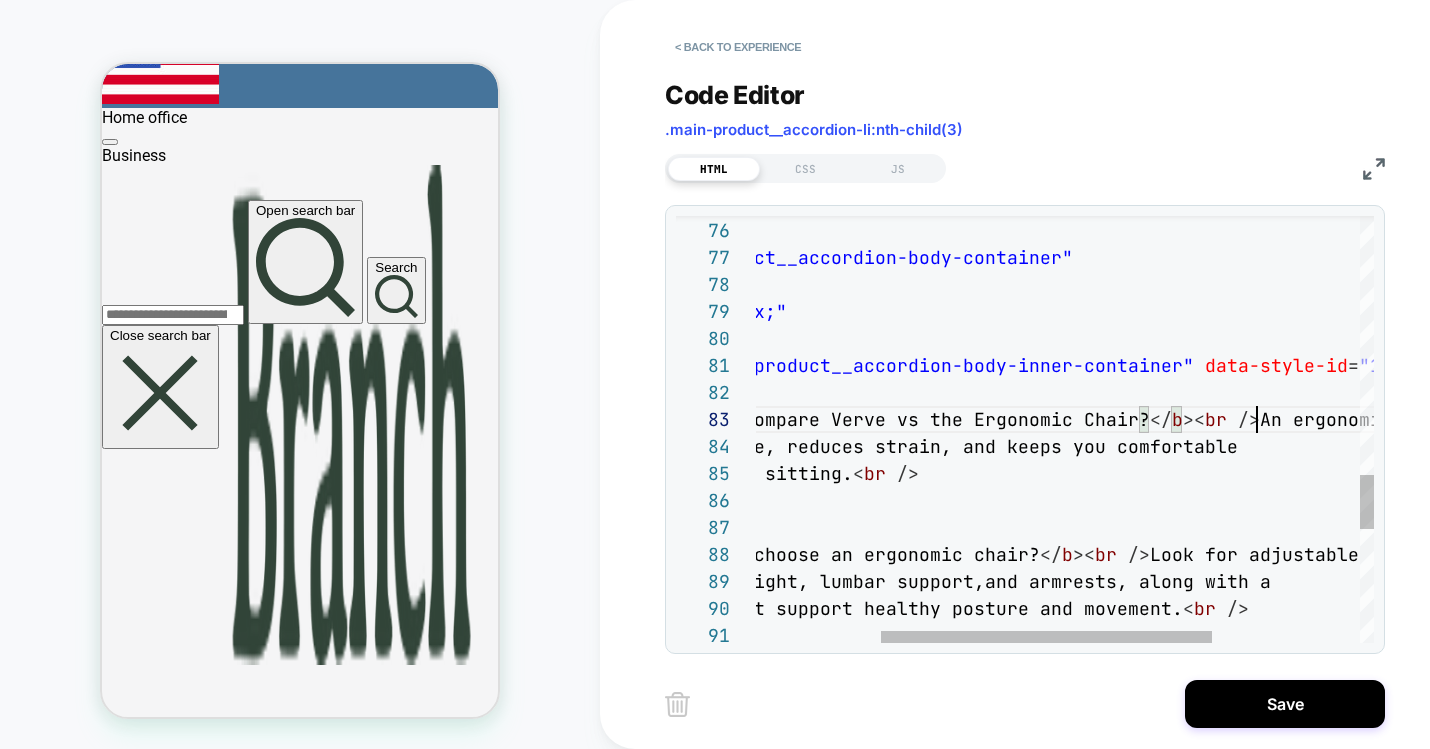click on "</ div >    < div      class = "main-product__accordion-body-container"      data-style-id = "1"      style = "height: 0px;"    >      < div   class = "main-product__accordion-body-inner-container"   data-style-id = "1" >        < p >          < b > How do I compare Verve vs the Ergonomic Chair? </ b >< br   /> An ergonomic chair supports your         body's natural posture, reduces strain, an d keeps you comfortable         through long hours of sitting. < br   />        </ p >        < p >          < b > How can I choose an ergonomic chair? </ b >< br   /> Look for adjustable         features like seat height, lumbar support,  and armrests, along with a         seat and backrest that support healthy pos ture and movement. < br   />        </ p >" at bounding box center [1086, -137] 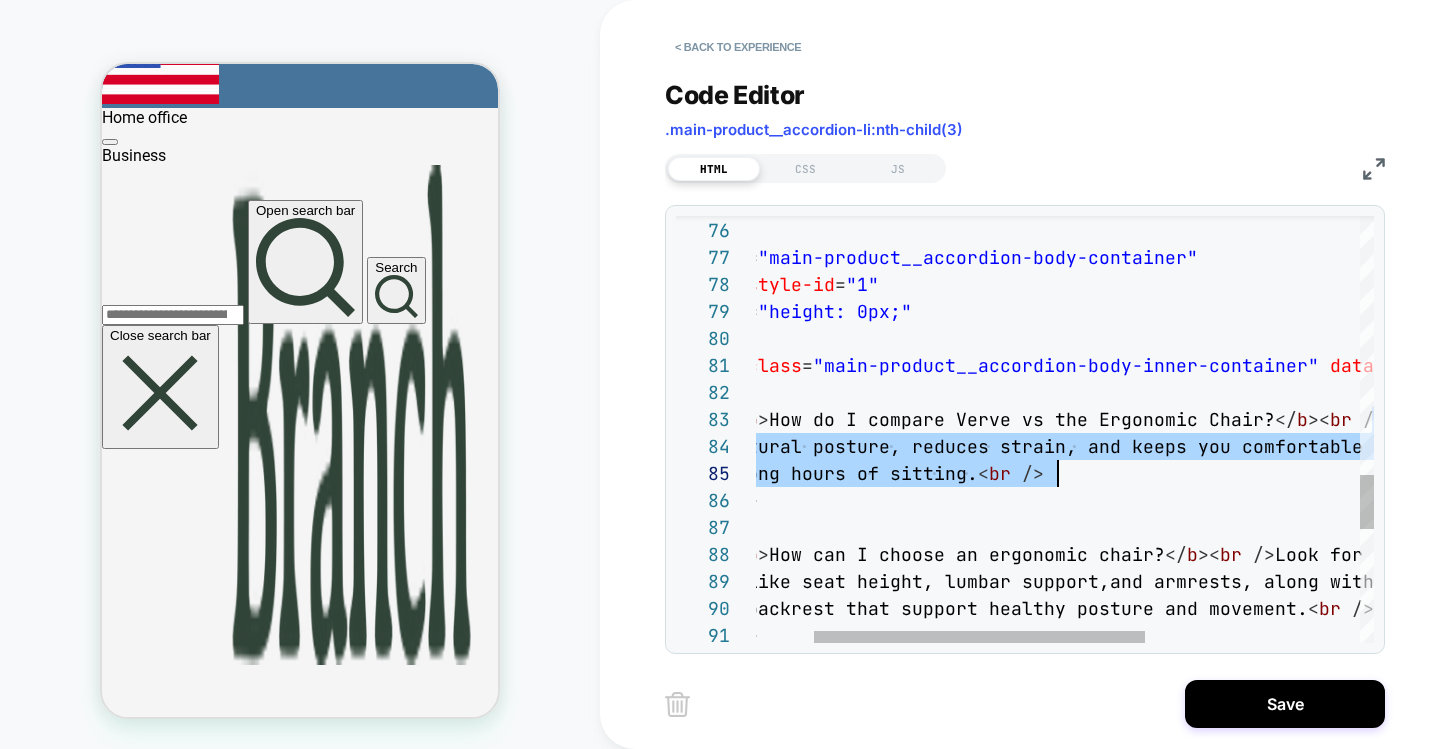 drag, startPoint x: 1250, startPoint y: 414, endPoint x: 1058, endPoint y: 472, distance: 200.56918 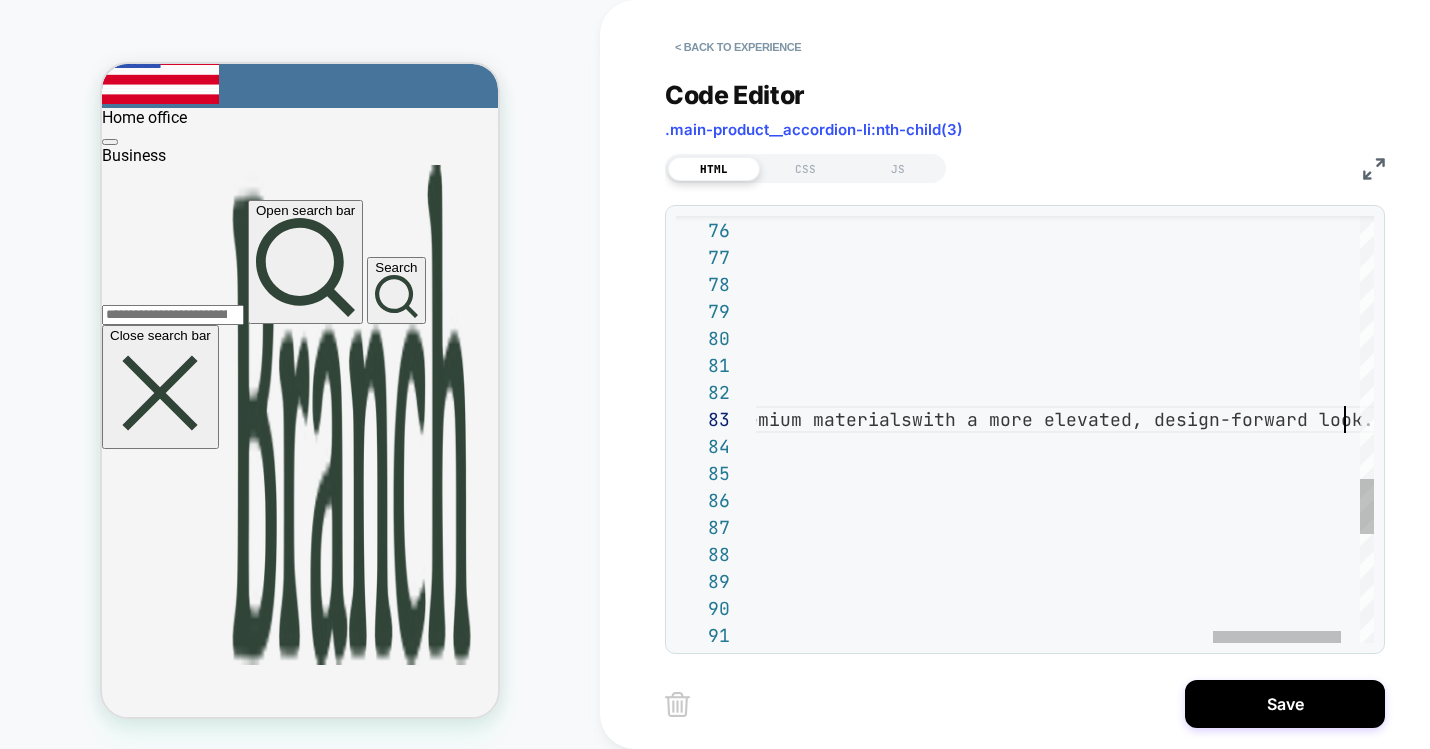 scroll, scrollTop: 54, scrollLeft: 2776, axis: both 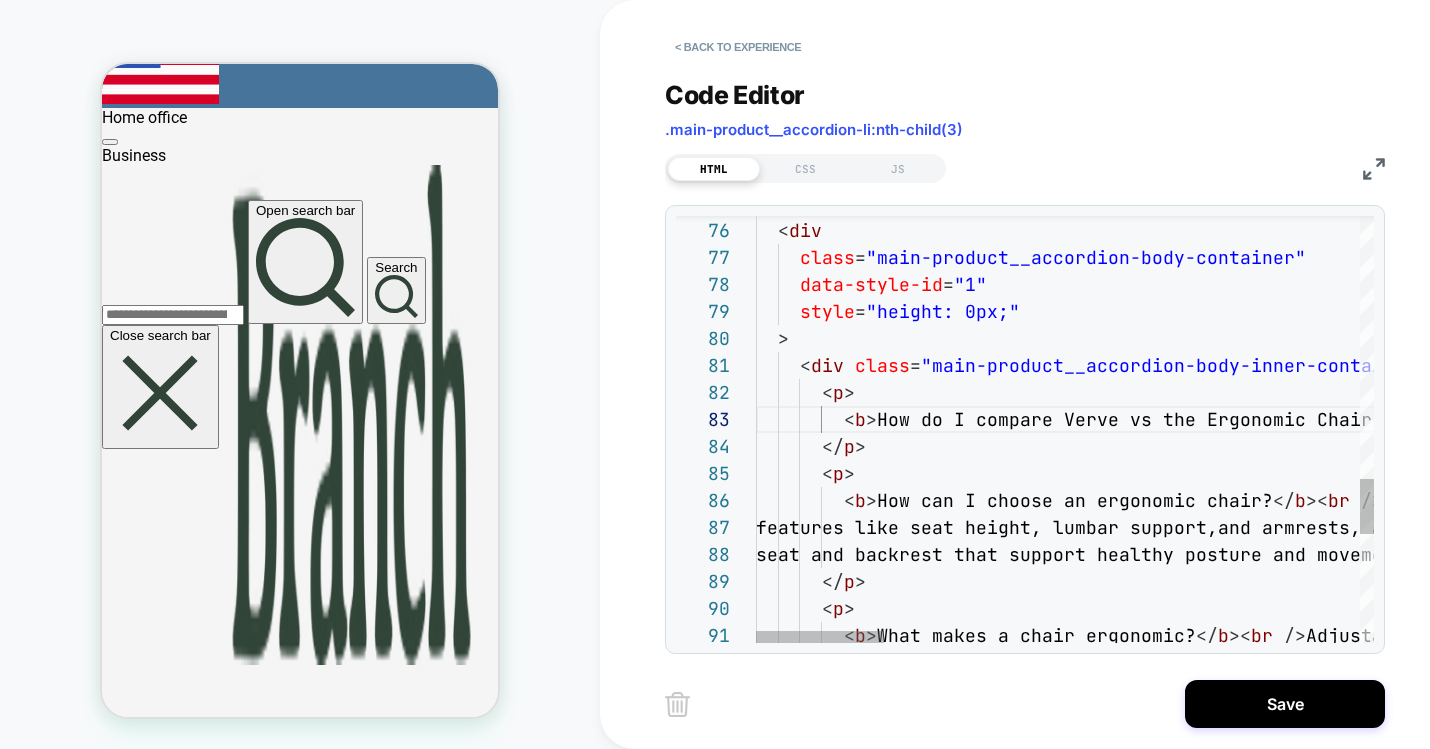 click on "</ div >    < div      class = "main-product__accordion-body-container"      data-style-id = "1"      style = "height: 0px;"    >      < div   class = "main-product__accordion-body-inner-container"   data-style-id = "1" >        < p >          < b > How do I compare Verve vs the Ergonomic Chair? </ b >< br   /> Both offer comprehensive ergonomic support. The Er gonomic Chair is our bestselling option for everyd ay comfort, while Verve pairs premium materials wi th a more elevated, design-forward look. < br   />        </ p >        < p >          < b > How can I choose an ergonomic chair? </ b >< br   /> Look for adjustable         features like seat height, lumbar support,  and armrests, along with a         seat and backrest that support healthy pos ture and movement. < br   />        </ p >        < p >          < b > </ b >< br   />" at bounding box center (2204, -164) 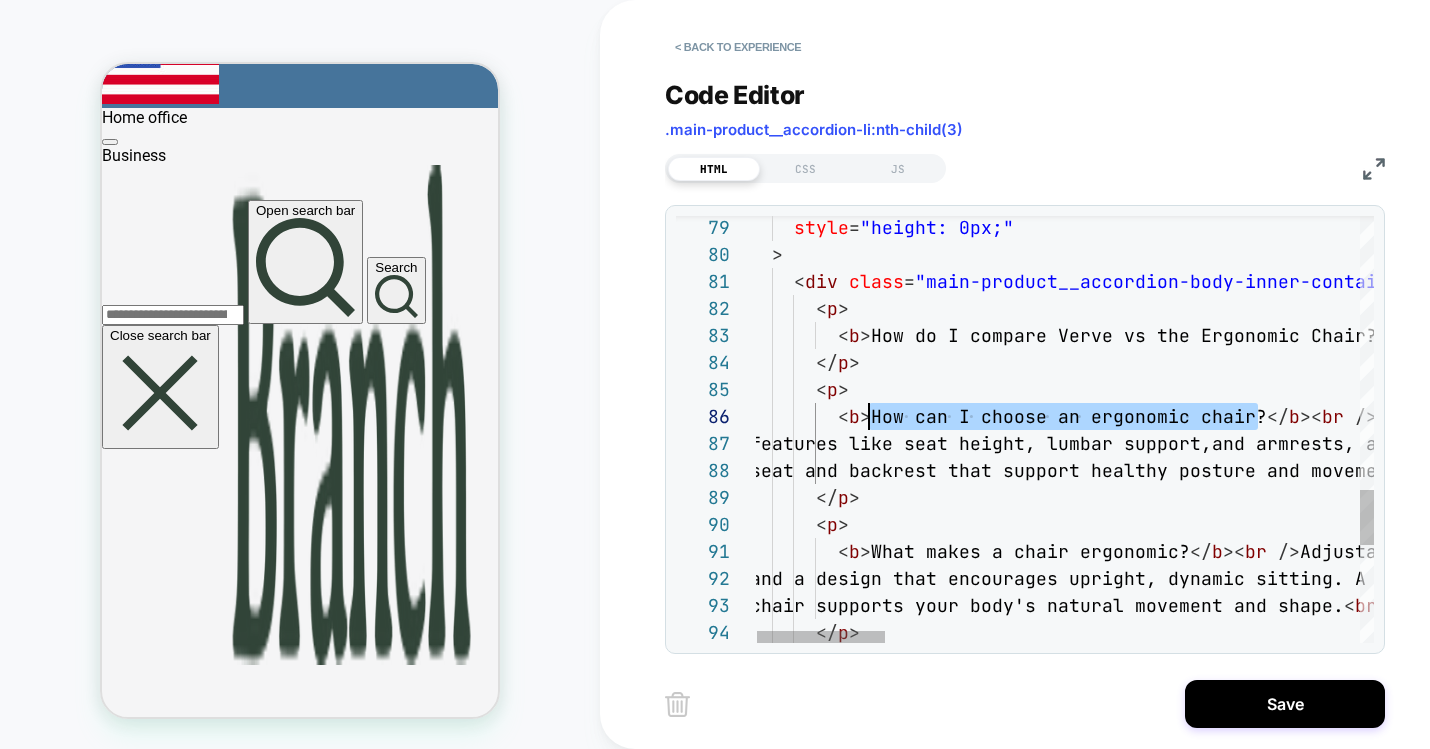 drag, startPoint x: 1256, startPoint y: 412, endPoint x: 871, endPoint y: 422, distance: 385.12985 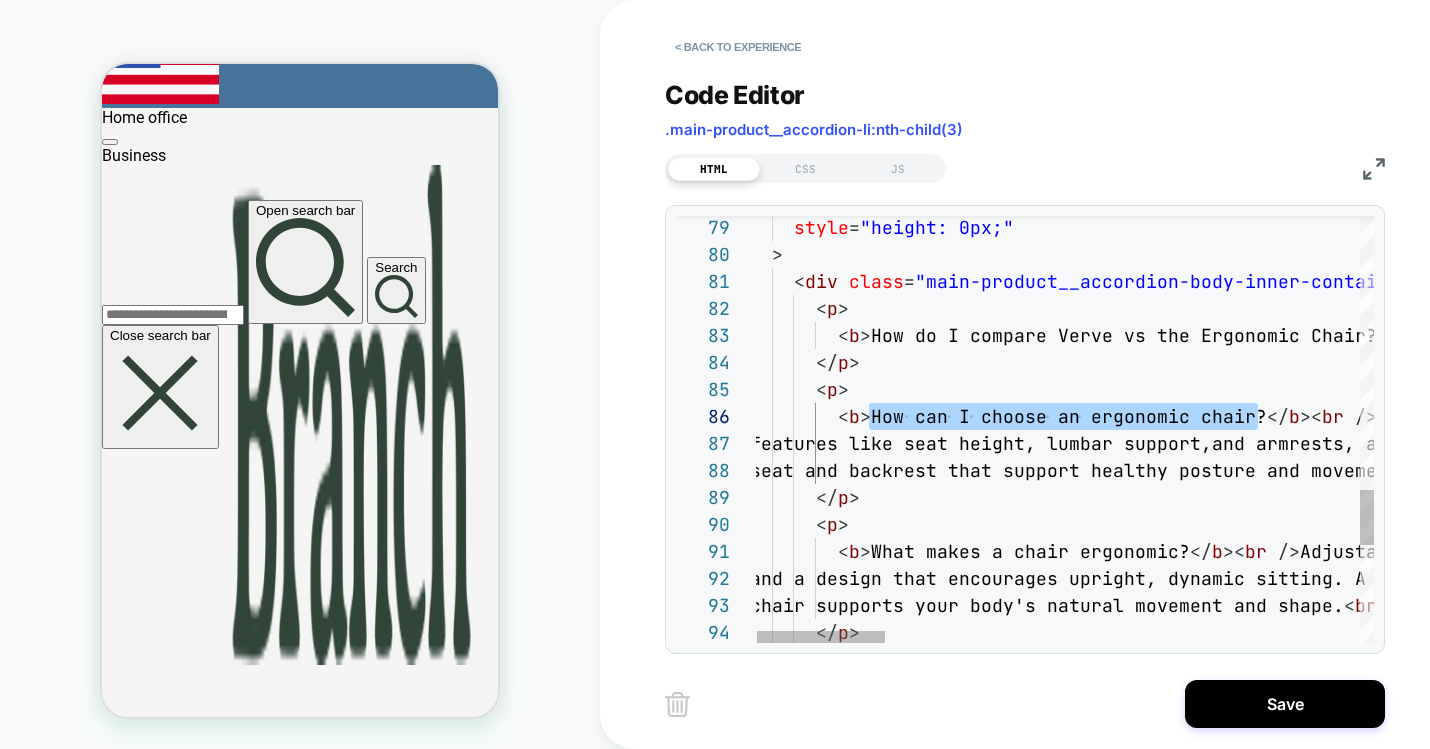 scroll, scrollTop: 135, scrollLeft: 637, axis: both 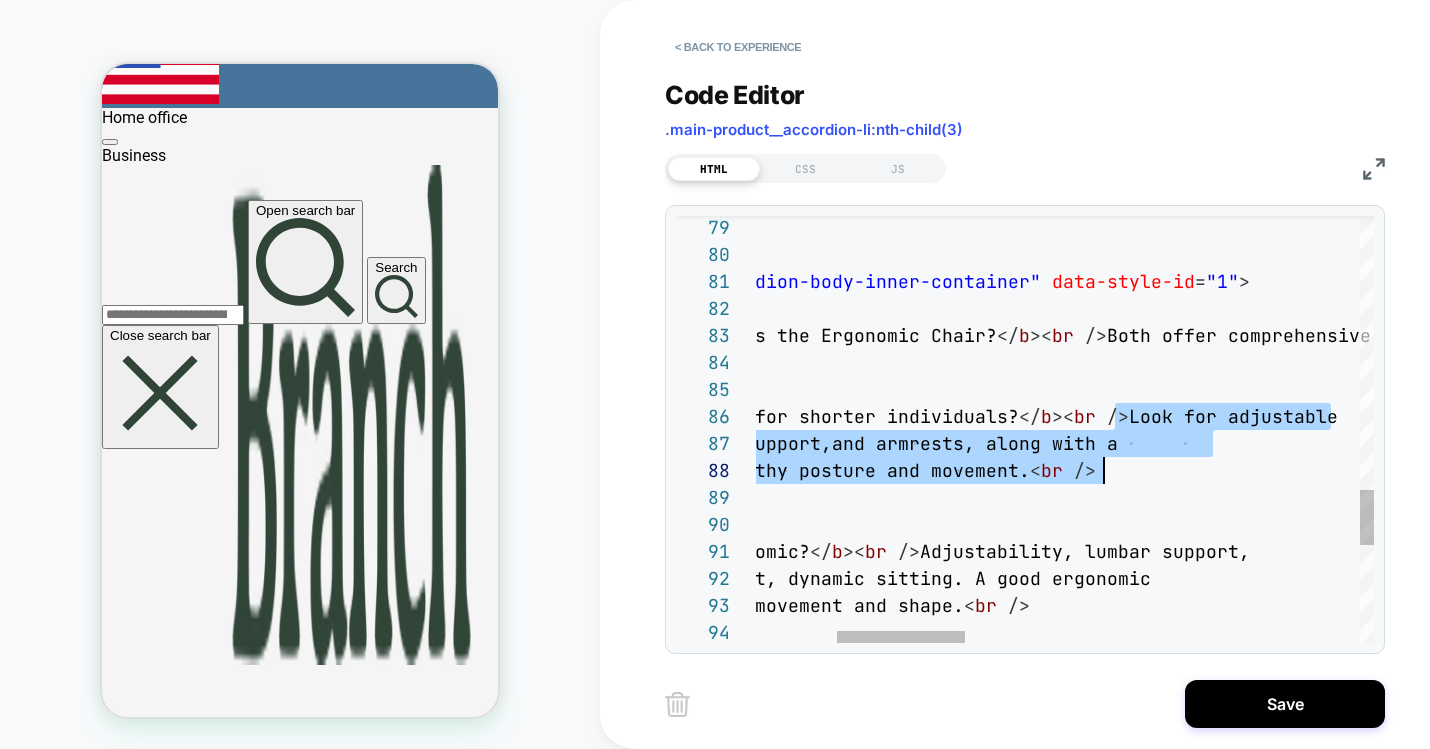 drag, startPoint x: 1119, startPoint y: 416, endPoint x: 1099, endPoint y: 465, distance: 52.924473 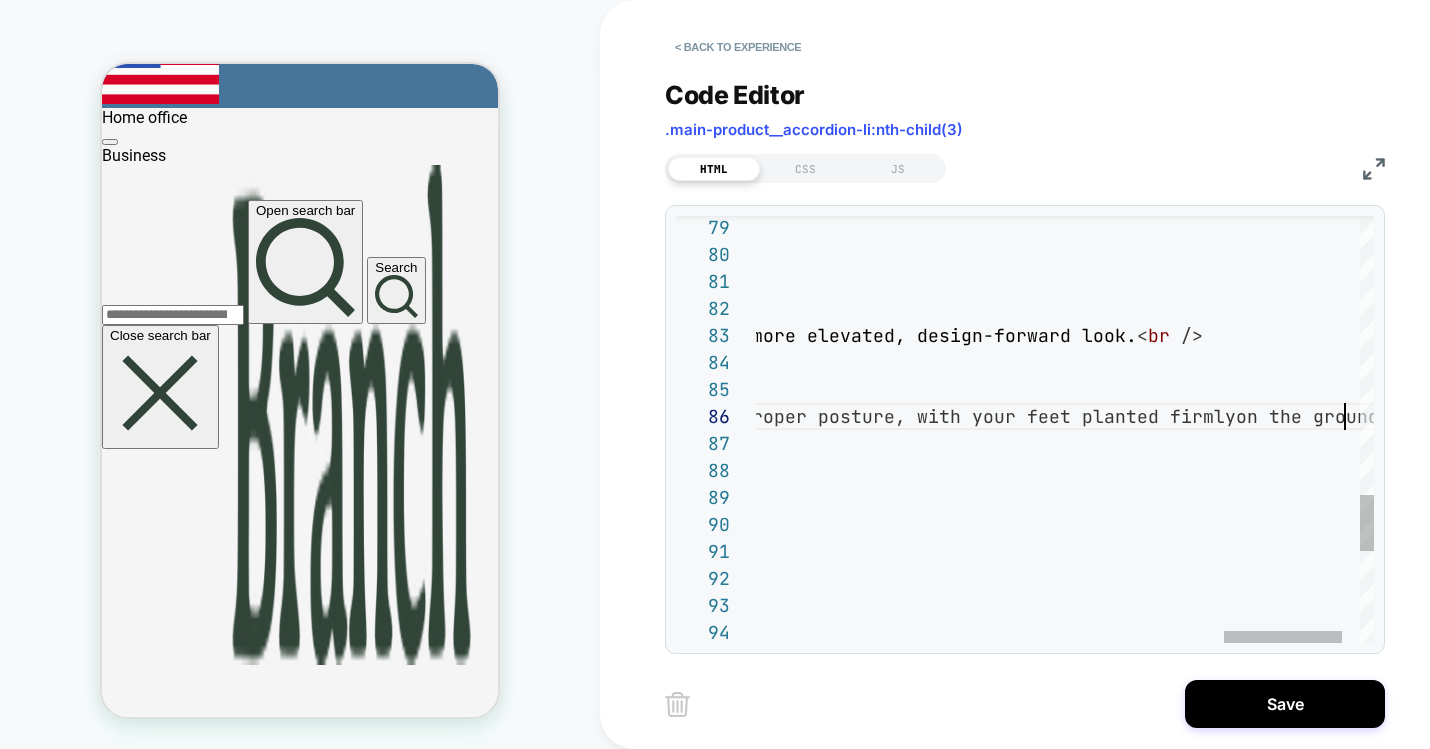 scroll, scrollTop: 81, scrollLeft: 3035, axis: both 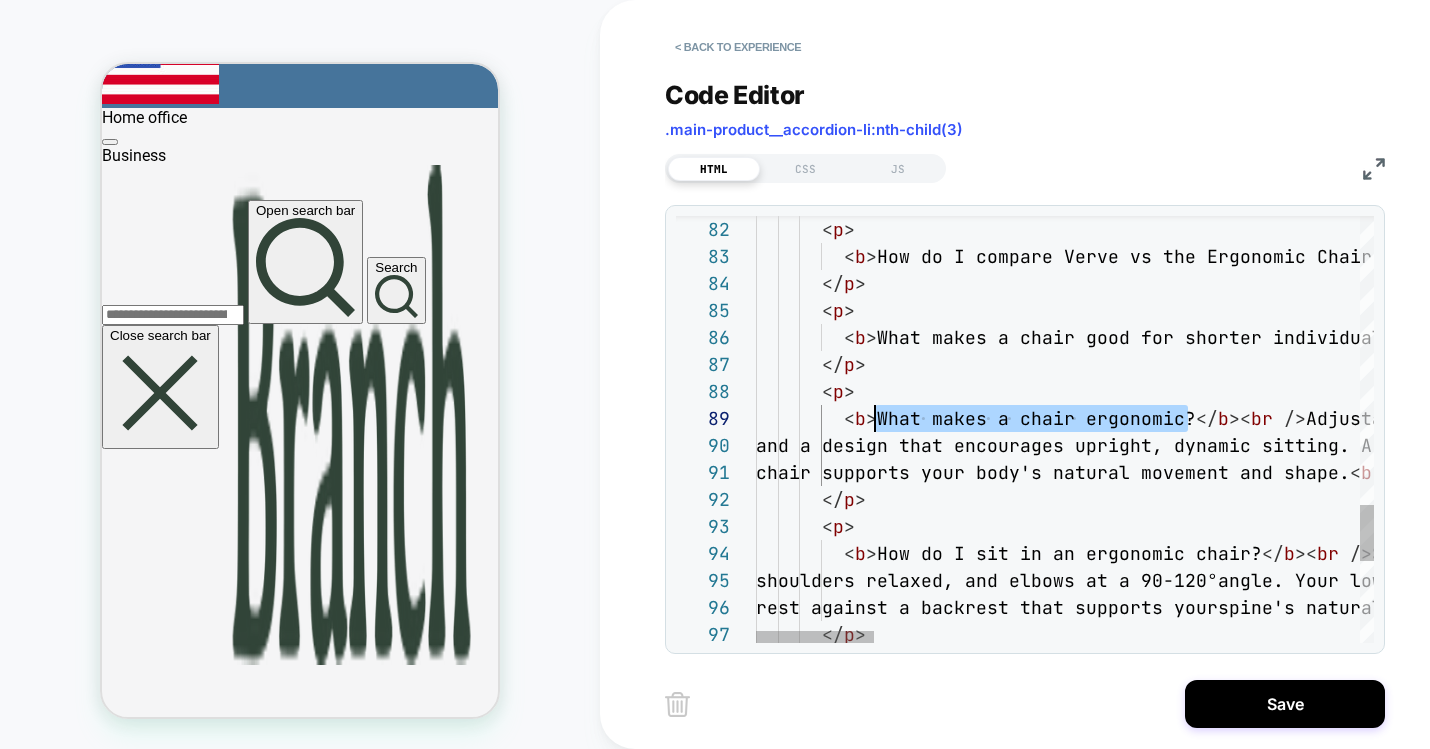 drag, startPoint x: 1188, startPoint y: 419, endPoint x: 875, endPoint y: 425, distance: 313.0575 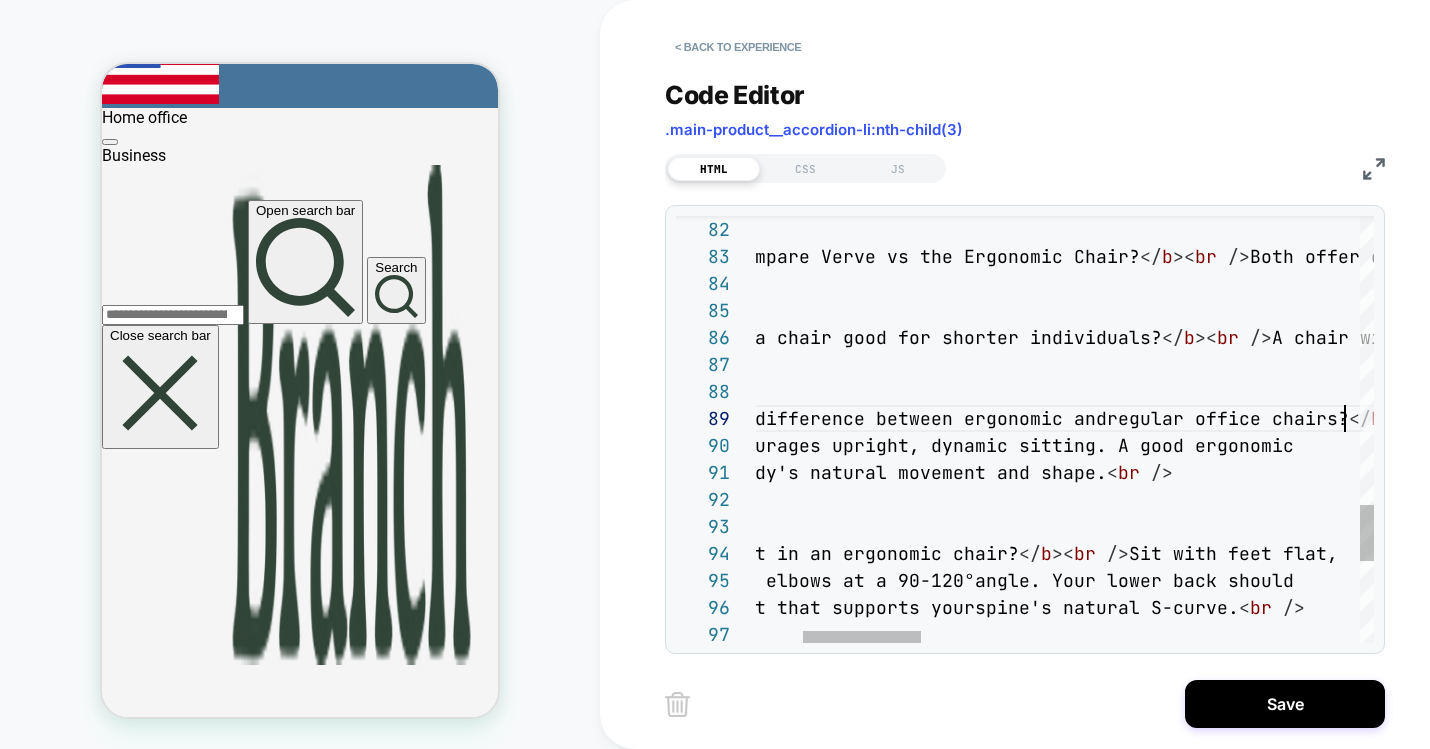 scroll, scrollTop: 162, scrollLeft: 832, axis: both 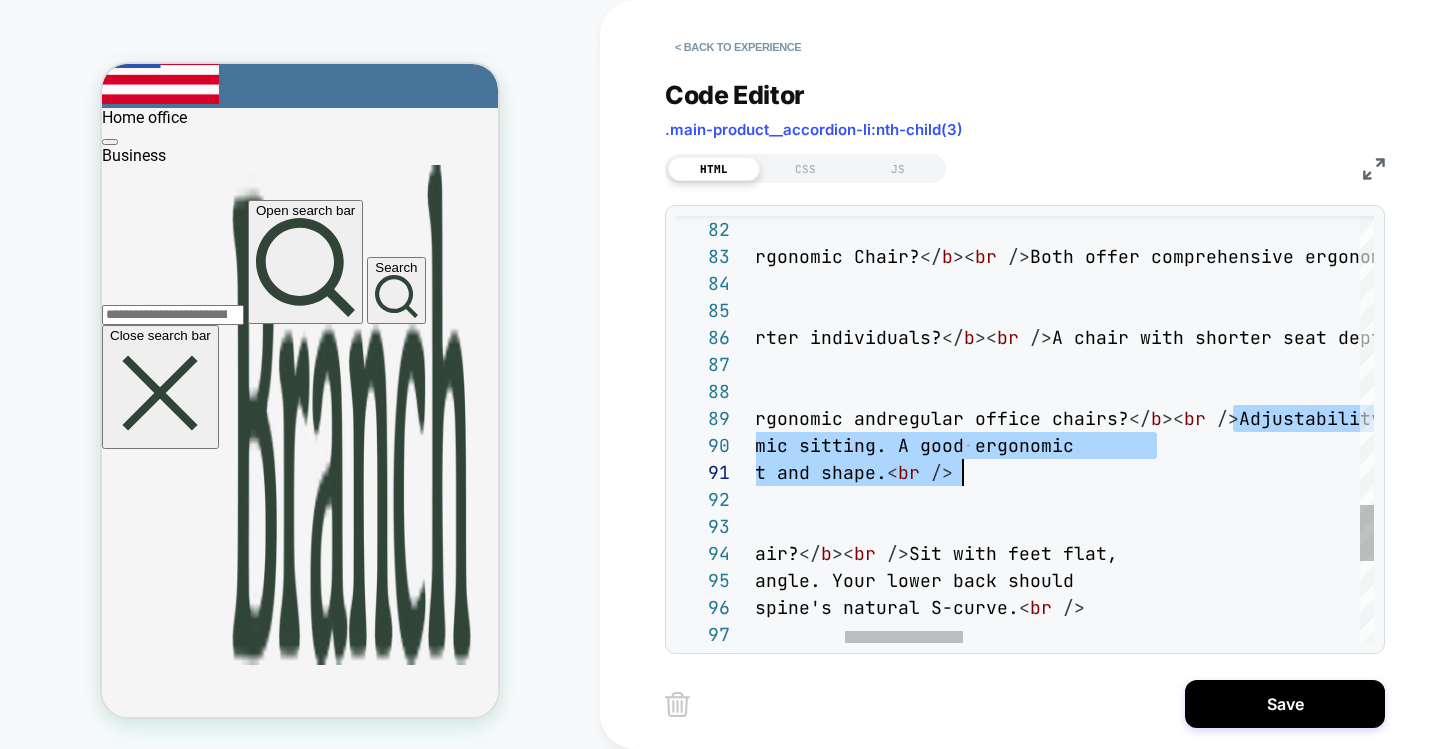 drag, startPoint x: 1235, startPoint y: 414, endPoint x: 958, endPoint y: 462, distance: 281.12808 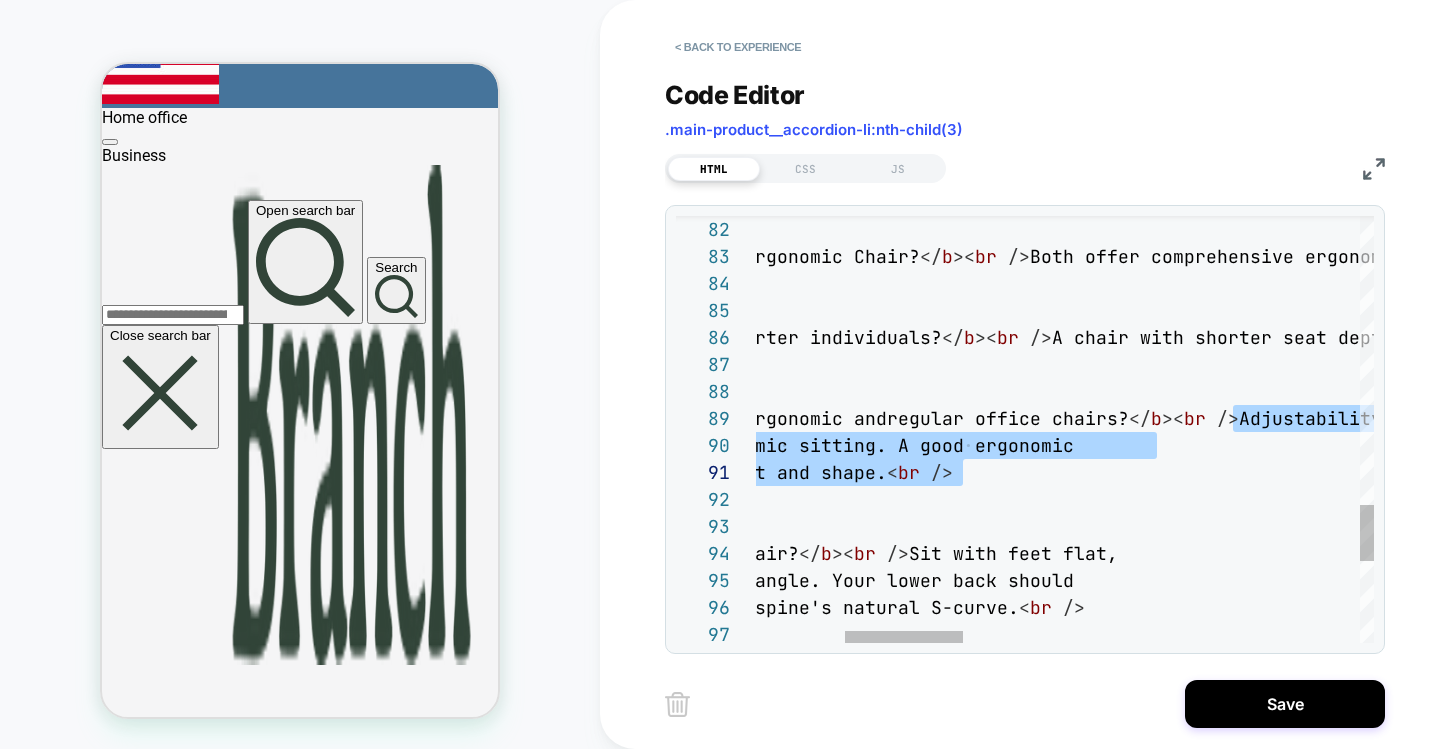 scroll, scrollTop: 81, scrollLeft: 3586, axis: both 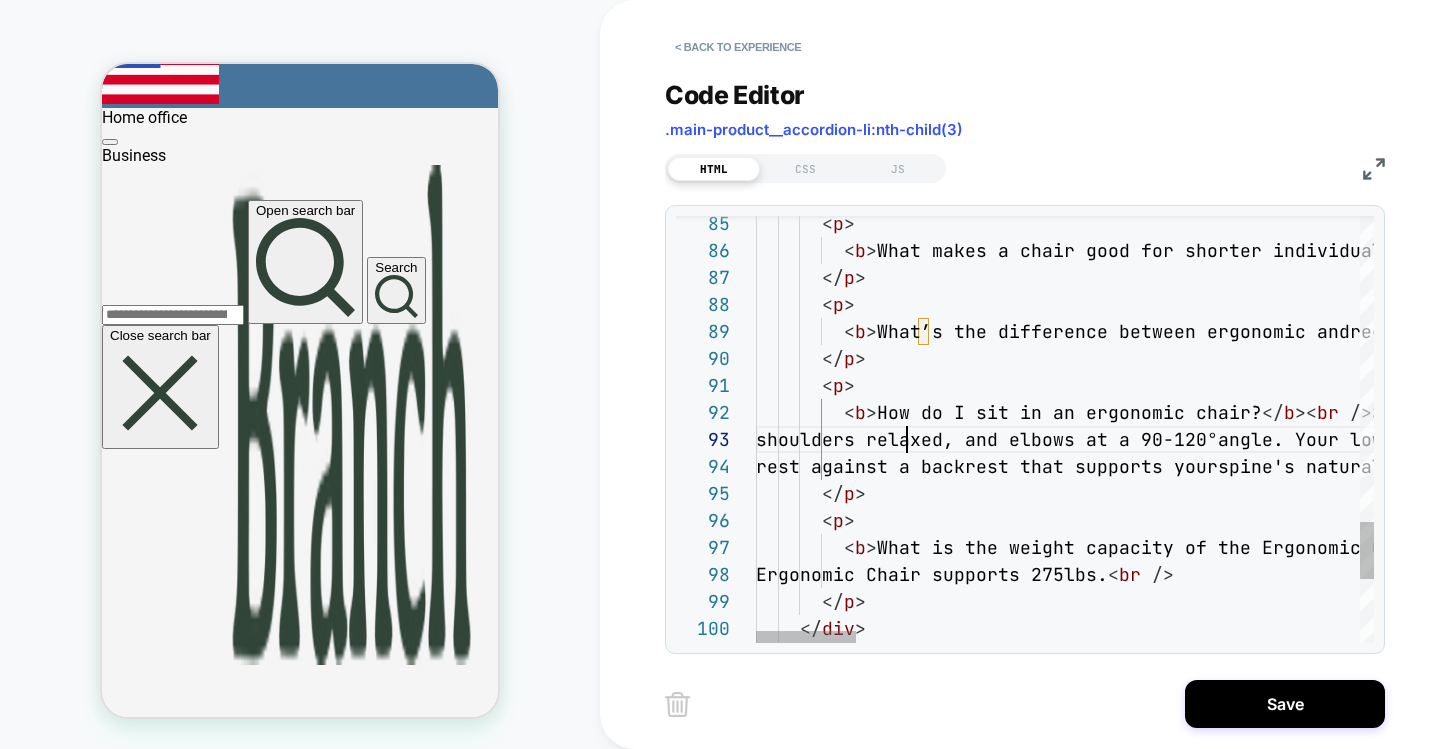 click on "< p >          < b > What makes a chair good for shorter individuals? </ b >< br   /> A chair with shorter seat depth and a greater rang e of height adjustment is better for shorter indiv iduals. When seated, you should be able to maintai n proper posture, with your feet planted firmly on  the ground. < br   />        </ p >        < p >          < b > What’s the difference between ergonomic and  regular office chairs? </ b >< br   /> An ergonomic chair is designed to support proper  seated posture, with adjustable lumbar support,  arm rests, seat height and depth, and more.  Ergonomic chairs support longterm healthy posture  for those who spend long hours sitting at their  desks. < br   />        </ p >        < p >          < b > How do I sit in an ergonomic chair? </ b >< br   /> Sit with feet flat, angle. Your lower back should < br   />" at bounding box center (2609, -468) 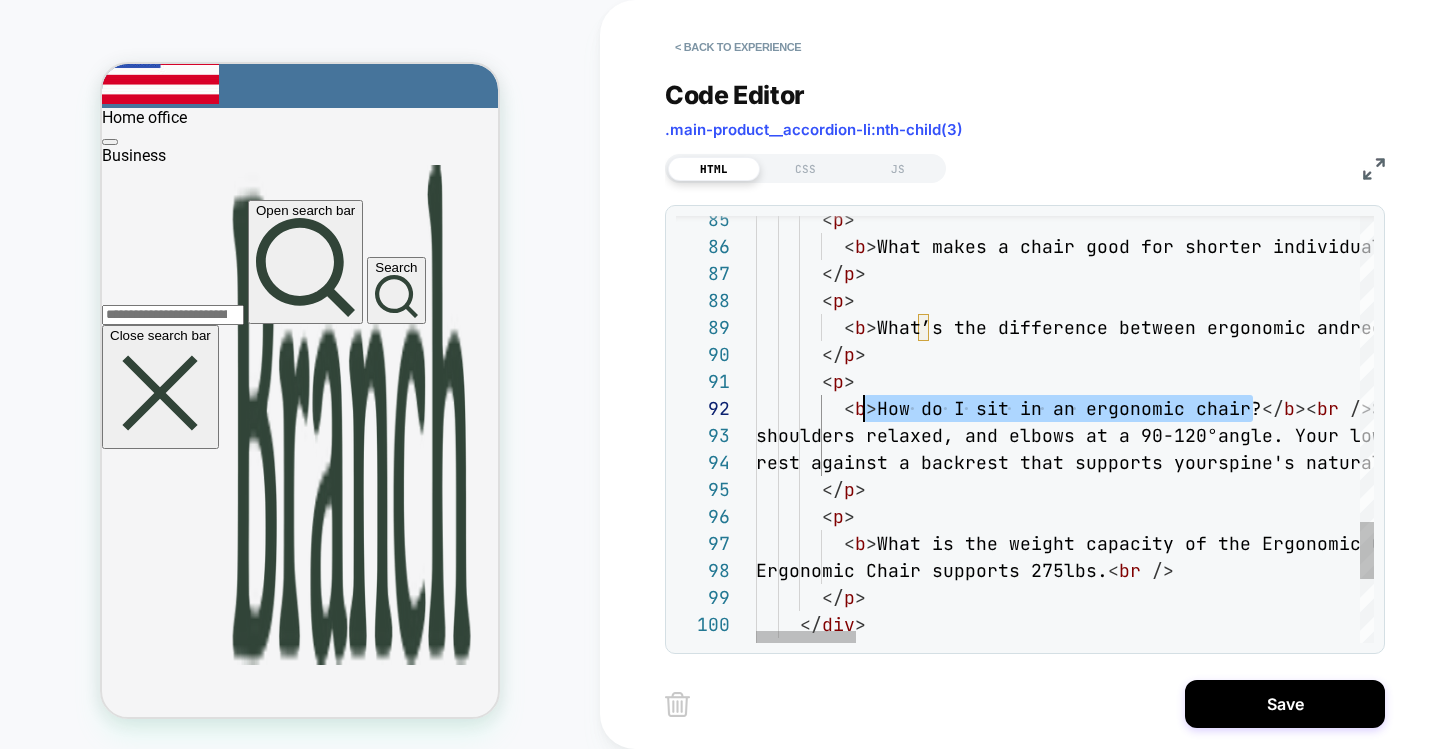 scroll, scrollTop: 27, scrollLeft: 119, axis: both 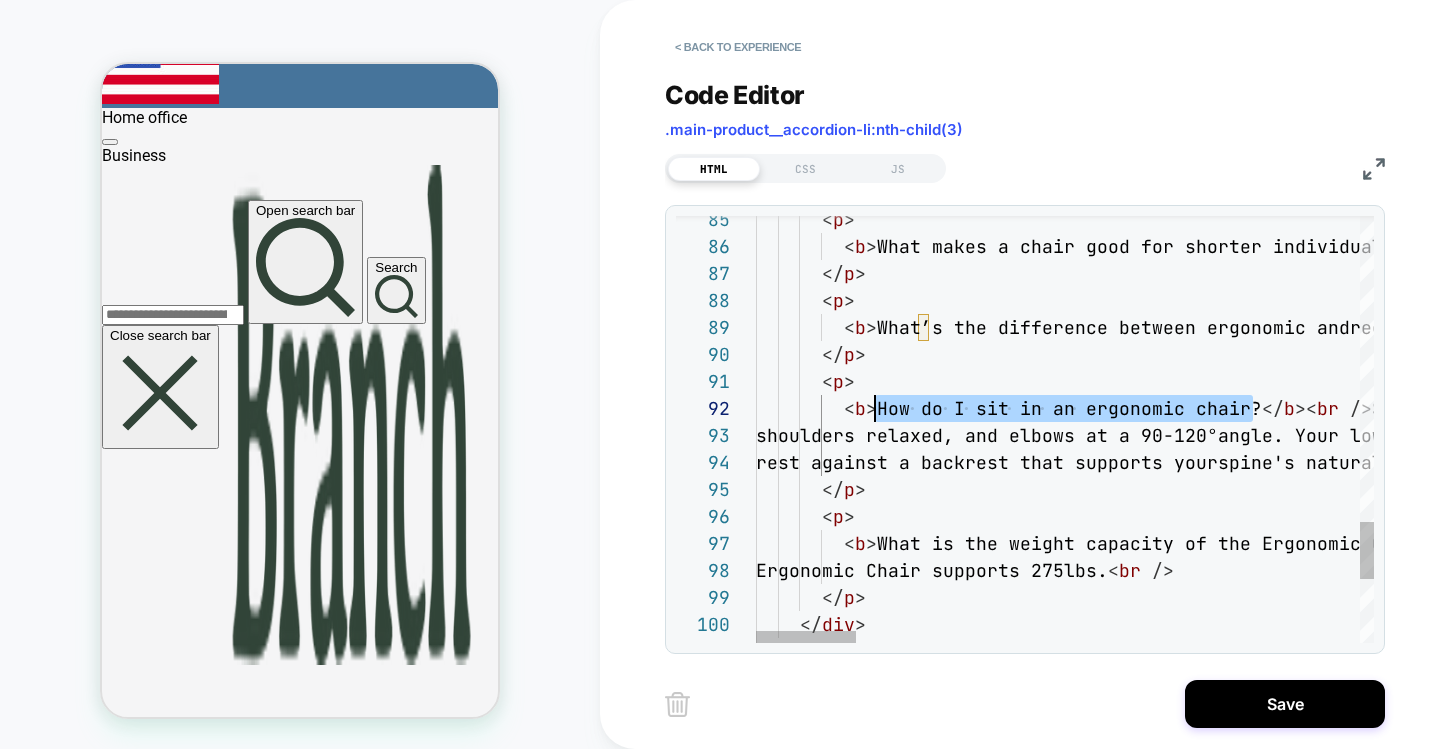 drag, startPoint x: 1248, startPoint y: 408, endPoint x: 874, endPoint y: 407, distance: 374.00134 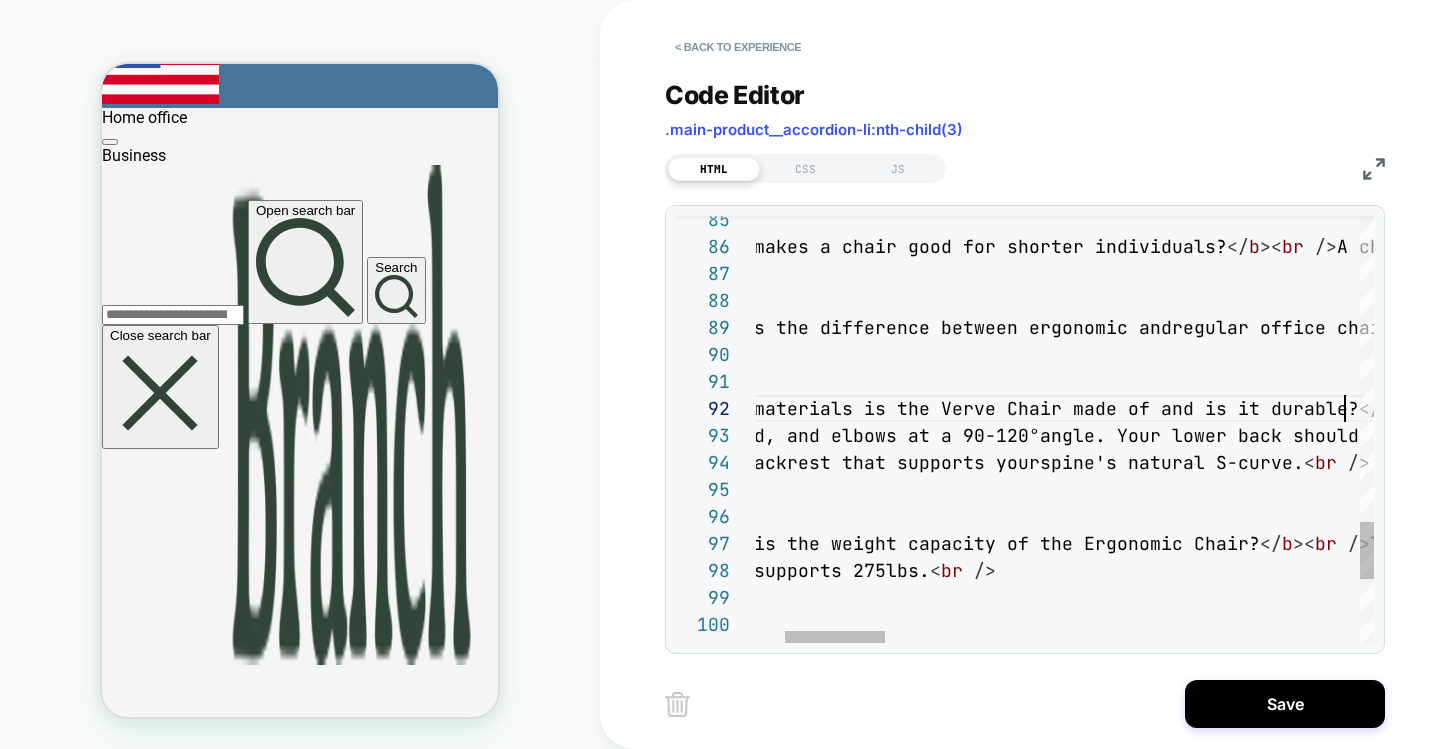 scroll, scrollTop: 27, scrollLeft: 767, axis: both 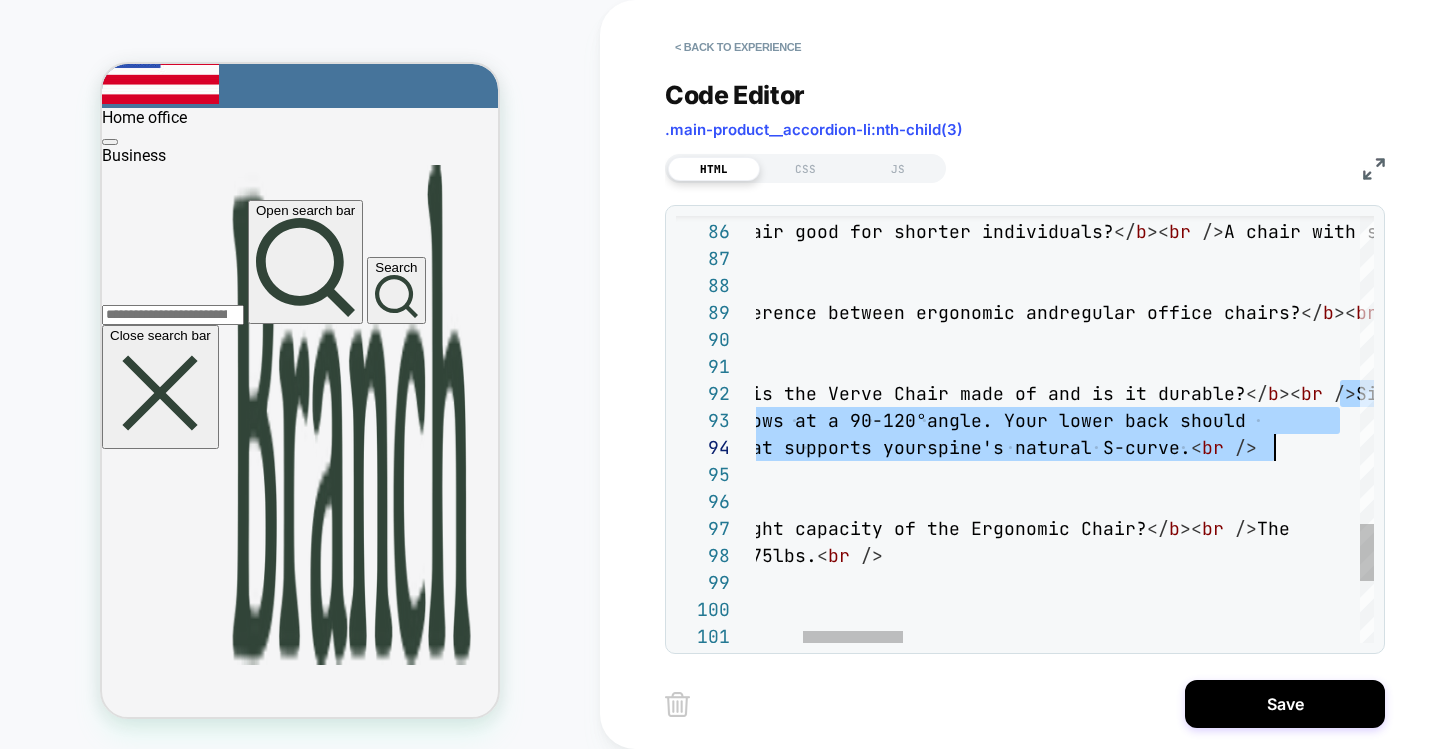 drag, startPoint x: 1338, startPoint y: 394, endPoint x: 1271, endPoint y: 438, distance: 80.1561 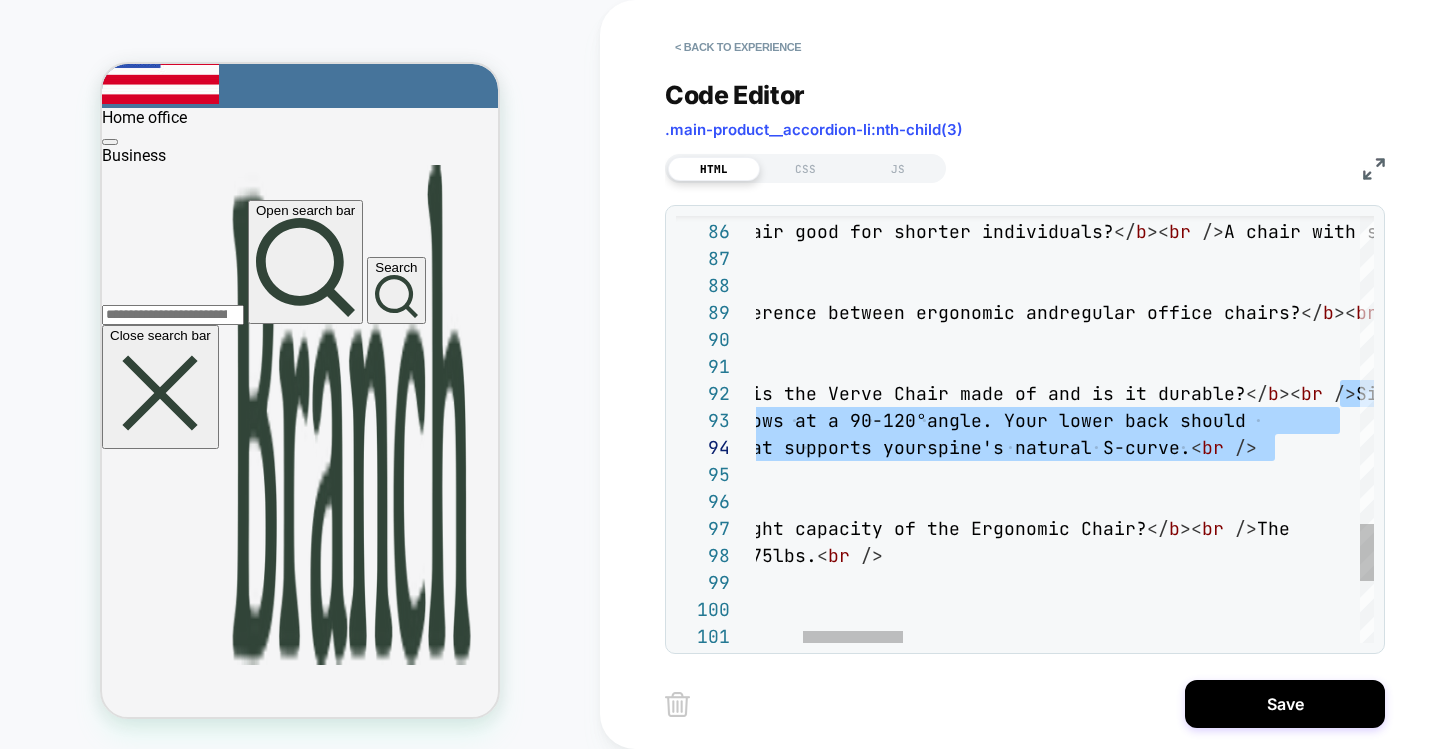 scroll, scrollTop: 27, scrollLeft: 2797, axis: both 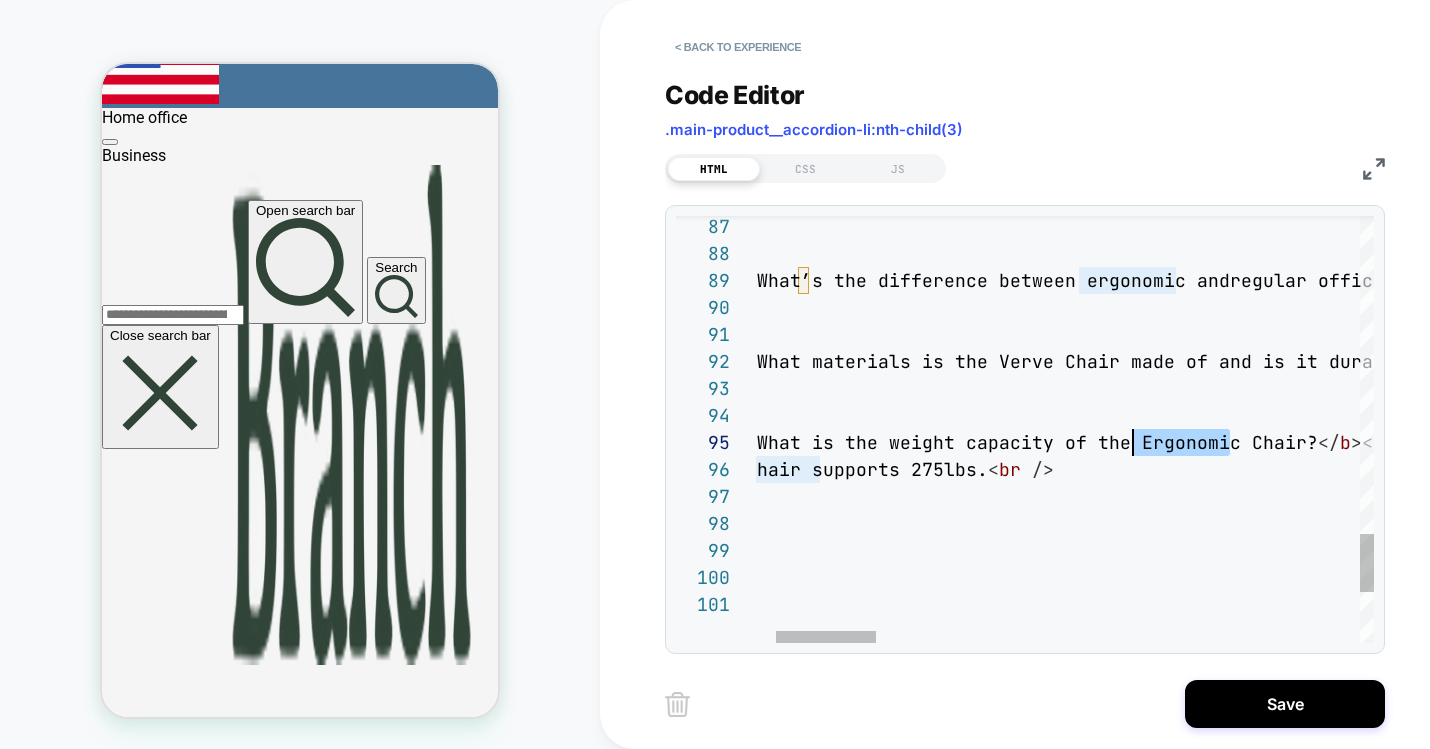drag, startPoint x: 1228, startPoint y: 445, endPoint x: 1131, endPoint y: 446, distance: 97.00516 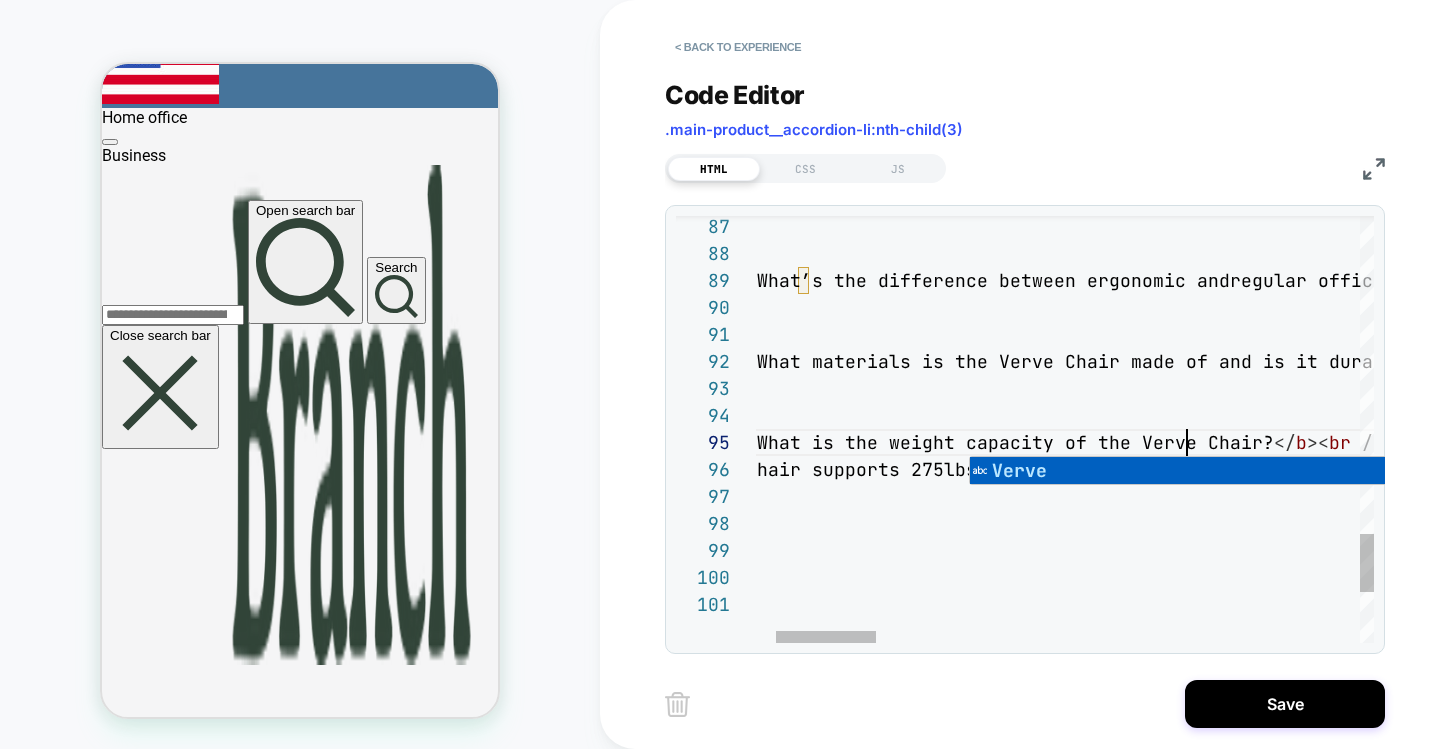 click on "</ p >        < p >          < b > What’s the difference between ergonomic and  regular office chairs? </ b >< br   /> An ergonomic chair is designed to support proper  seated posture, with adjustable lumbar support,  arm rests, seat height and depth, and more.  Ergonomic chairs support longterm healthy posture  for those who spend long hours sitting at their  desks. < br   />        </ p >        < p >          < b > What materials is the Verve Chair made of and is i t durable? </ b >< br   /> Verve features a reinforced polyamide frame, alumi num base, breathable 3D-knit back, and high-densit y foam seat. It comes with a 7-year warranty, buil t to last through daily use. < br   />        </ p >        < p >          < b > What is the weight capacity of the Verve Chair? </ b >< br   /> The         Ergonomic Chair supports 275lbs. < br p" at bounding box center (2489, -546) 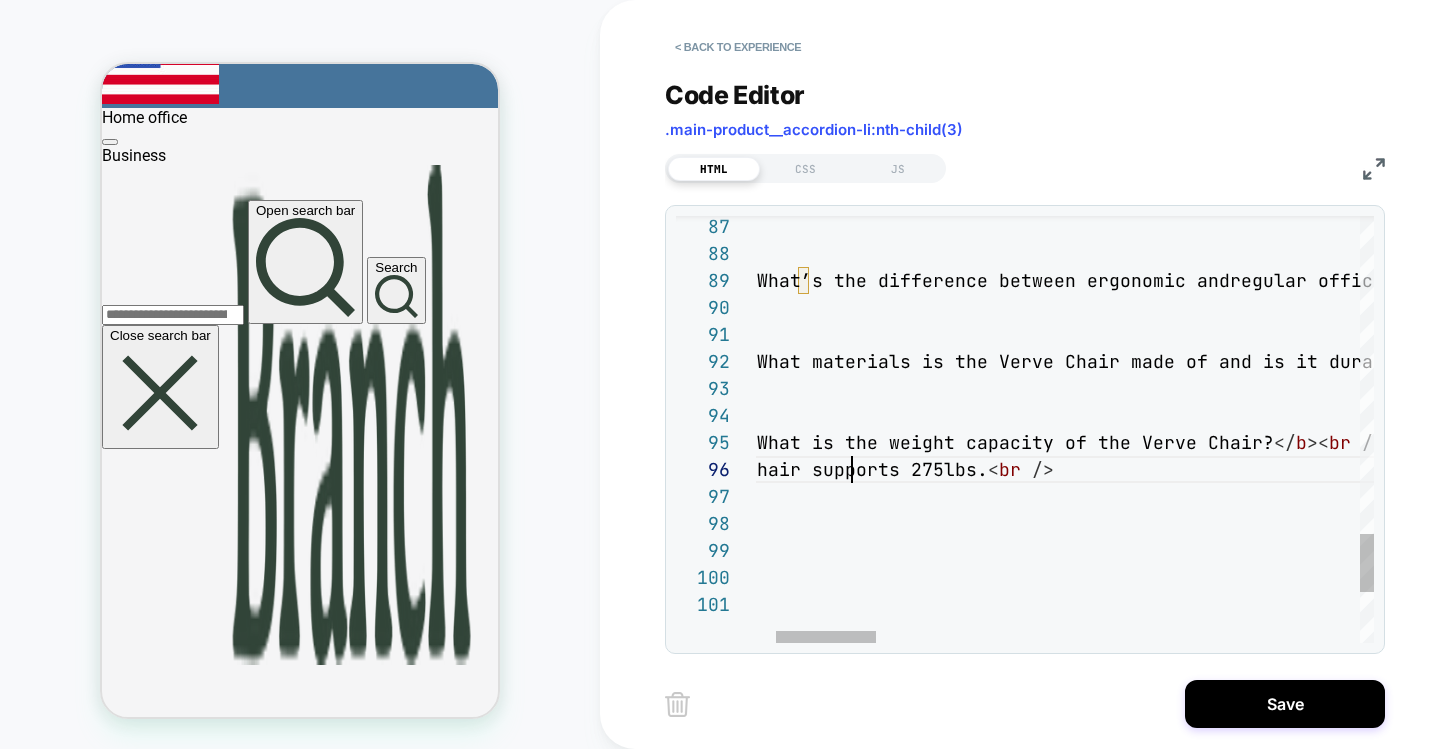 scroll, scrollTop: 135, scrollLeft: 216, axis: both 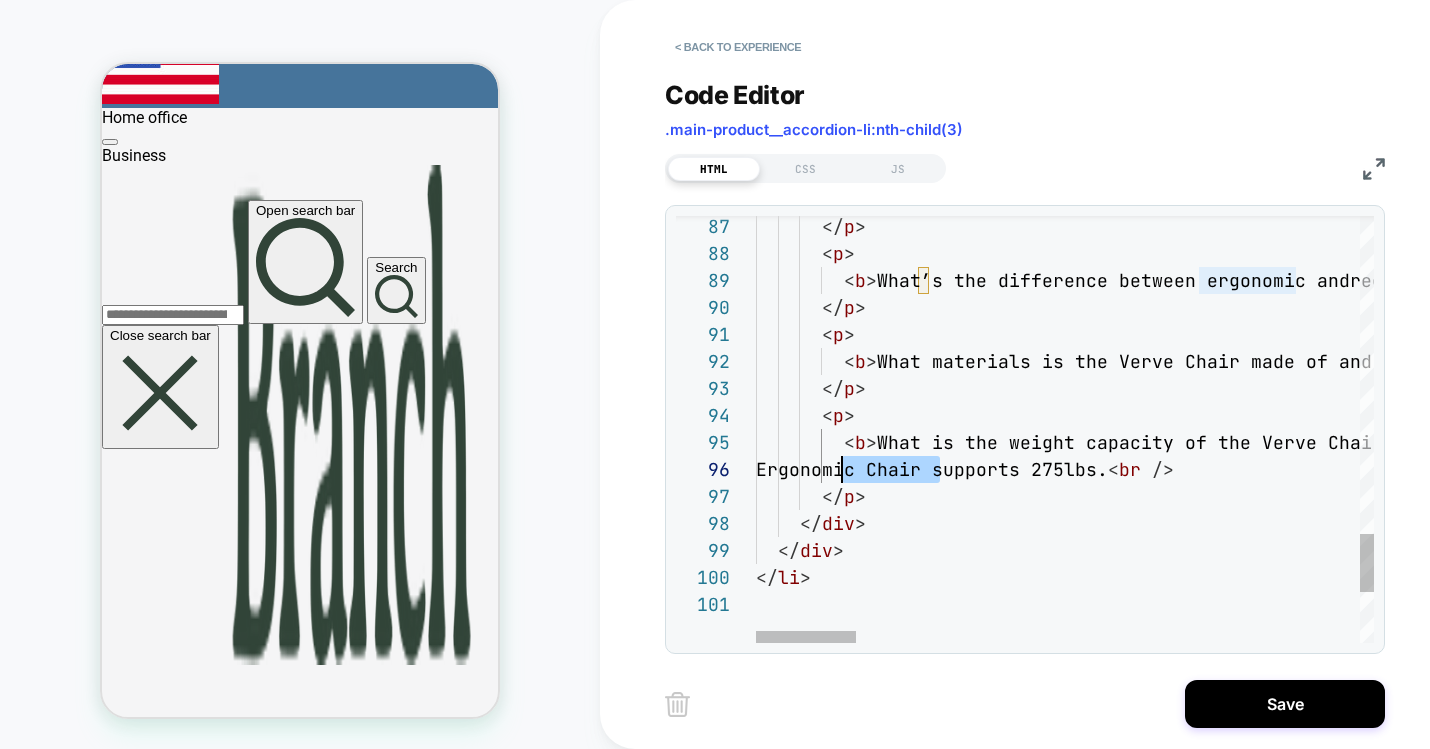 drag, startPoint x: 939, startPoint y: 470, endPoint x: 845, endPoint y: 471, distance: 94.00532 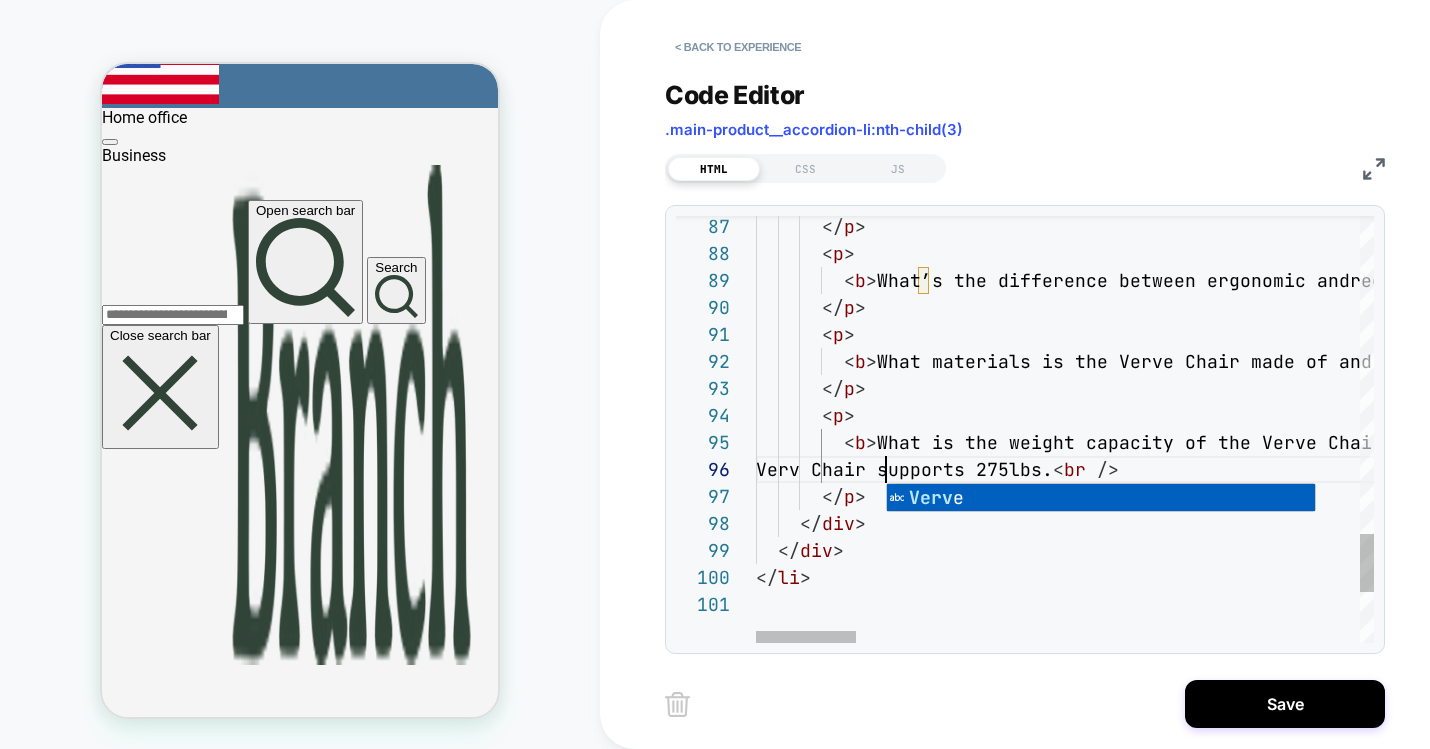 scroll, scrollTop: 135, scrollLeft: 140, axis: both 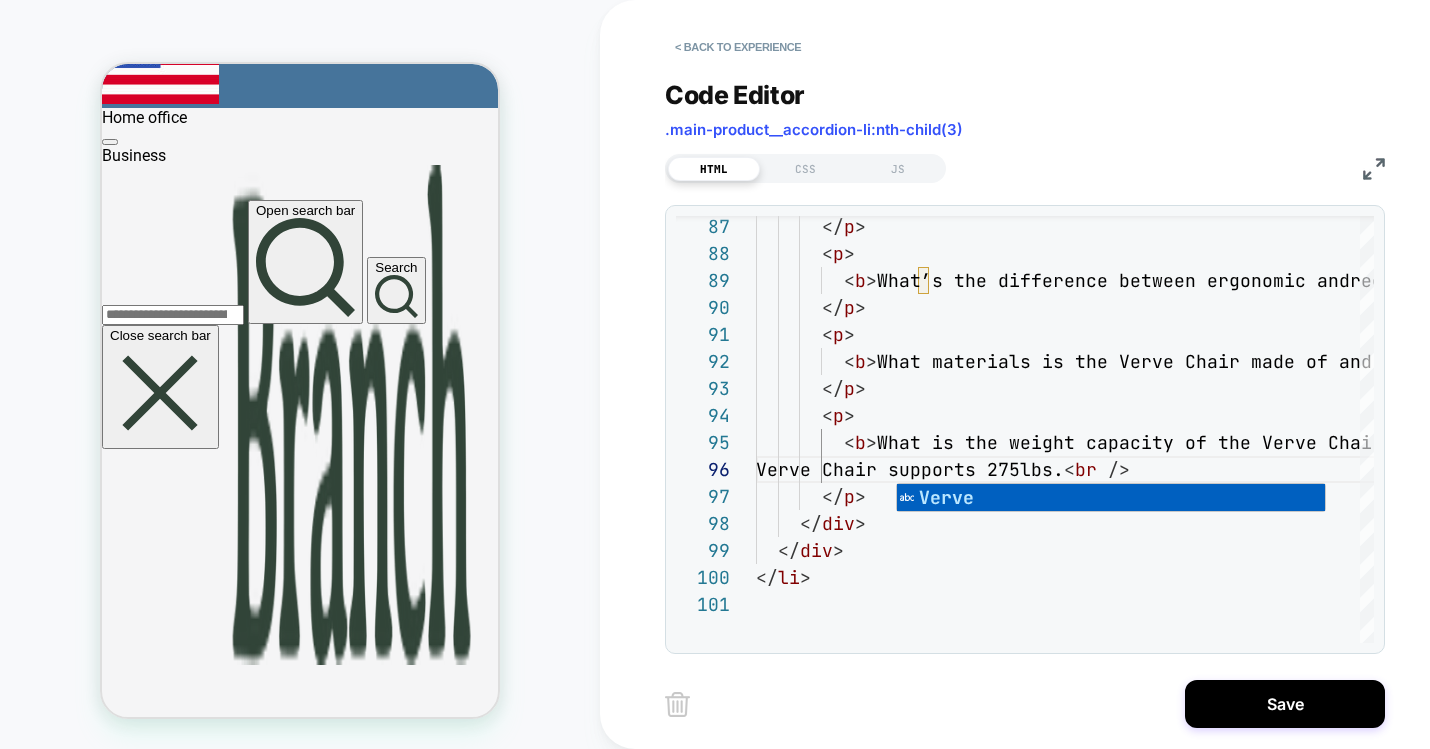 type on "**********" 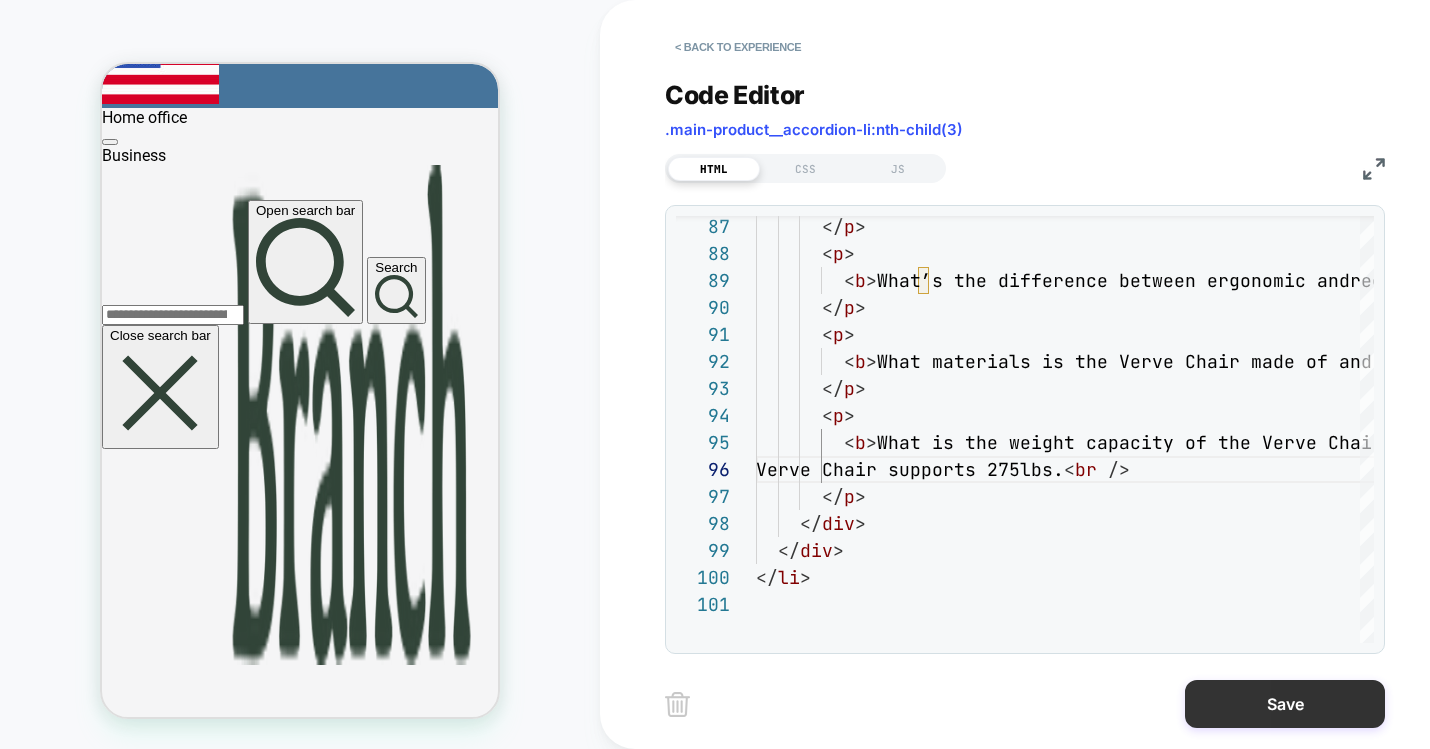 click on "Save" at bounding box center (1285, 704) 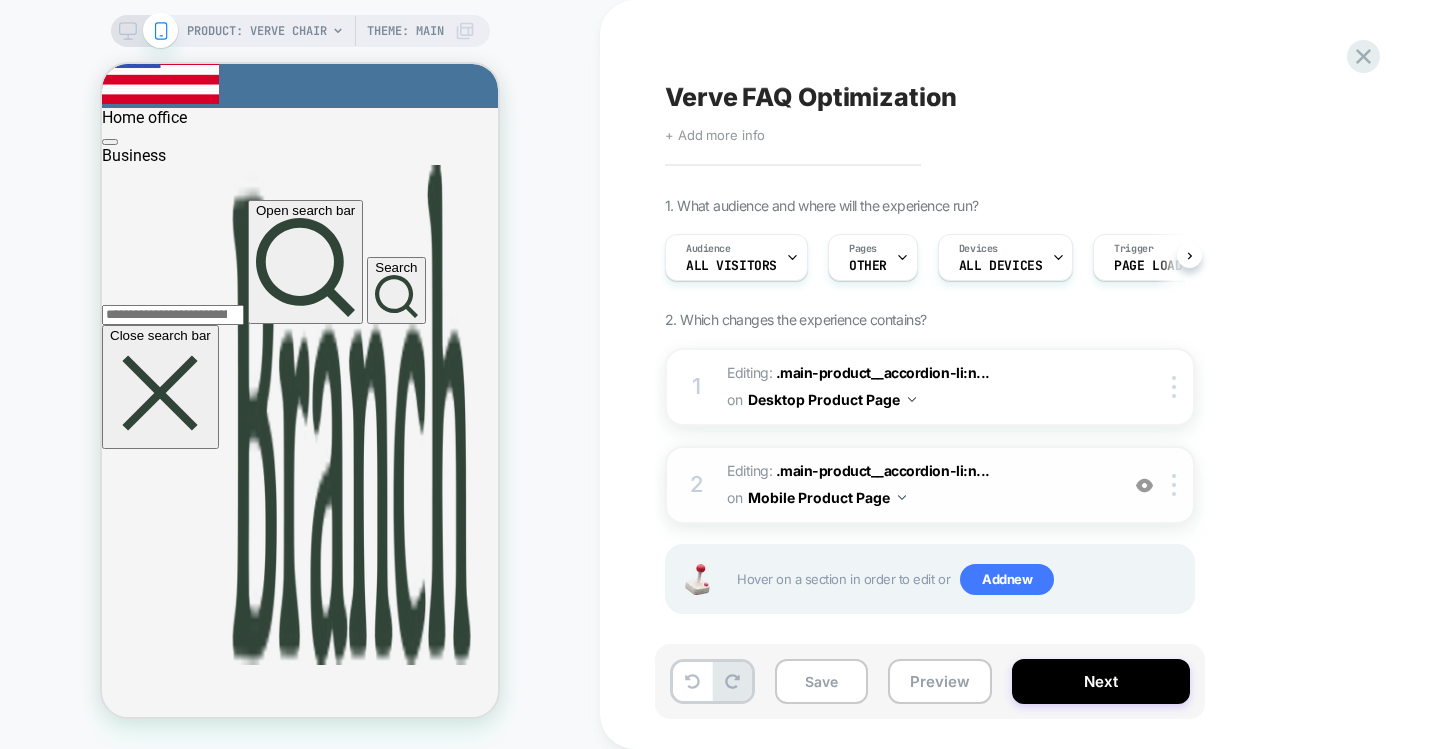 scroll, scrollTop: 0, scrollLeft: 1, axis: horizontal 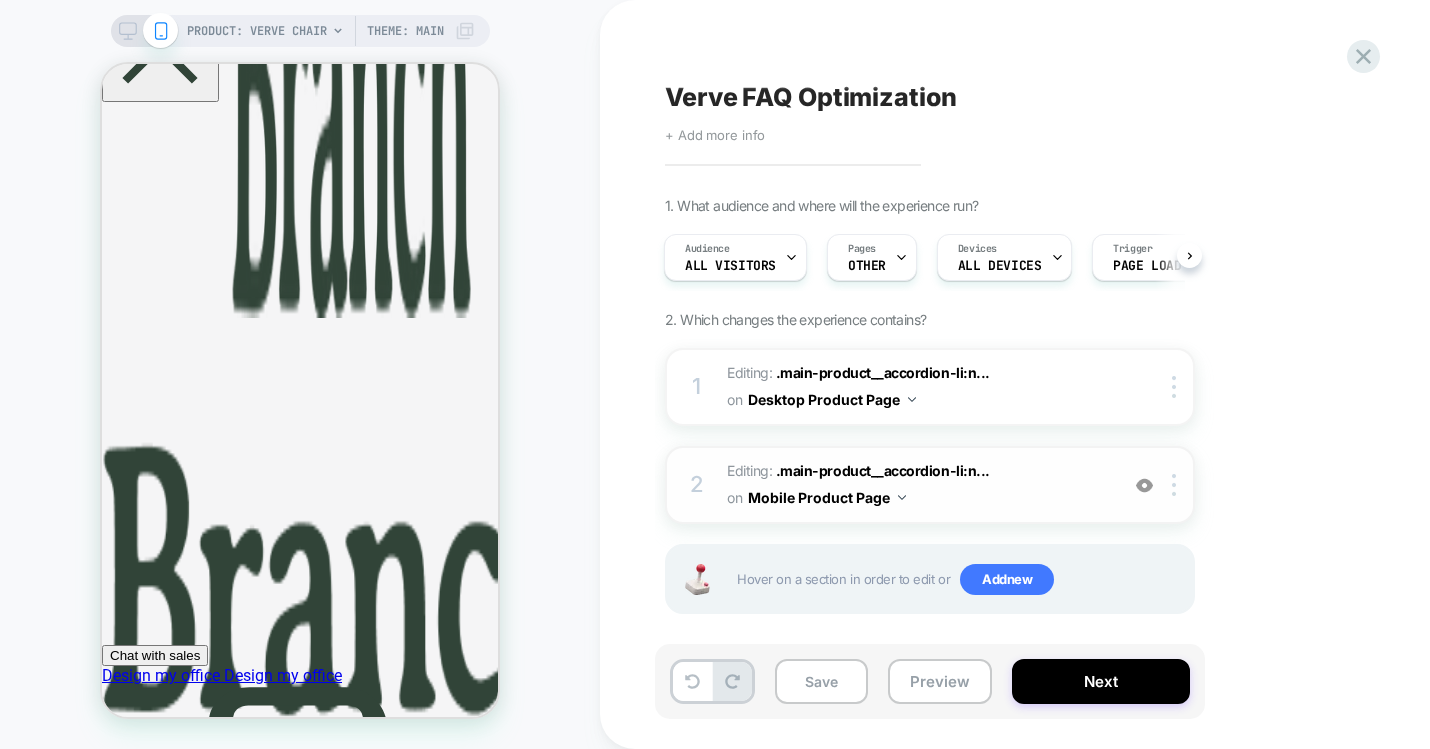 click on "Editing :   .main-product__accordion-li:n... .main-product__accordion-li:nth-child(3)   on Mobile Product Page" at bounding box center (917, 485) 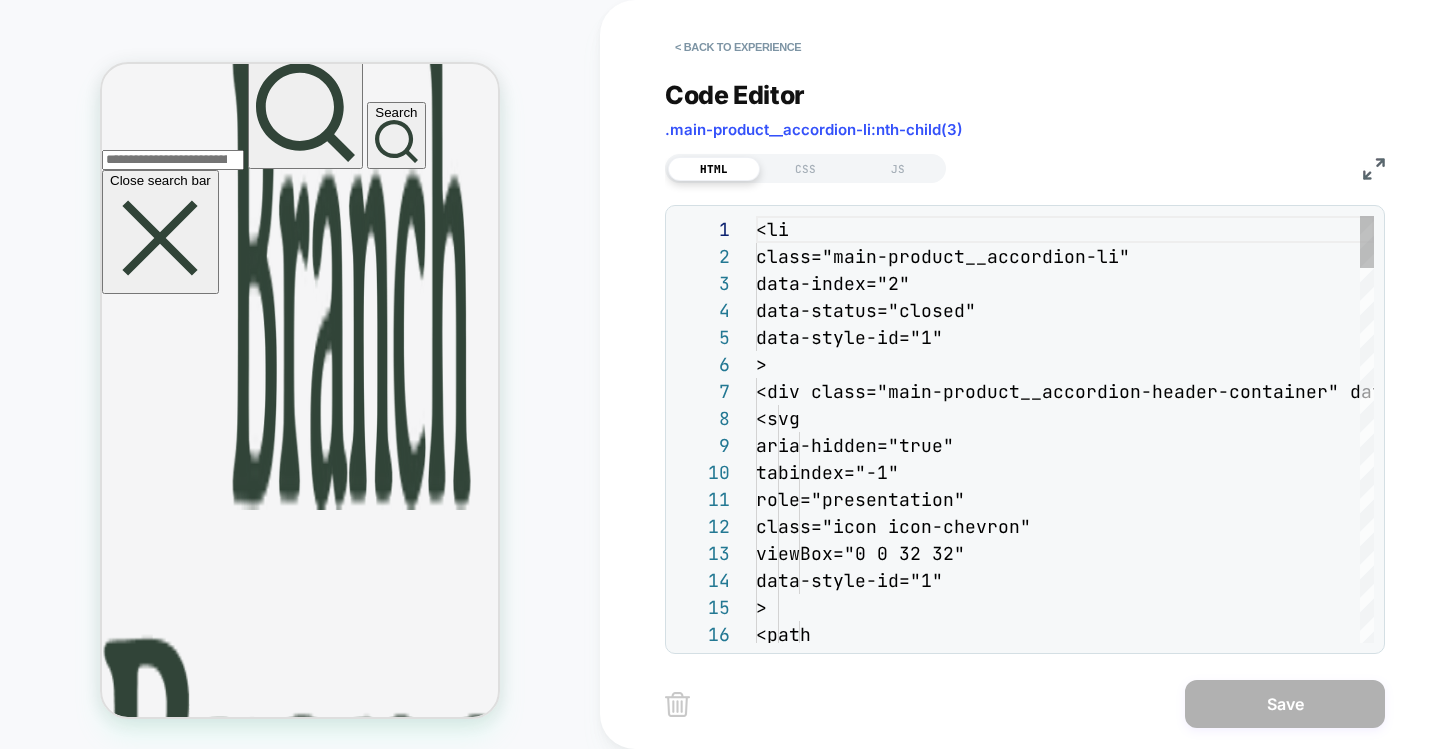 scroll, scrollTop: 270, scrollLeft: 0, axis: vertical 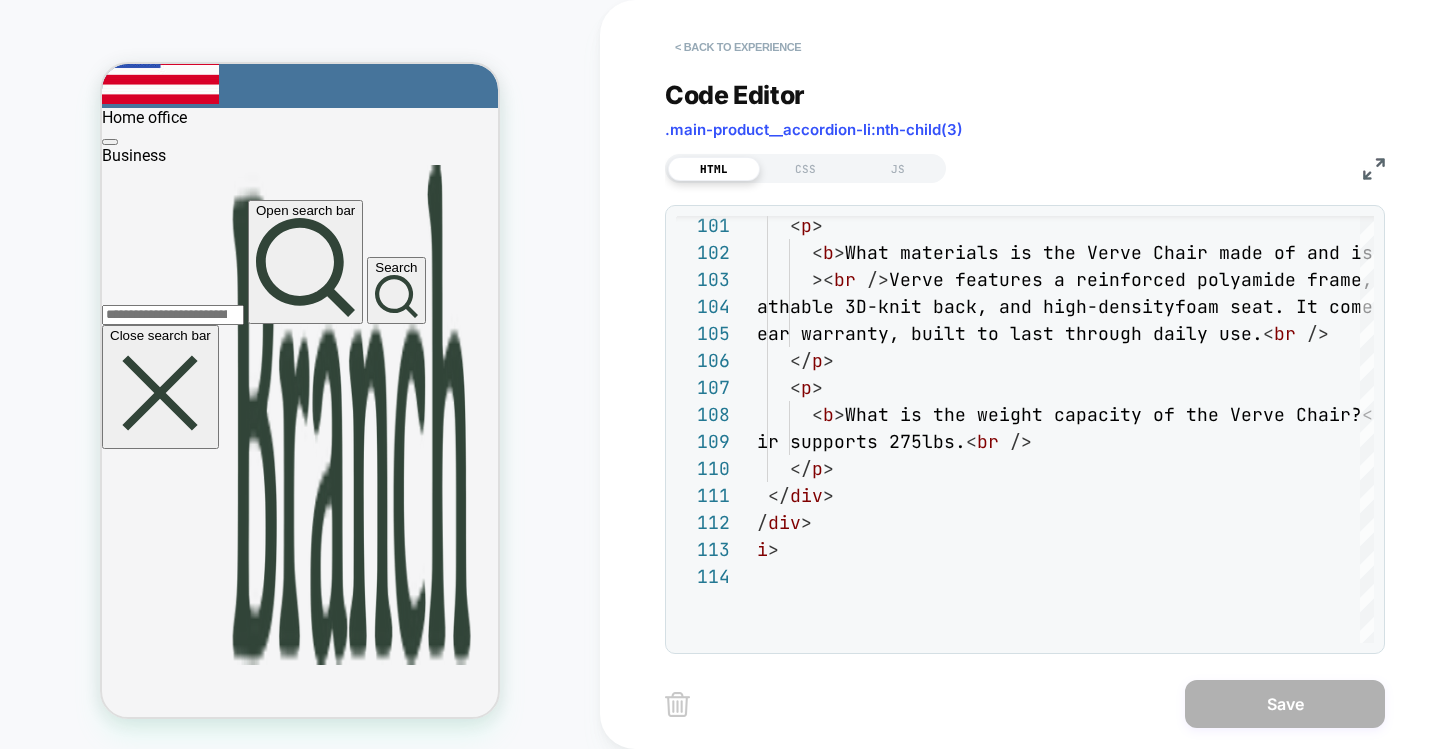 click on "< Back to experience" at bounding box center (738, 47) 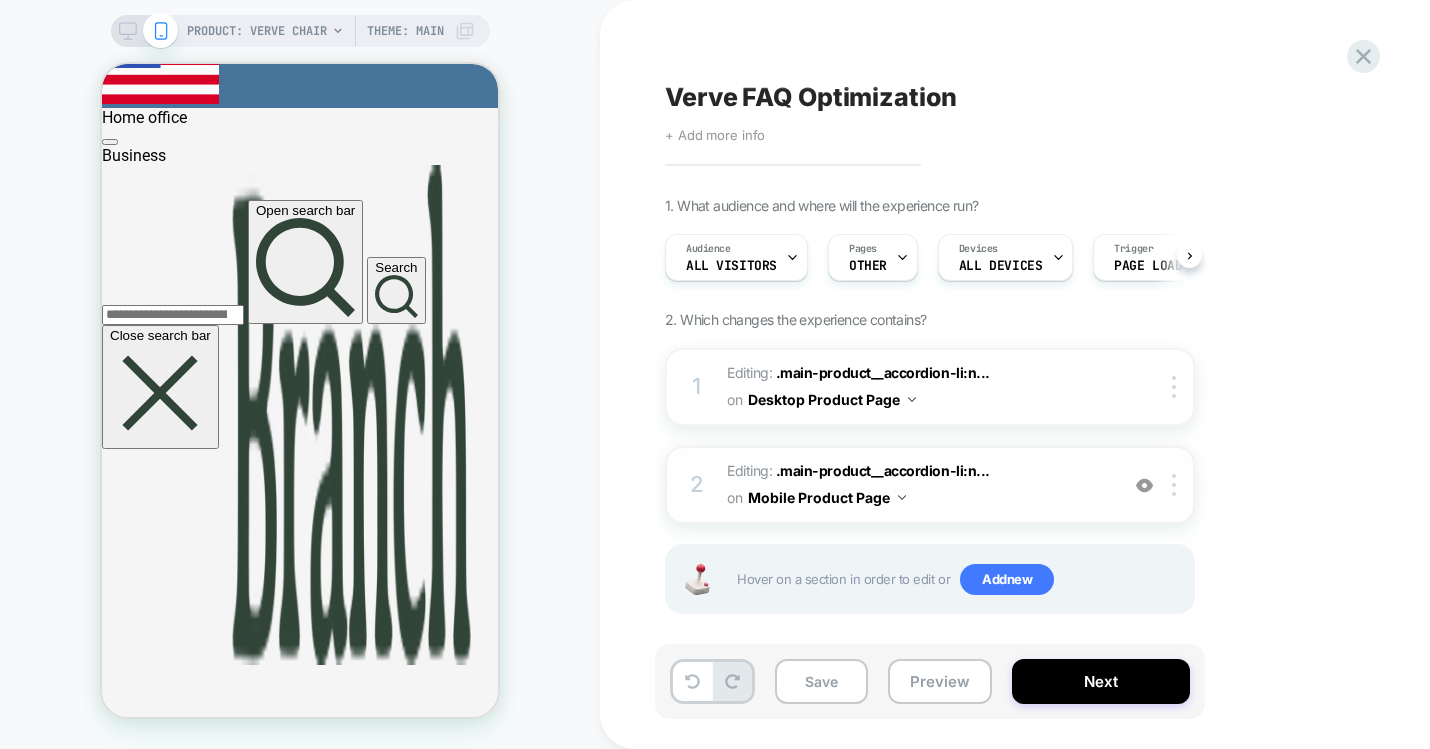 scroll, scrollTop: 0, scrollLeft: 1, axis: horizontal 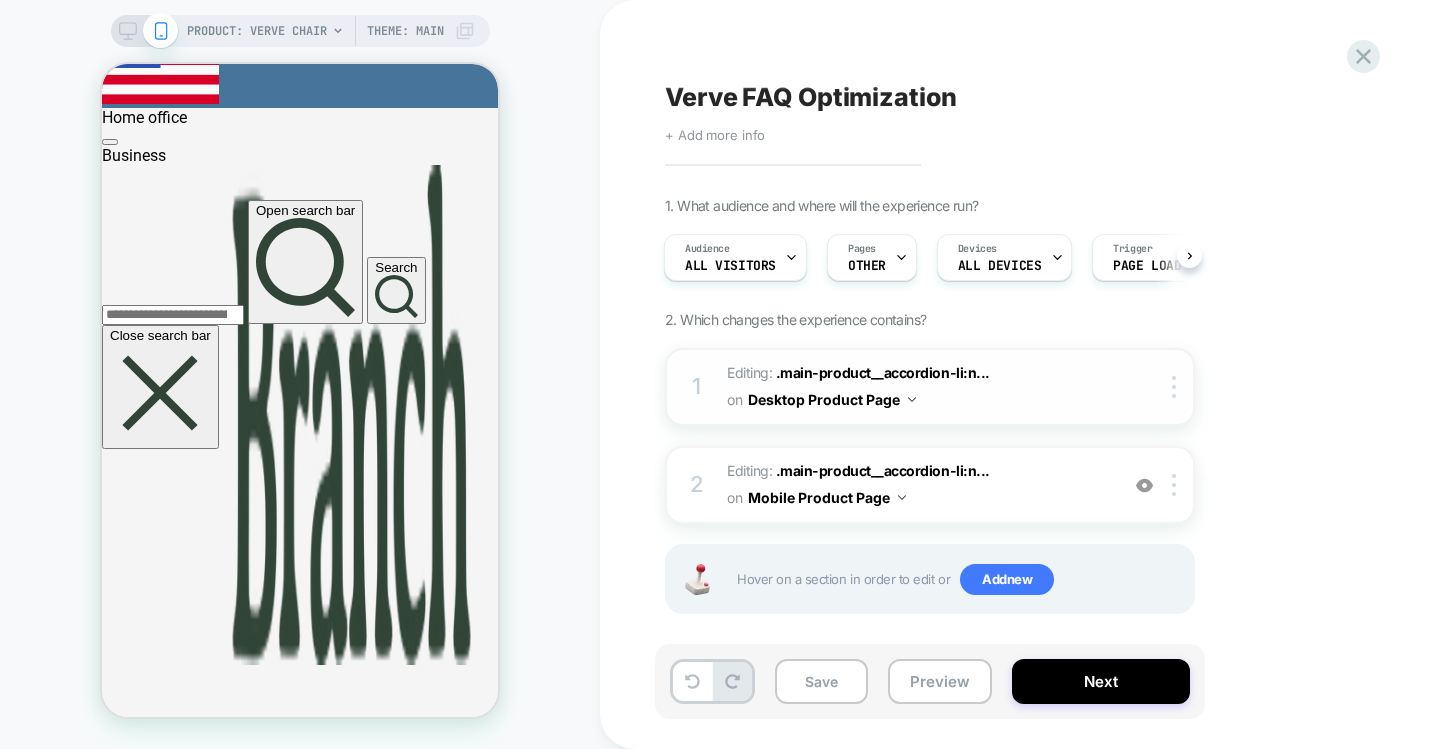 click on "Editing :   .main-product__accordion-li:n... .main-product__accordion-li:nth-child(3)   on Desktop Product Page" at bounding box center (917, 387) 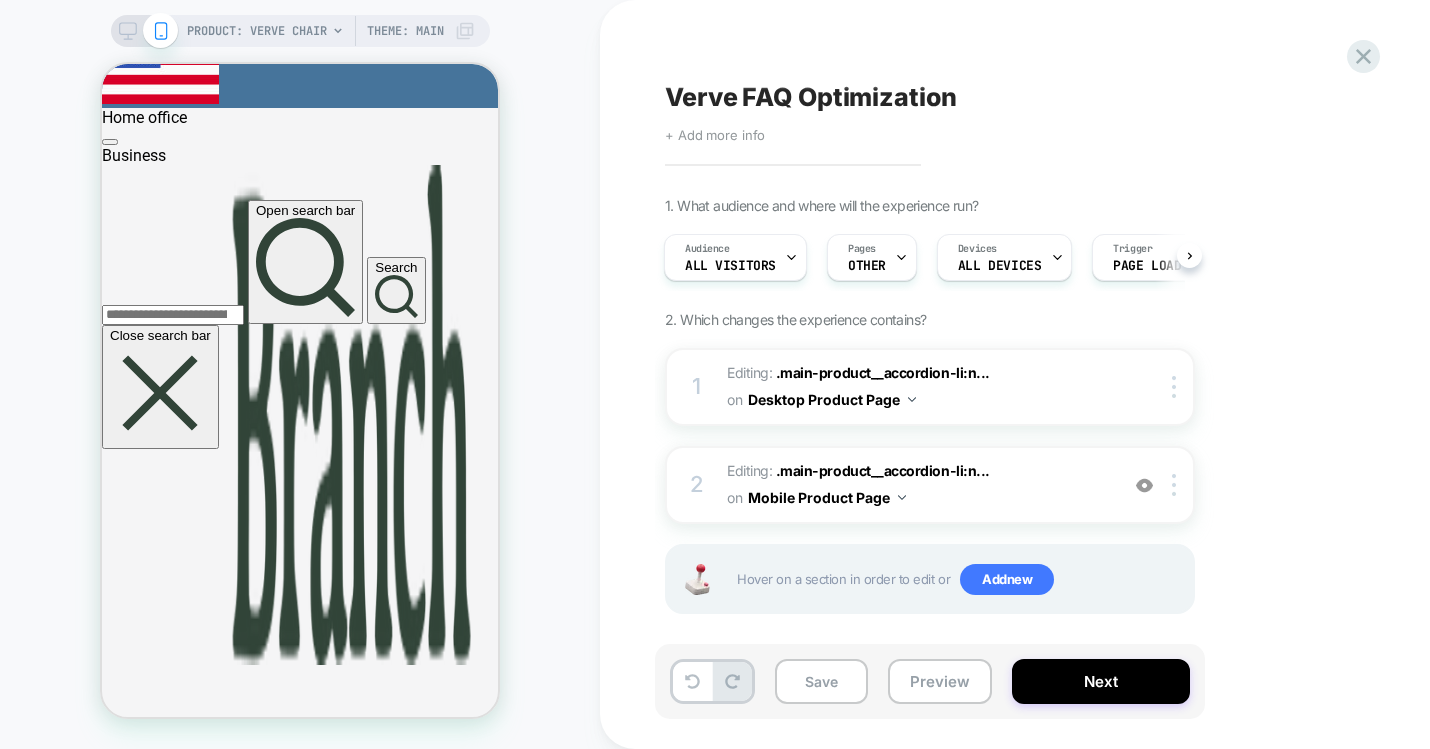click 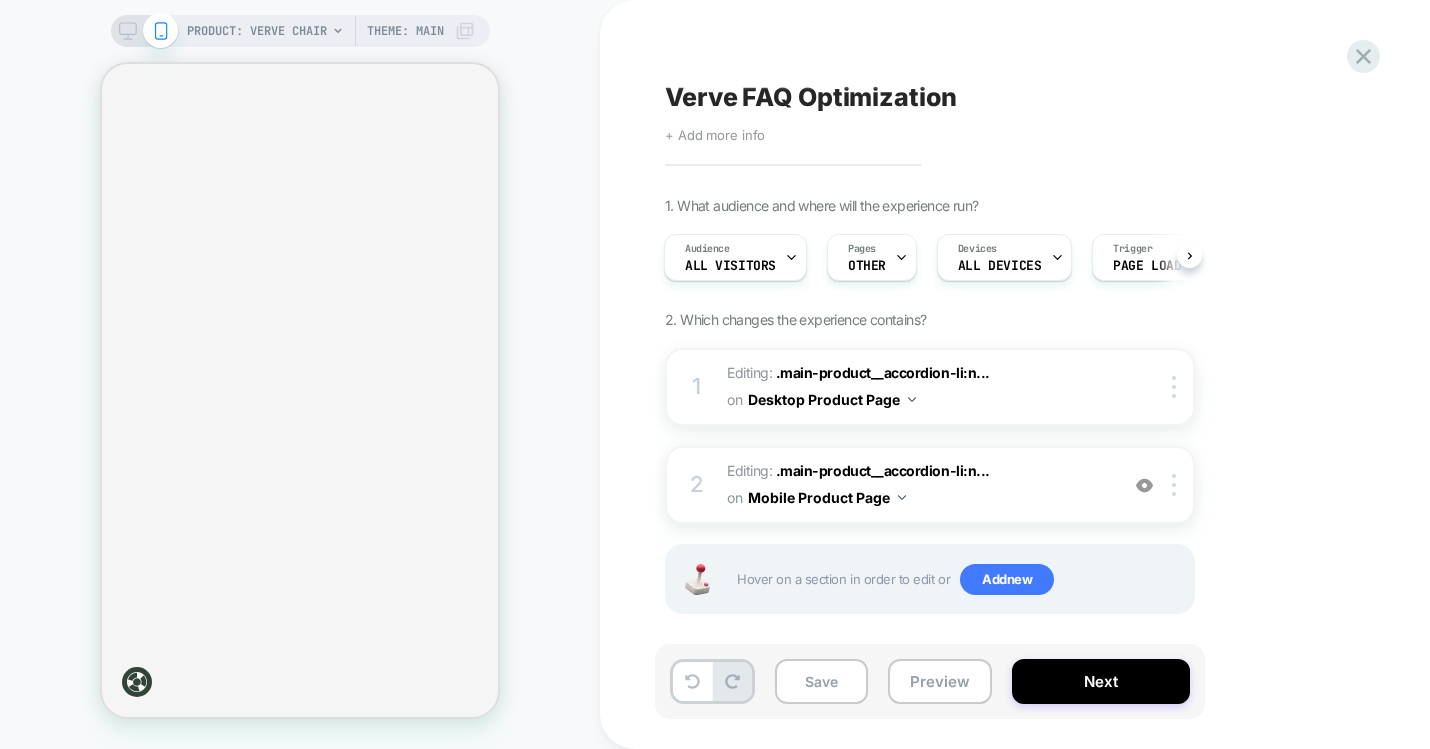 scroll, scrollTop: 0, scrollLeft: 0, axis: both 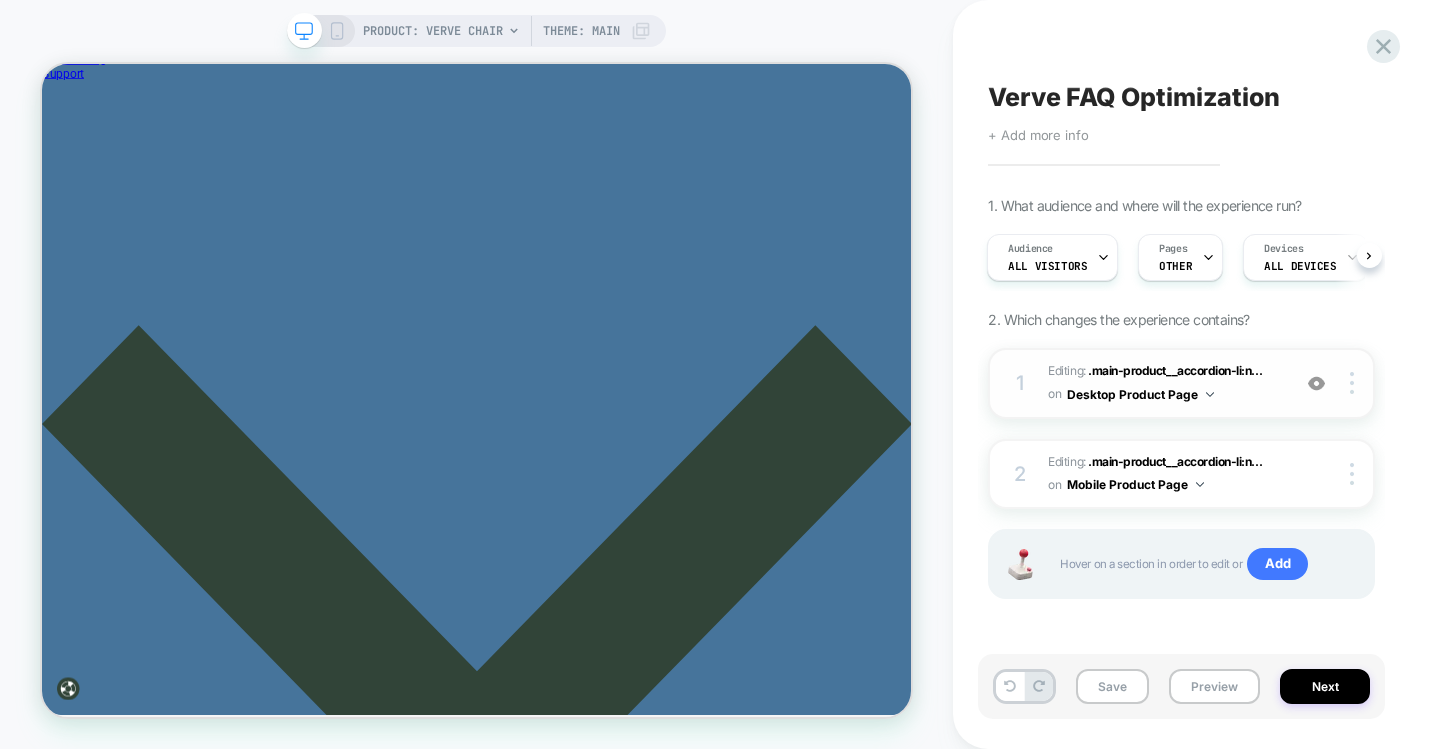 click on "Editing :   .main-product__accordion-li:n... .main-product__accordion-li:nth-child(3)   on Desktop Product Page" at bounding box center (1164, 383) 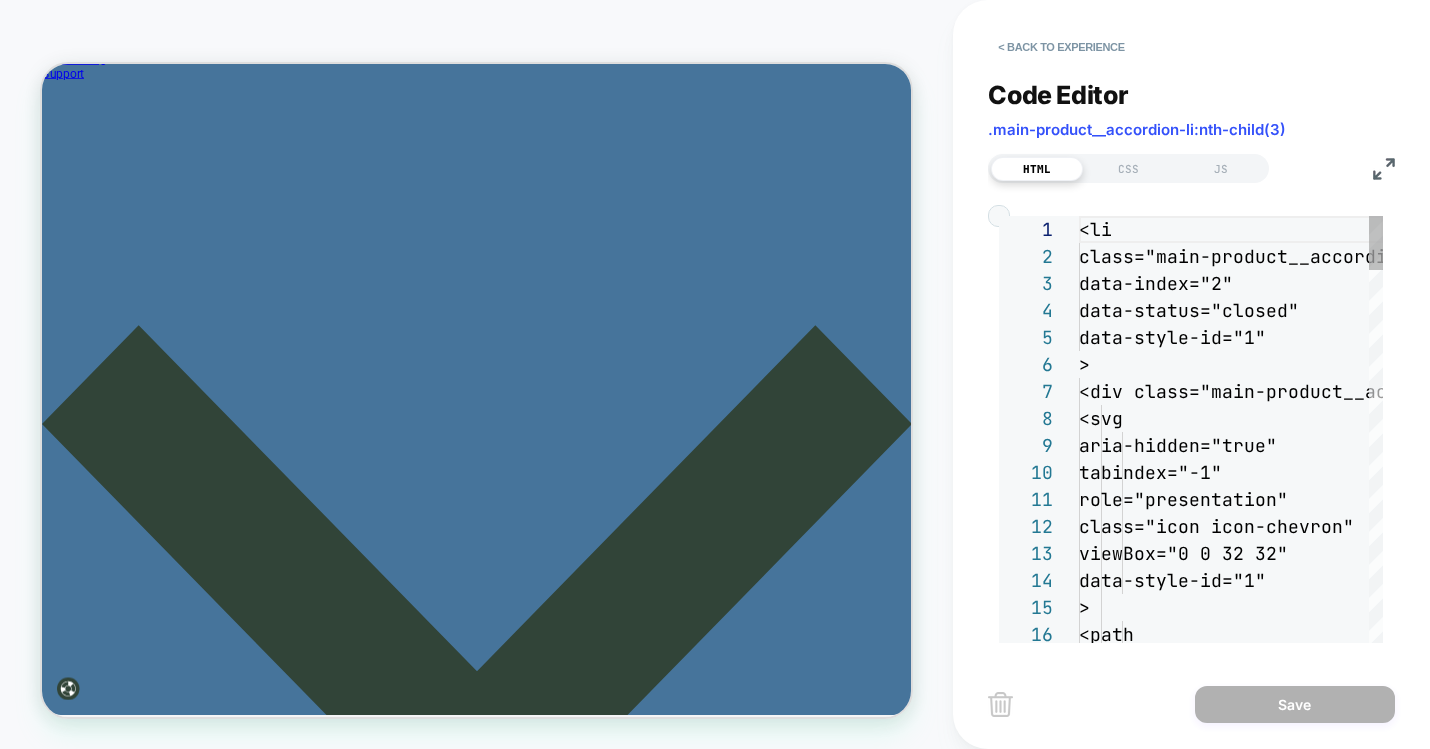 scroll, scrollTop: 270, scrollLeft: 0, axis: vertical 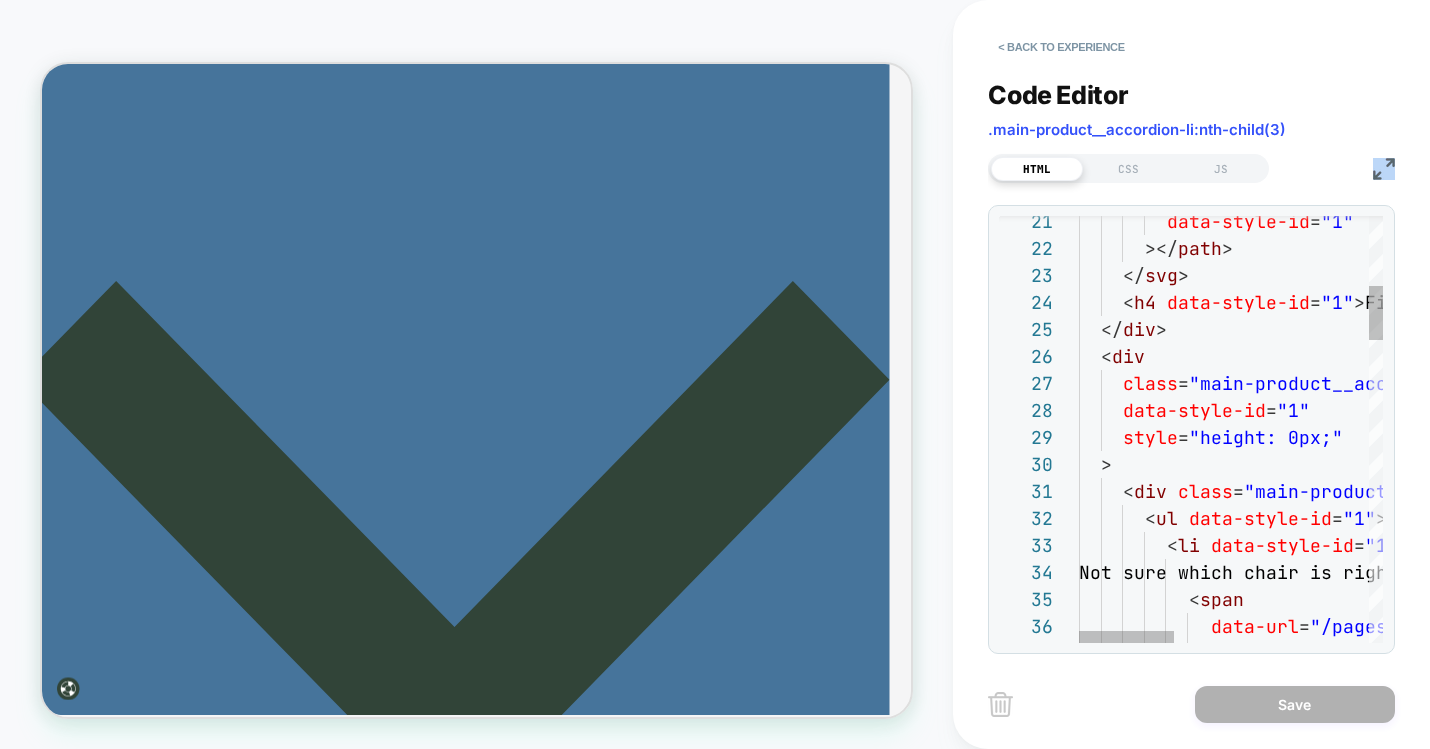 click on "HTML CSS JS" at bounding box center (1191, 166) 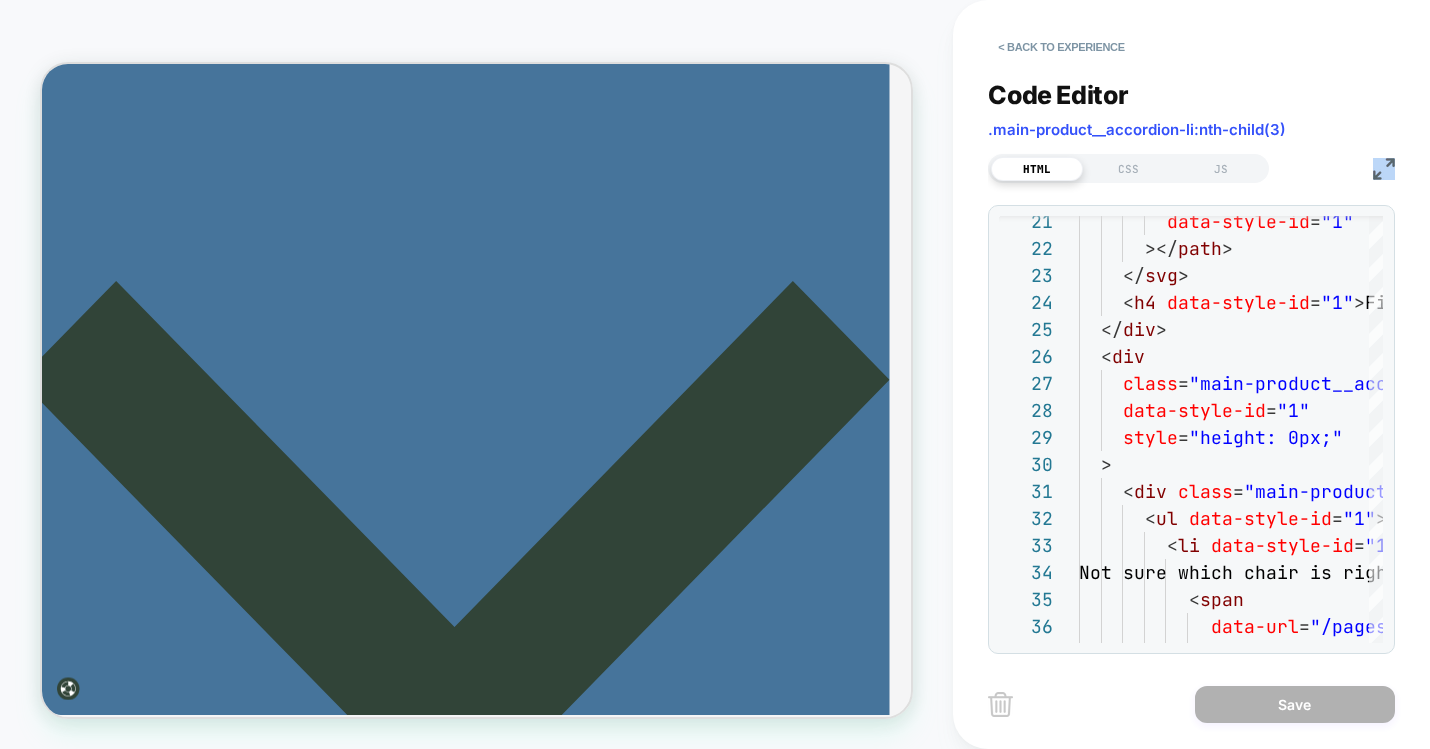 click at bounding box center (1384, 169) 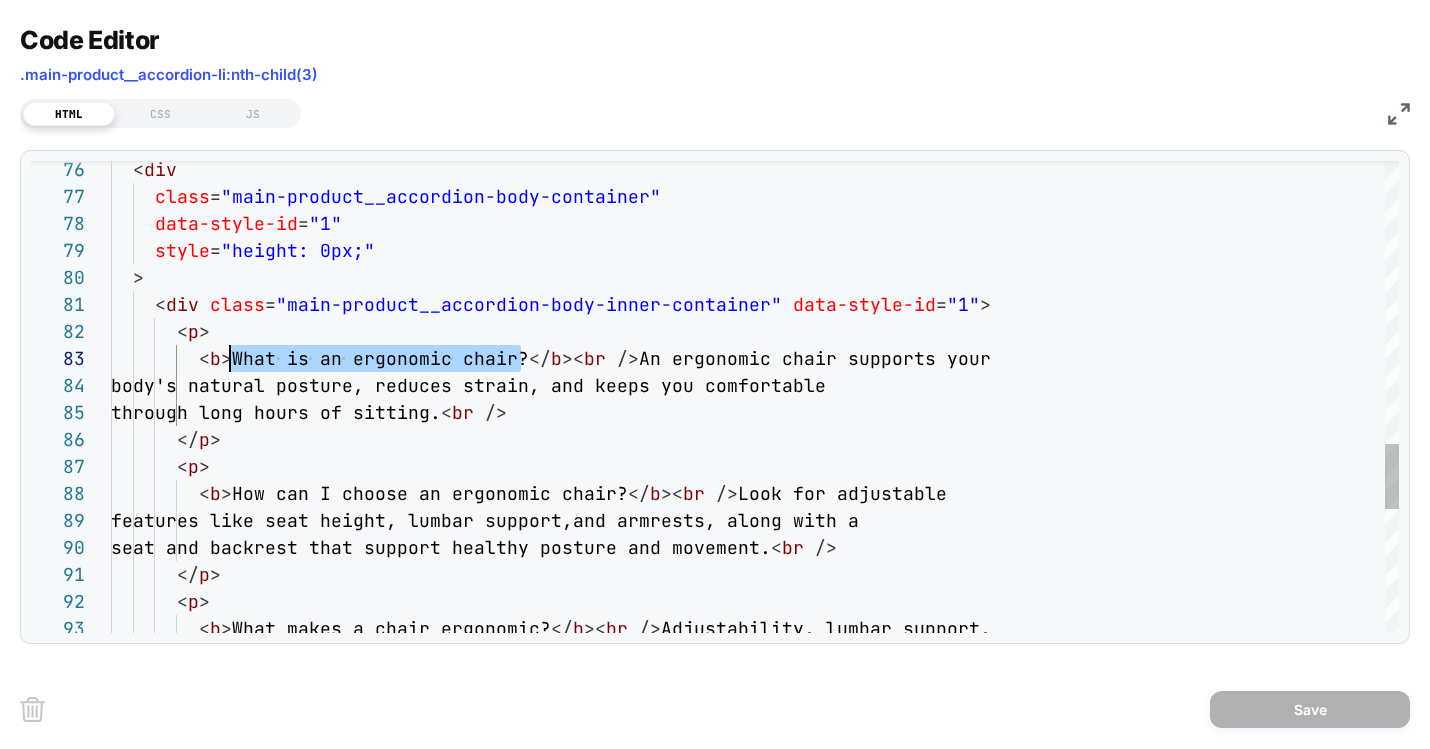 drag, startPoint x: 521, startPoint y: 354, endPoint x: 234, endPoint y: 354, distance: 287 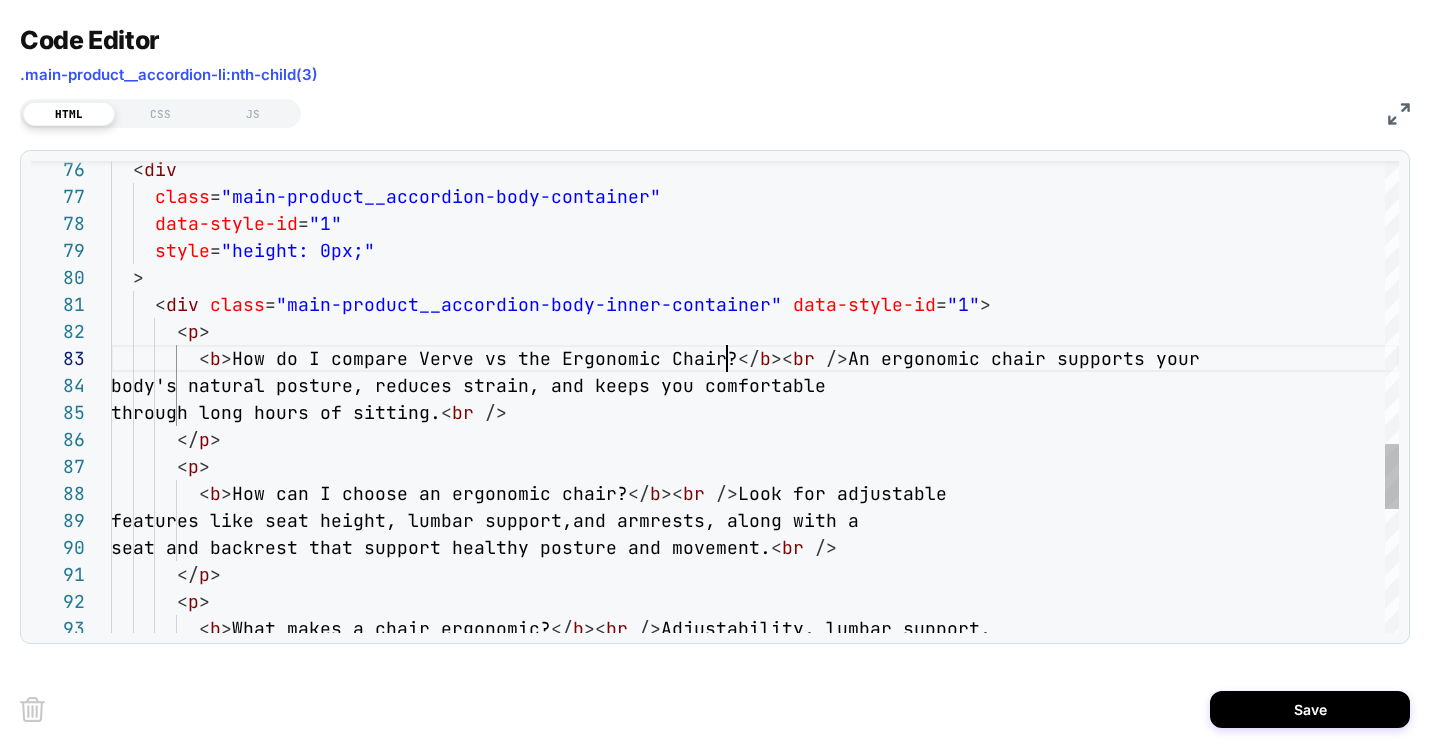 scroll, scrollTop: 54, scrollLeft: 616, axis: both 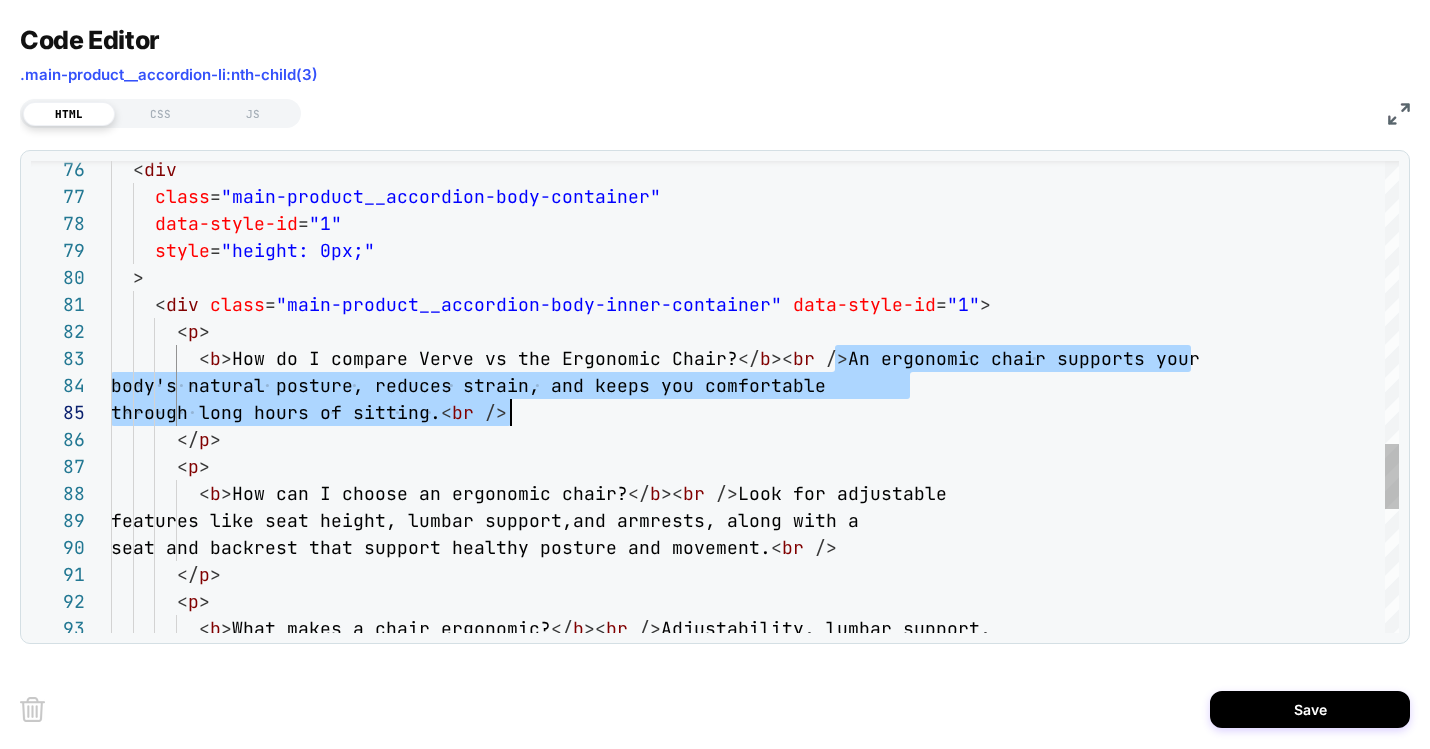 drag, startPoint x: 837, startPoint y: 354, endPoint x: 514, endPoint y: 411, distance: 327.99084 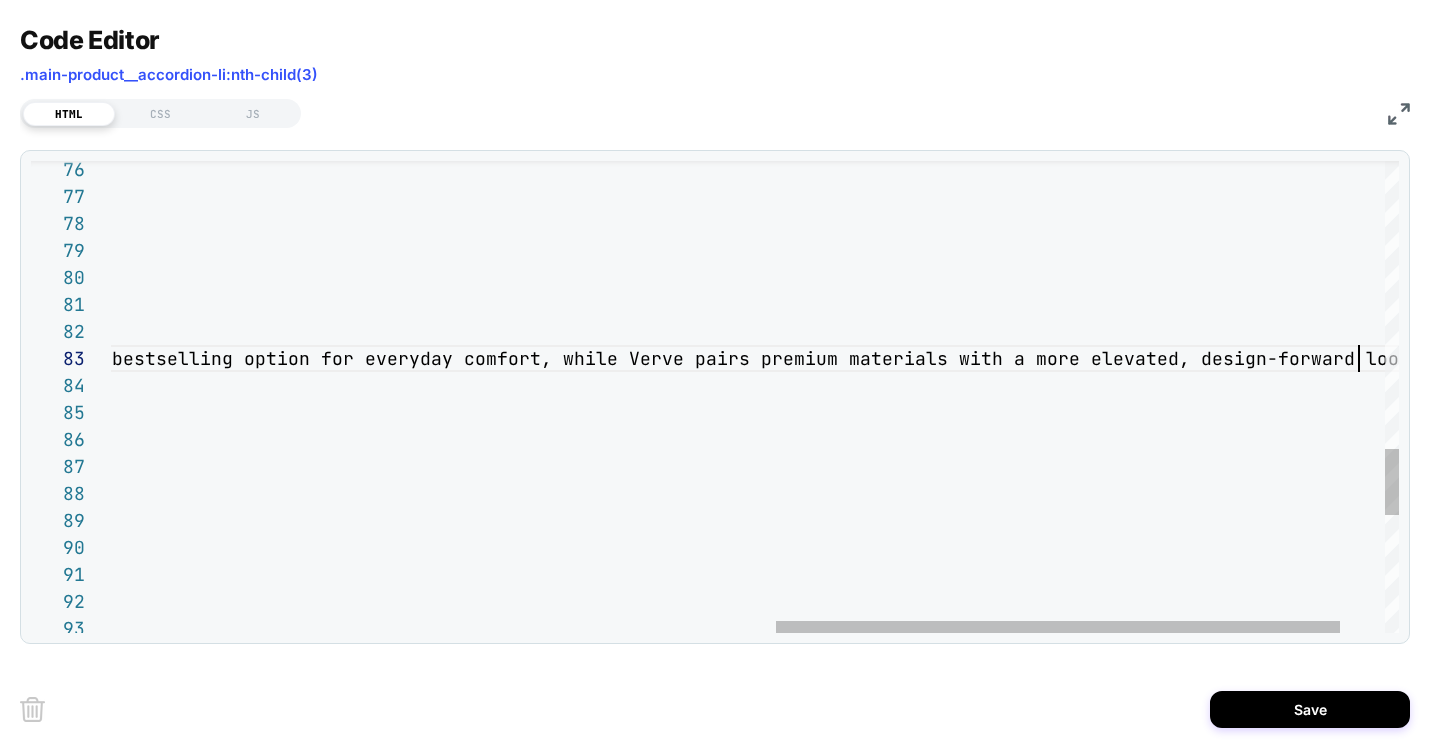 scroll, scrollTop: 54, scrollLeft: 2765, axis: both 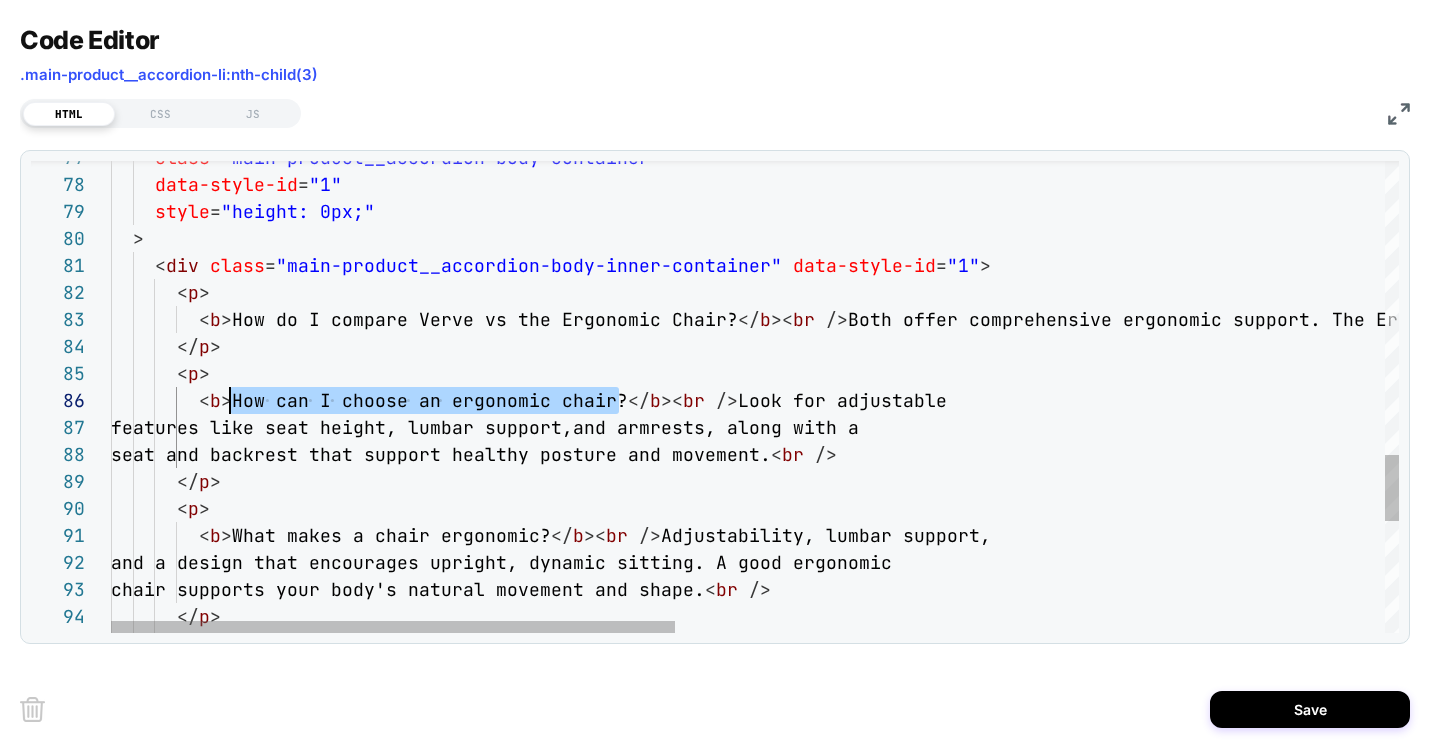 drag, startPoint x: 616, startPoint y: 400, endPoint x: 228, endPoint y: 401, distance: 388.00128 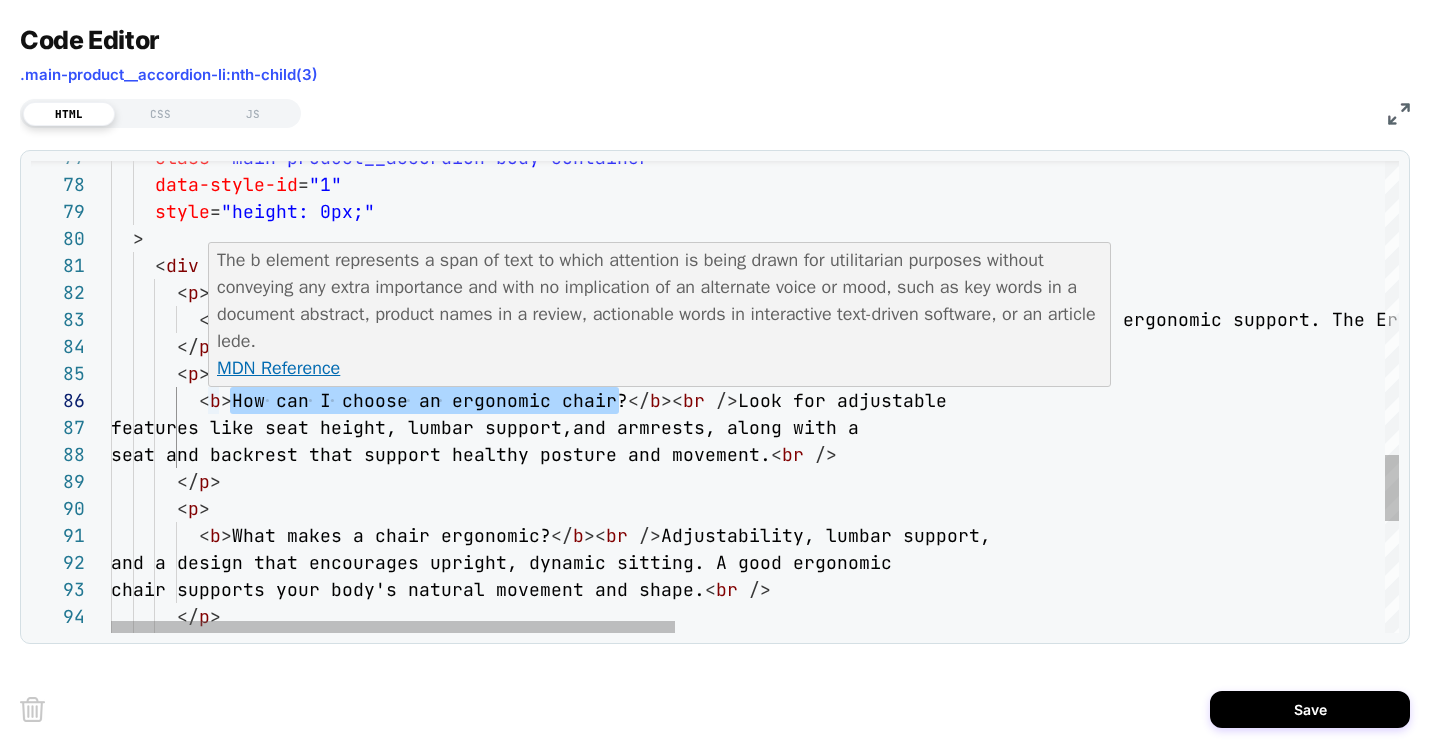 scroll, scrollTop: 135, scrollLeft: 637, axis: both 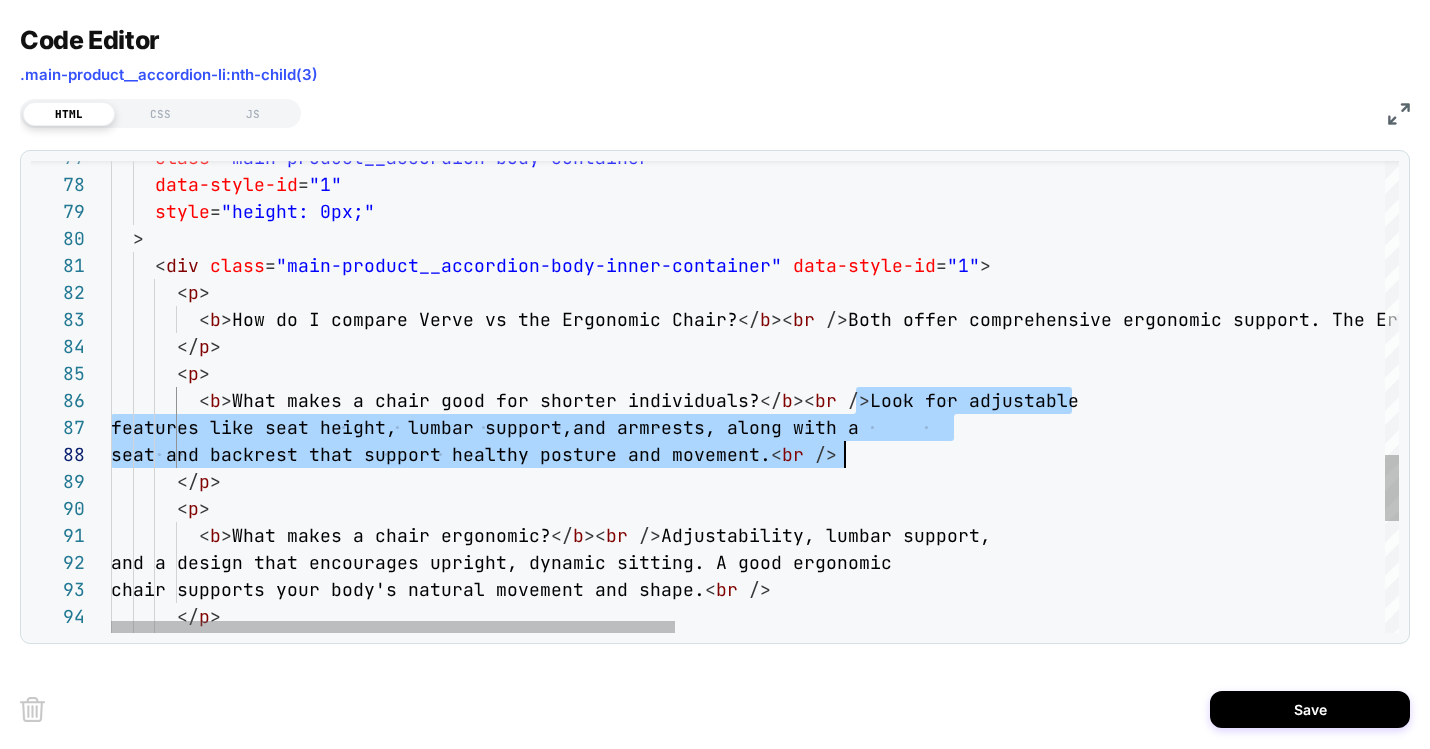 drag, startPoint x: 859, startPoint y: 404, endPoint x: 843, endPoint y: 459, distance: 57.280014 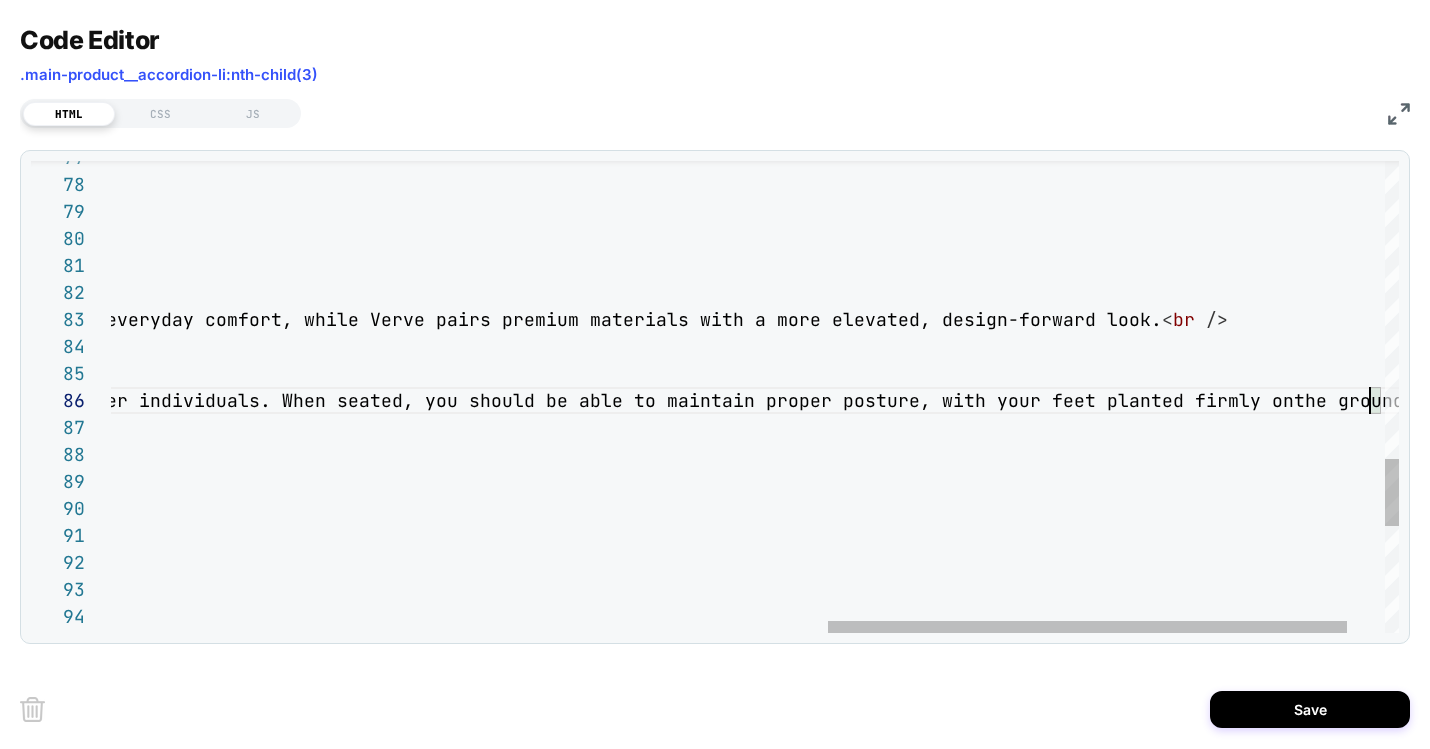 scroll, scrollTop: 81, scrollLeft: 3035, axis: both 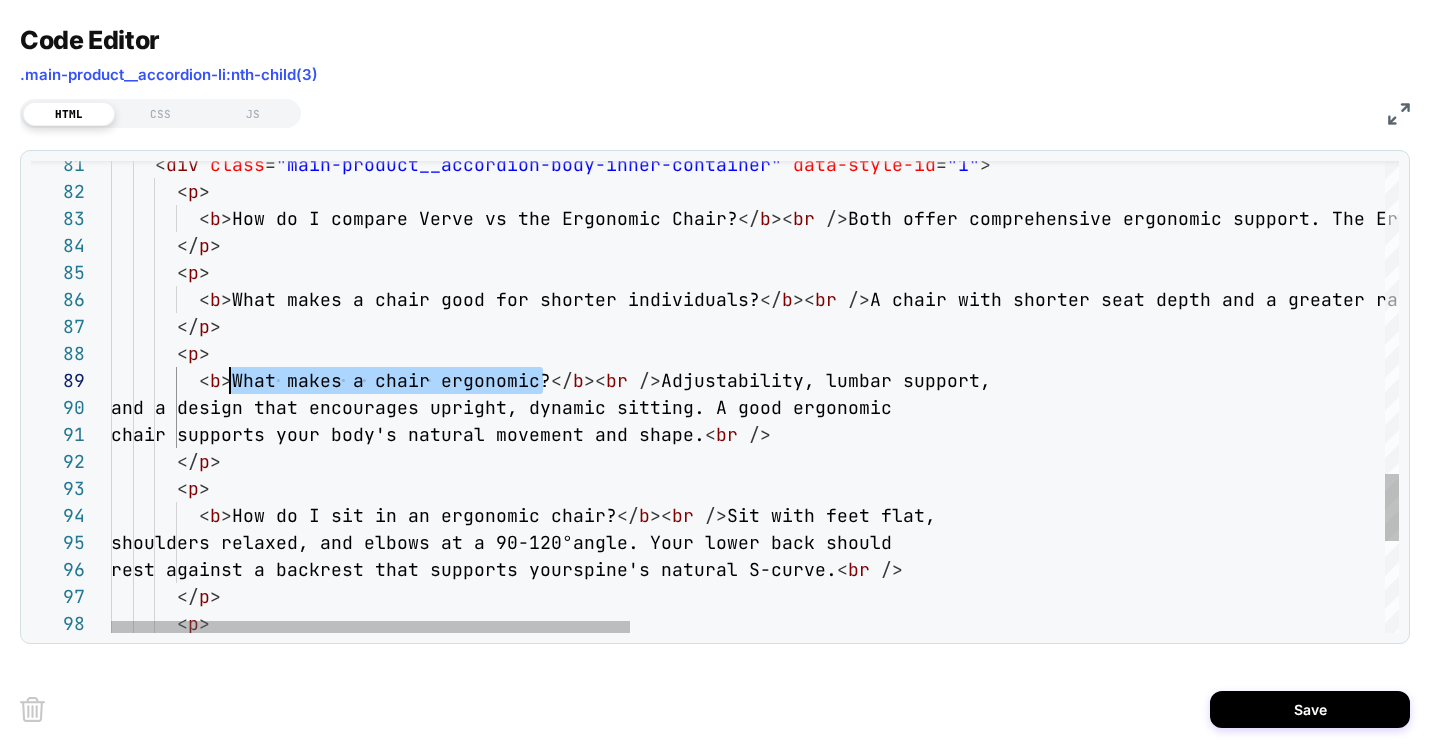 drag, startPoint x: 544, startPoint y: 378, endPoint x: 231, endPoint y: 380, distance: 313.00638 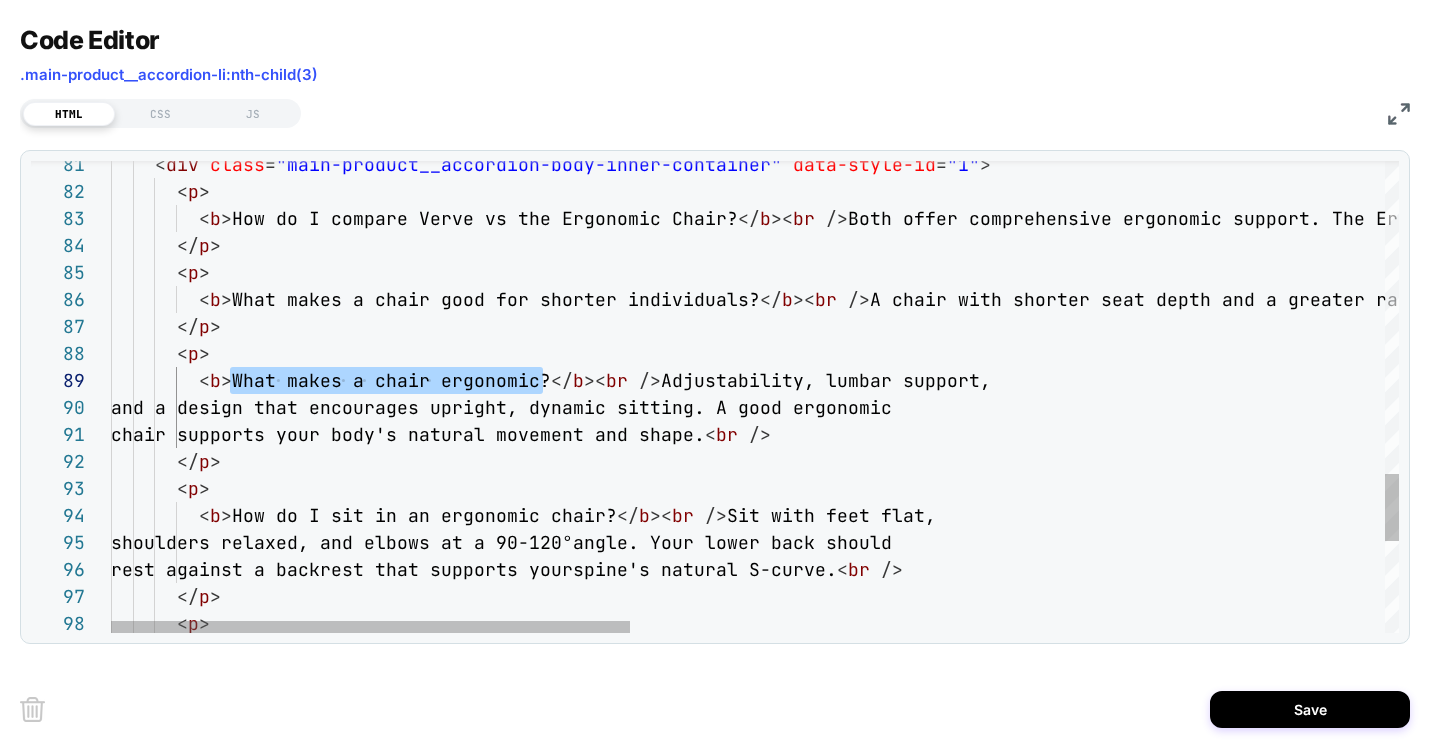 scroll, scrollTop: 162, scrollLeft: 832, axis: both 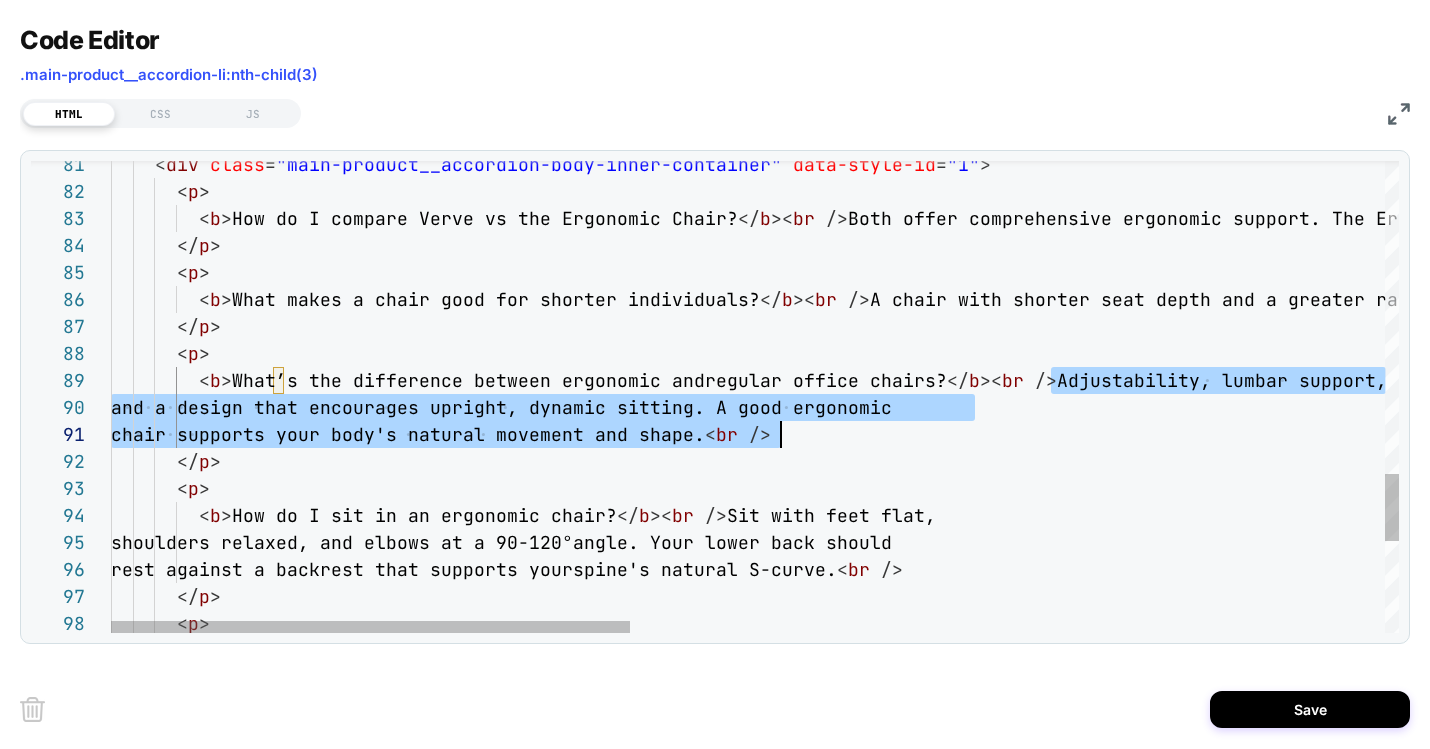 drag, startPoint x: 1053, startPoint y: 385, endPoint x: 779, endPoint y: 442, distance: 279.86603 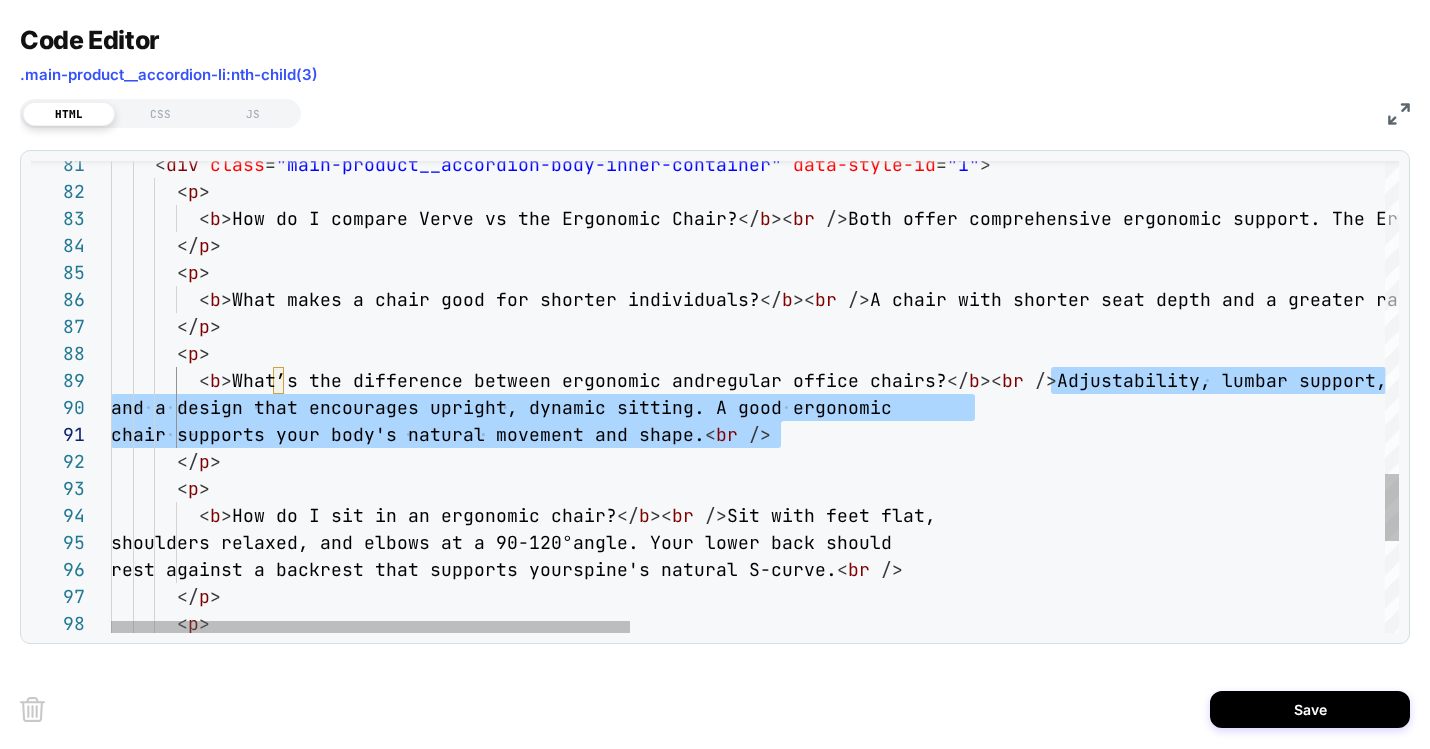 scroll, scrollTop: 81, scrollLeft: 3586, axis: both 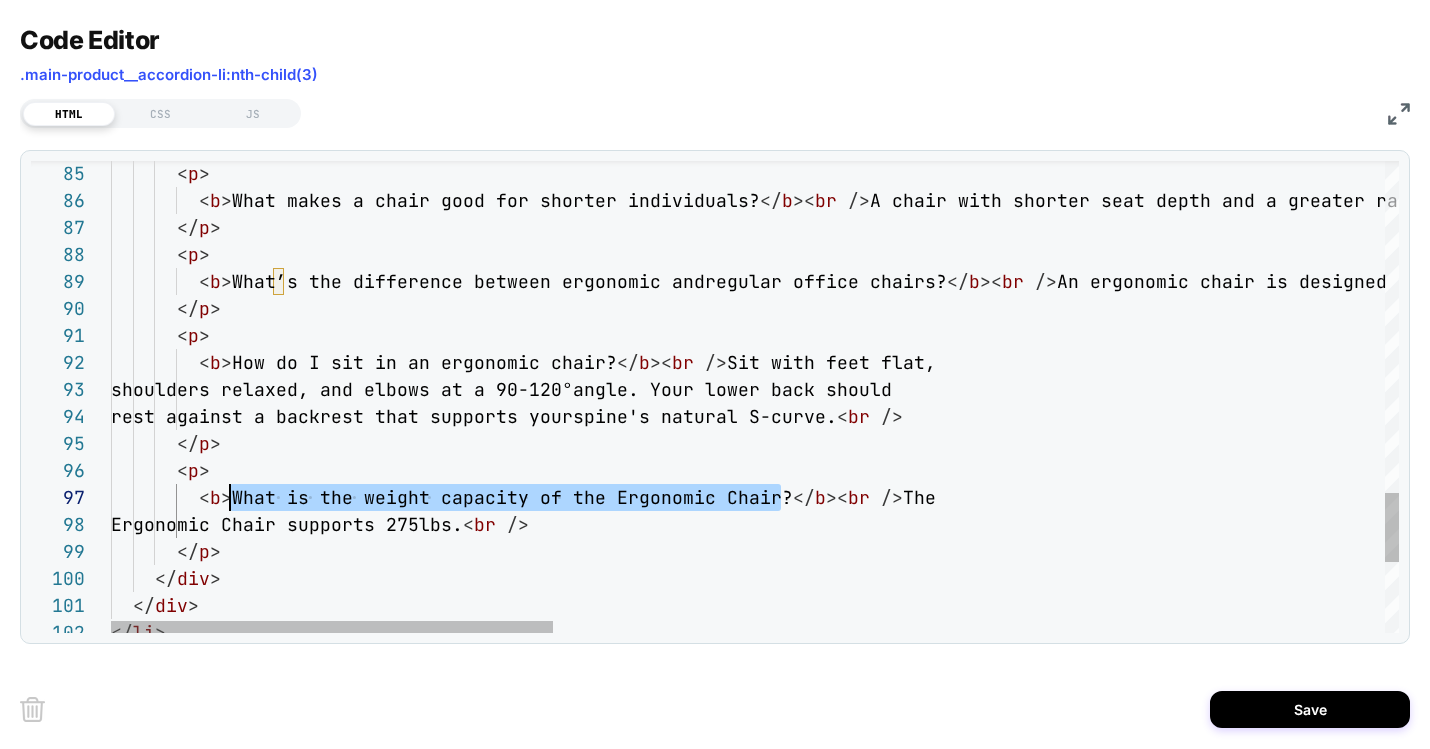 drag, startPoint x: 780, startPoint y: 496, endPoint x: 233, endPoint y: 499, distance: 547.00824 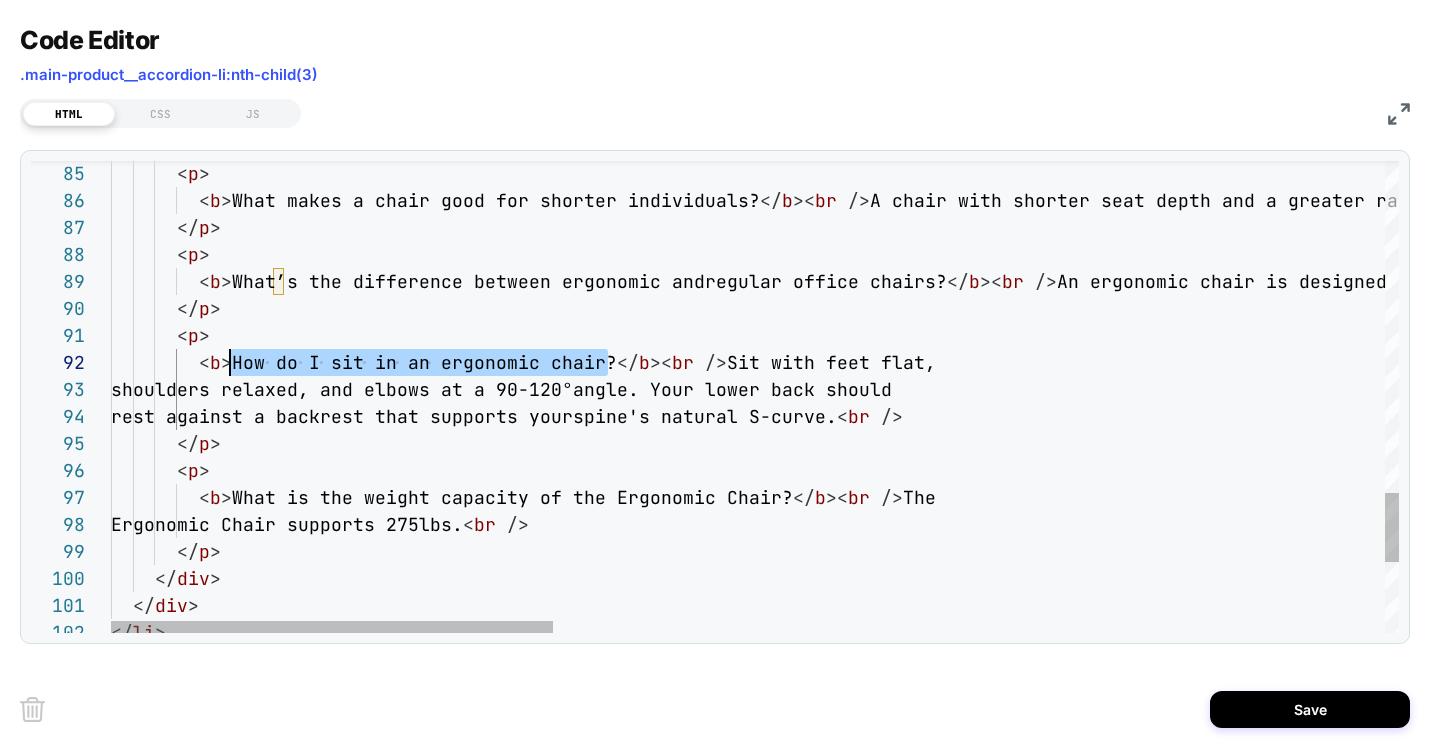 drag, startPoint x: 606, startPoint y: 358, endPoint x: 228, endPoint y: 357, distance: 378.0013 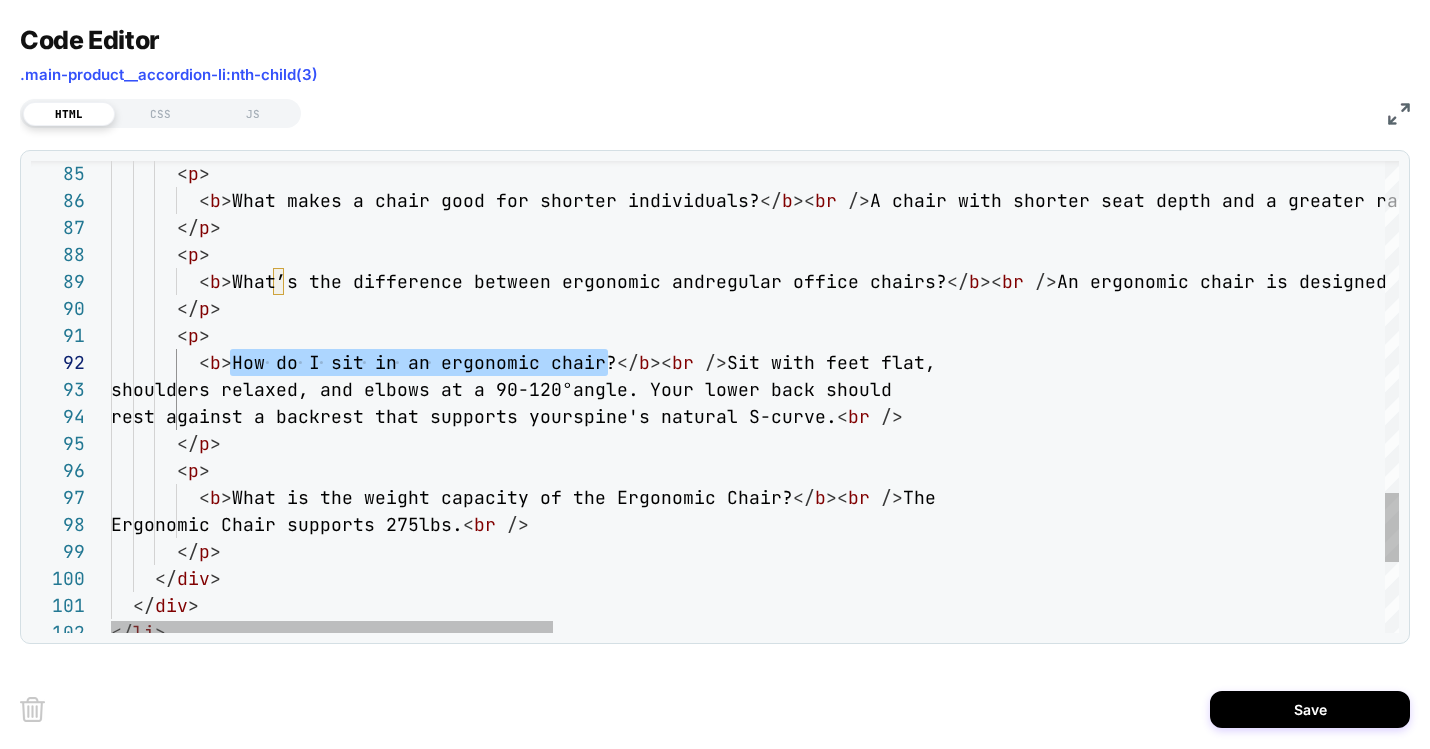 scroll, scrollTop: 27, scrollLeft: 767, axis: both 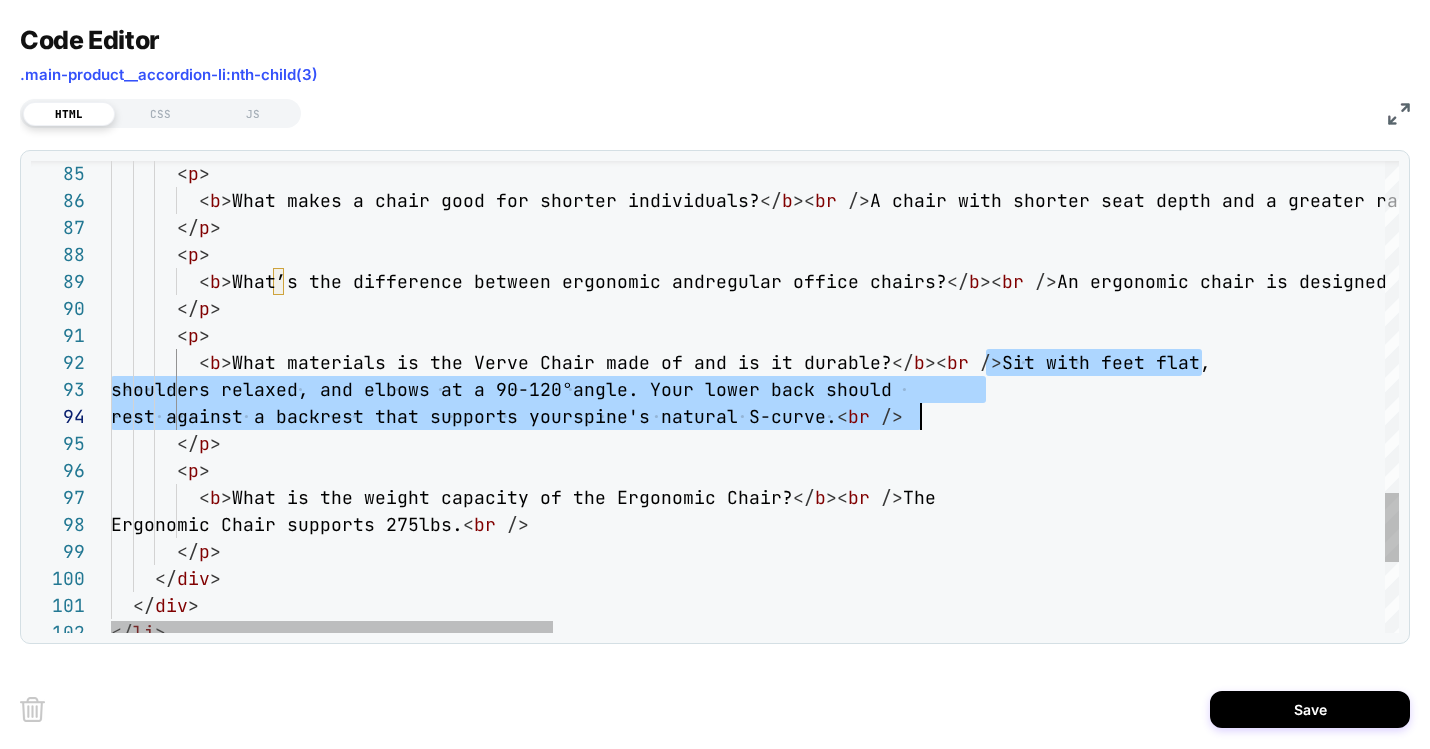 drag, startPoint x: 987, startPoint y: 363, endPoint x: 920, endPoint y: 416, distance: 85.42833 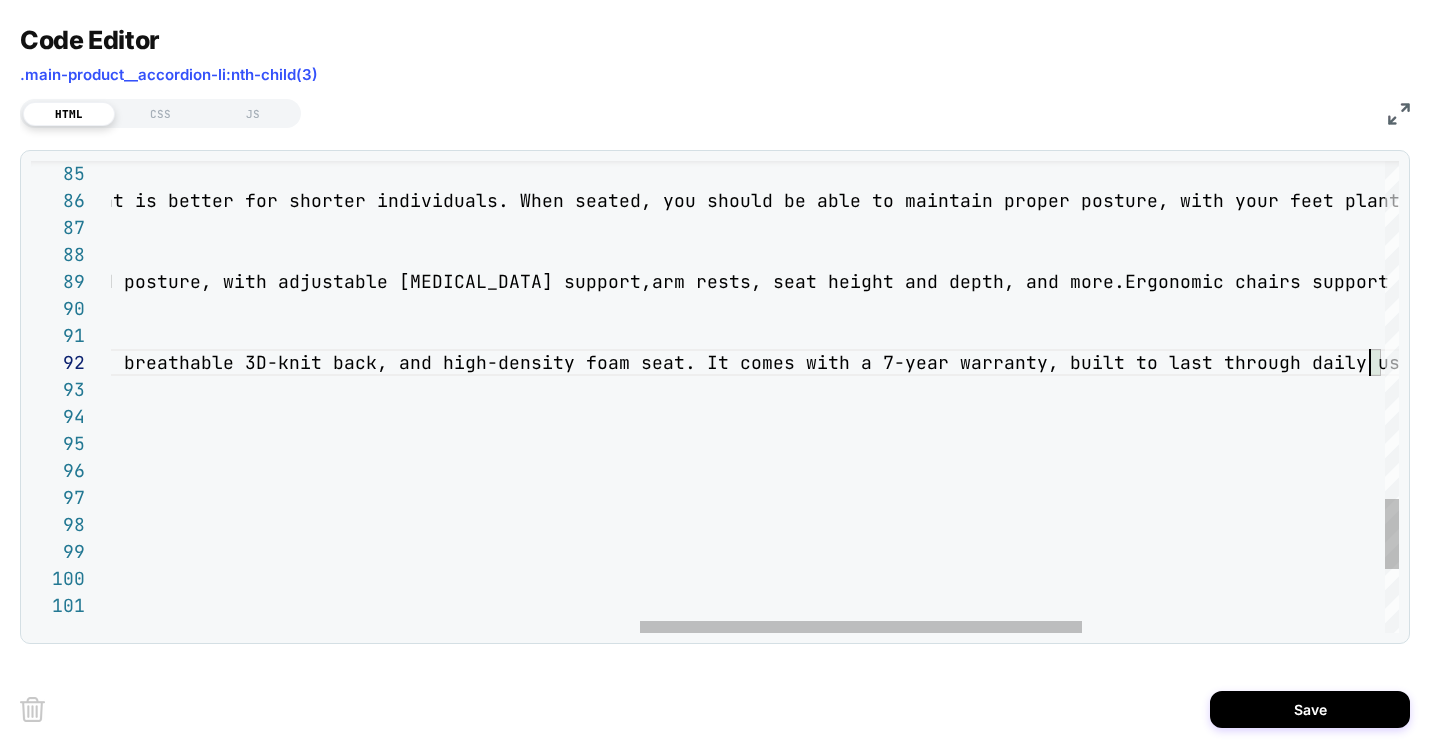 scroll, scrollTop: 27, scrollLeft: 2797, axis: both 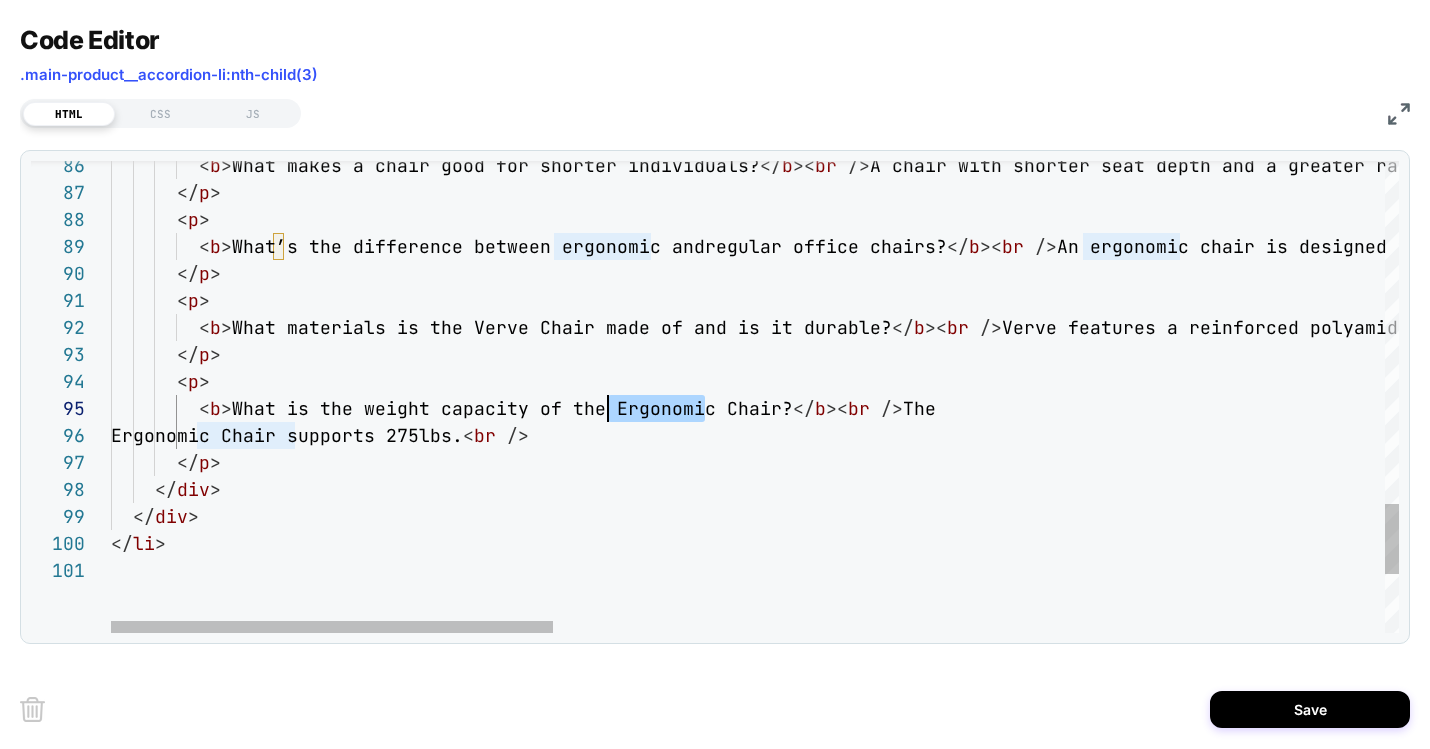drag, startPoint x: 703, startPoint y: 416, endPoint x: 610, endPoint y: 417, distance: 93.00538 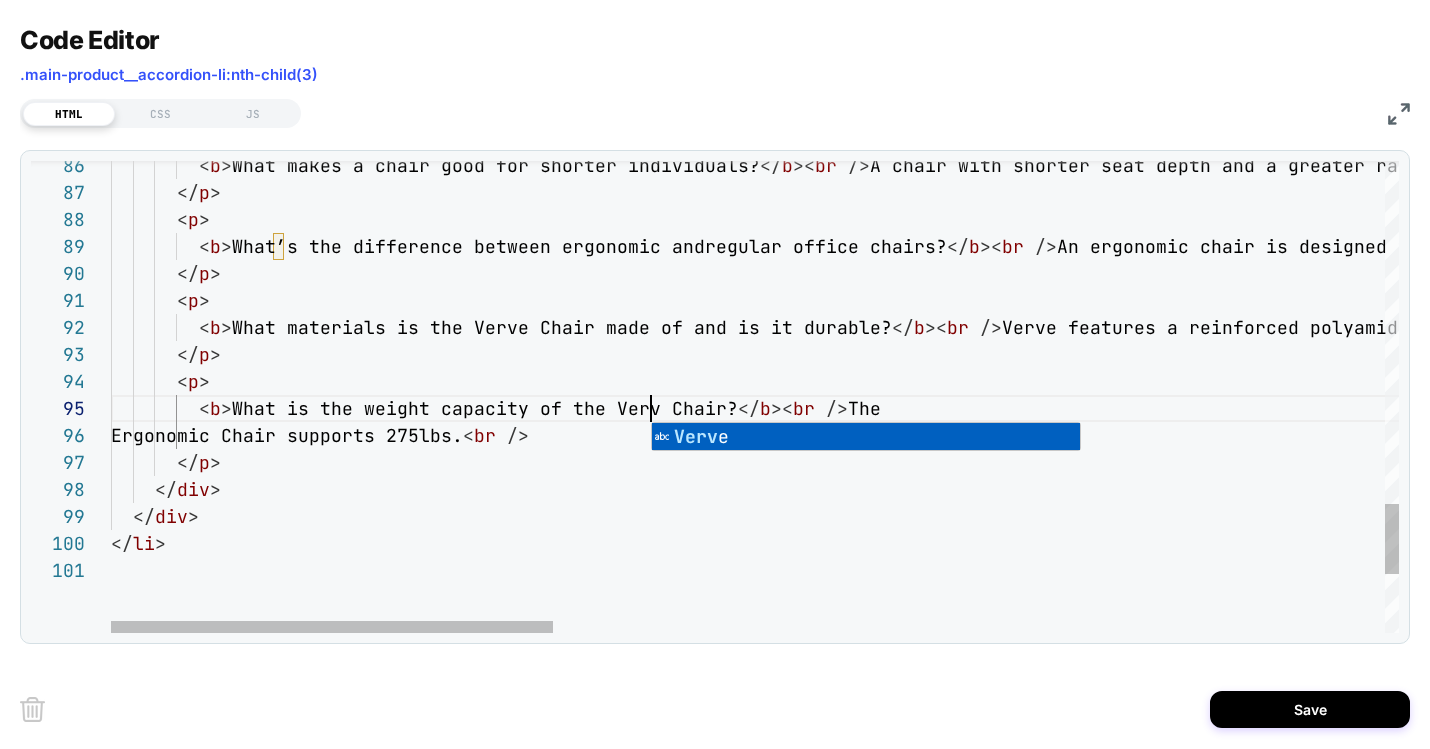 scroll, scrollTop: 108, scrollLeft: 551, axis: both 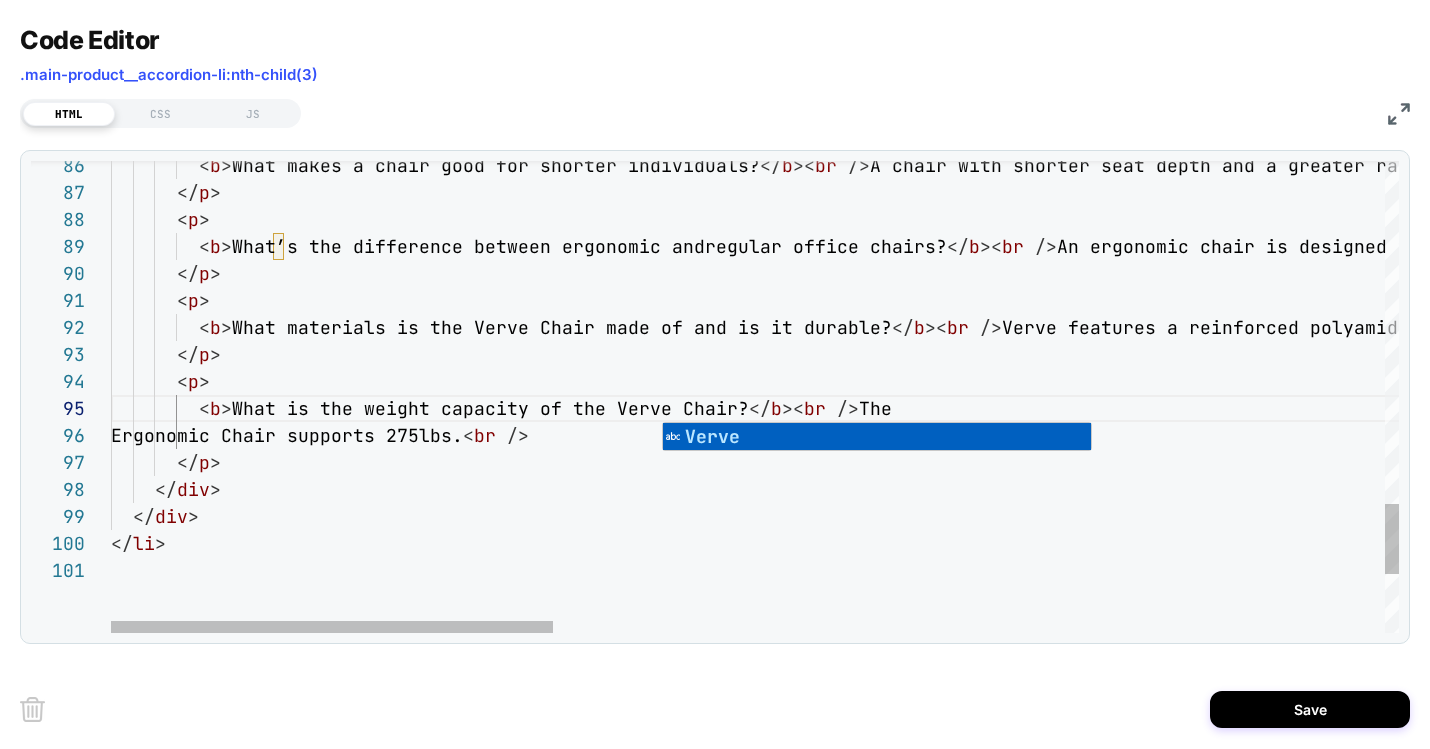 click on "< b > What makes a chair good for shorter individuals? </ b >< br   /> A chair with shorter seat depth and a greater rang e of height adjustment is better for shorter indiv iduals. When seated, you should be able to maintai n proper posture, with your feet planted firmly on  the ground. < br   />        </ p >        < p >          < b > What’s the difference between ergonomic and  regular office chairs? </ b >< br   /> An ergonomic chair is designed to support proper  seated posture, with adjustable lumbar support,  arm rests, seat height and depth, and more.  Ergonomic chairs support longterm healthy posture  for those who spend long hours sitting at their  desks. < br   />        </ p >        < p >          < b > What materials is the Verve Chair made of and is i t durable? </ b >< br   /> Verve features a reinforced polyamide frame, alumi" at bounding box center (1964, -557) 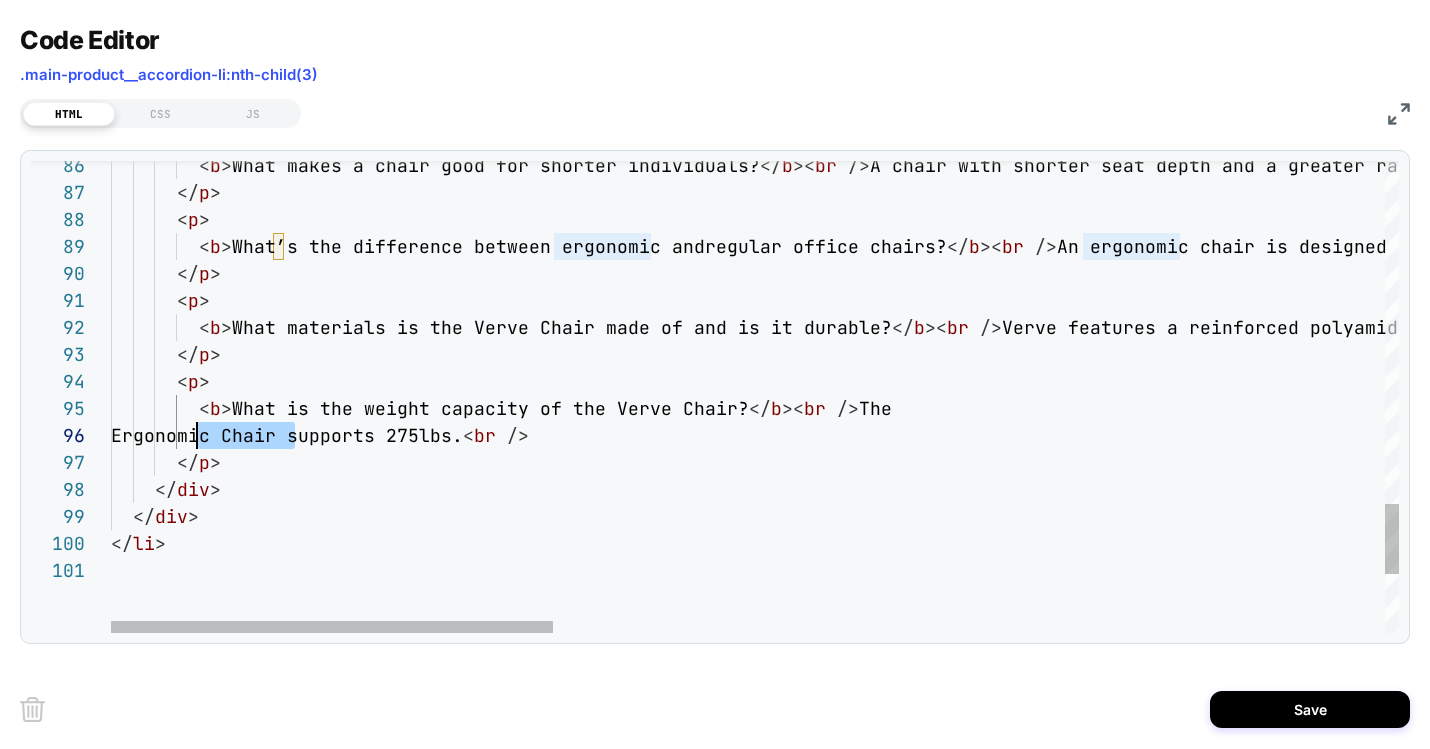 drag, startPoint x: 292, startPoint y: 437, endPoint x: 198, endPoint y: 430, distance: 94.26028 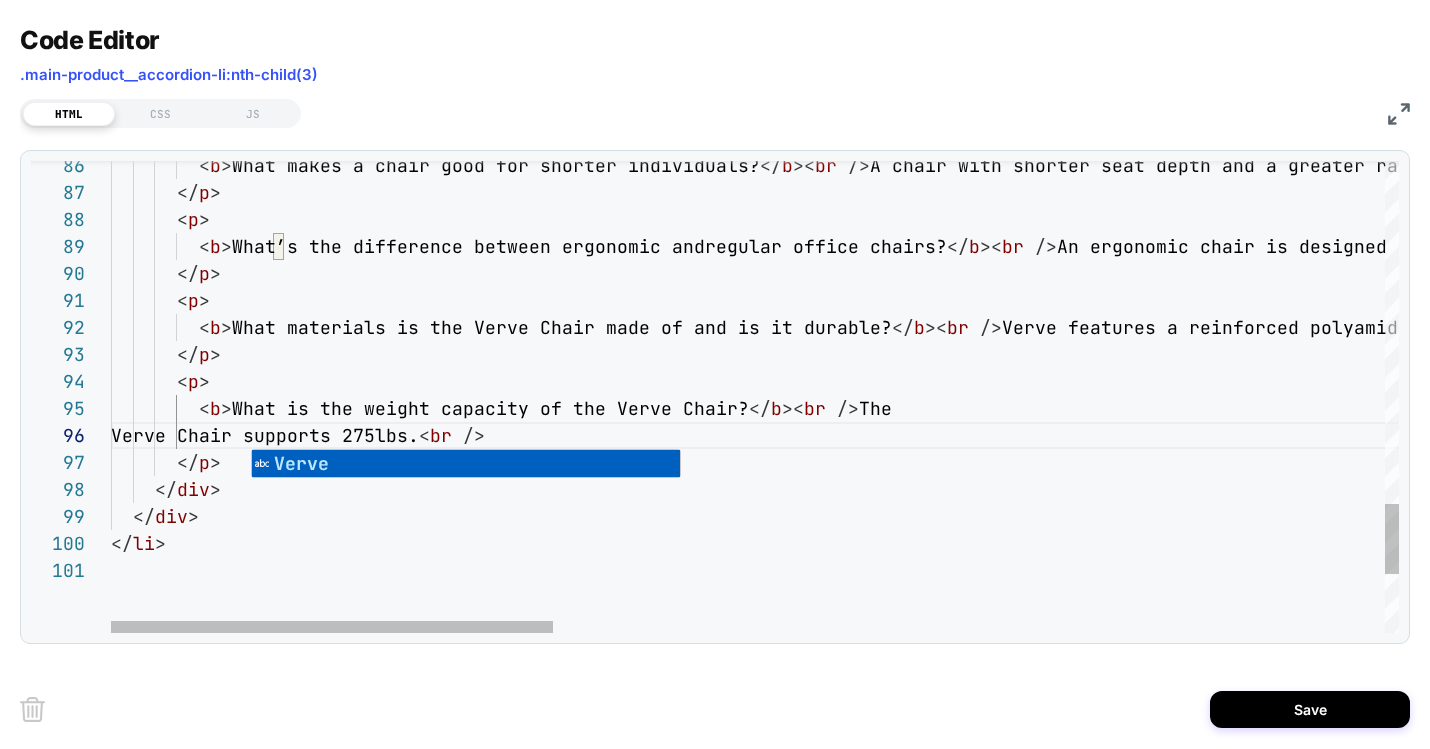 click on "< b > What makes a chair good for shorter individuals? </ b >< br   /> A chair with shorter seat depth and a greater rang e of height adjustment is better for shorter indiv iduals. When seated, you should be able to maintai n proper posture, with your feet planted firmly on  the ground. < br   />        </ p >        < p >          < b > What’s the difference between ergonomic and  regular office chairs? </ b >< br   /> An ergonomic chair is designed to support proper  seated posture, with adjustable lumbar support,  arm rests, seat height and depth, and more.  Ergonomic chairs support longterm healthy posture  for those who spend long hours sitting at their  desks. < br   />        </ p >        < p >          < b > What materials is the Verve Chair made of and is i t durable? </ b >< br   /> Verve features a reinforced polyamide frame, alumi" at bounding box center [1964, -557] 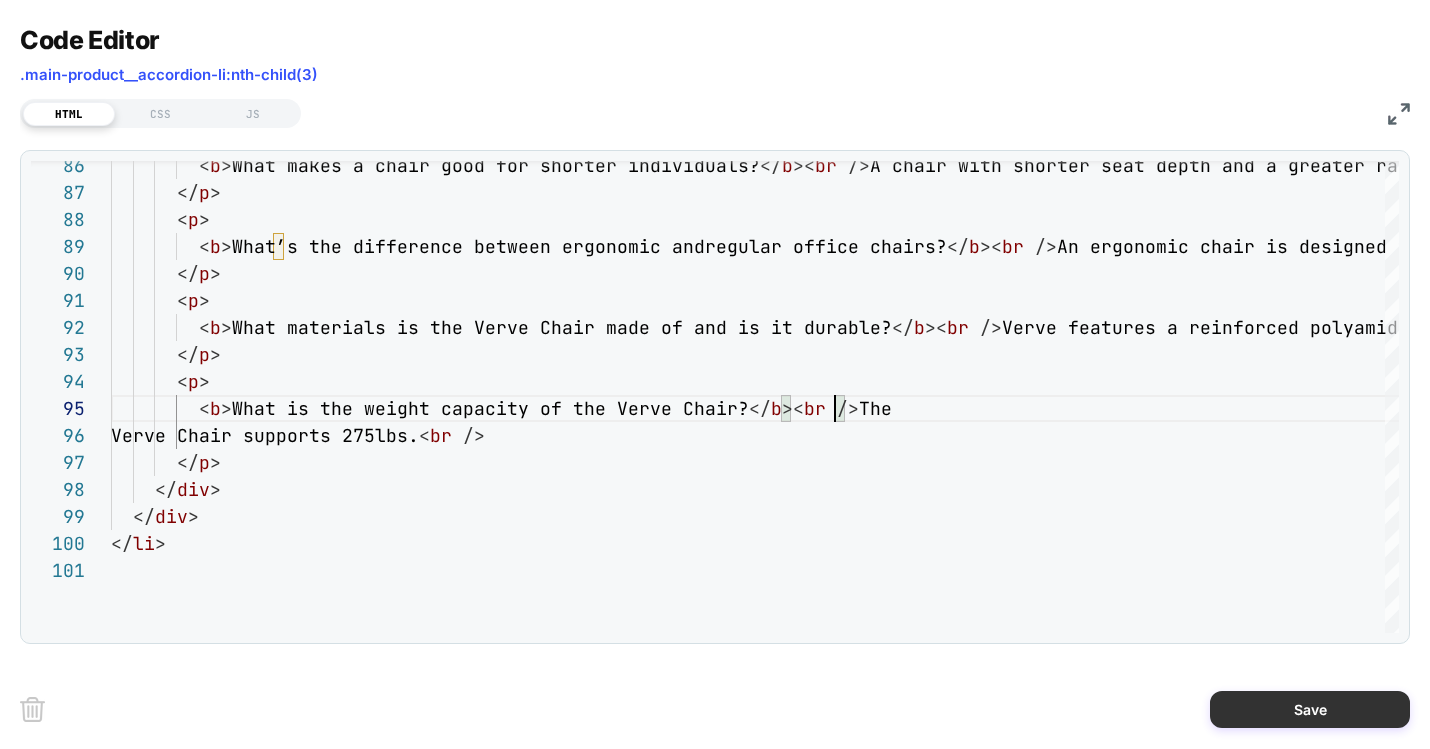 type on "**********" 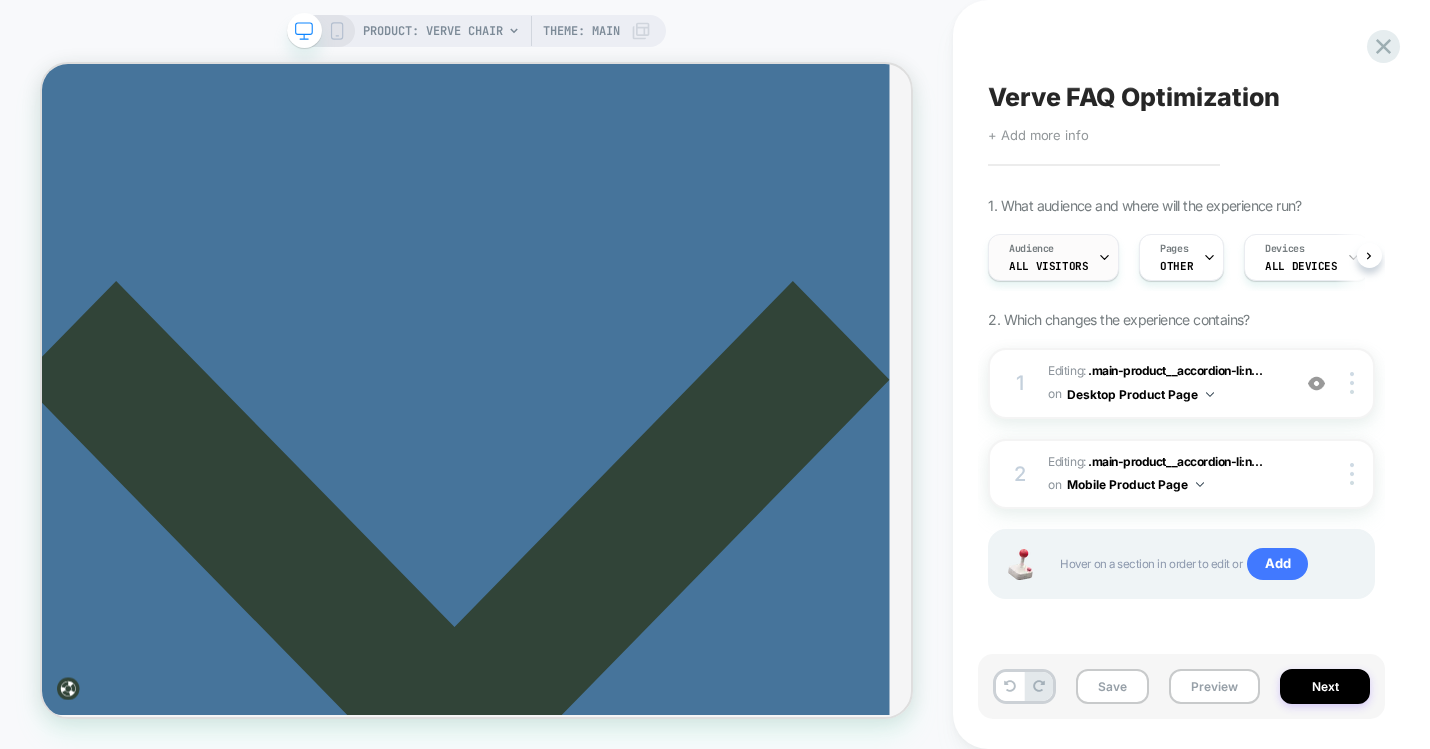 scroll, scrollTop: 0, scrollLeft: 1, axis: horizontal 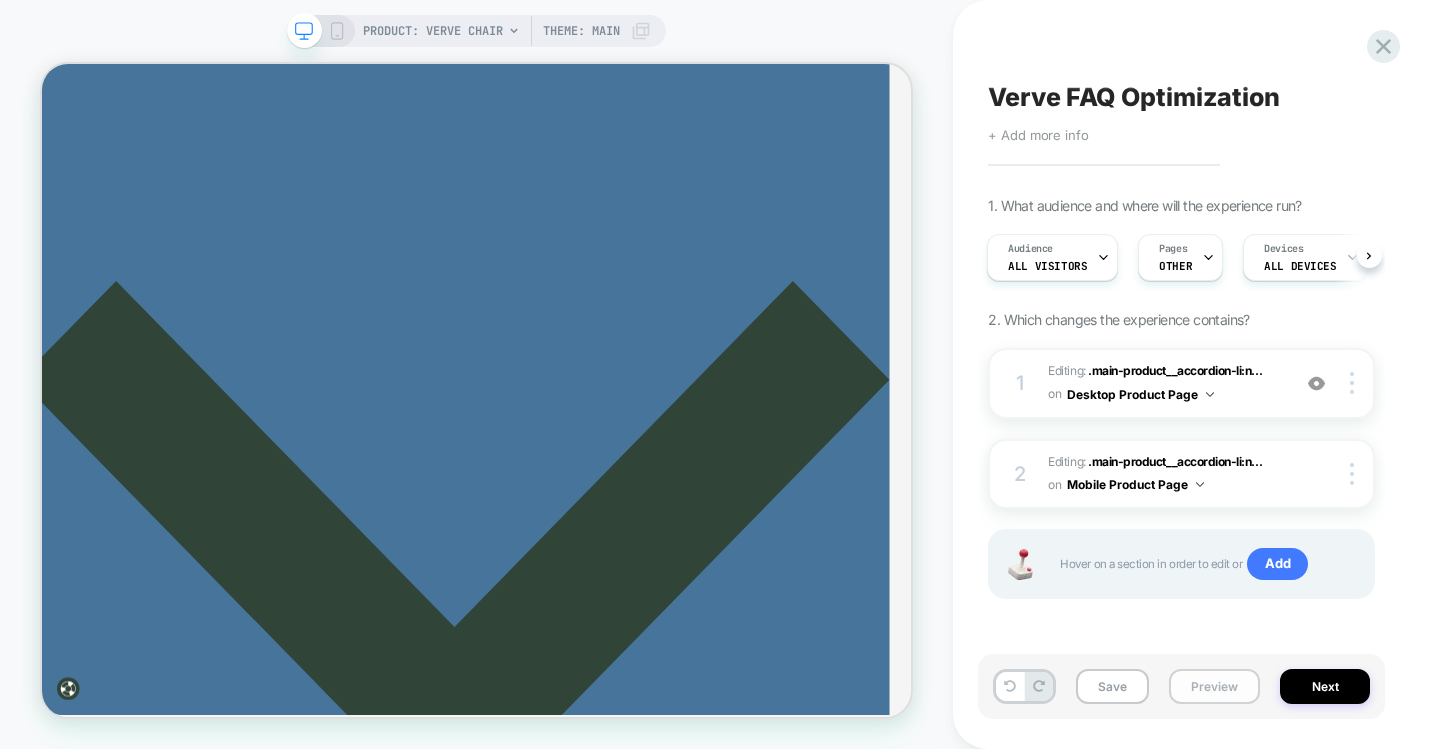 click on "Preview" at bounding box center (1214, 686) 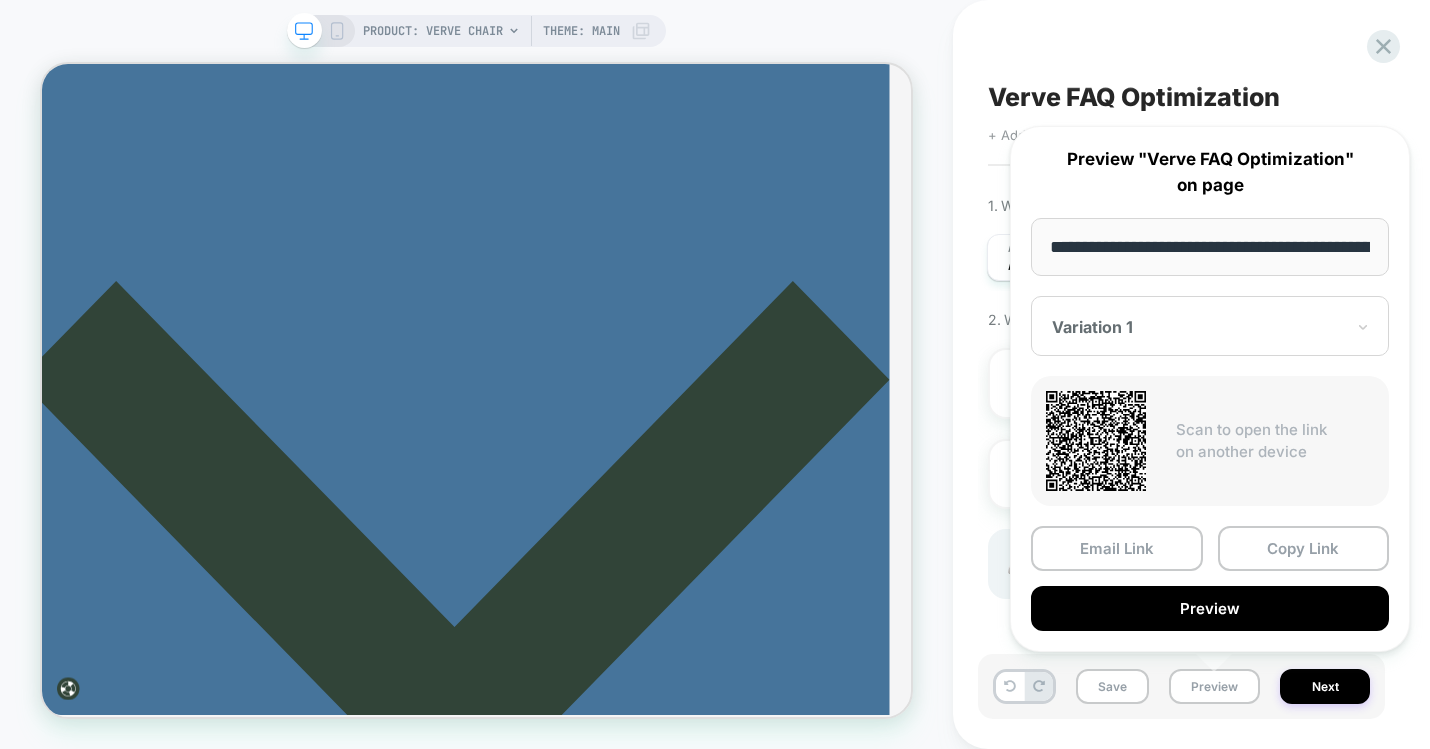scroll, scrollTop: 0, scrollLeft: 271, axis: horizontal 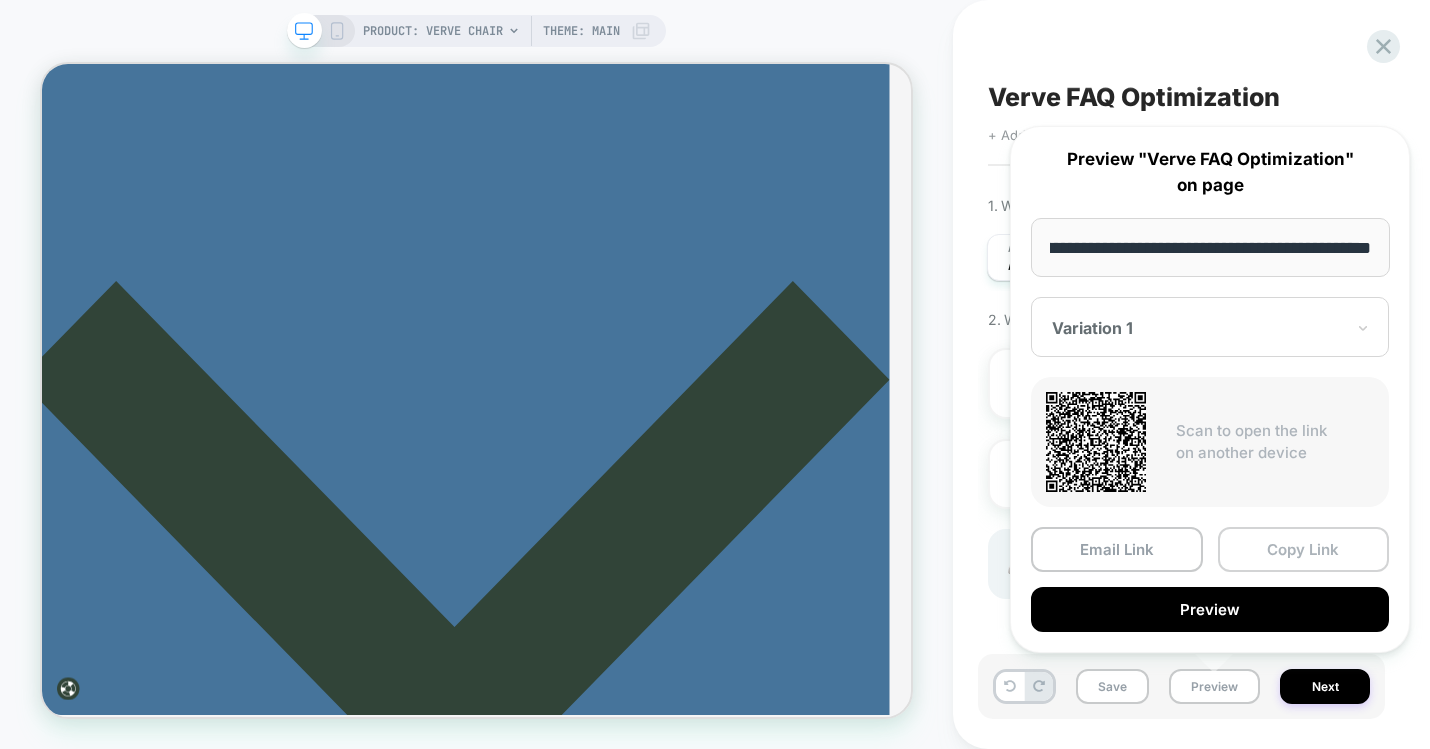 click on "Copy Link" at bounding box center [1304, 549] 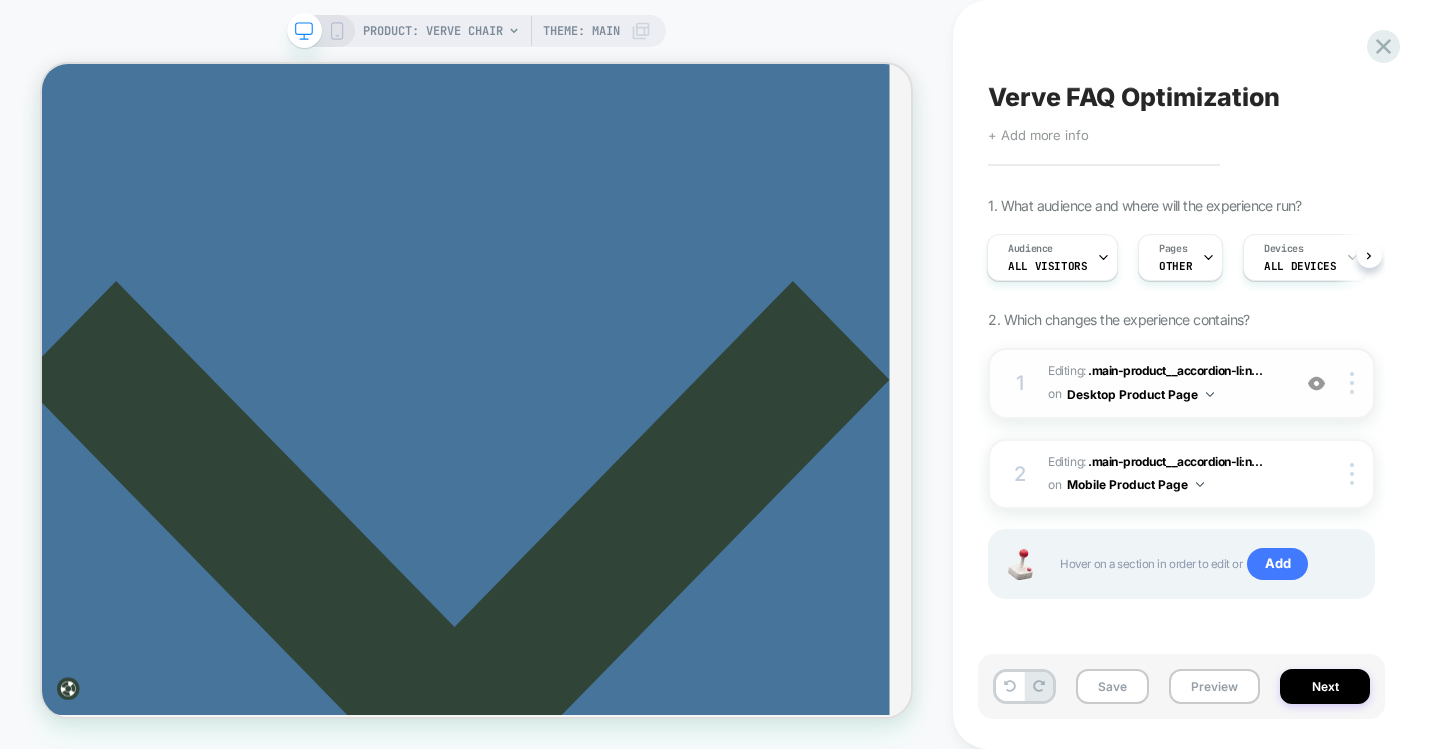 click on "Editing :   .main-product__accordion-li:n... .main-product__accordion-li:nth-child(3)   on Desktop Product Page" at bounding box center [1164, 383] 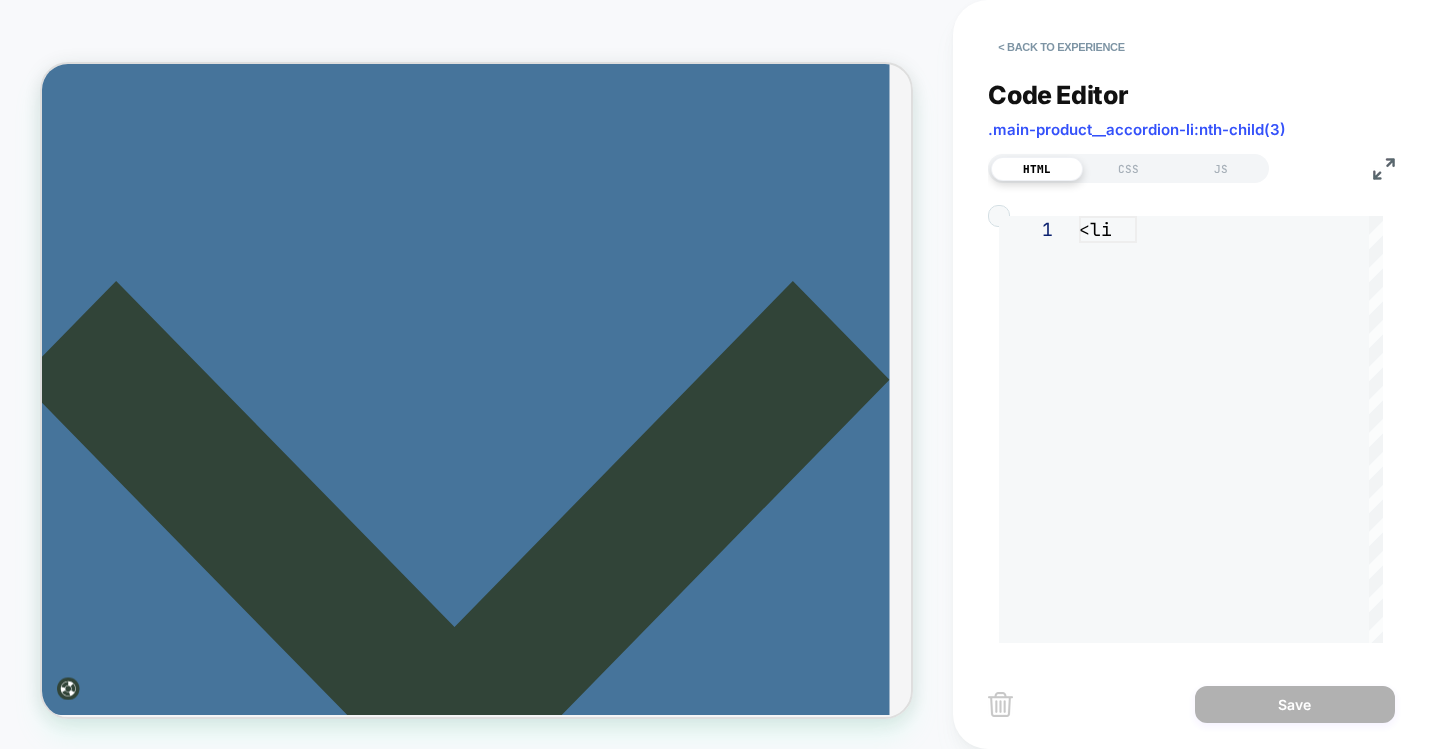 scroll, scrollTop: 270, scrollLeft: 0, axis: vertical 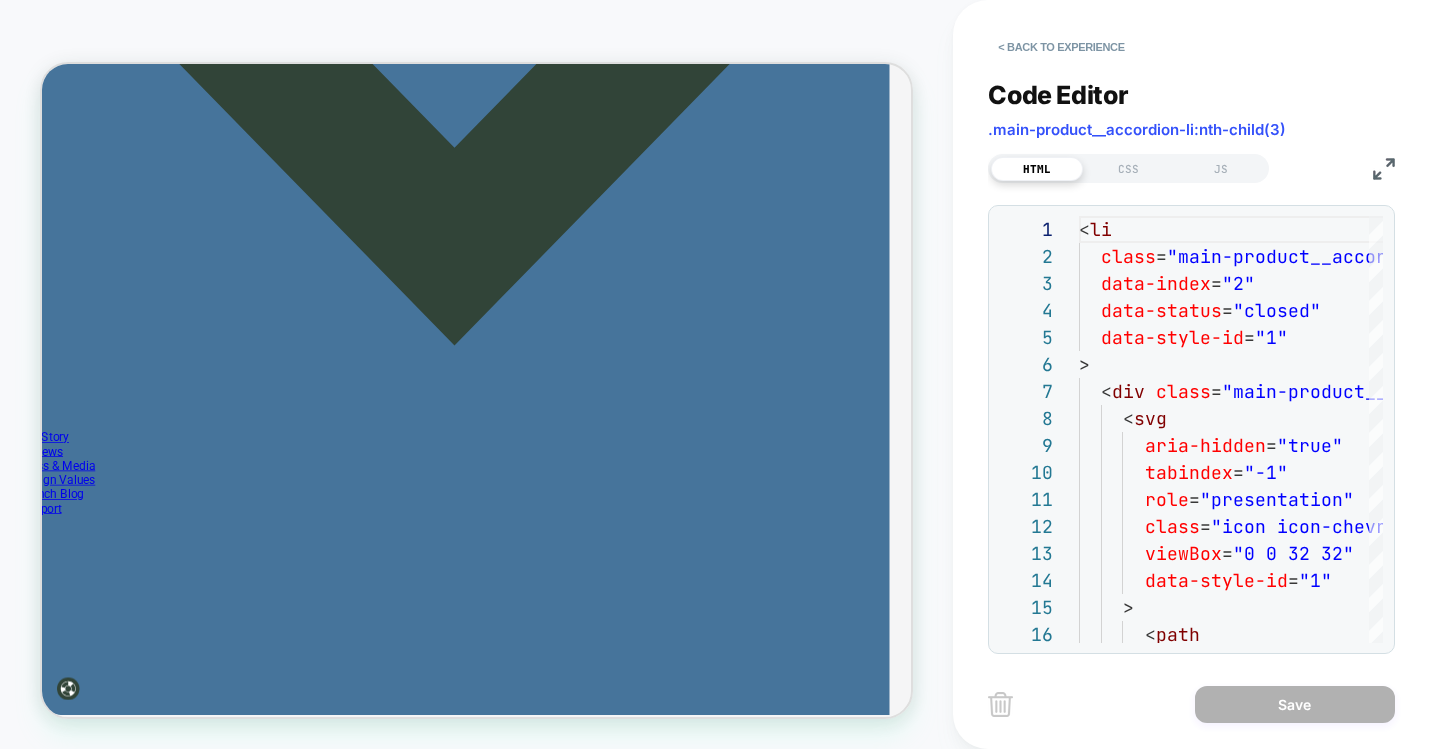 click at bounding box center (1384, 169) 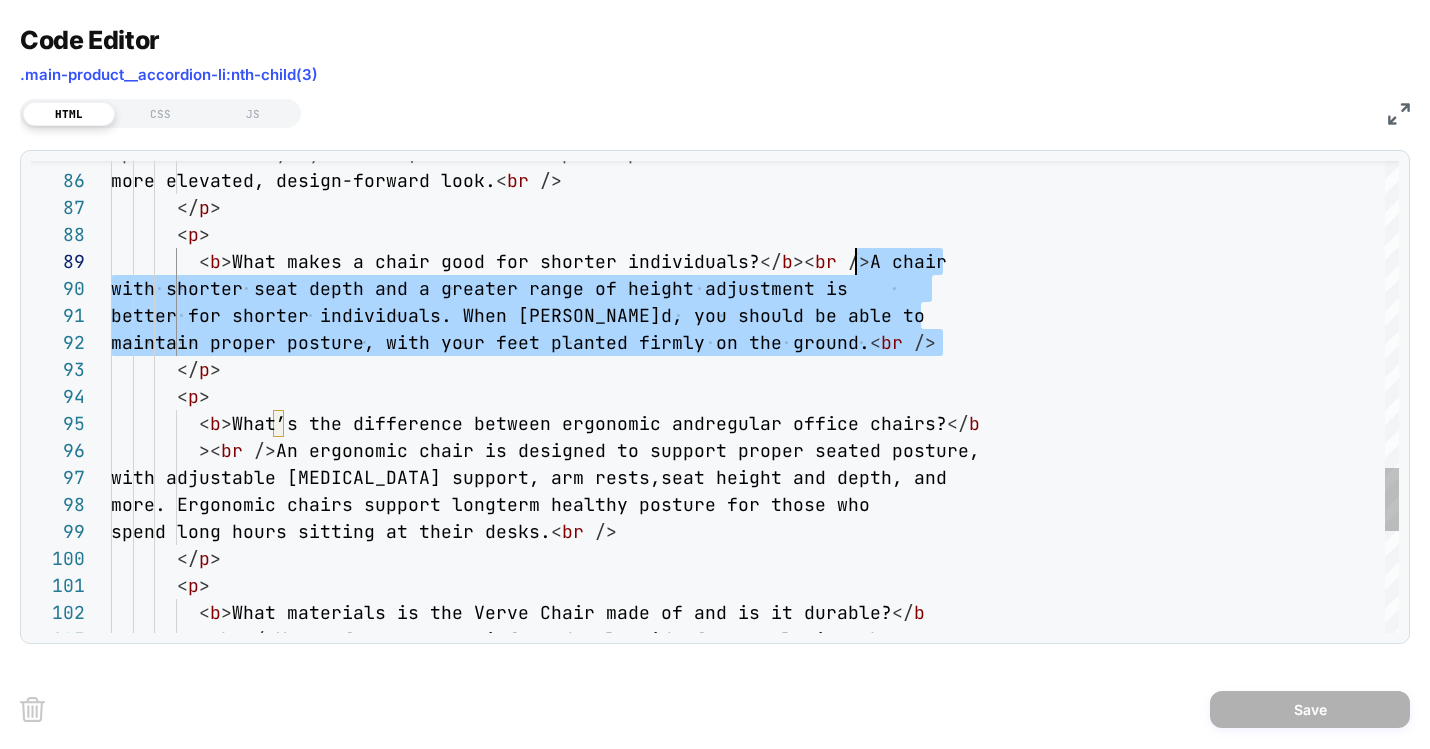 drag, startPoint x: 940, startPoint y: 339, endPoint x: 854, endPoint y: 264, distance: 114.1096 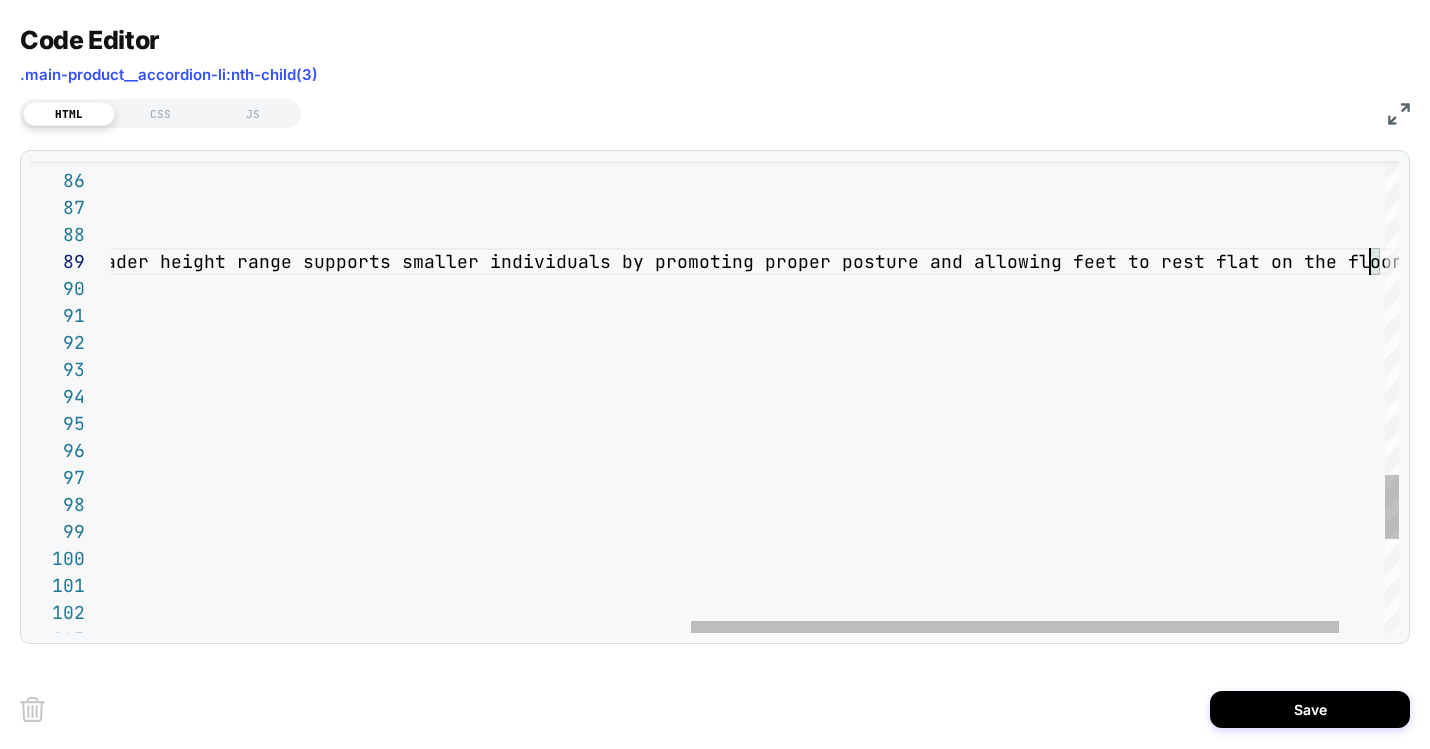 scroll, scrollTop: 162, scrollLeft: 2409, axis: both 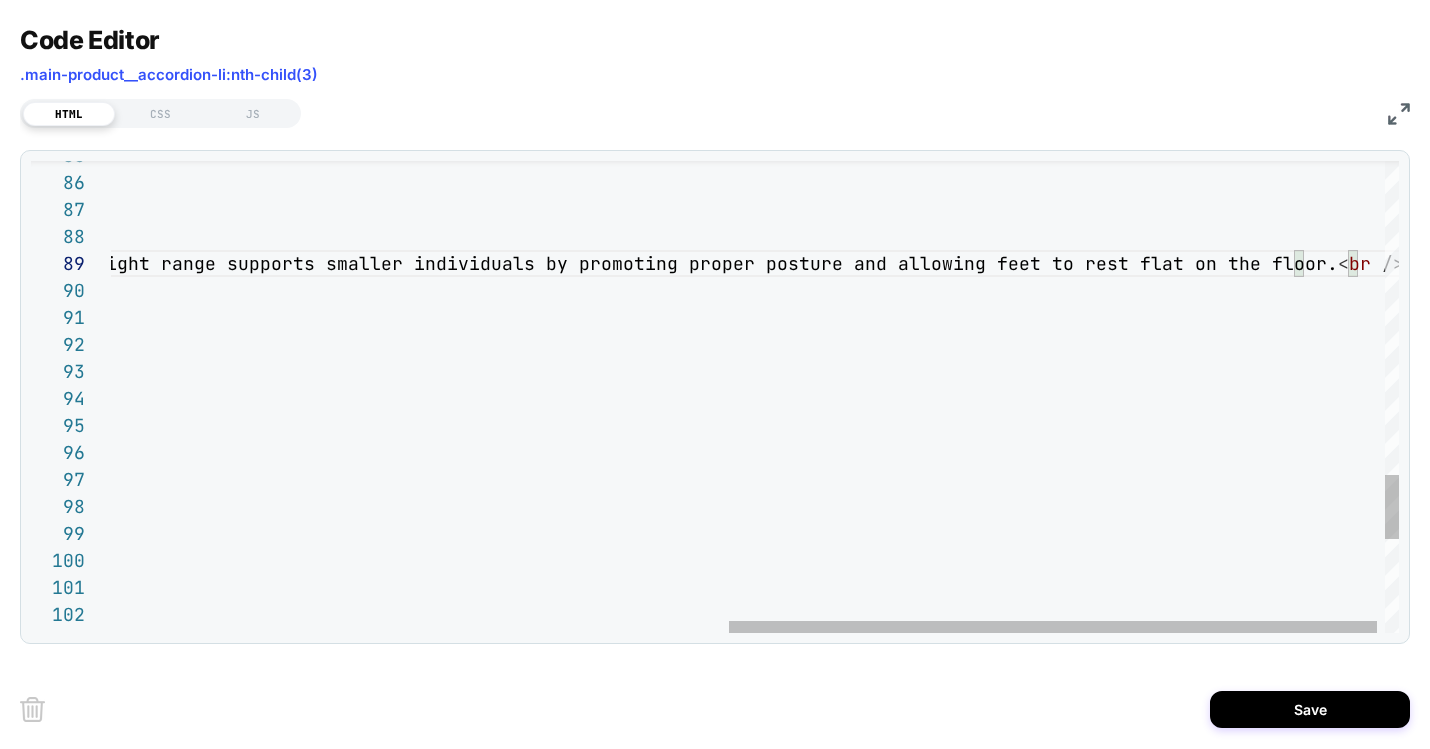click on "option for everyday comfort, while Verve p airs premium materials with a         more elevated, design-forward look. < br   />        </ p >        < p >          < b > What makes a chair good for shorter individuals? </ b >< br   /> A chair with a shorter seat and broader height ran ge supports smaller individuals by promoting prope r posture and allowing feet to rest flat on the fl oor. < br   />        </ p >        < p >          < b > What’s the difference between ergonomic and  regular office chairs? </ b          >< br   /> An ergonomic chair is designed to support proper s eated posture,         with adjustable lumbar support, arm rests,  seat height and depth, and         more. Ergonomic chairs support longterm he althy posture for those who         spend long hours sitting at their desks. < br   />        p" at bounding box center [150, -405] 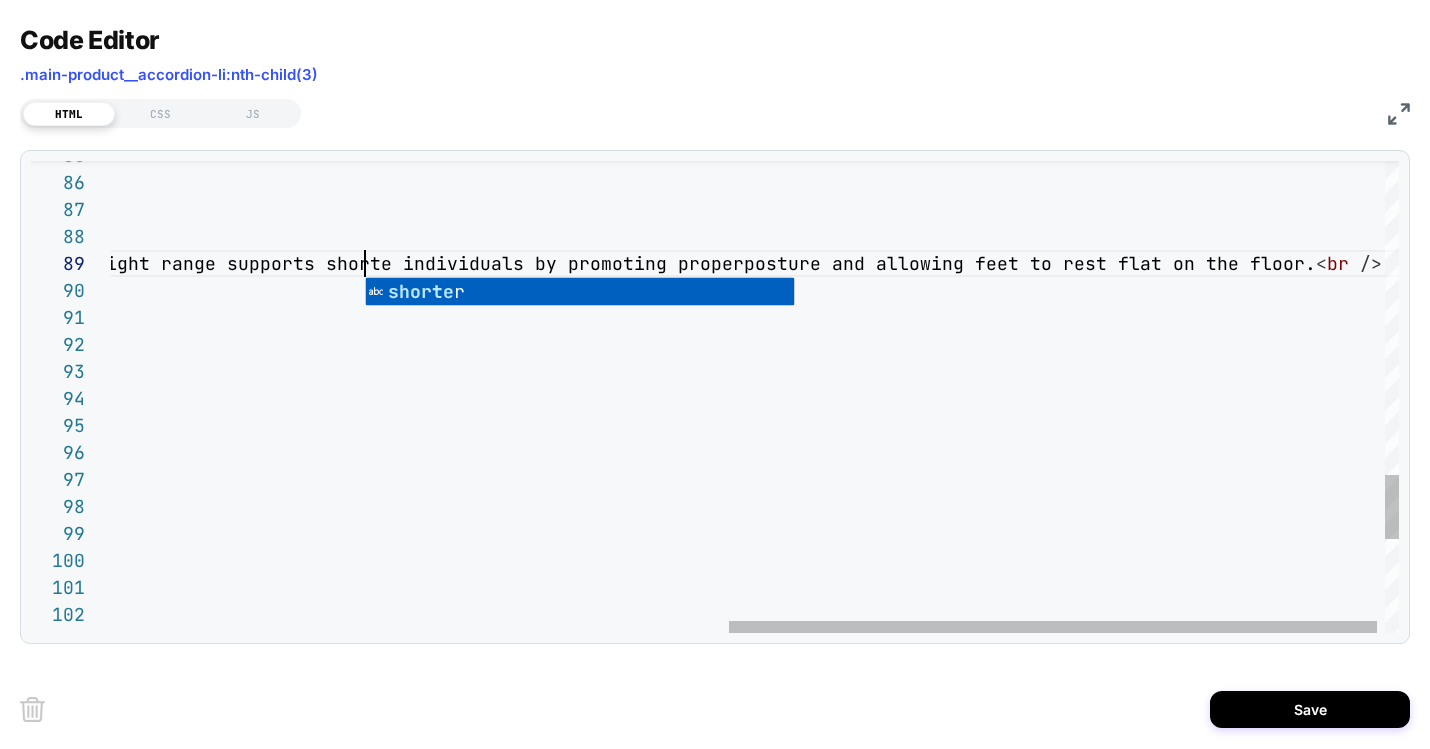 scroll, scrollTop: 216, scrollLeft: 1491, axis: both 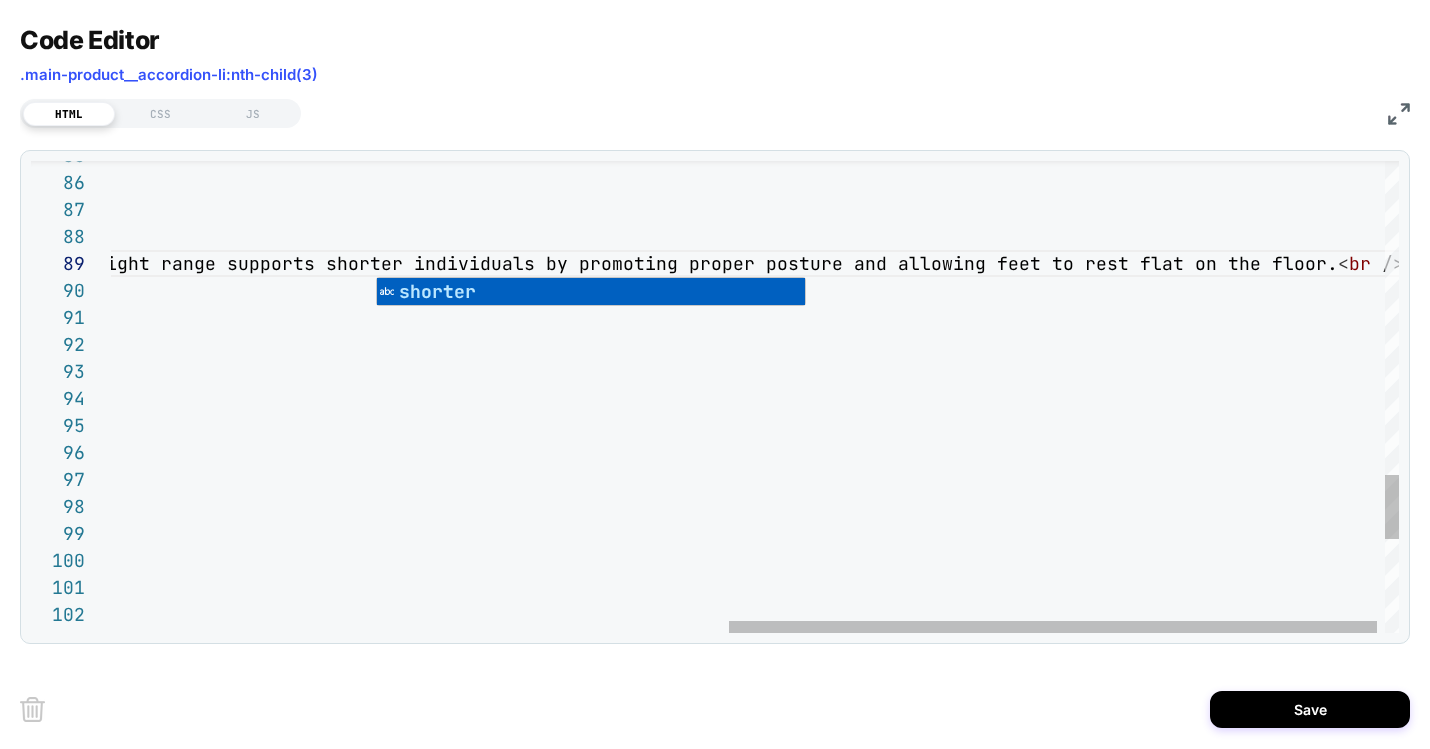 click on "option for everyday comfort, while Verve p airs premium materials with a         more elevated, design-forward look. < br   />        </ p >        < p >          < b > What makes a chair good for shorter individuals? </ b >< br   /> A chair with a shorter seat and broader height ran ge supports shorter individuals by promoting prope r posture and allowing feet to rest flat on the fl oor. < br   />        </ p >        < p >          < b > What’s the difference between ergonomic and  regular office chairs? </ b          >< br   /> An ergonomic chair is designed to support proper s eated posture,         with adjustable lumbar support, arm rests,  seat height and depth, and         more. Ergonomic chairs support longterm he althy posture for those who         spend long hours sitting at their desks. < br   />        p" at bounding box center (150, -405) 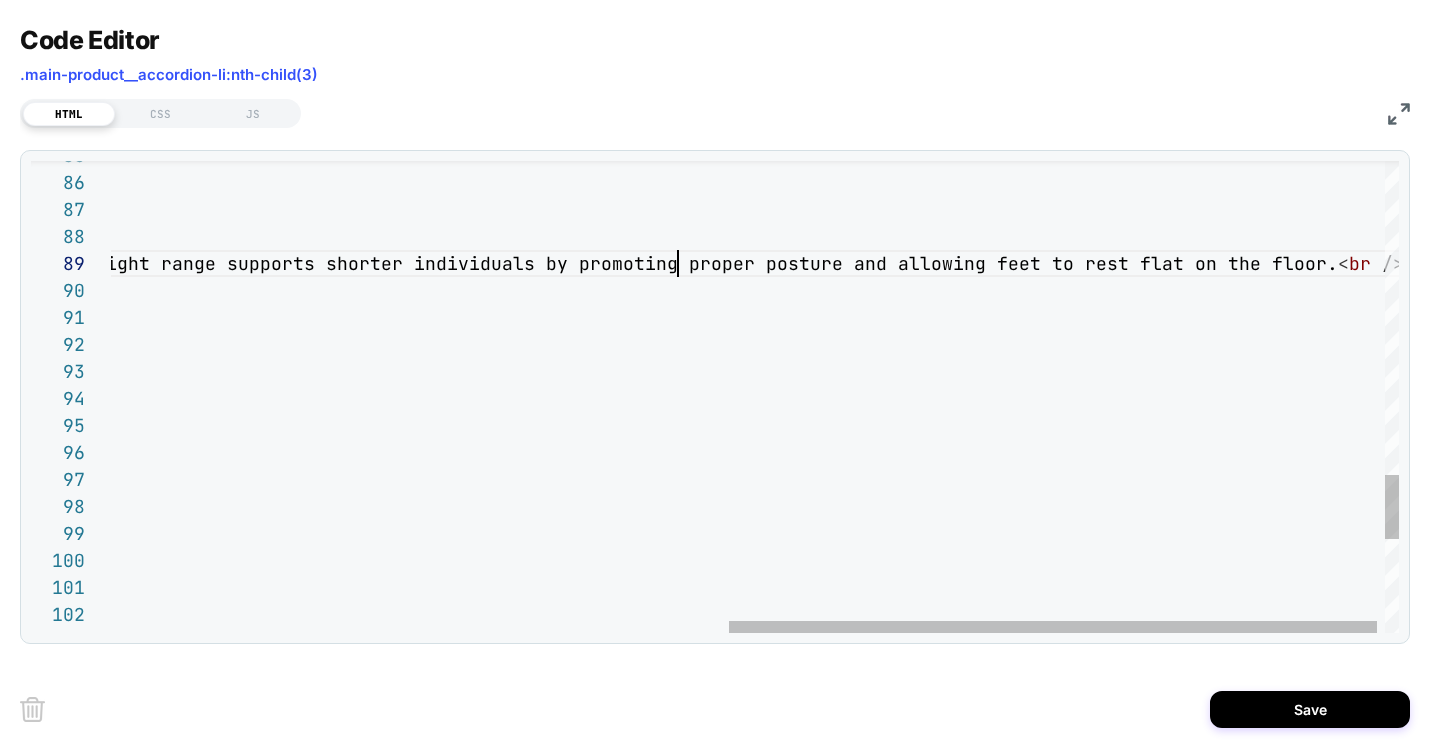 scroll, scrollTop: 216, scrollLeft: 1793, axis: both 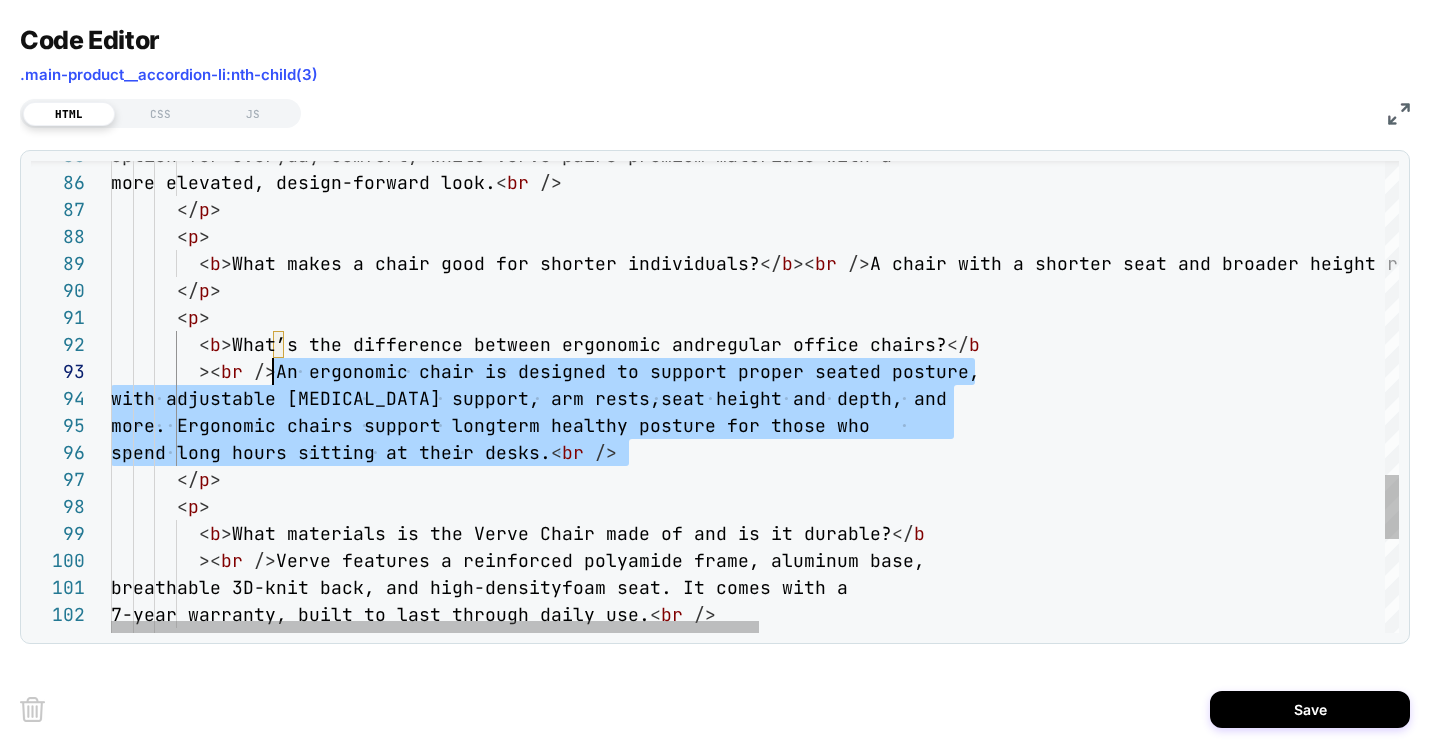 drag, startPoint x: 616, startPoint y: 454, endPoint x: 272, endPoint y: 365, distance: 355.3266 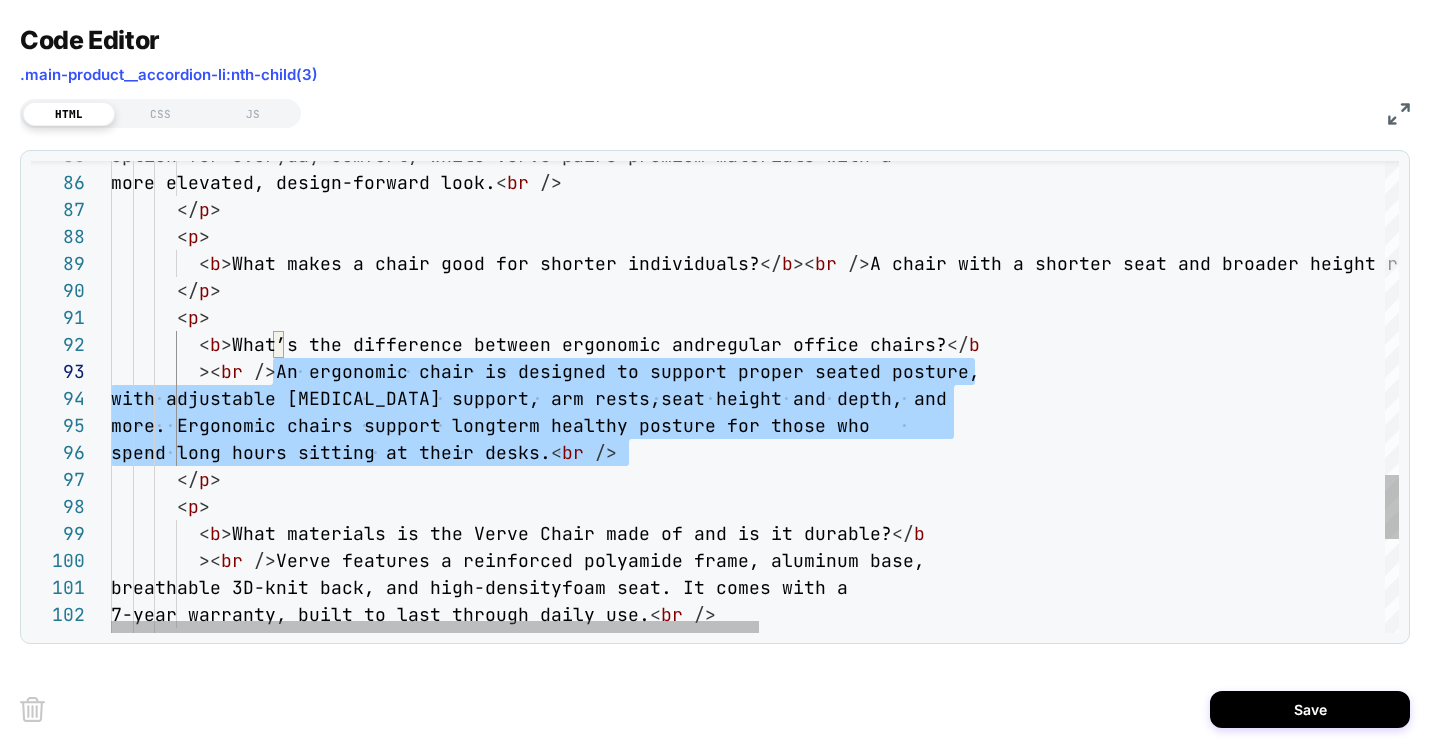 scroll, scrollTop: 54, scrollLeft: 1674, axis: both 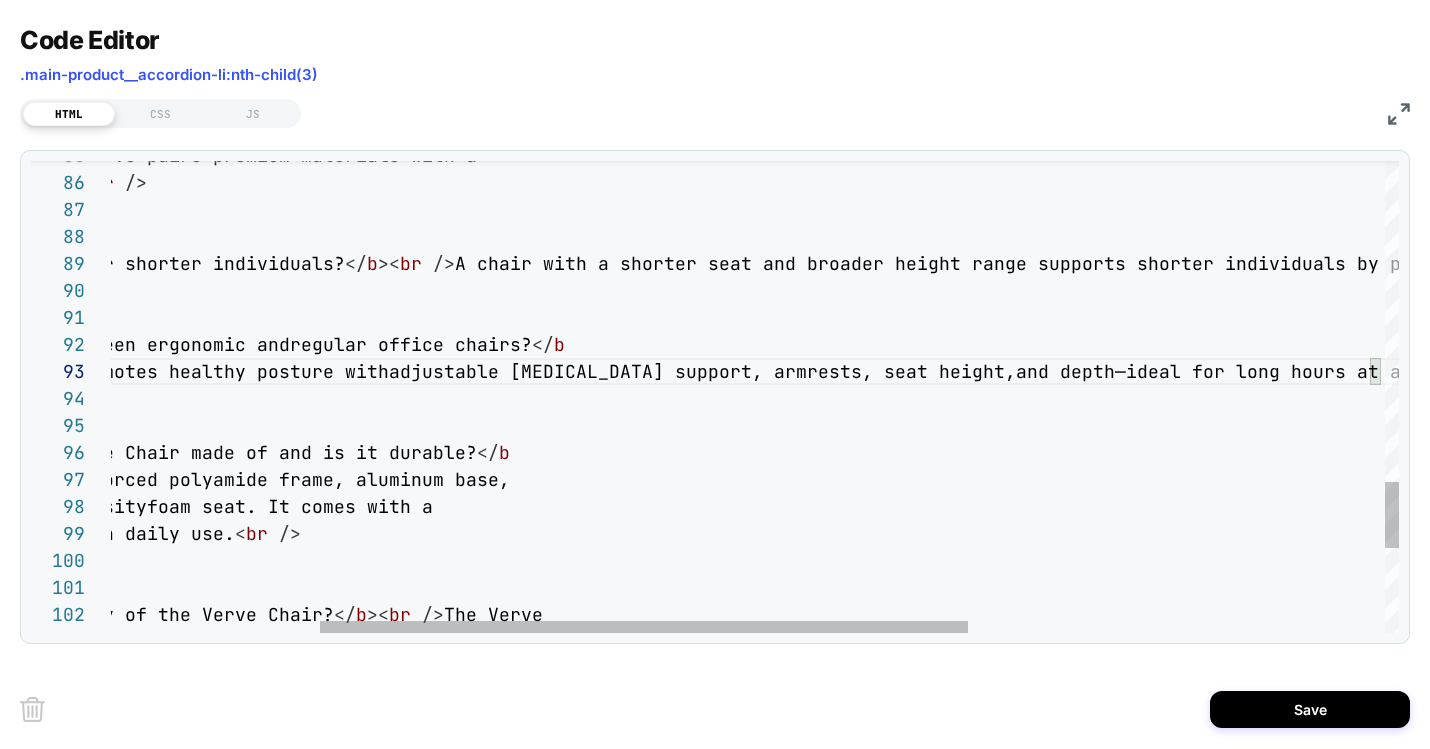 click on "option for everyday comfort, while Verve p airs premium materials with a         more elevated, design-forward look. < br   />        </ p >        < p >          < b > What makes a chair good for shorter individuals? </ b >< br   /> A chair with a shorter seat and broader height ran ge supports shorter individuals by promoting prope r posture and allowing feet to rest flat on the fl oor. < br   />        </ p >        < p >          < b > What’s the difference between ergonomic and  regular office chairs? </ b          >< br   /> An ergonomic chair promotes healthy posture with  adjustable lumbar support, armrests, seat height,  and depth—ideal for long hours at a desk. < br   />        </ p >        < p >          < b > What materials is the Verve Chair made of and is i t durable? </ b          >< br   /> num base," at bounding box center [961, -446] 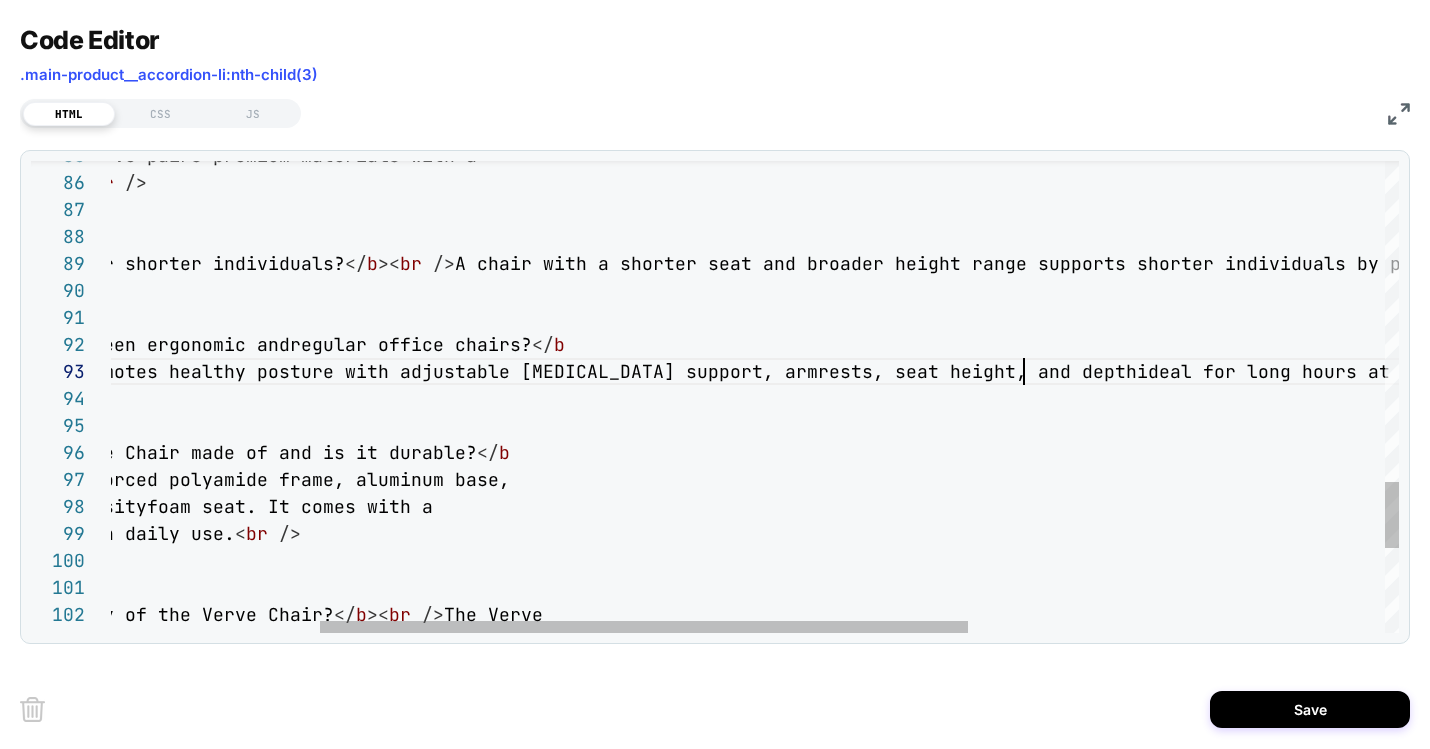 scroll, scrollTop: 54, scrollLeft: 1328, axis: both 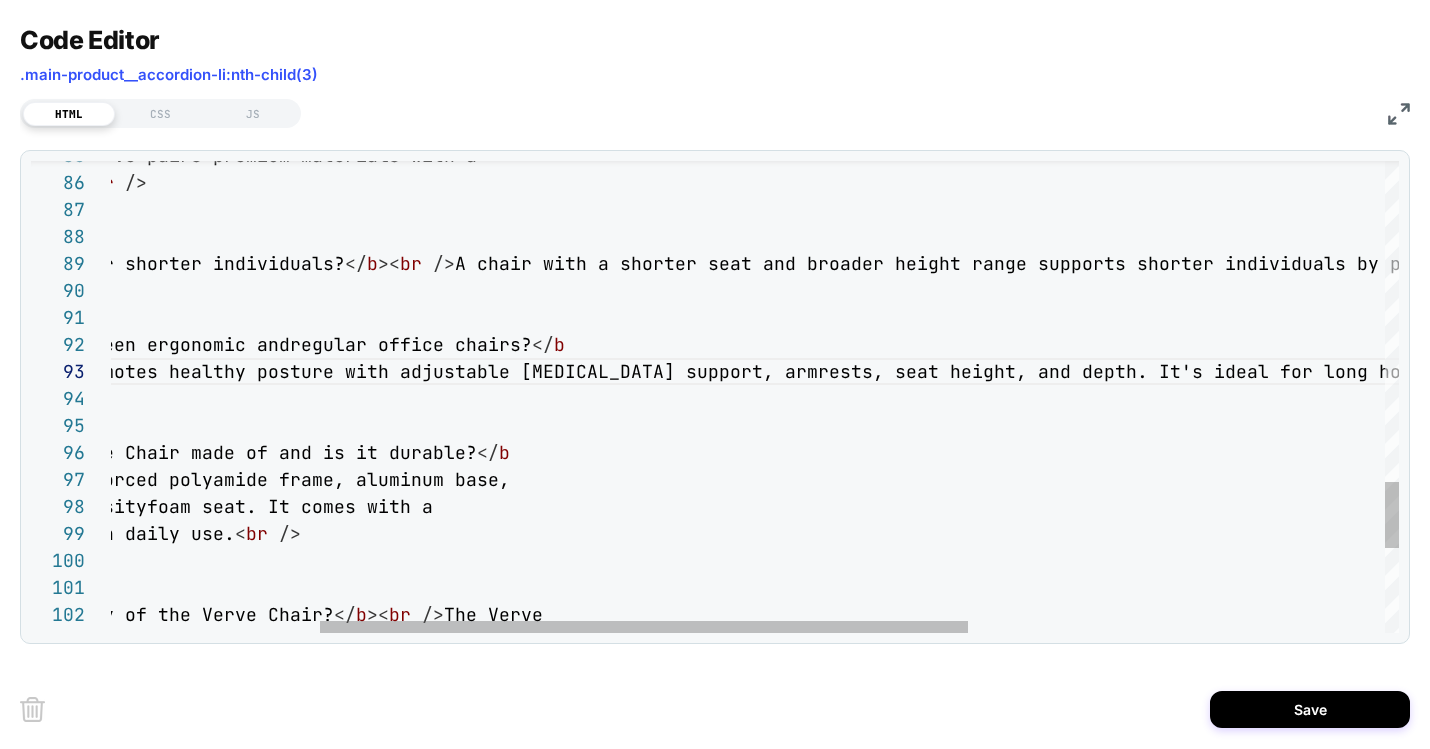 click on "option for everyday comfort, while Verve p airs premium materials with a         more elevated, design-forward look. < br   />        </ p >        < p >          < b > What makes a chair good for shorter individuals? </ b >< br   /> A chair with a shorter seat and broader height ran ge supports shorter individuals by promoting prope r posture and allowing feet to rest flat on the fl oor. < br   />        </ p >        < p >          < b > What’s the difference between ergonomic and  regular office chairs? </ b          >< br   /> An ergonomic chair promotes healthy posture with a djustable lumbar support, armrests, seat height, a nd depth. It's ideal for long hours at a desk. < br   />        </ p >        < p >          < b > What materials is the Verve Chair made of and is i t durable? </ b          >< br   /> < br" at bounding box center [961, -446] 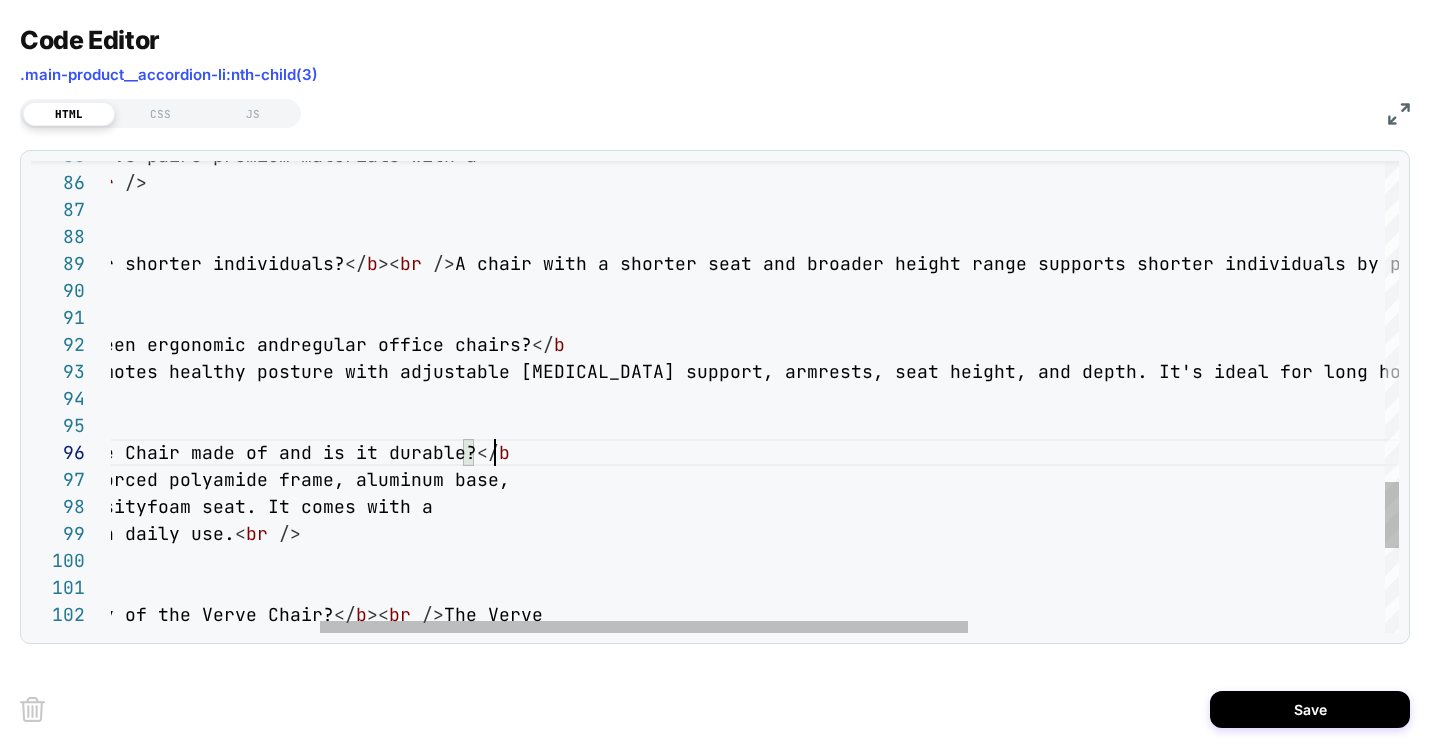scroll, scrollTop: 135, scrollLeft: 799, axis: both 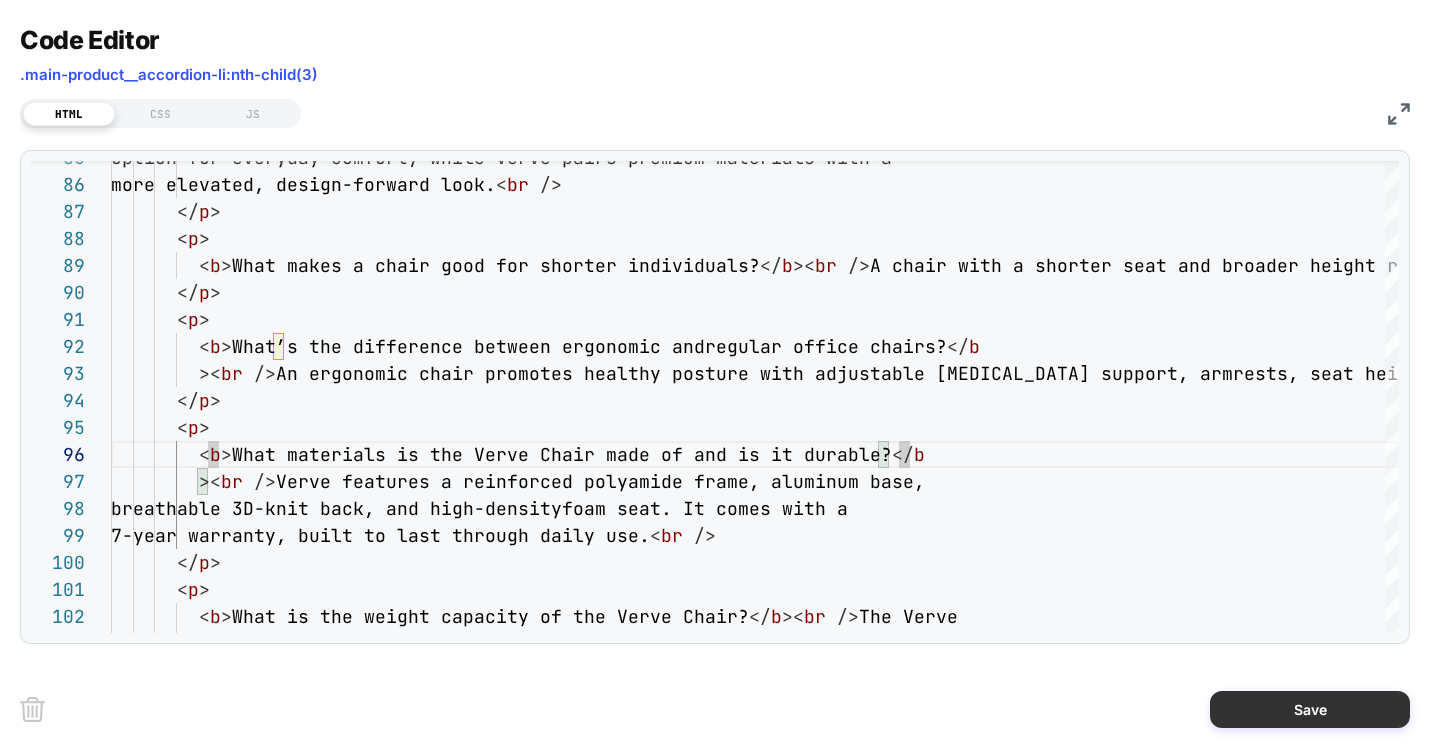 type on "**********" 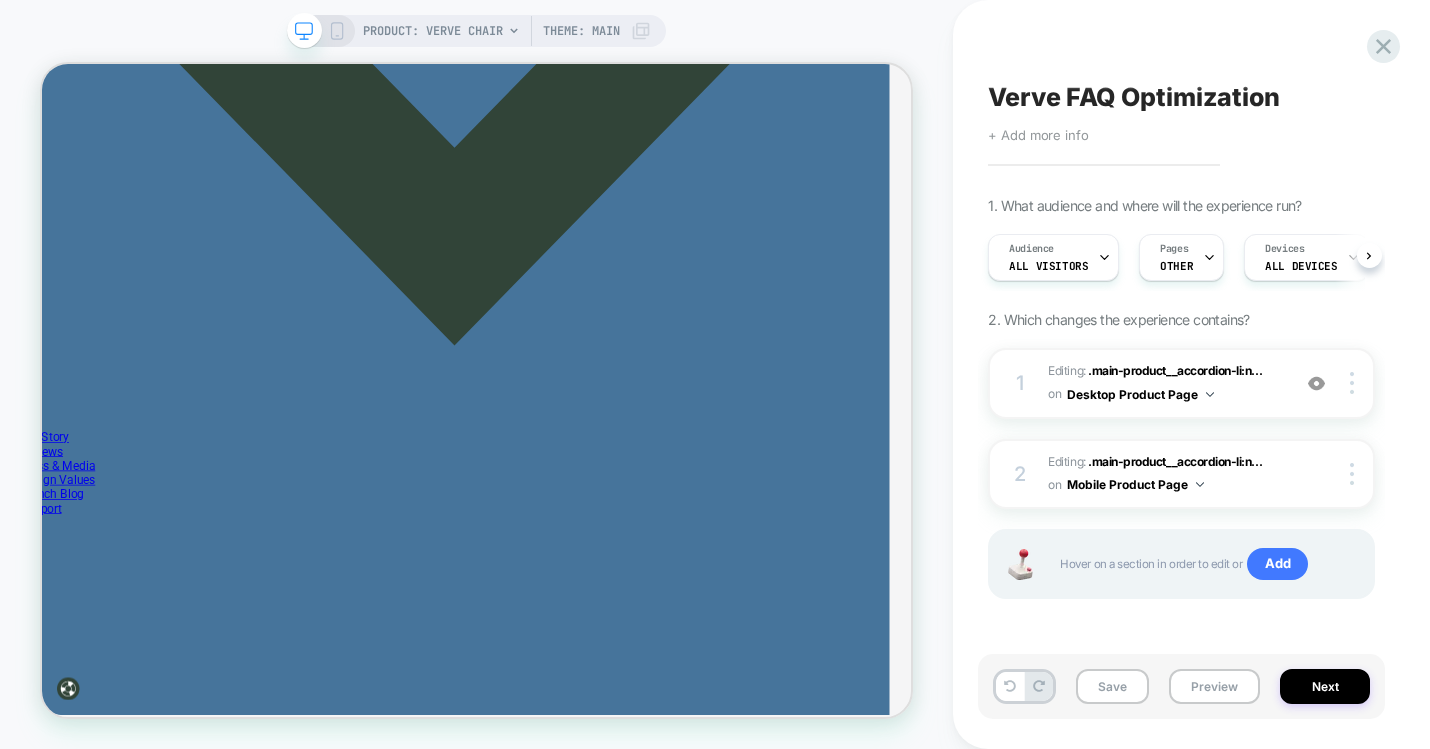 scroll, scrollTop: 0, scrollLeft: 1, axis: horizontal 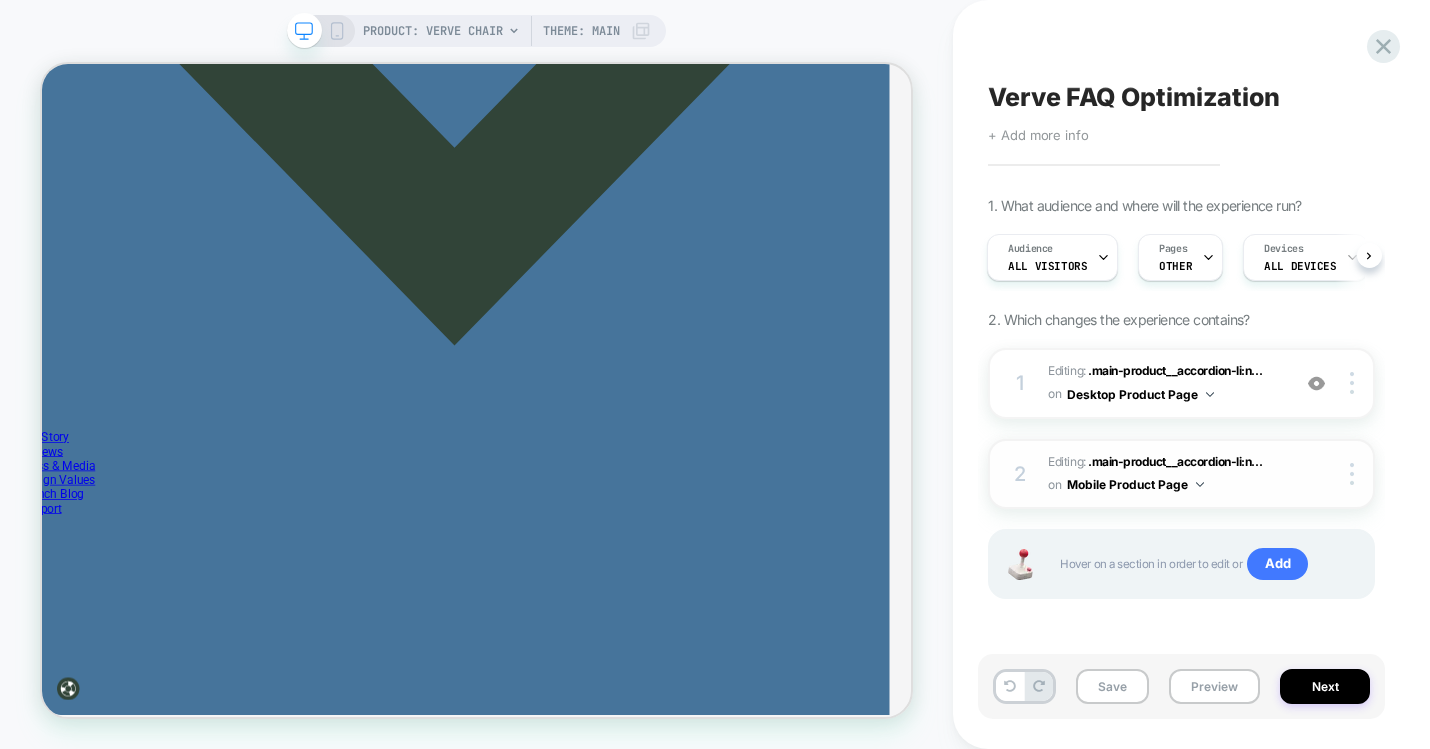 click on "Editing :   .main-product__accordion-li:n... .main-product__accordion-li:nth-child(3)   on Mobile Product Page" at bounding box center [1164, 474] 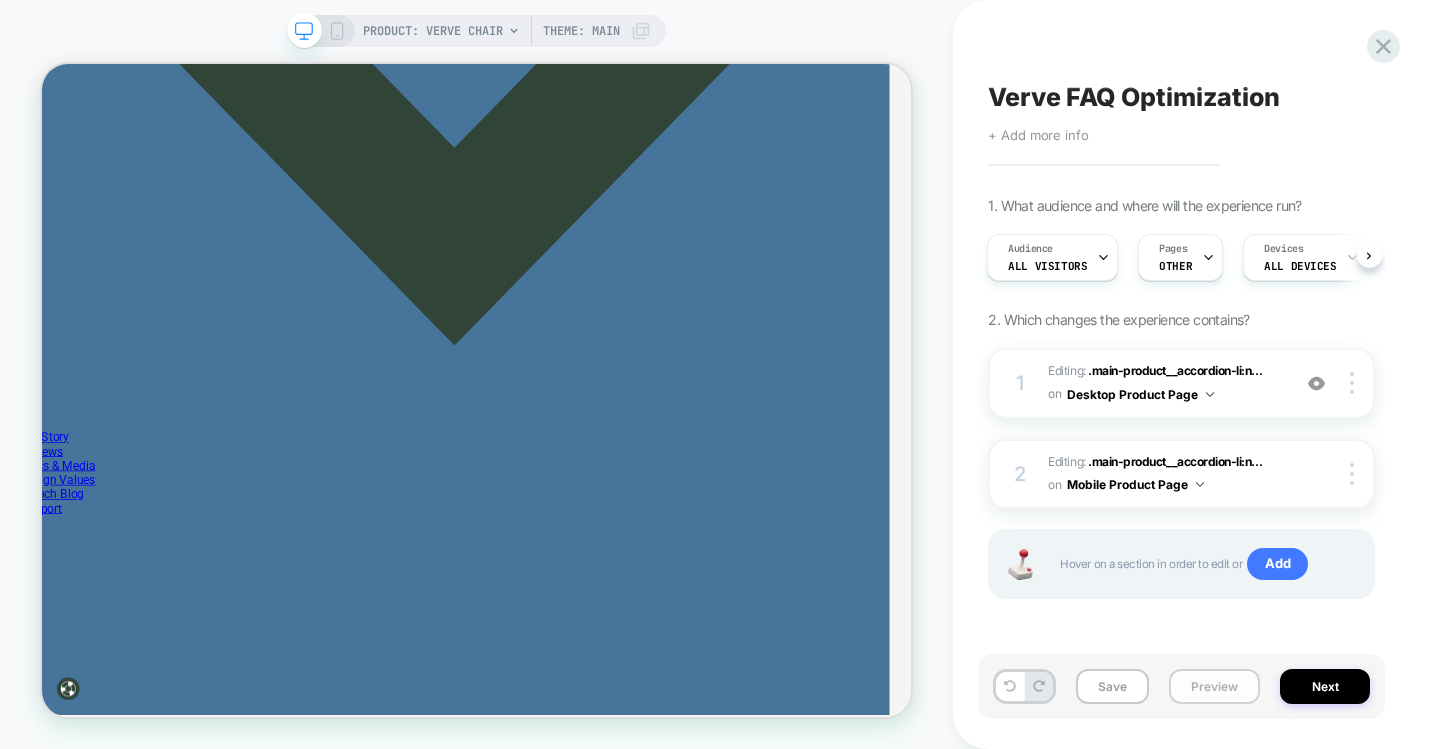 click on "Preview" at bounding box center [1214, 686] 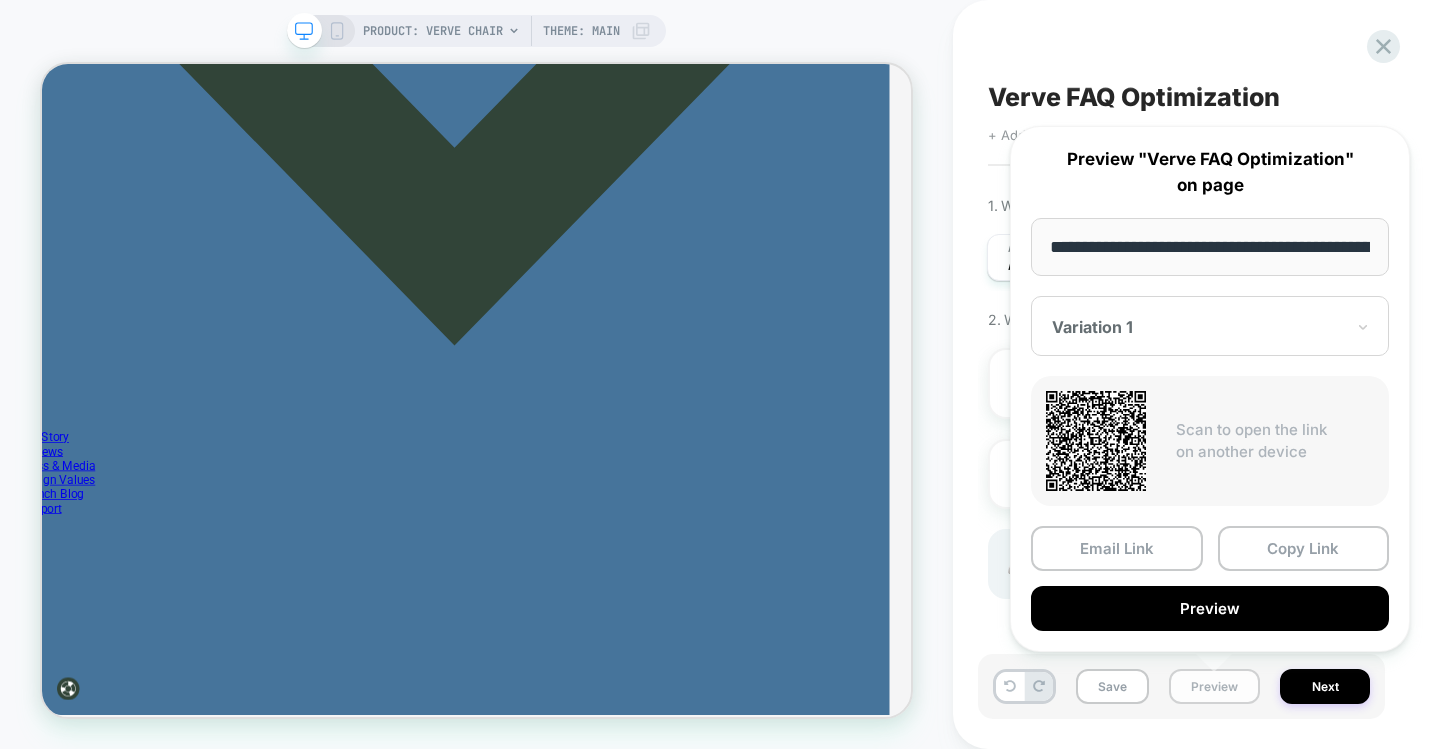 scroll, scrollTop: 0, scrollLeft: 271, axis: horizontal 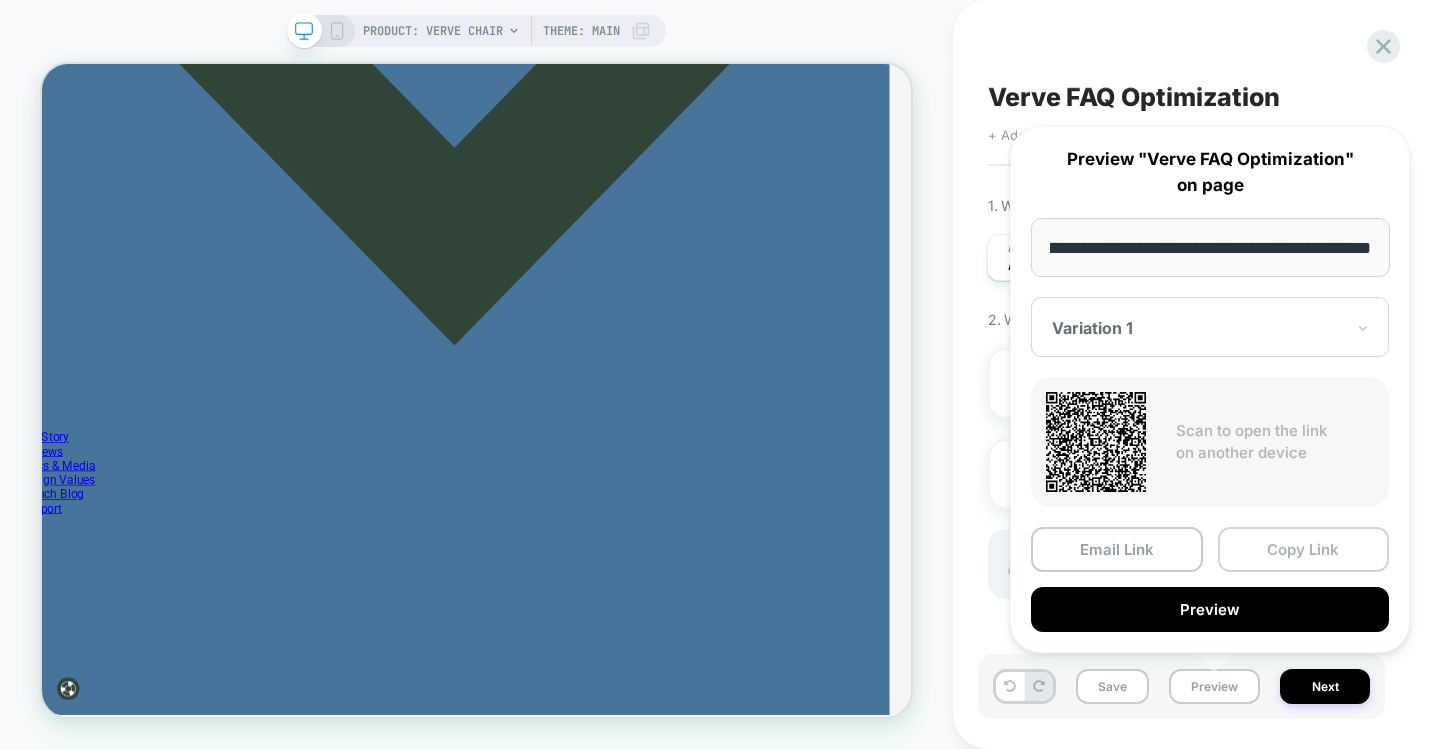 click on "Copy Link" at bounding box center [1304, 549] 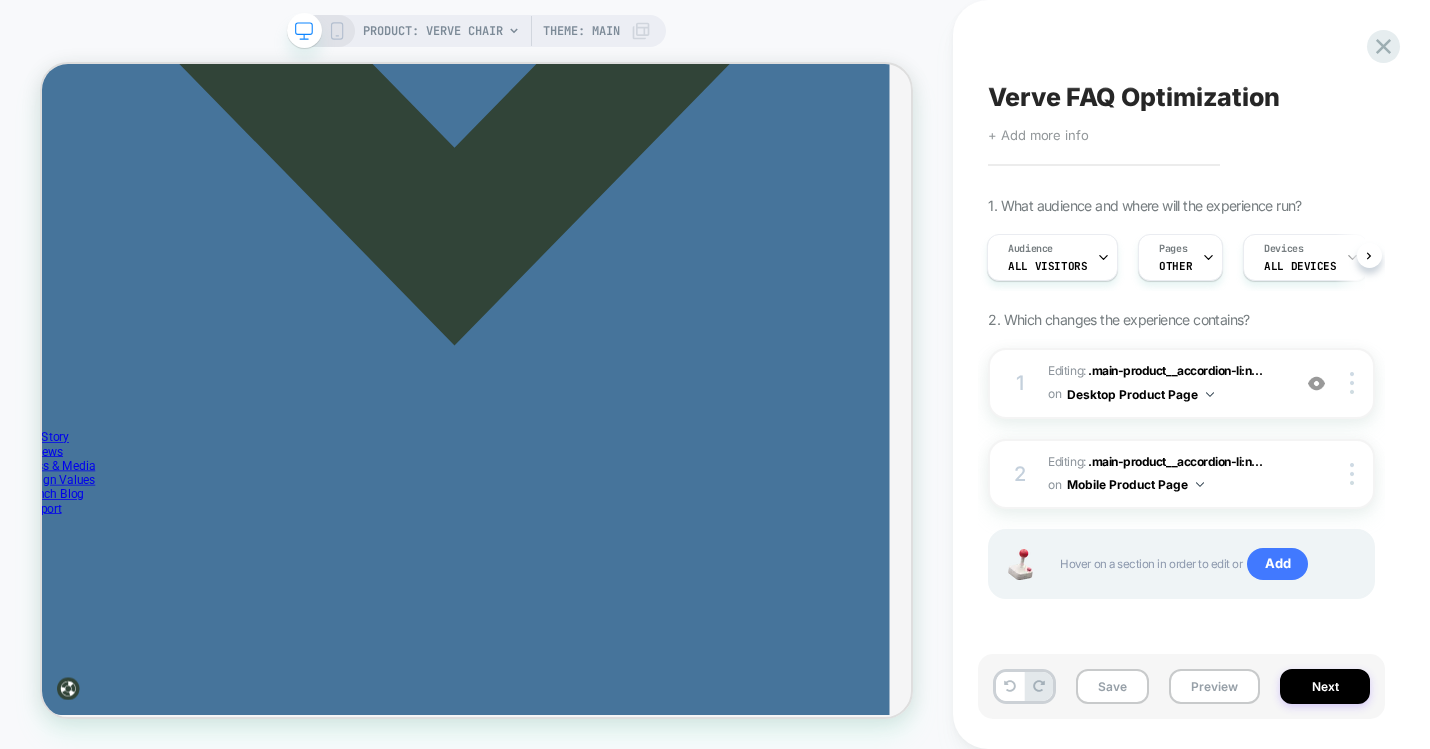 click 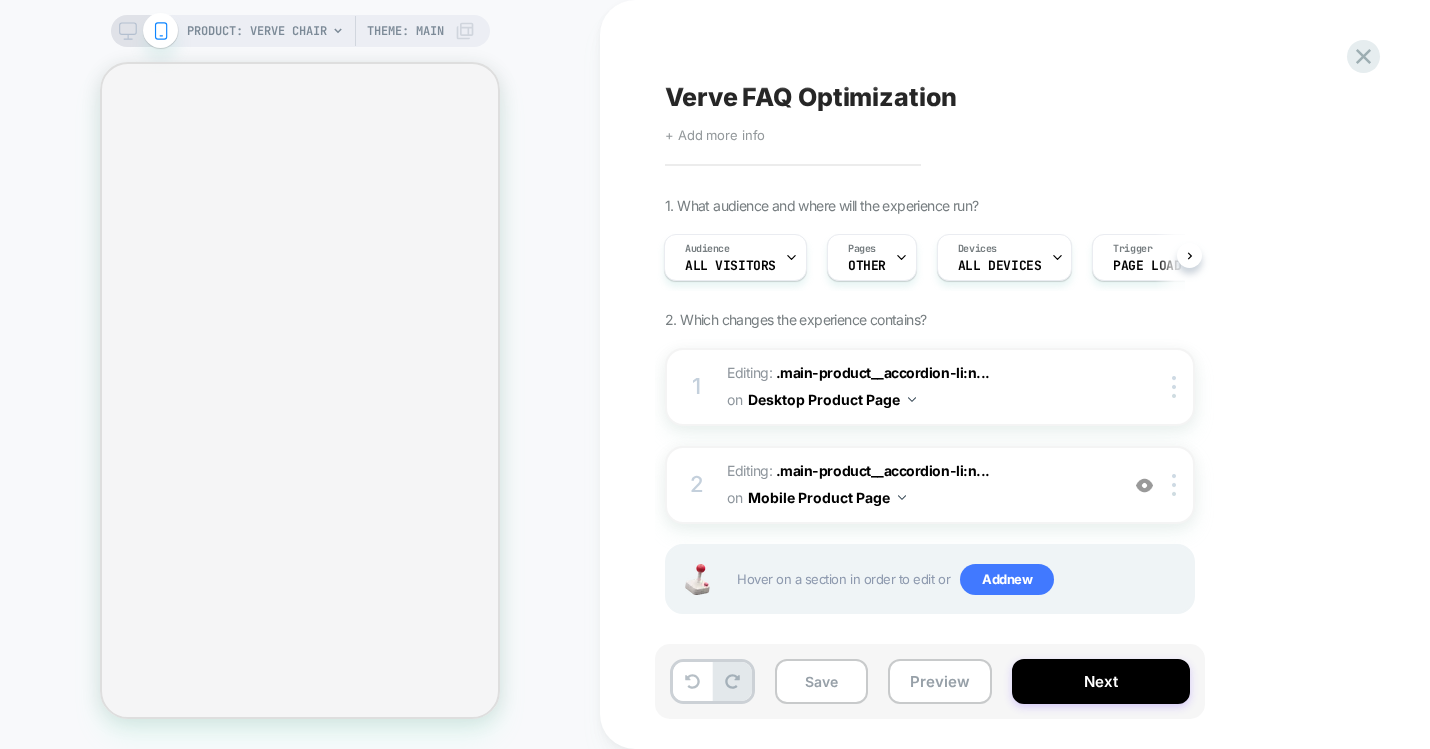 scroll, scrollTop: 0, scrollLeft: 0, axis: both 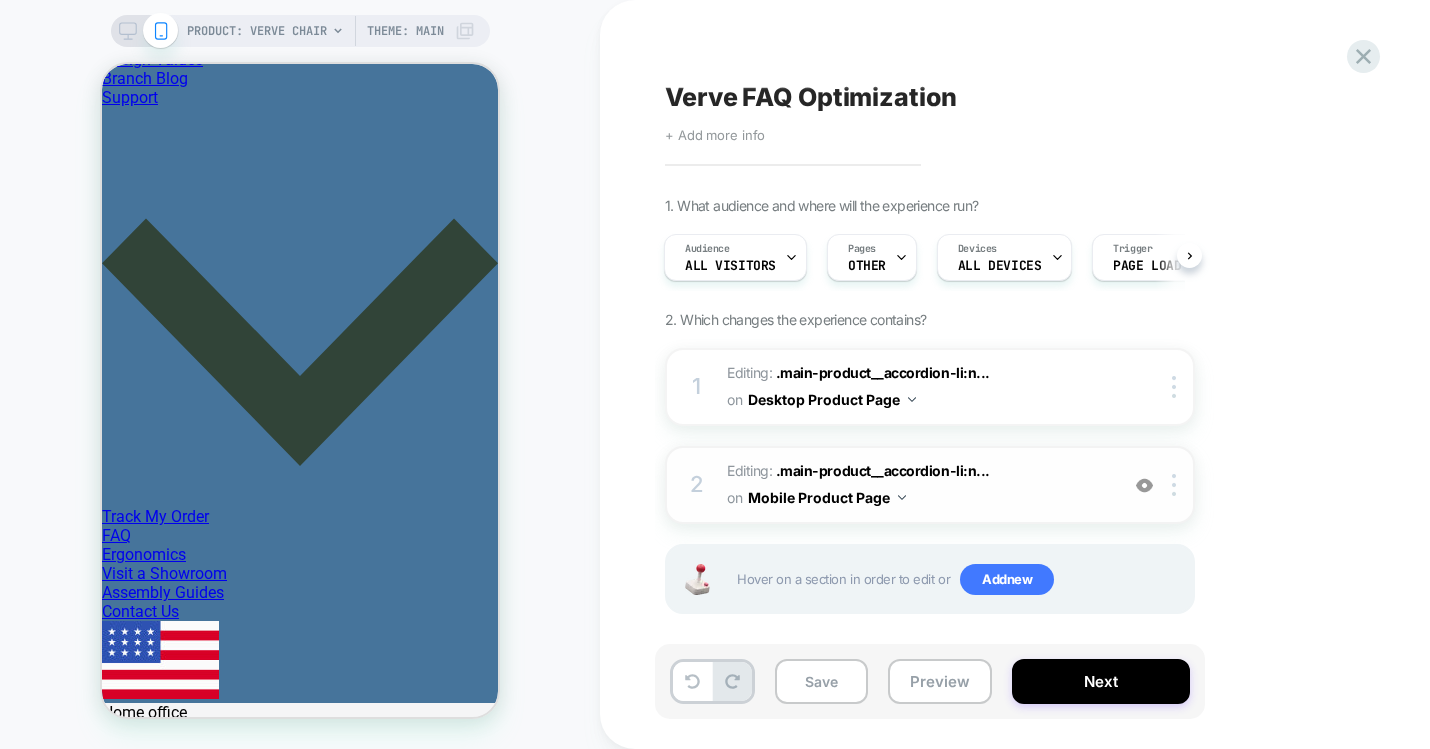 click on "Editing :   .main-product__accordion-li:n... .main-product__accordion-li:nth-child(3)   on Mobile Product Page" at bounding box center [917, 485] 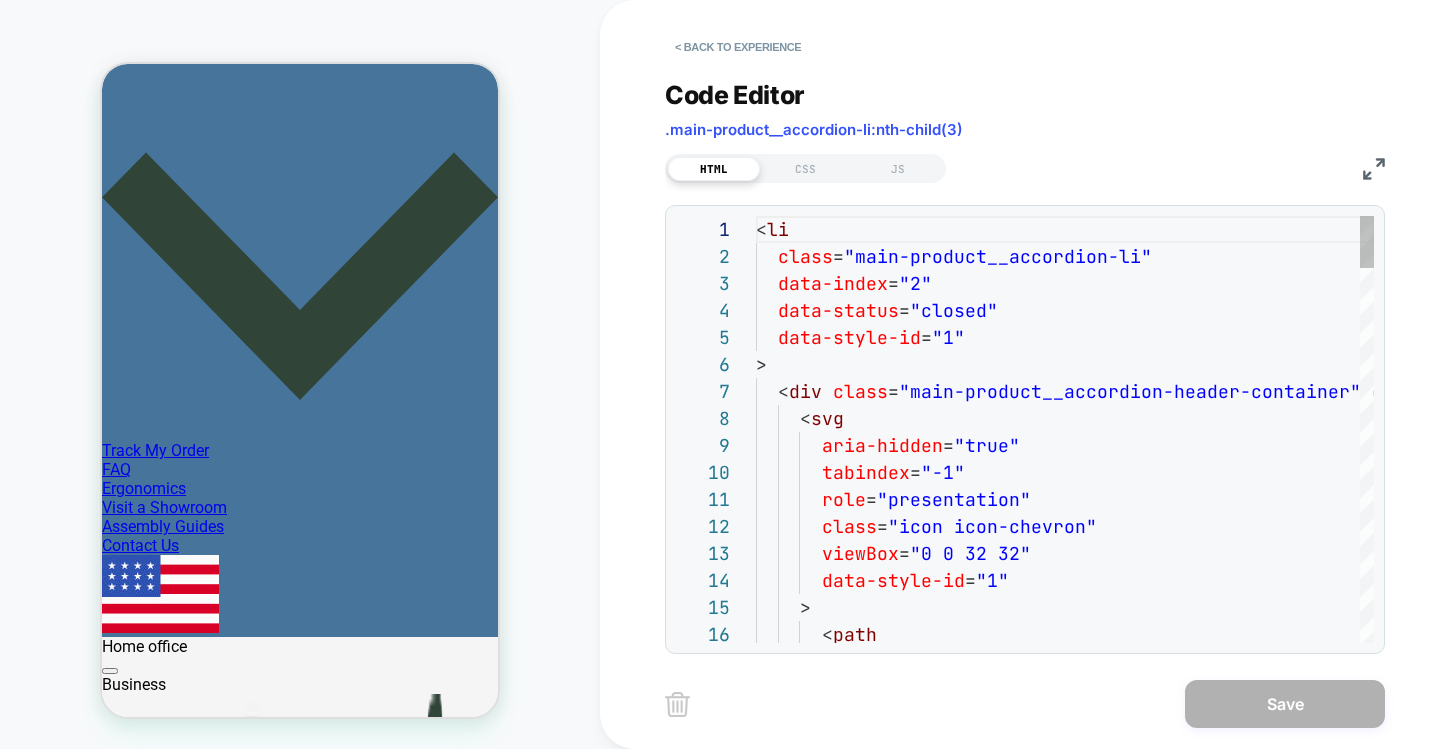 scroll, scrollTop: 270, scrollLeft: 0, axis: vertical 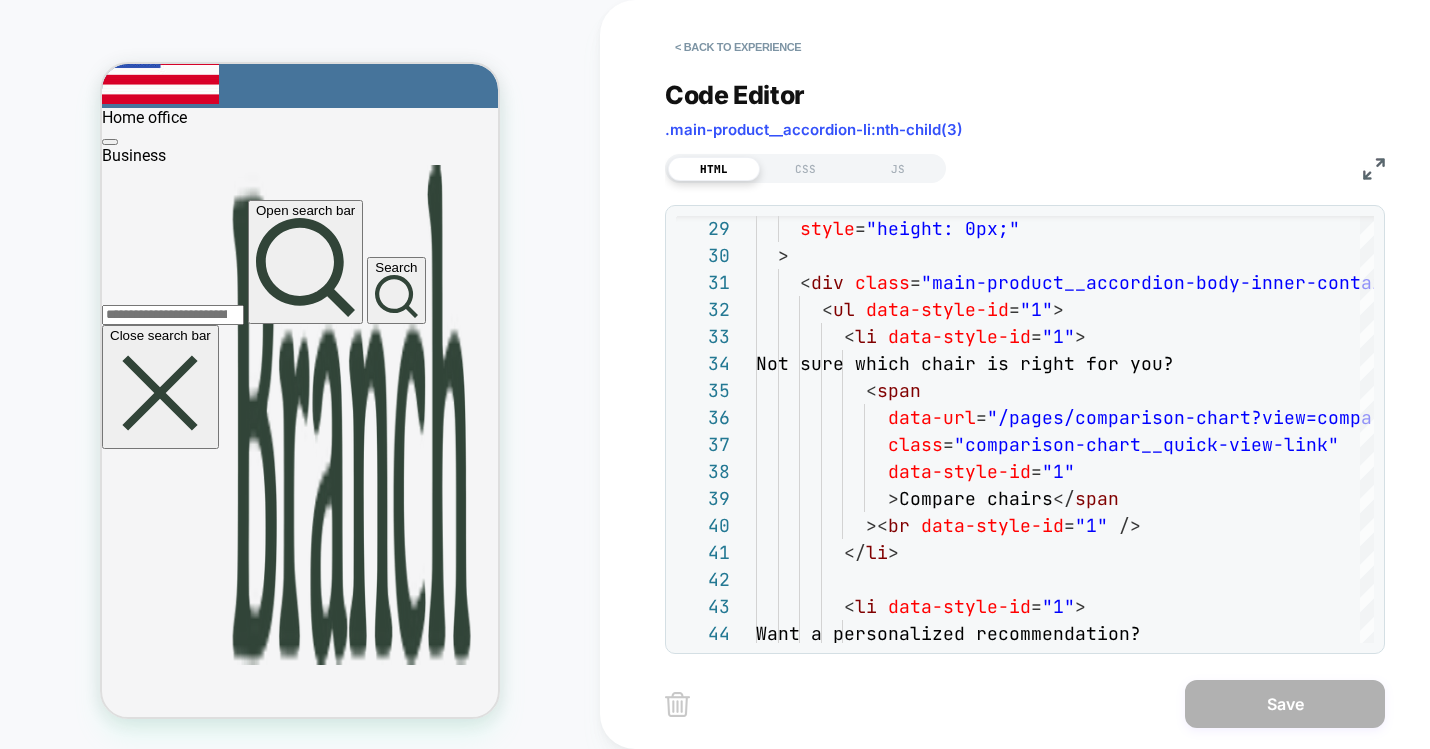 click at bounding box center [1374, 169] 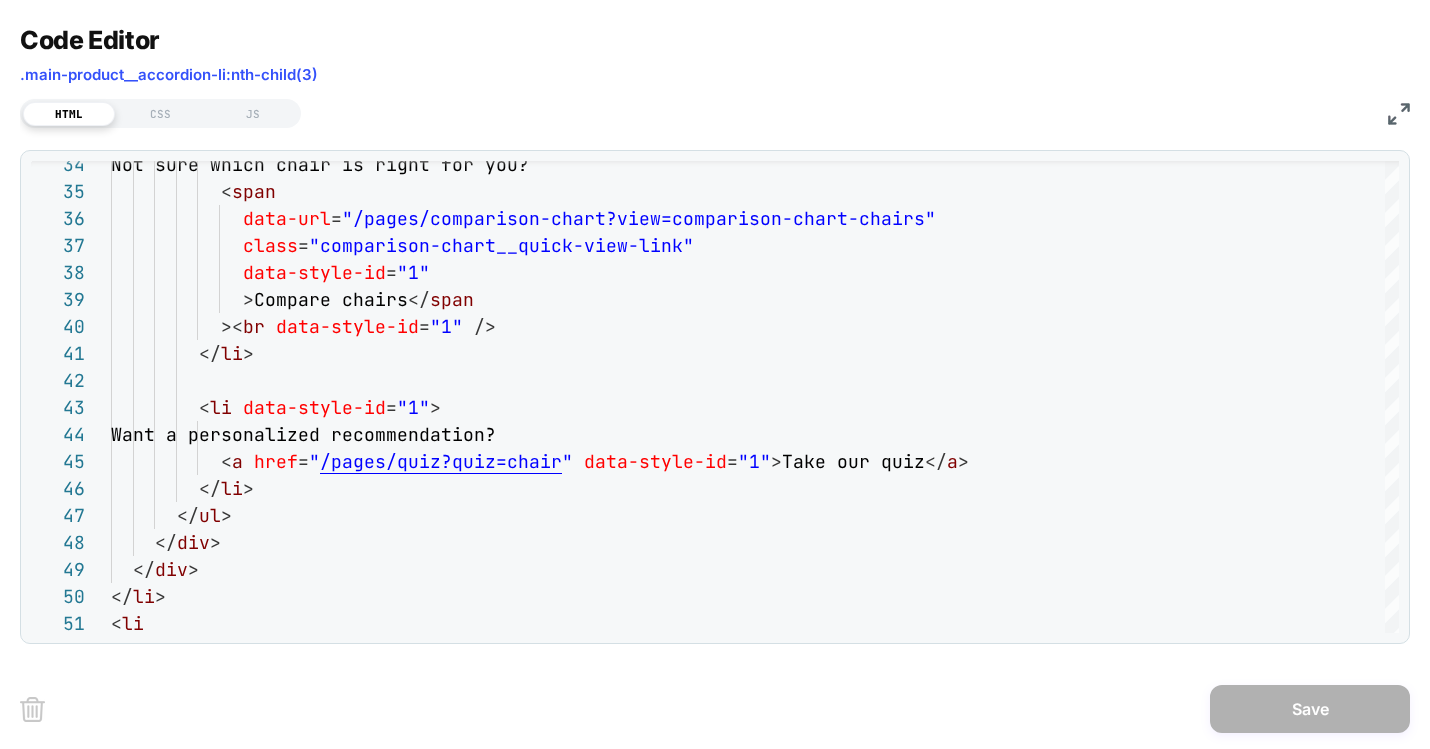 click at bounding box center [1399, 114] 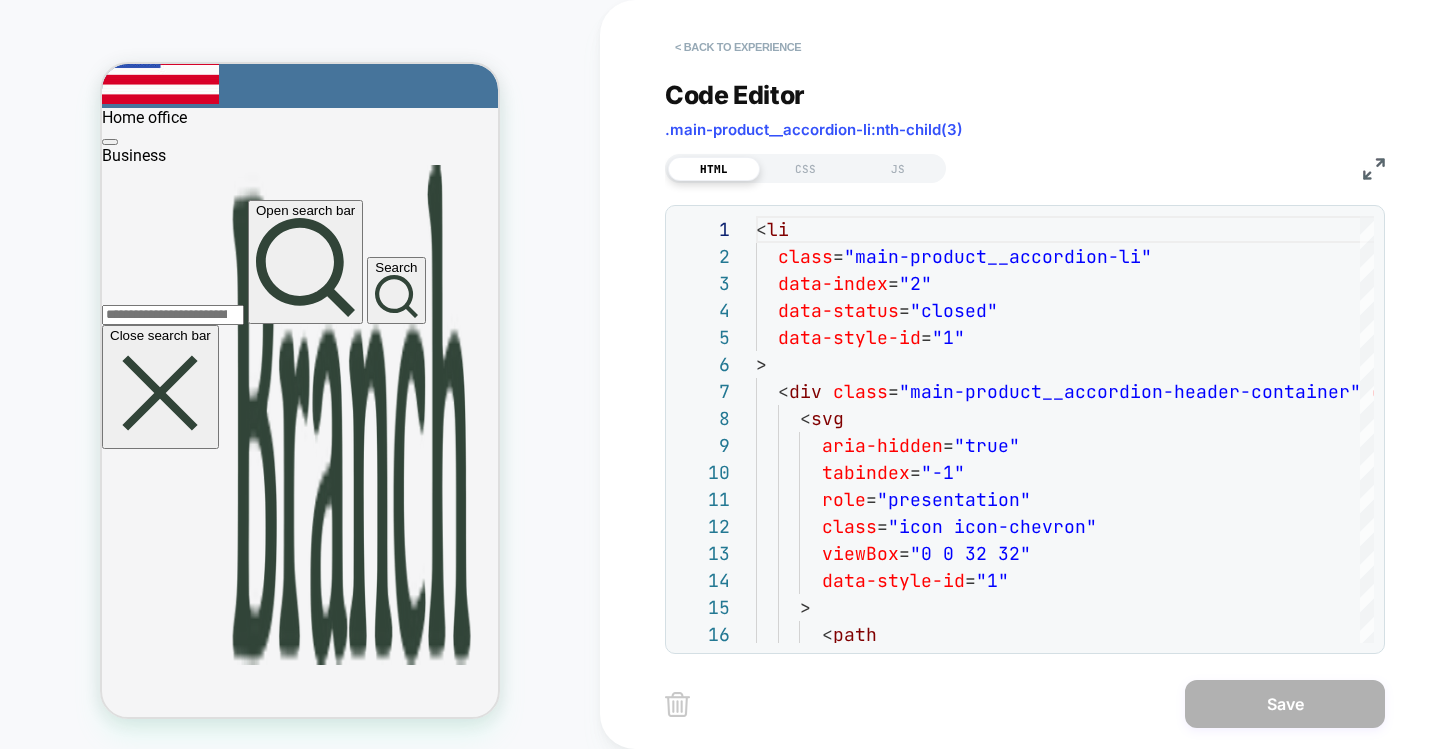 click on "< Back to experience" at bounding box center [738, 47] 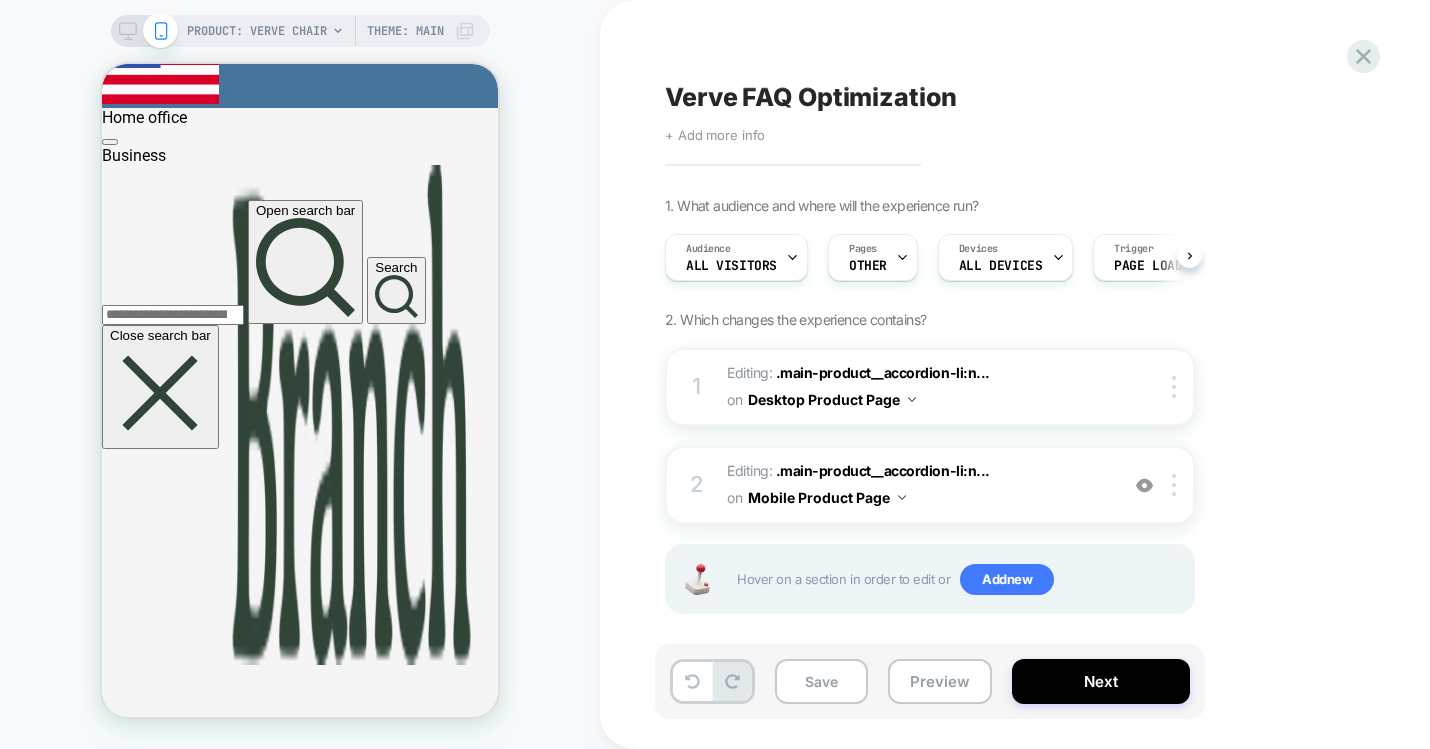 scroll, scrollTop: 0, scrollLeft: 1, axis: horizontal 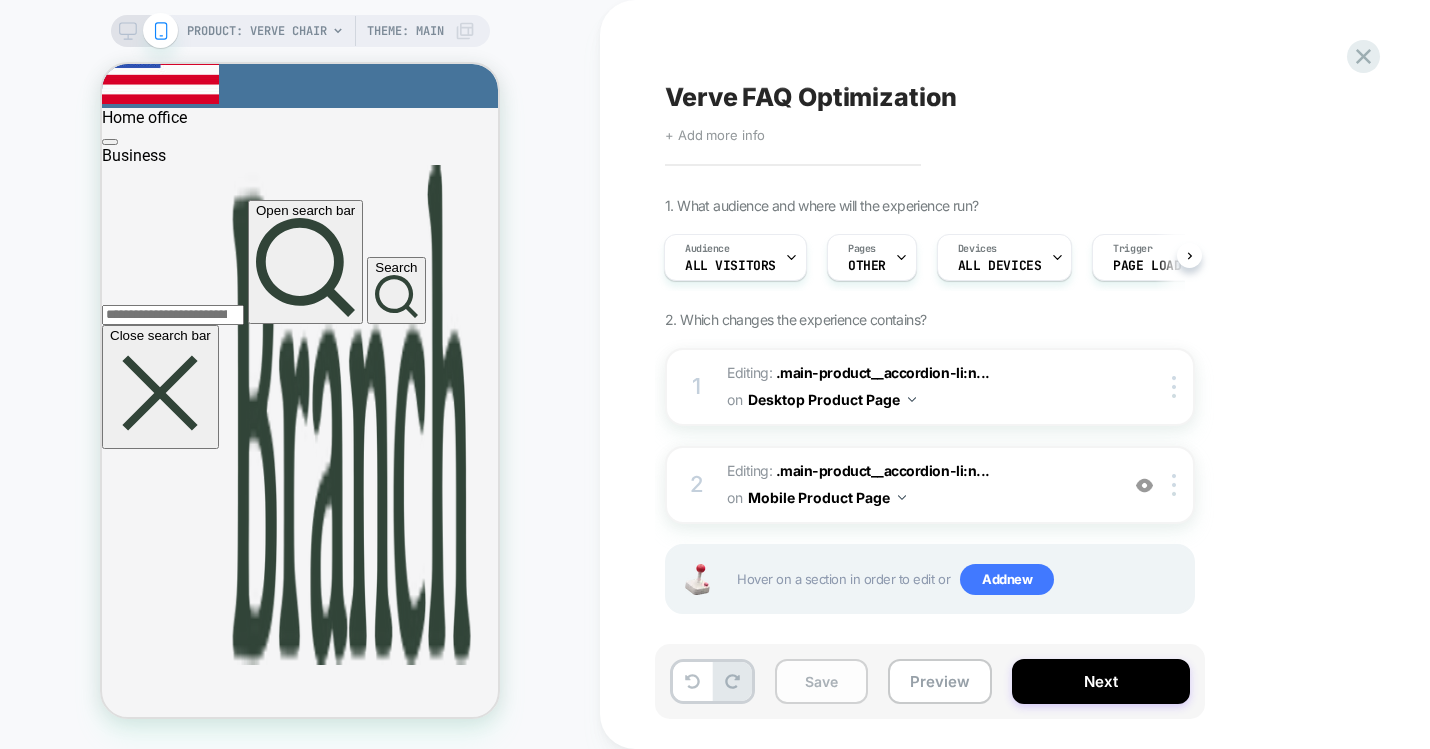 click on "Save" at bounding box center (821, 681) 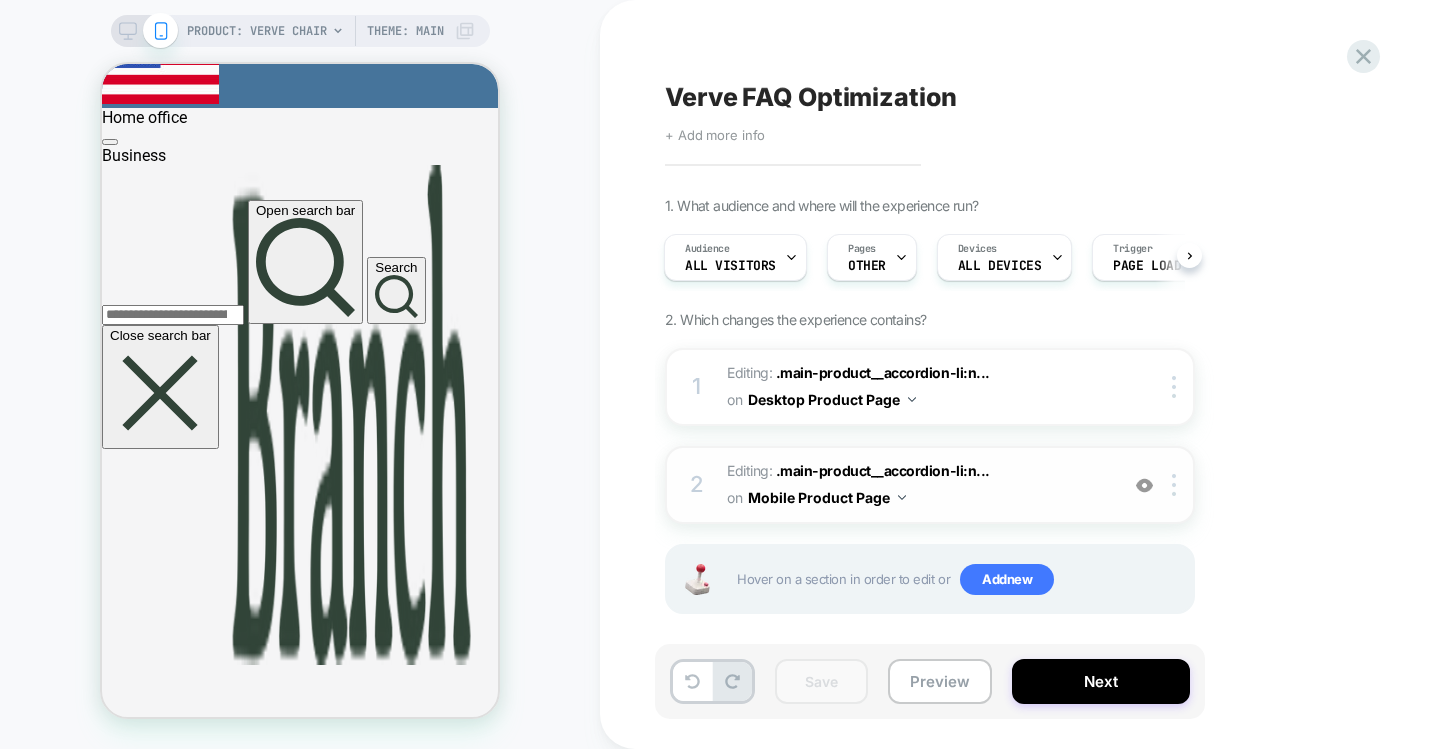 click on "Editing :   .main-product__accordion-li:n... .main-product__accordion-li:nth-child(3)   on Mobile Product Page" at bounding box center (917, 485) 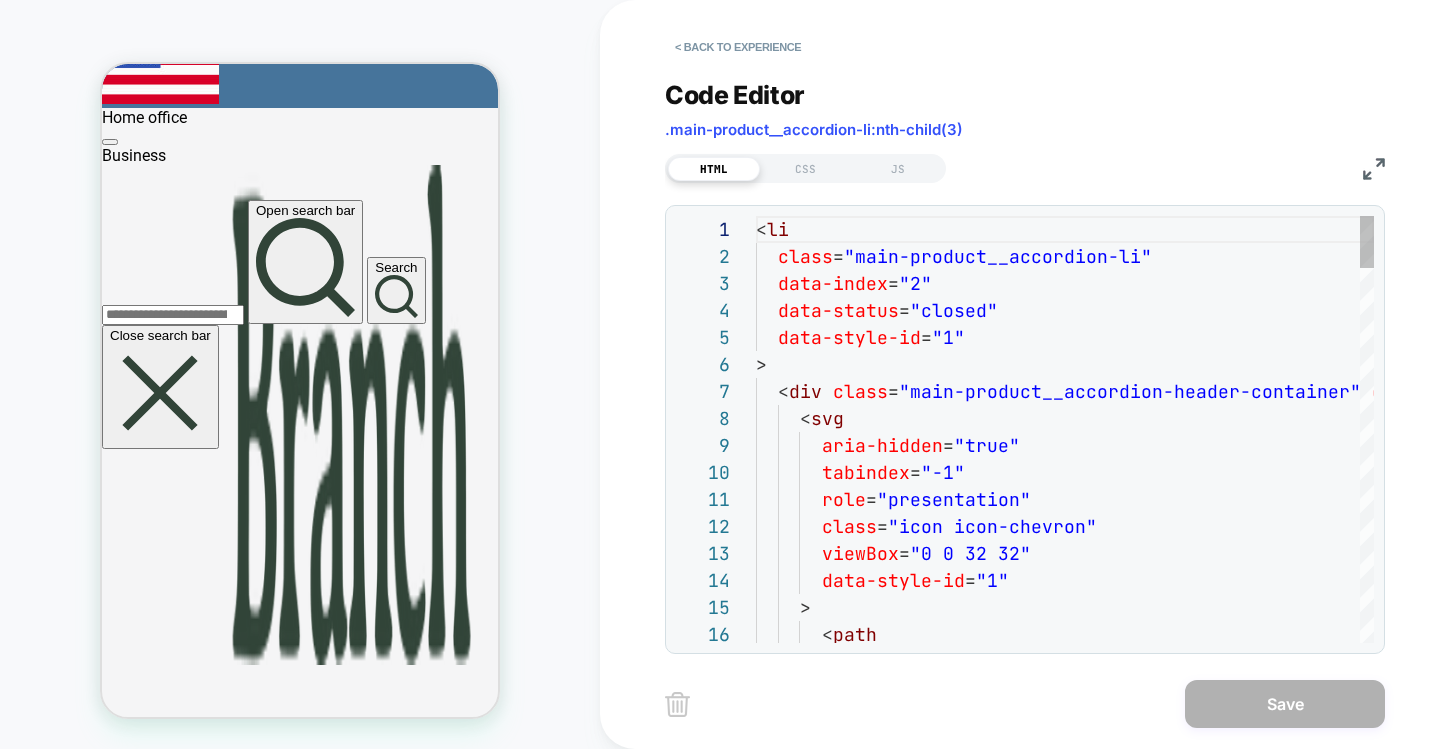 scroll, scrollTop: 270, scrollLeft: 0, axis: vertical 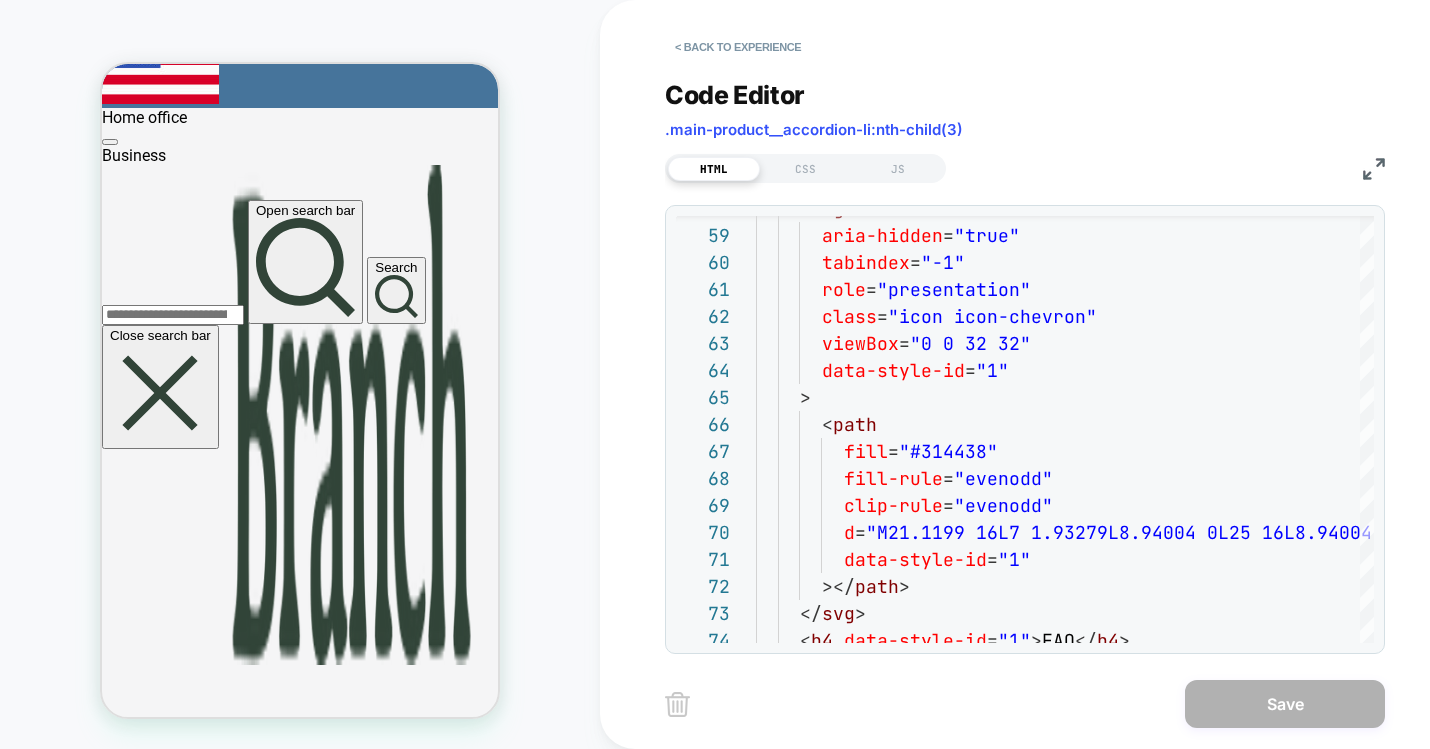 click at bounding box center [1374, 169] 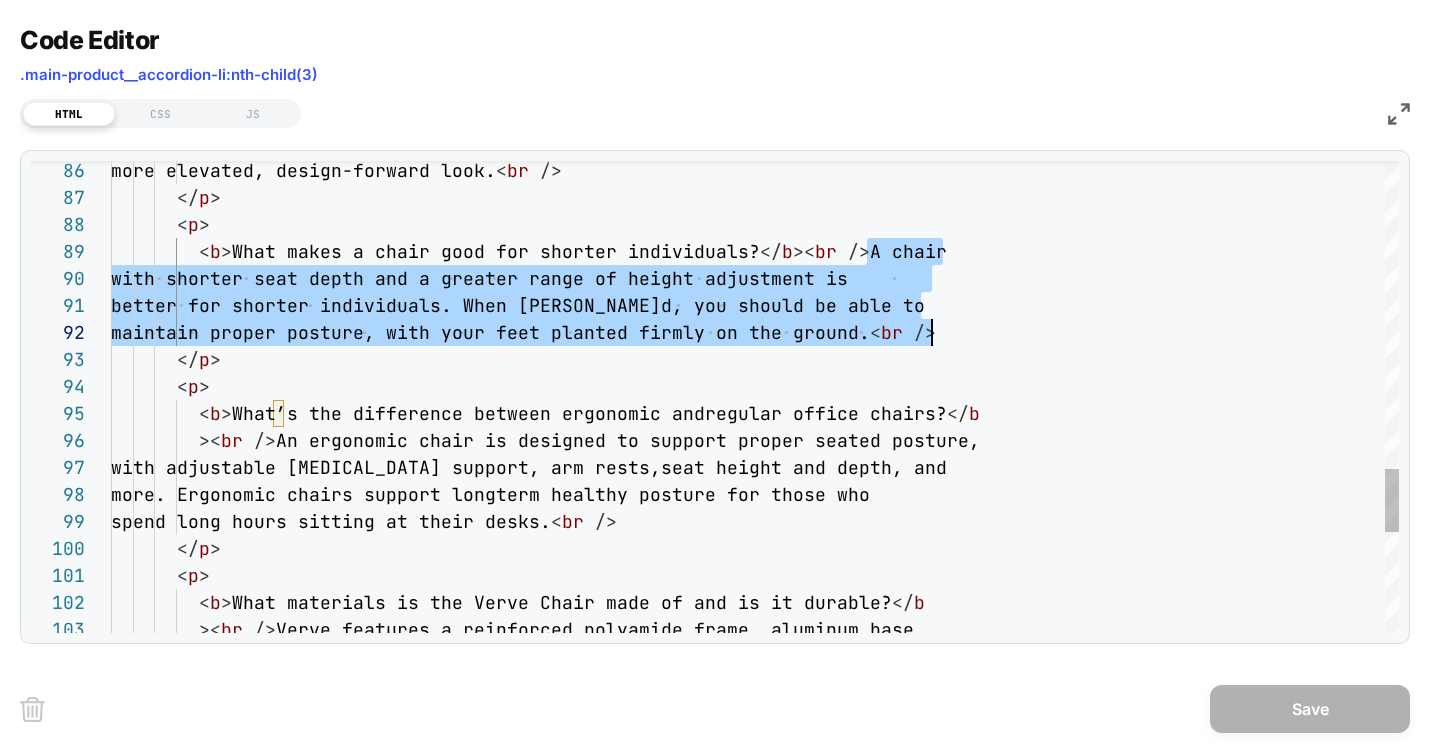 drag, startPoint x: 862, startPoint y: 251, endPoint x: 934, endPoint y: 331, distance: 107.62899 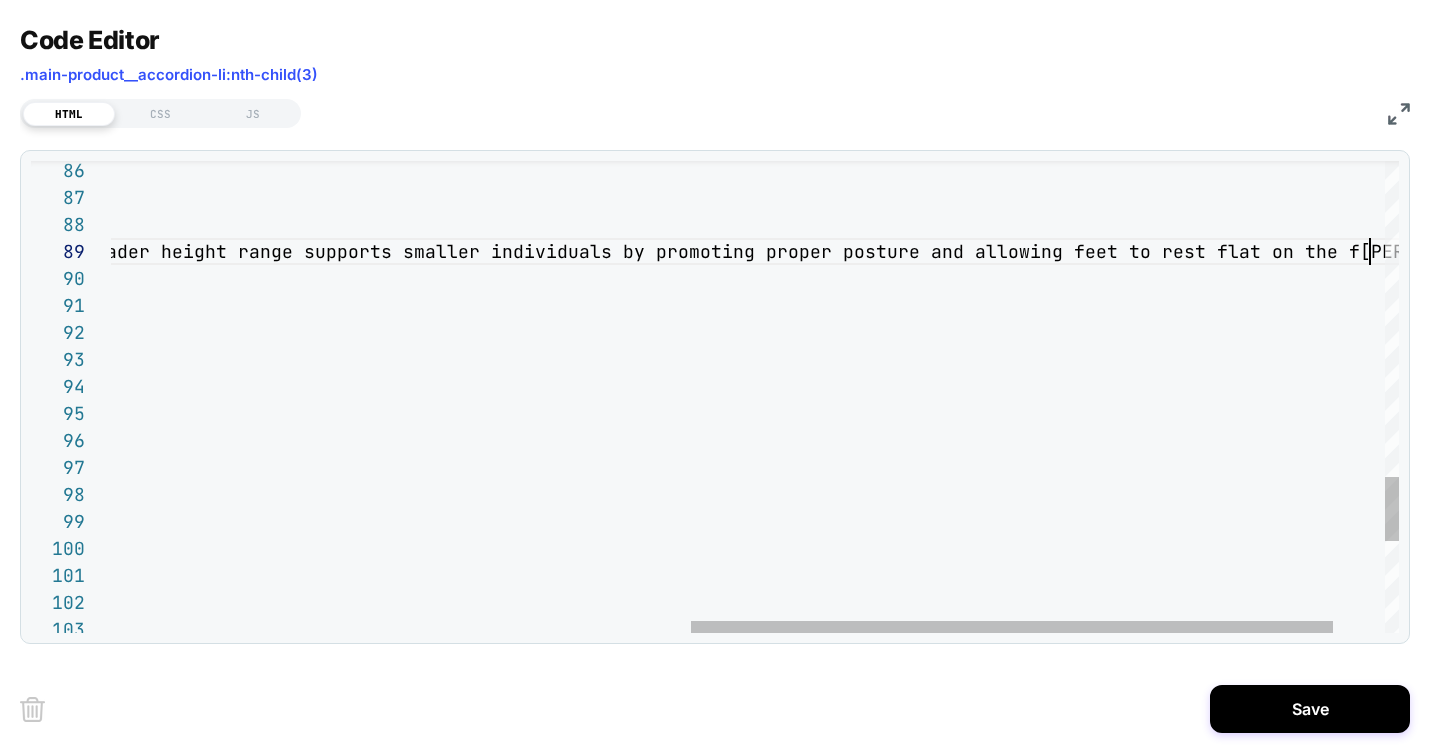 scroll, scrollTop: 162, scrollLeft: 2419, axis: both 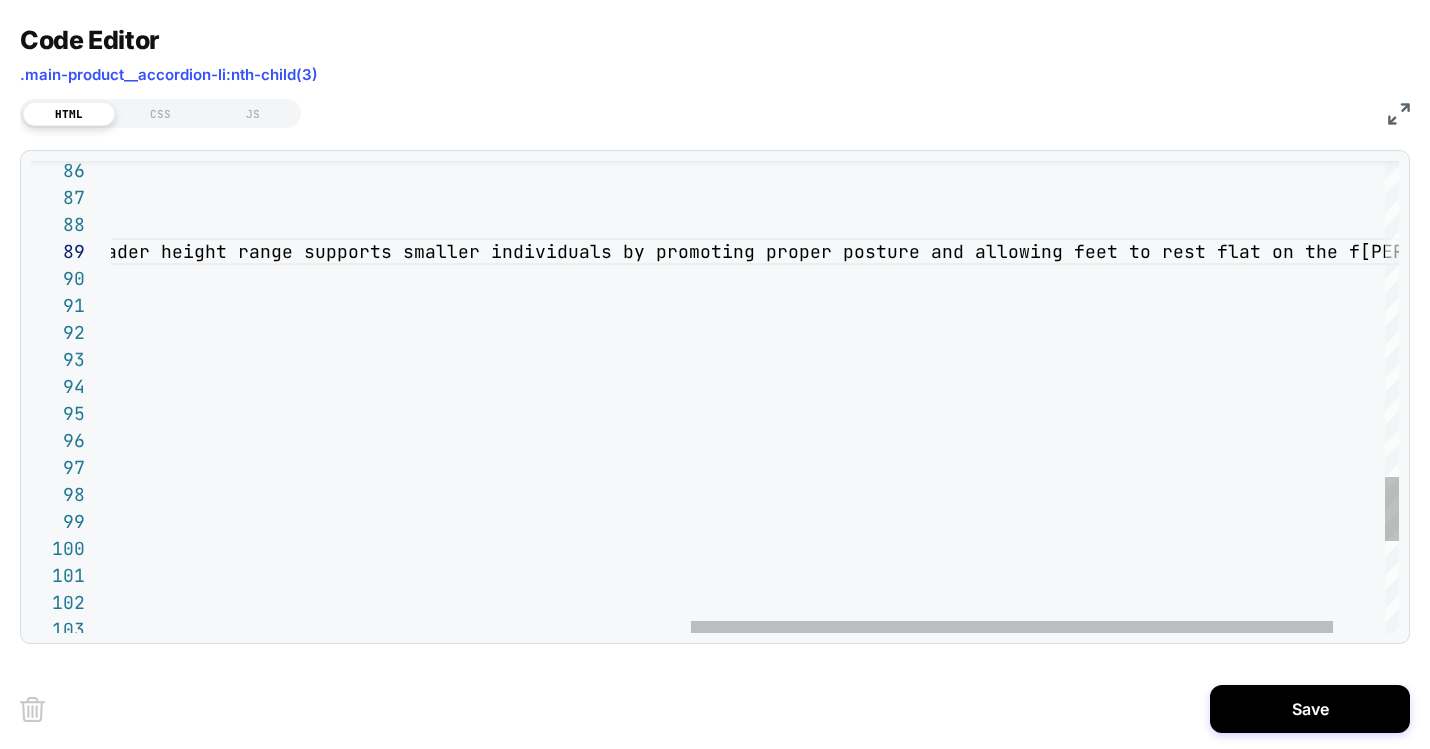 click on "more elevated, design-forward look. < br   />        </ p >        < p >          < b > What makes a chair good for shorter individuals? </ b >< br   /> AA chair with a shorter seat and broader height ra nge supports smaller individuals by promoting prop er posture and allowing feet to rest flat on the f loor.. < br   />        </ p >        < p >          < b > What’s the difference between ergonomic and  regular office chairs? </ b          >< br   /> An ergonomic chair is designed to support proper s eated posture,         with adjustable lumbar support, arm rests,  seat height and depth, and         more. Ergonomic chairs support longterm he althy posture for those who         spend long hours sitting at their desks. < br   />        </ p >        < p >          < b > t durable? </ b          >< br   /> < p" at bounding box center (227, -417) 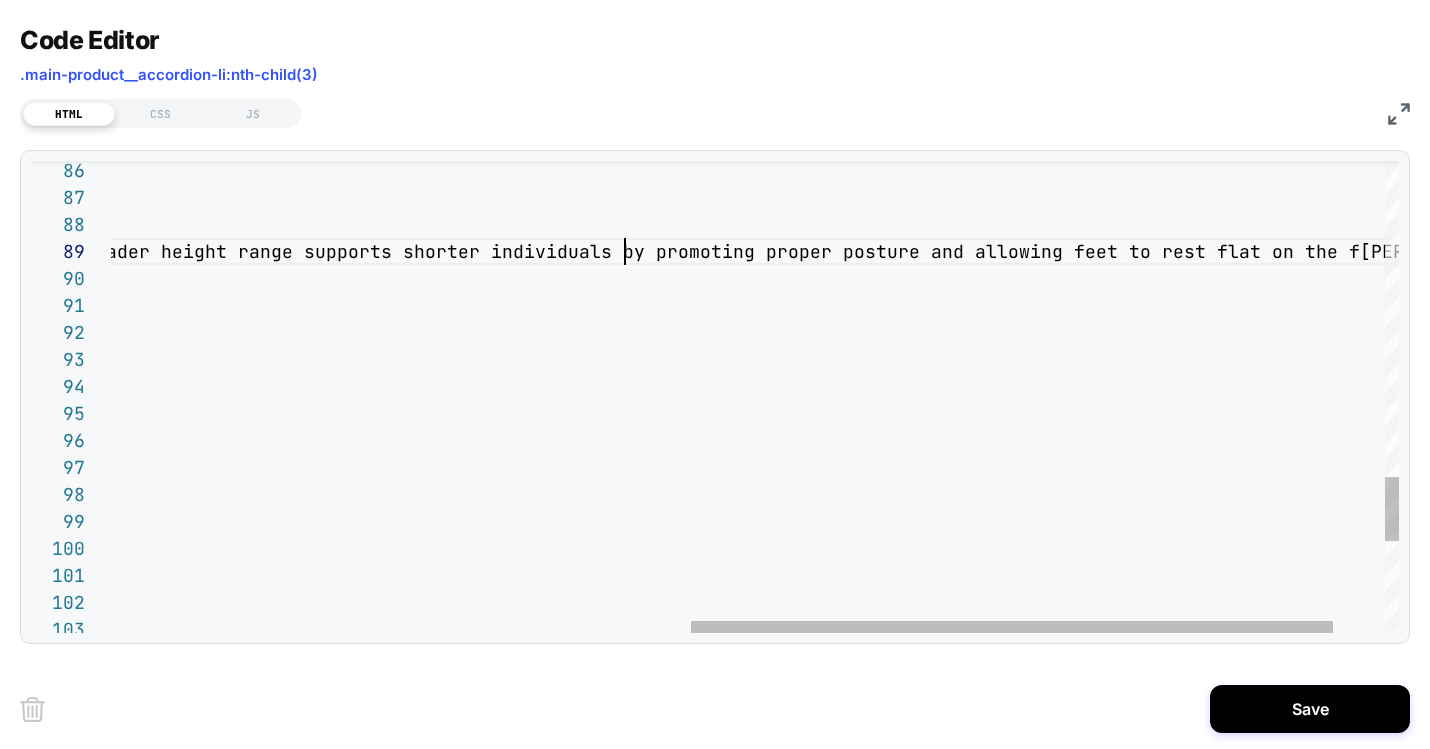 click on "more elevated, design-forward look. < br   />        </ p >        < p >          < b > What makes a chair good for shorter individuals? </ b >< br   /> AA chair with a shorter seat and broader height ra nge supports shorter individuals by promoting prop er posture and allowing feet to rest flat on the f loor.. < br   />        </ p >        < p >          < b > What’s the difference between ergonomic and  regular office chairs? </ b          >< br   /> An ergonomic chair is designed to support proper s eated posture,         with adjustable lumbar support, arm rests,  seat height and depth, and         more. Ergonomic chairs support longterm he althy posture for those who         spend long hours sitting at their desks. < br   />        </ p >        < p >          < b > t durable? </ b          >< br   /> < p" at bounding box center (227, -417) 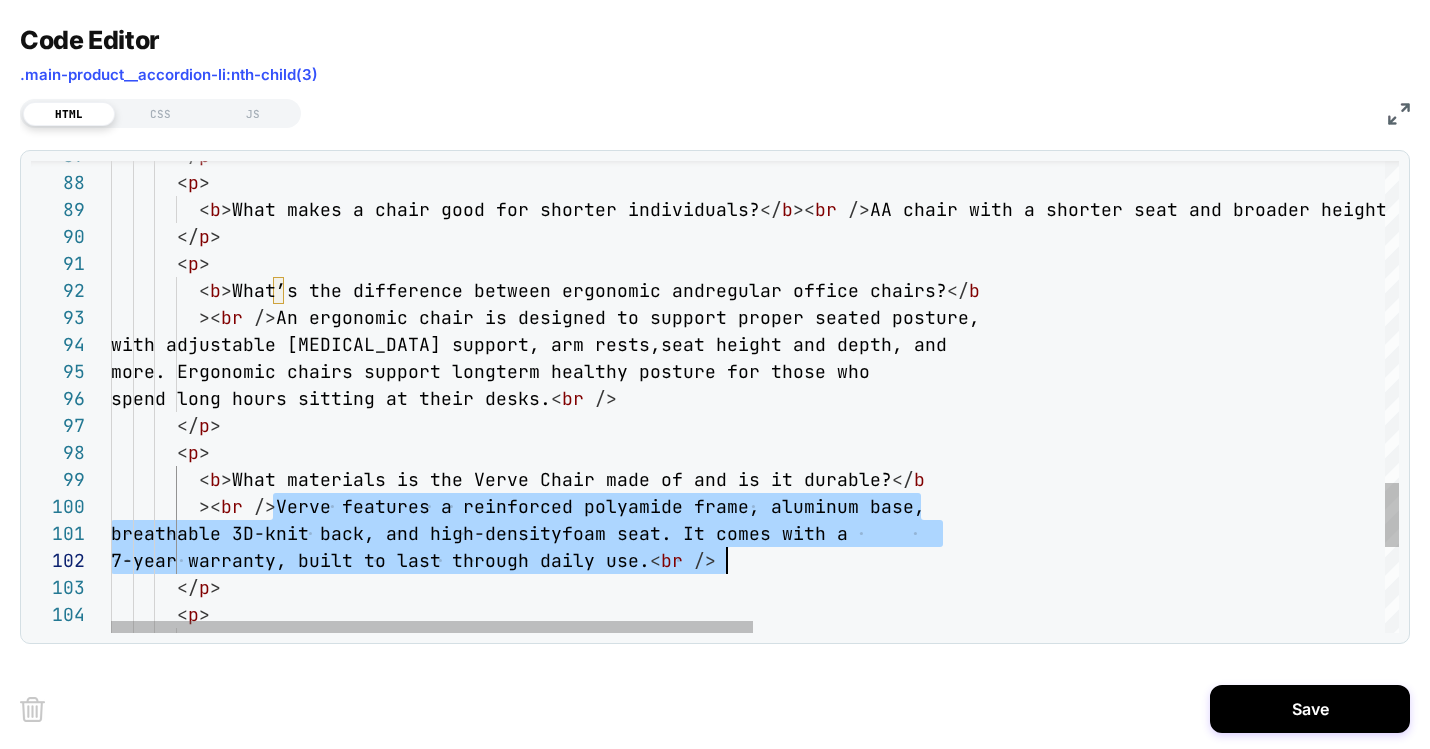drag, startPoint x: 274, startPoint y: 503, endPoint x: 726, endPoint y: 562, distance: 455.8344 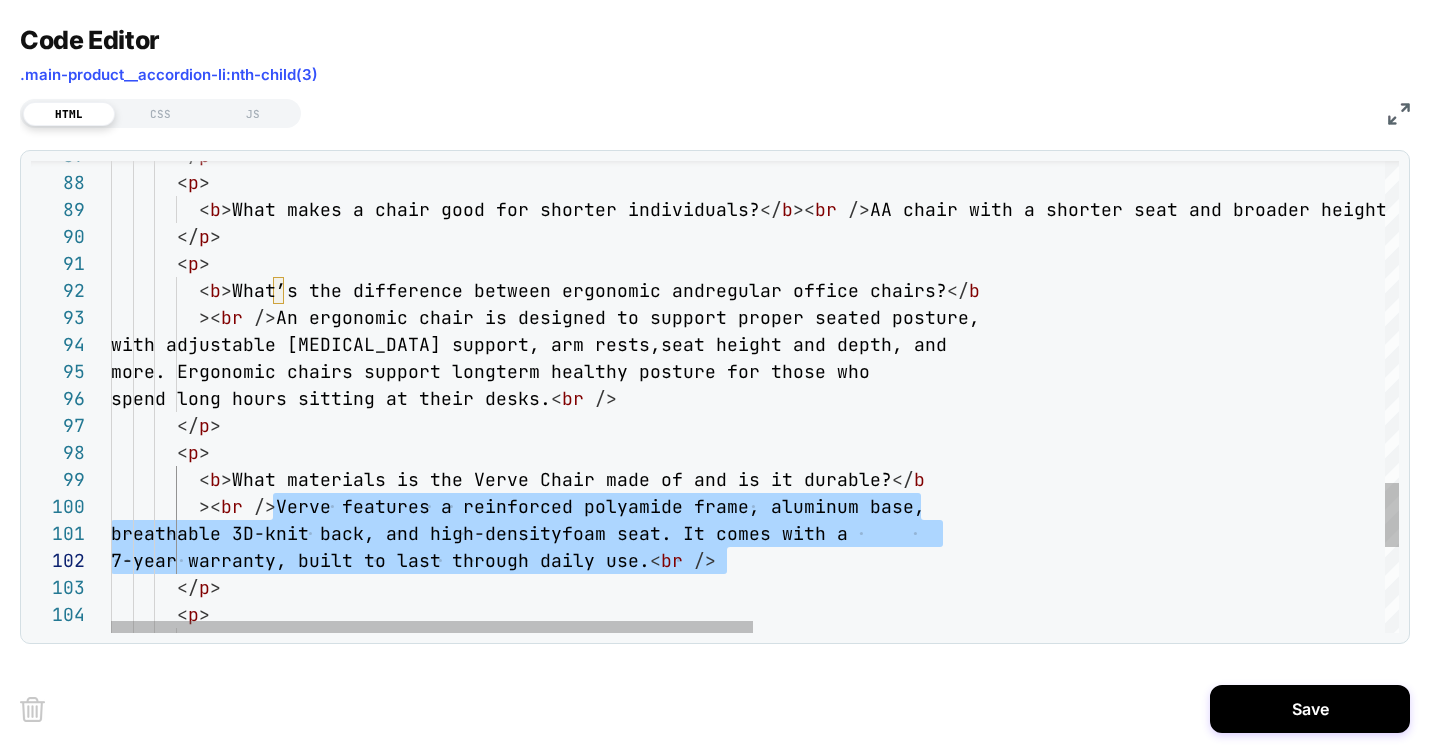 scroll, scrollTop: 189, scrollLeft: 1674, axis: both 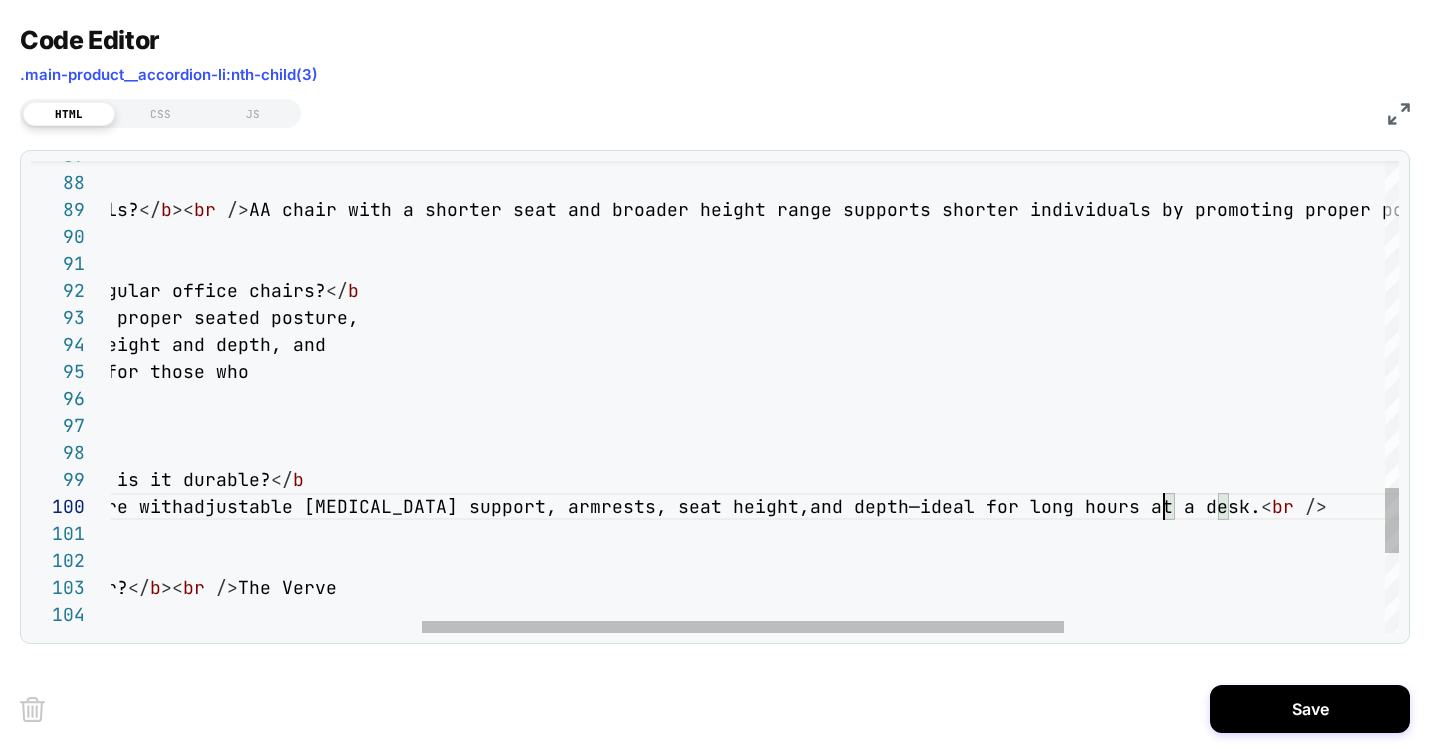 click on "</ p >        < p >          < b > What makes a chair good for shorter individuals? </ b >< br   /> AA chair with a shorter seat and broader height ra nge supports shorter individuals by promoting prop er posture and allowing feet to rest flat on the f loor.. < br   />        </ p >        < p >          < b > What’s the difference between ergonomic and  regular office chairs? </ b          >< br   /> An ergonomic chair is designed to support proper s eated posture,         with adjustable lumbar support, arm rests,  seat height and depth, and         more. Ergonomic chairs support longterm he althy posture for those who         spend long hours sitting at their desks. < br   />        </ p >        < p >          < b > What materials is the Verve Chair made of and is i t durable? </ b          >< br   /> < br" at bounding box center [766, -486] 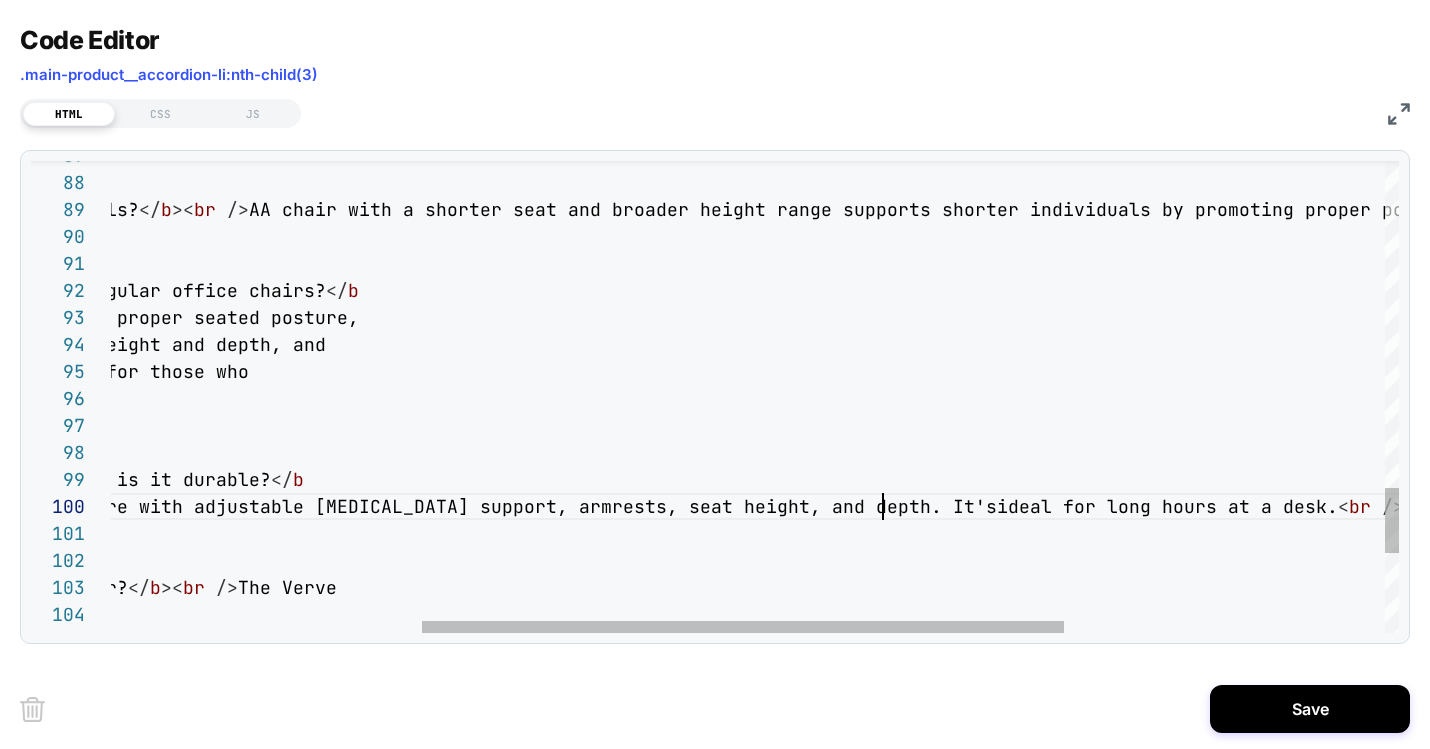 scroll, scrollTop: 189, scrollLeft: 1404, axis: both 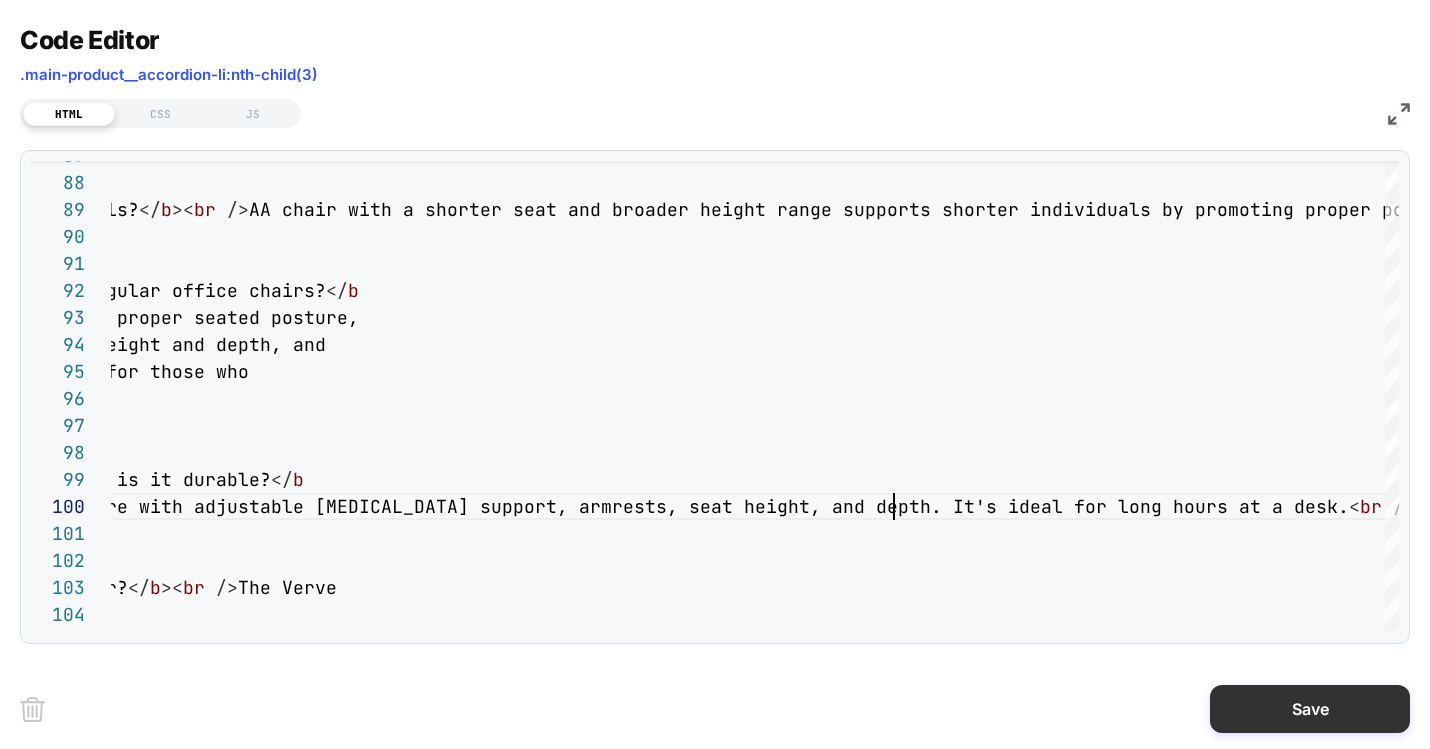 type on "**********" 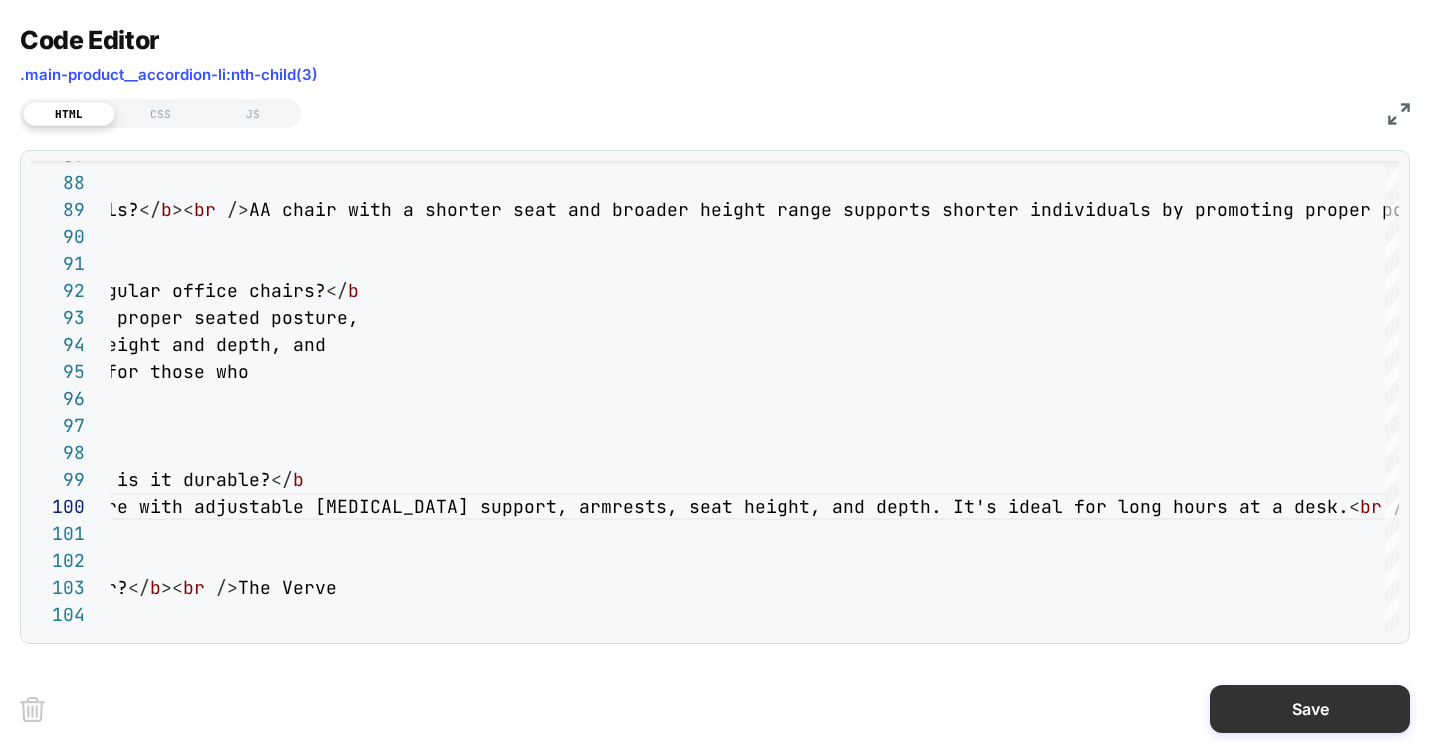 click on "Save" at bounding box center [1310, 709] 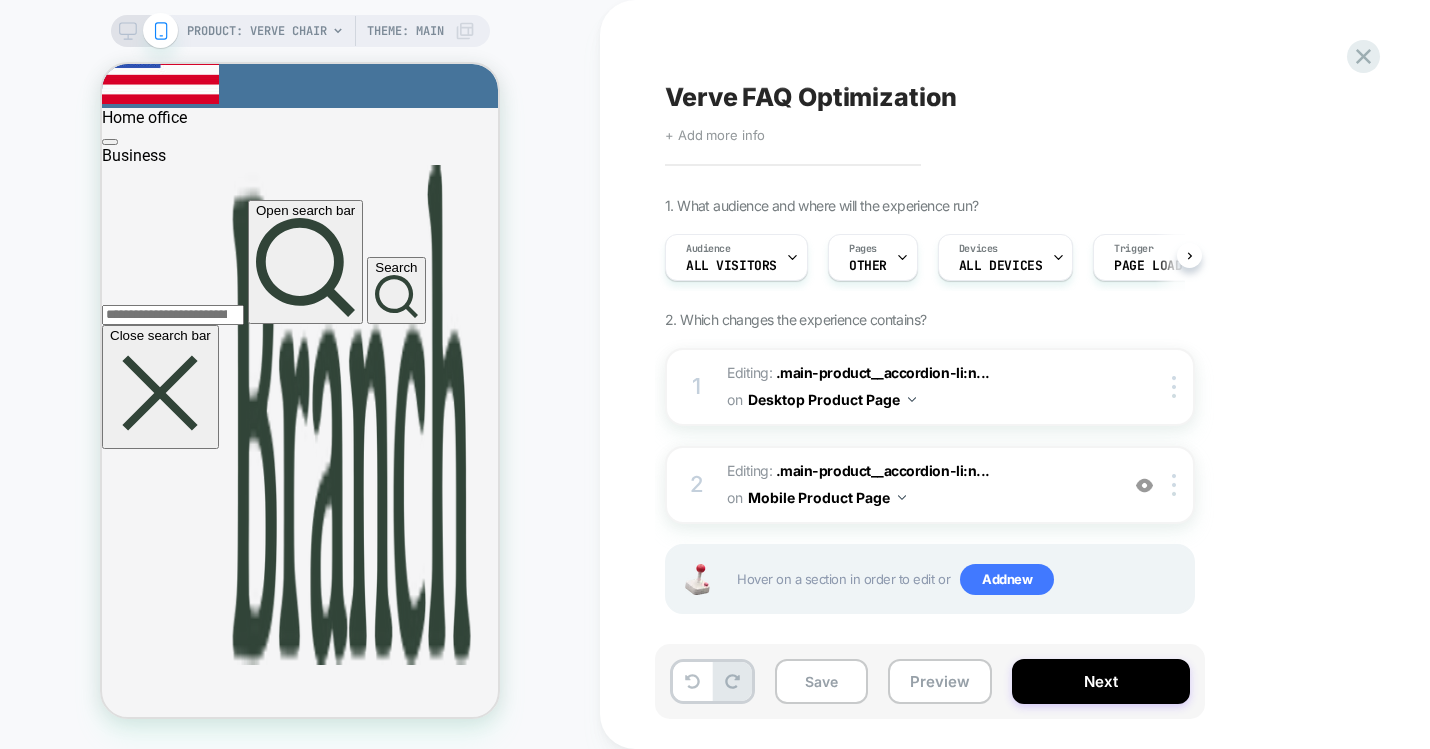 scroll, scrollTop: 0, scrollLeft: 1, axis: horizontal 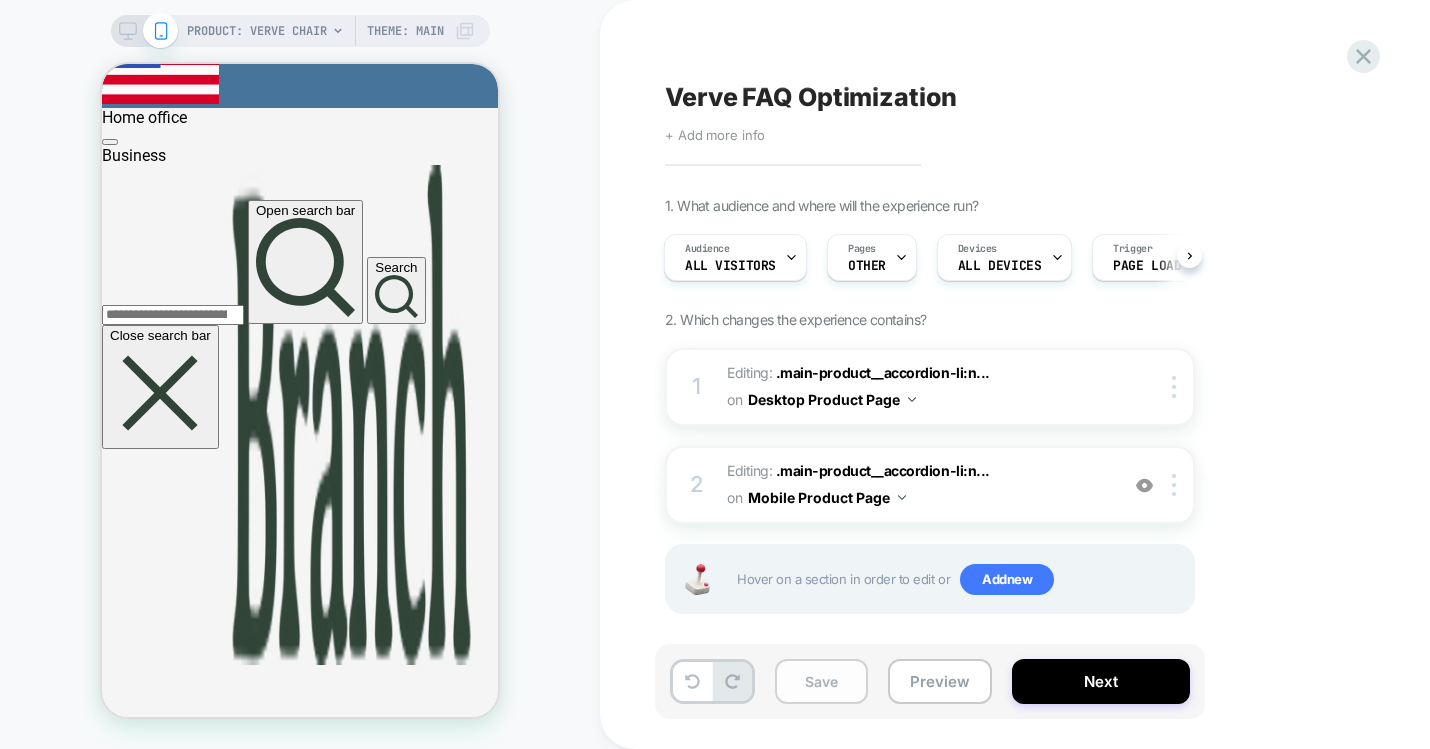 click on "Save" at bounding box center (821, 681) 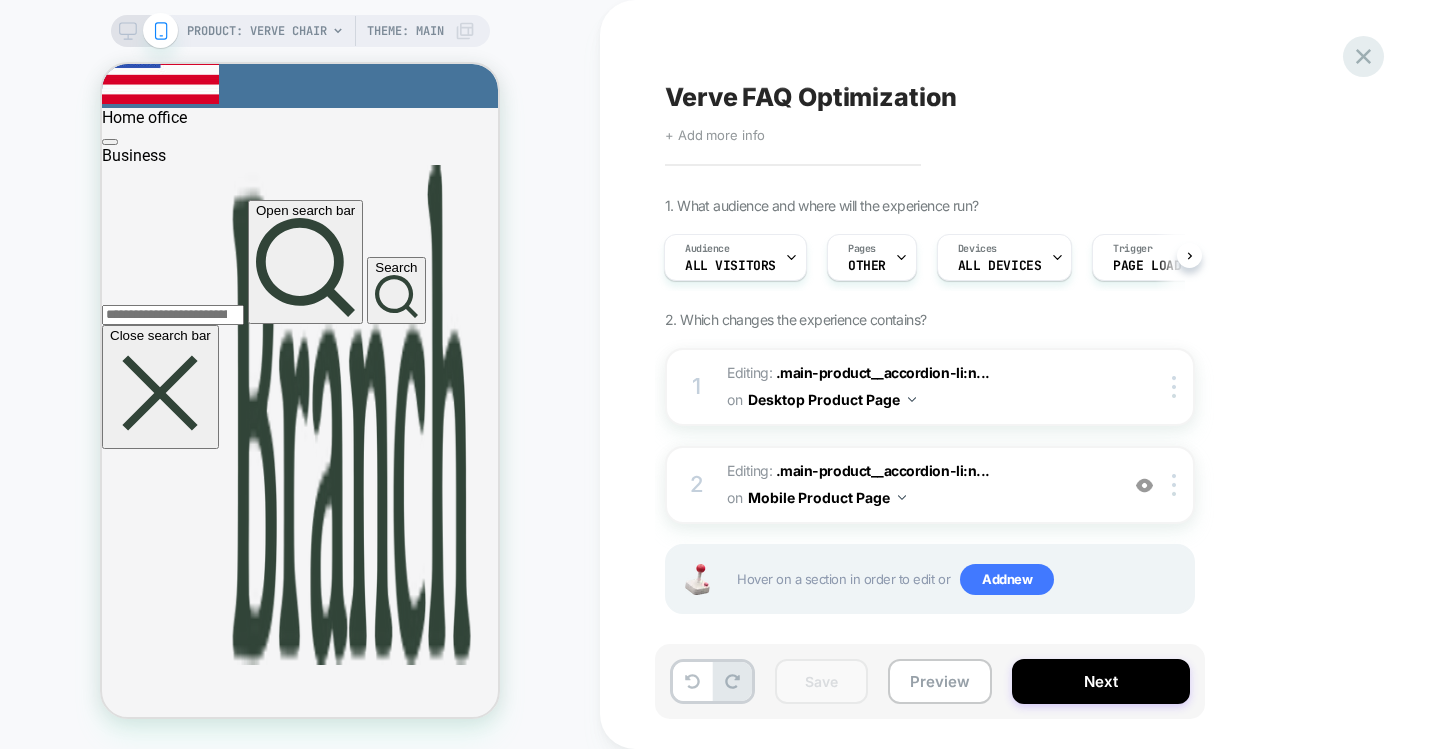 click 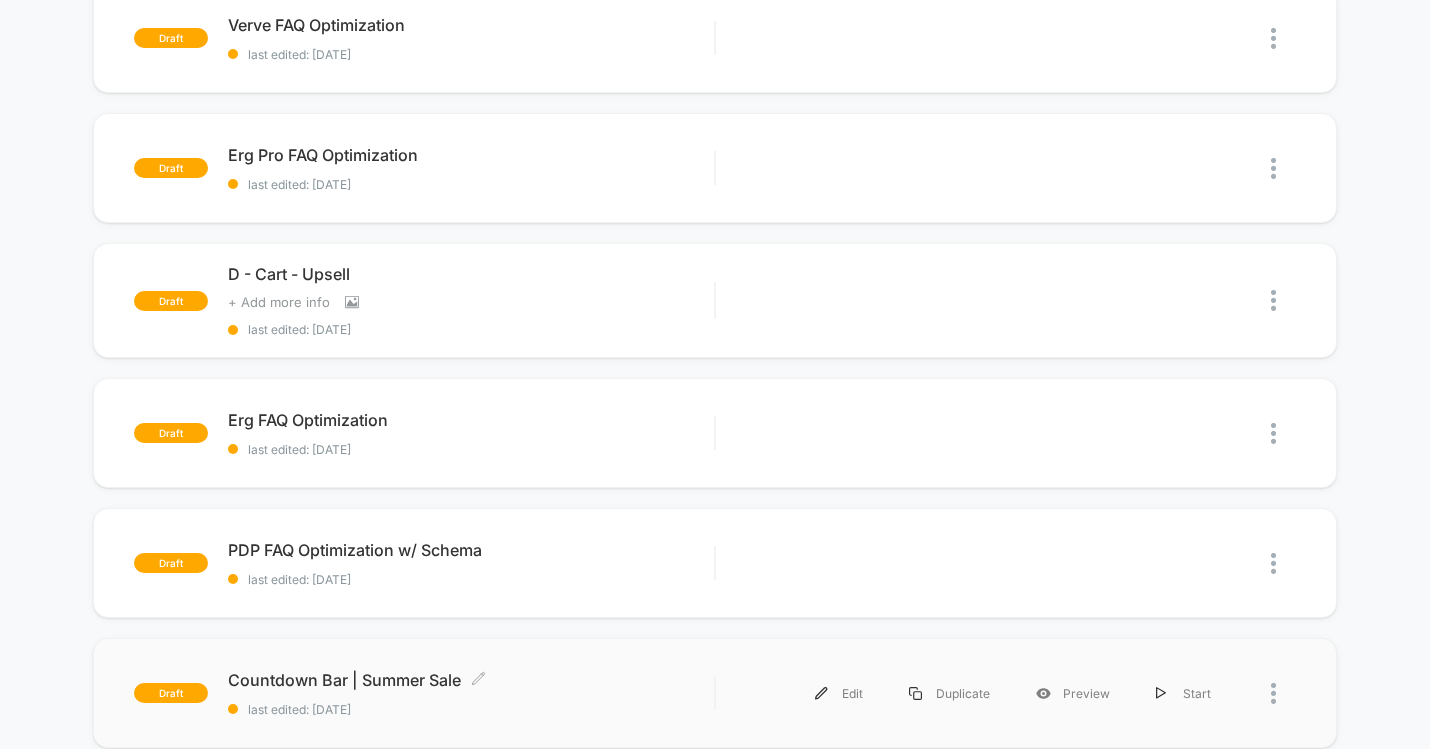 scroll, scrollTop: 205, scrollLeft: 0, axis: vertical 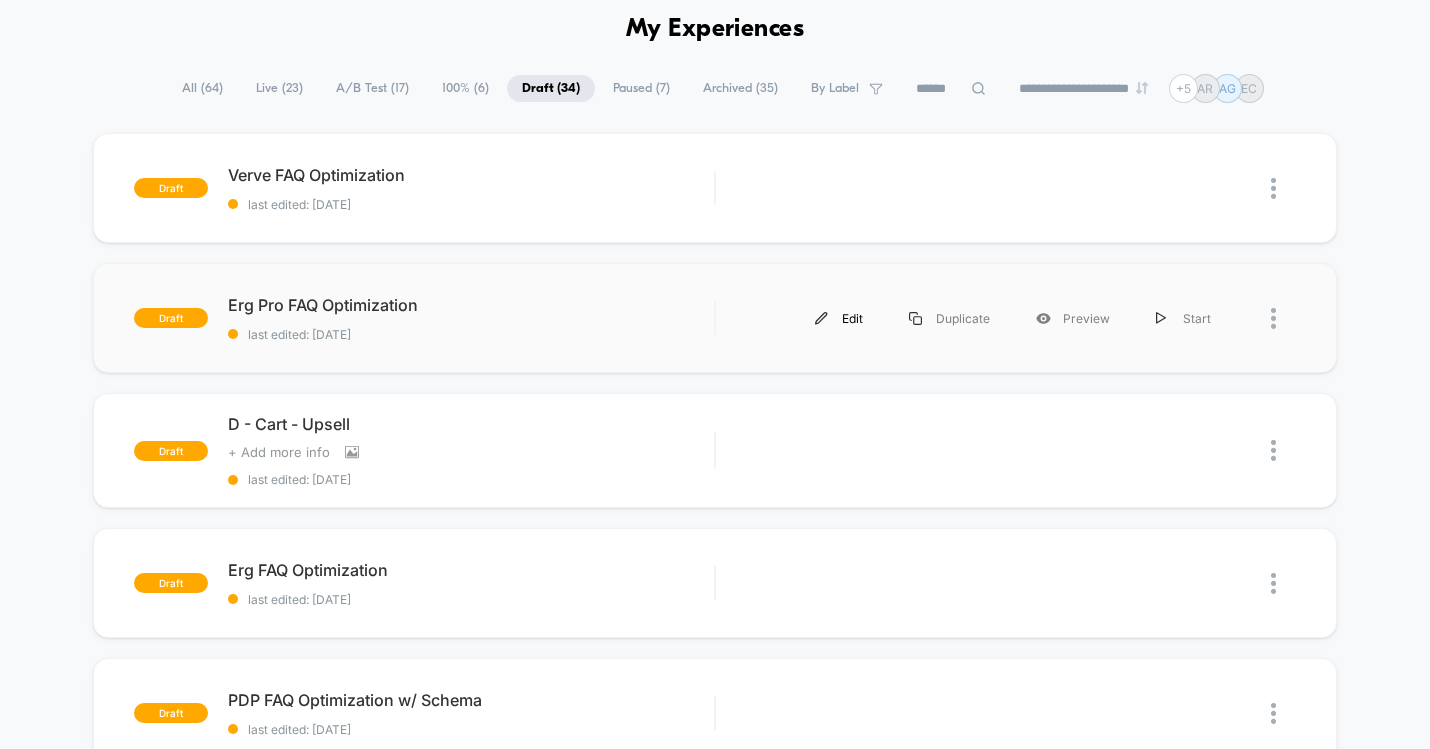click on "Edit" at bounding box center (839, 318) 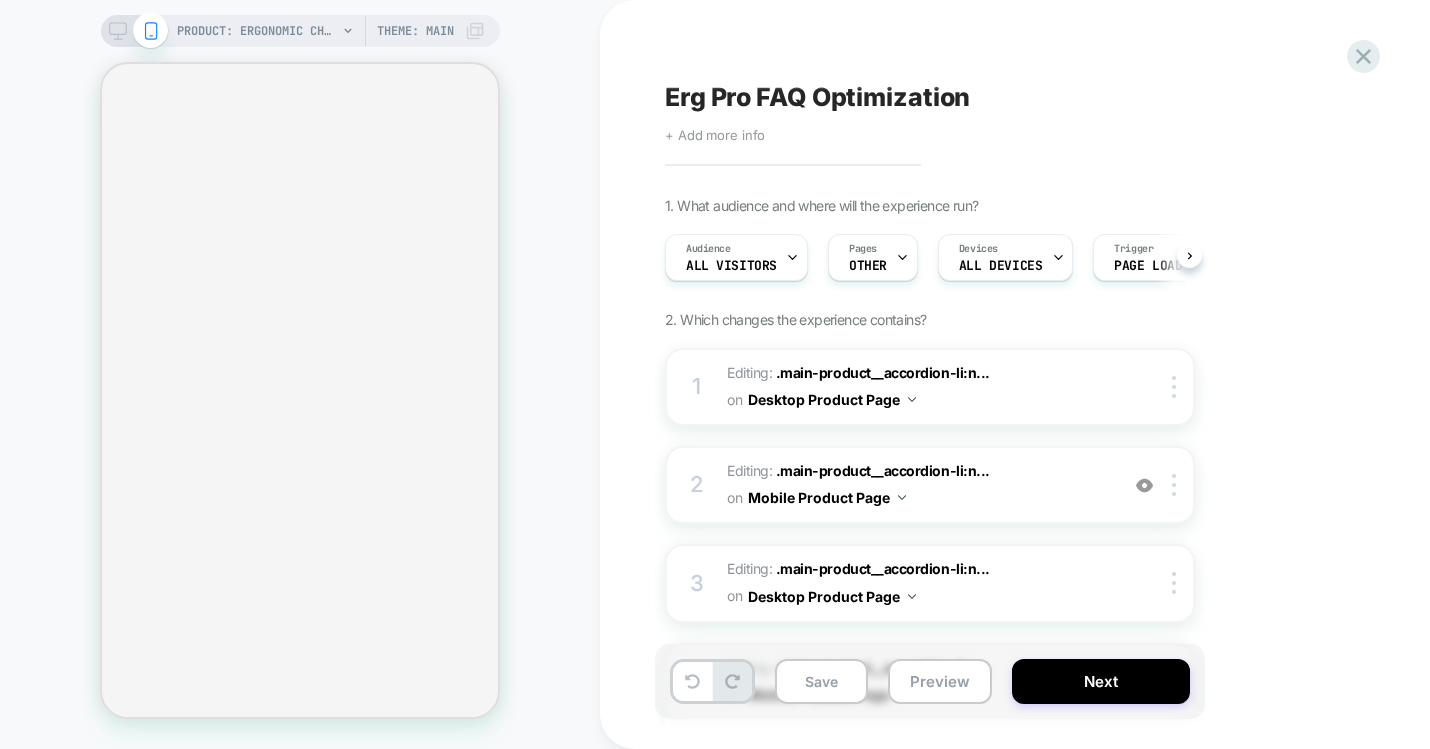scroll, scrollTop: 0, scrollLeft: 2, axis: horizontal 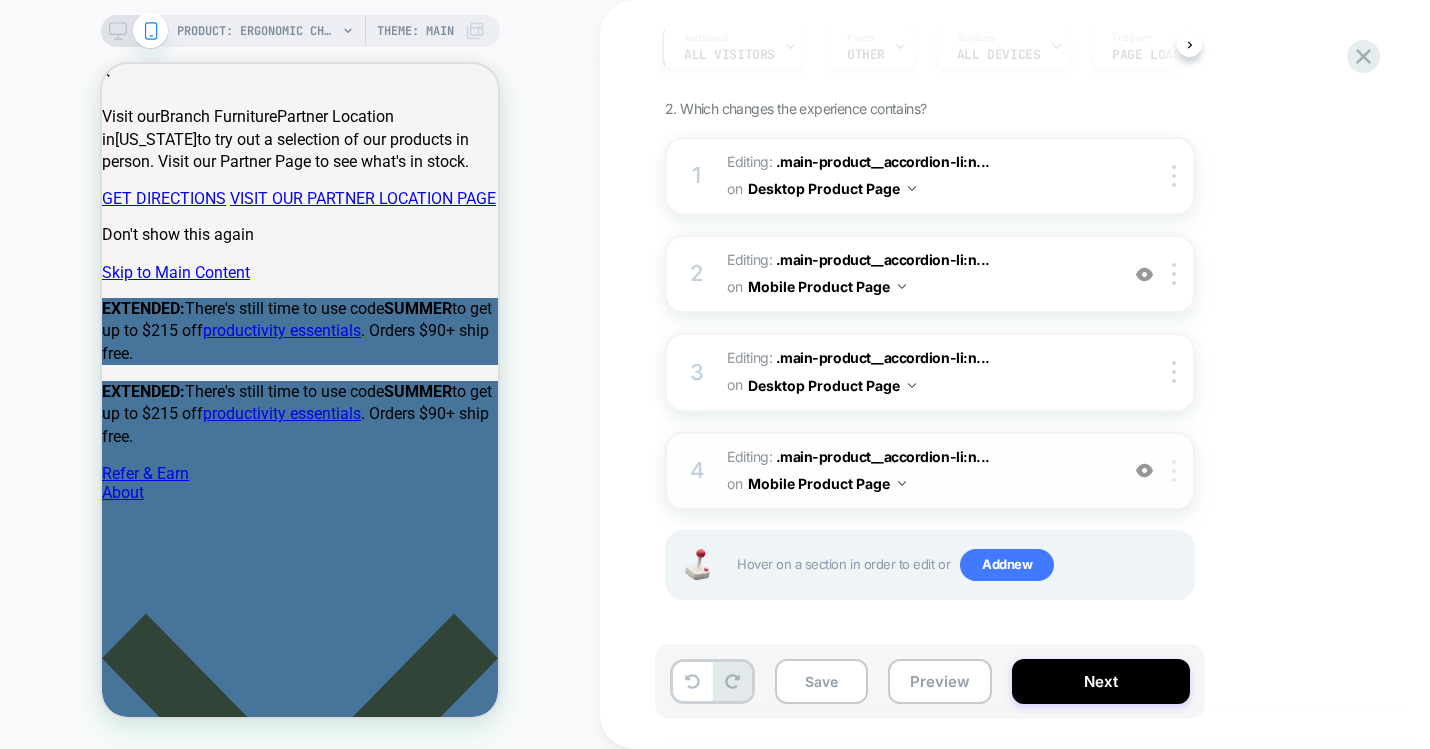 click at bounding box center (1177, 471) 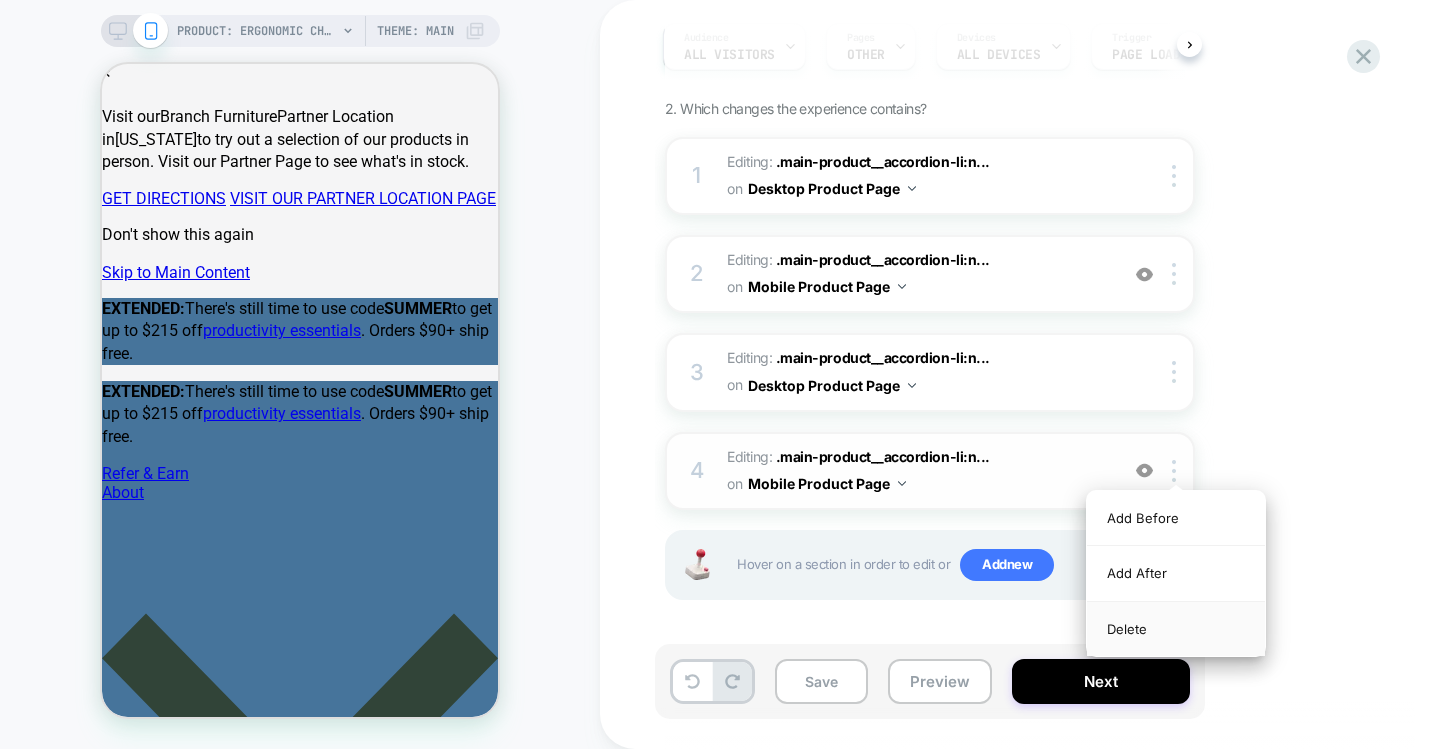click on "Delete" at bounding box center [1176, 629] 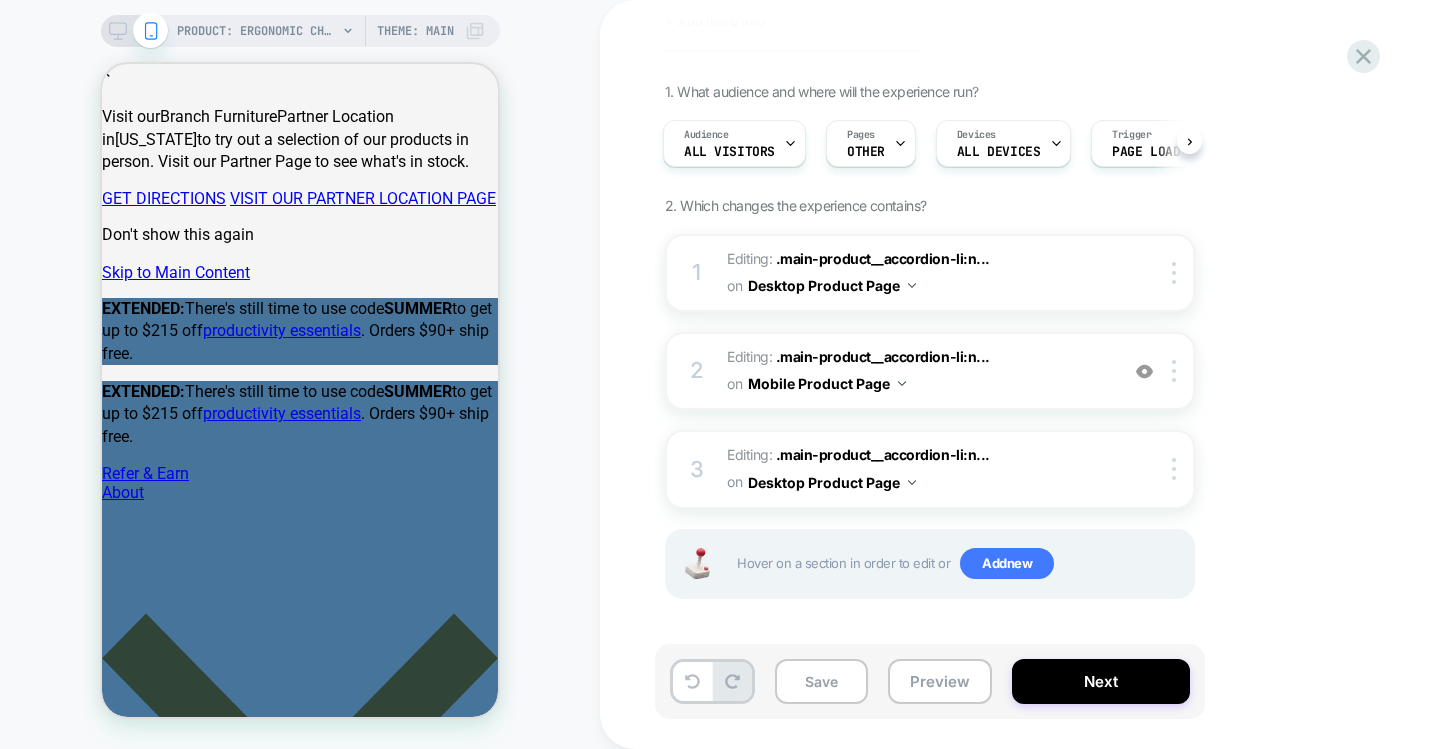 scroll, scrollTop: 113, scrollLeft: 0, axis: vertical 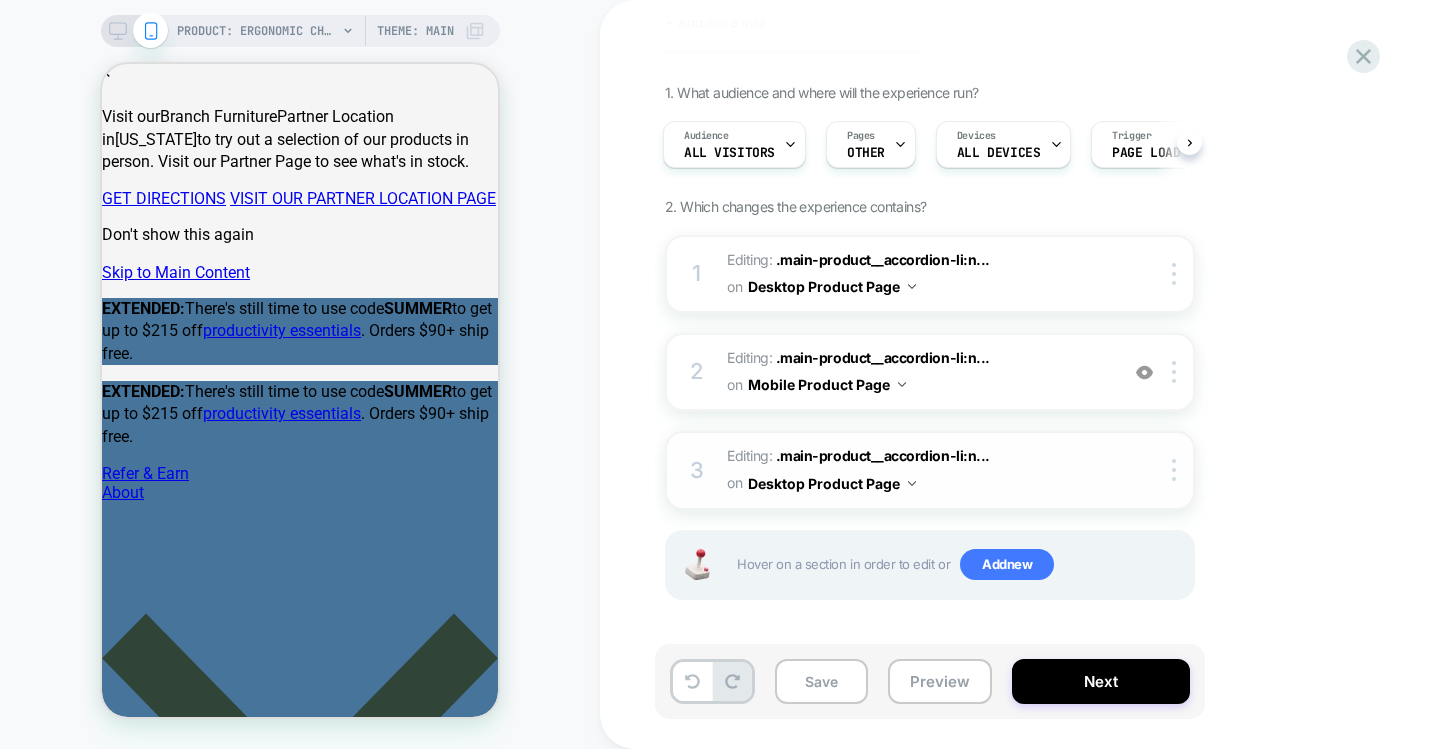 click on "3 Editing :   .main-product__accordion-li:n... .main-product__accordion-li:nth-child(4)   on Desktop Product Page Delete" at bounding box center (930, 470) 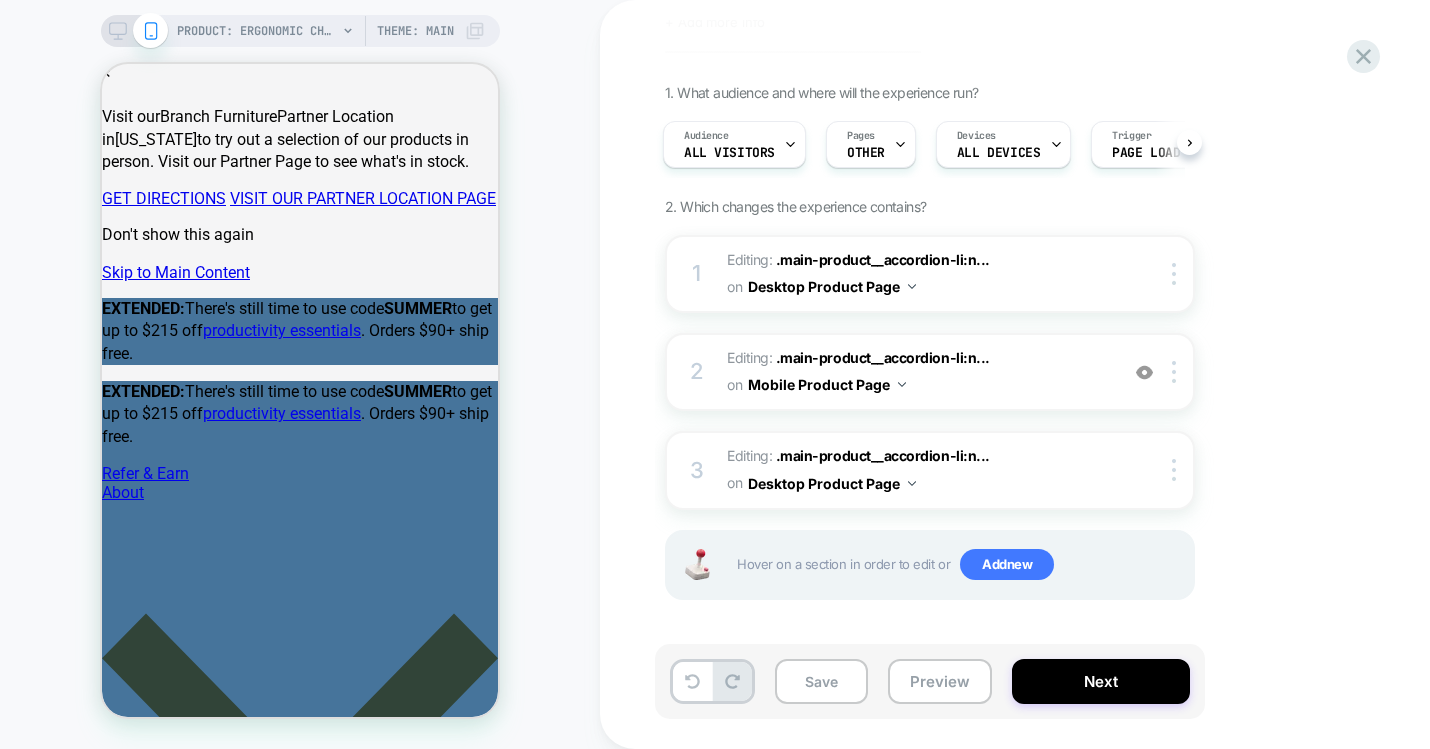 click 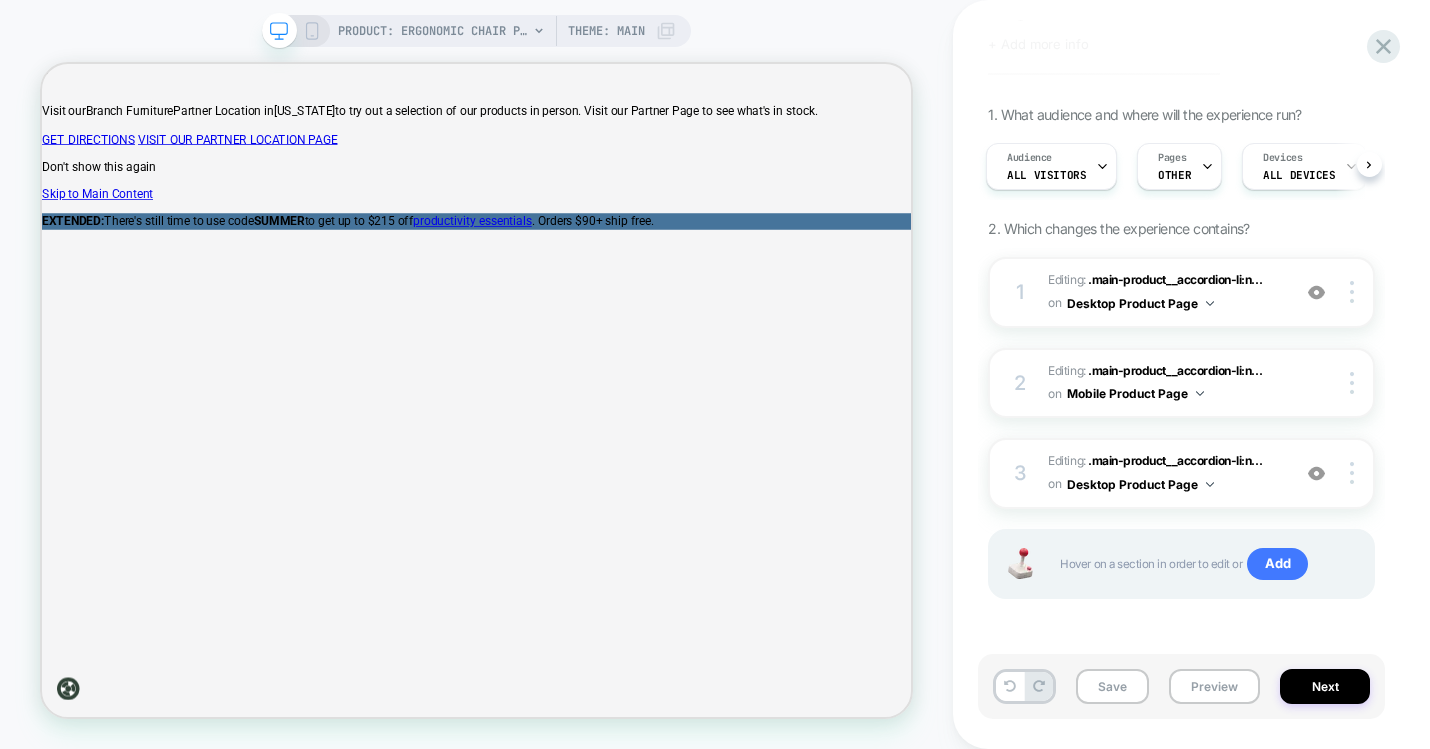 scroll, scrollTop: 0, scrollLeft: 0, axis: both 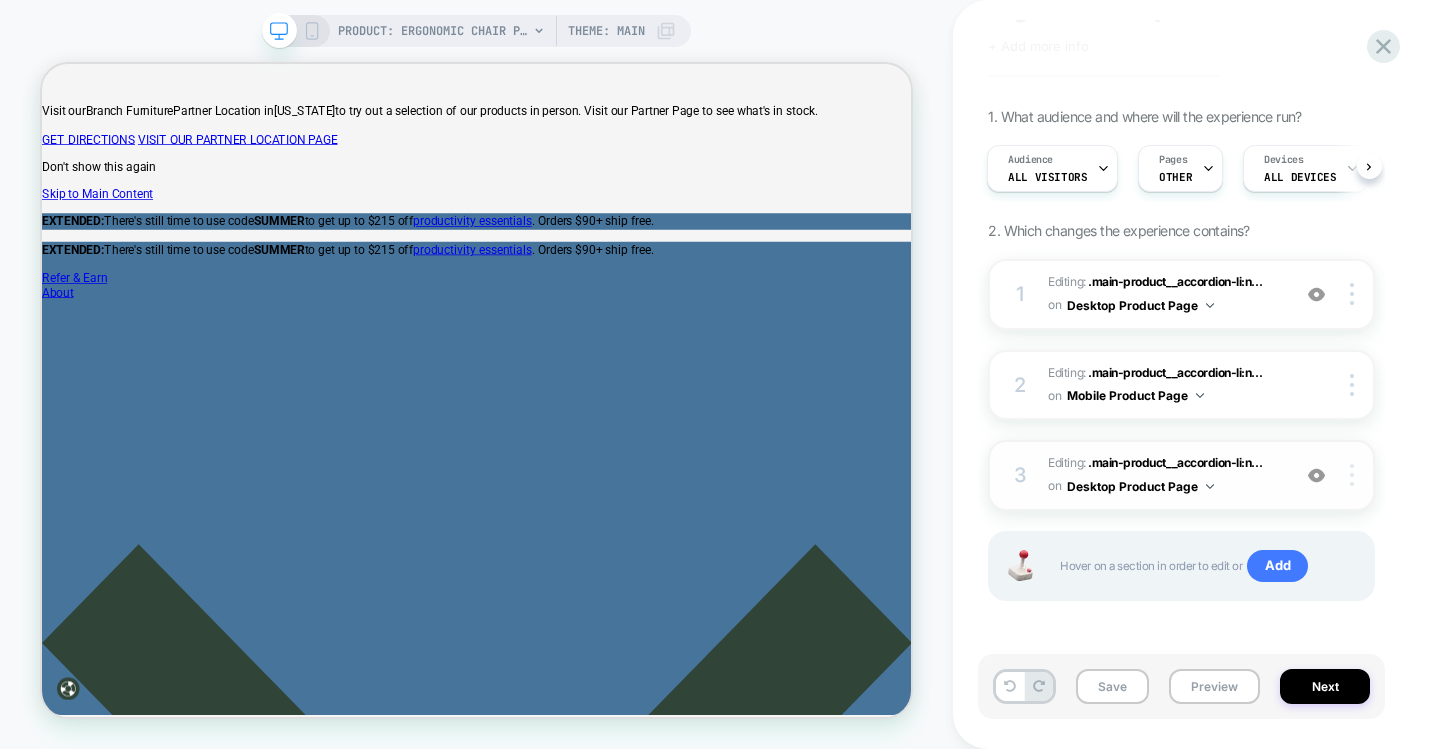 click at bounding box center [1352, 475] 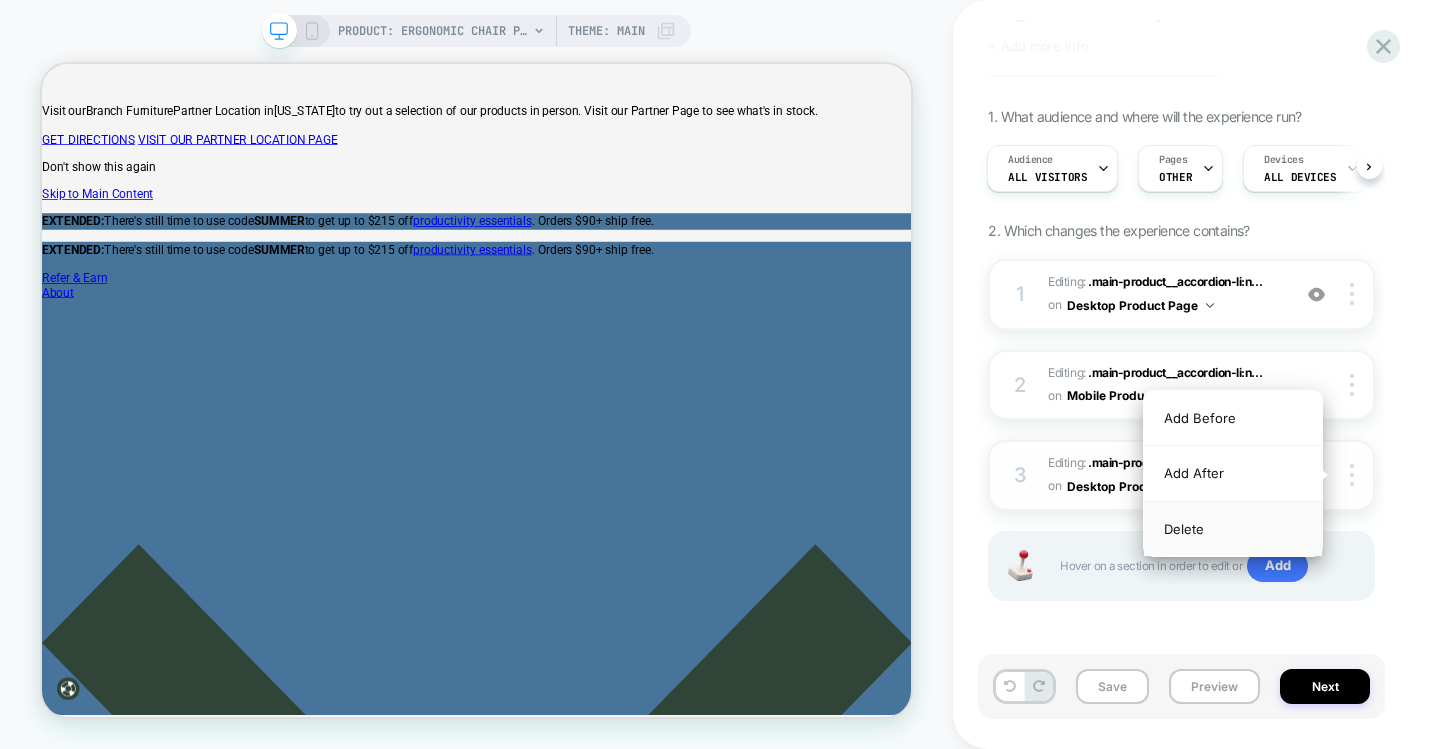 click on "Delete" at bounding box center (1233, 529) 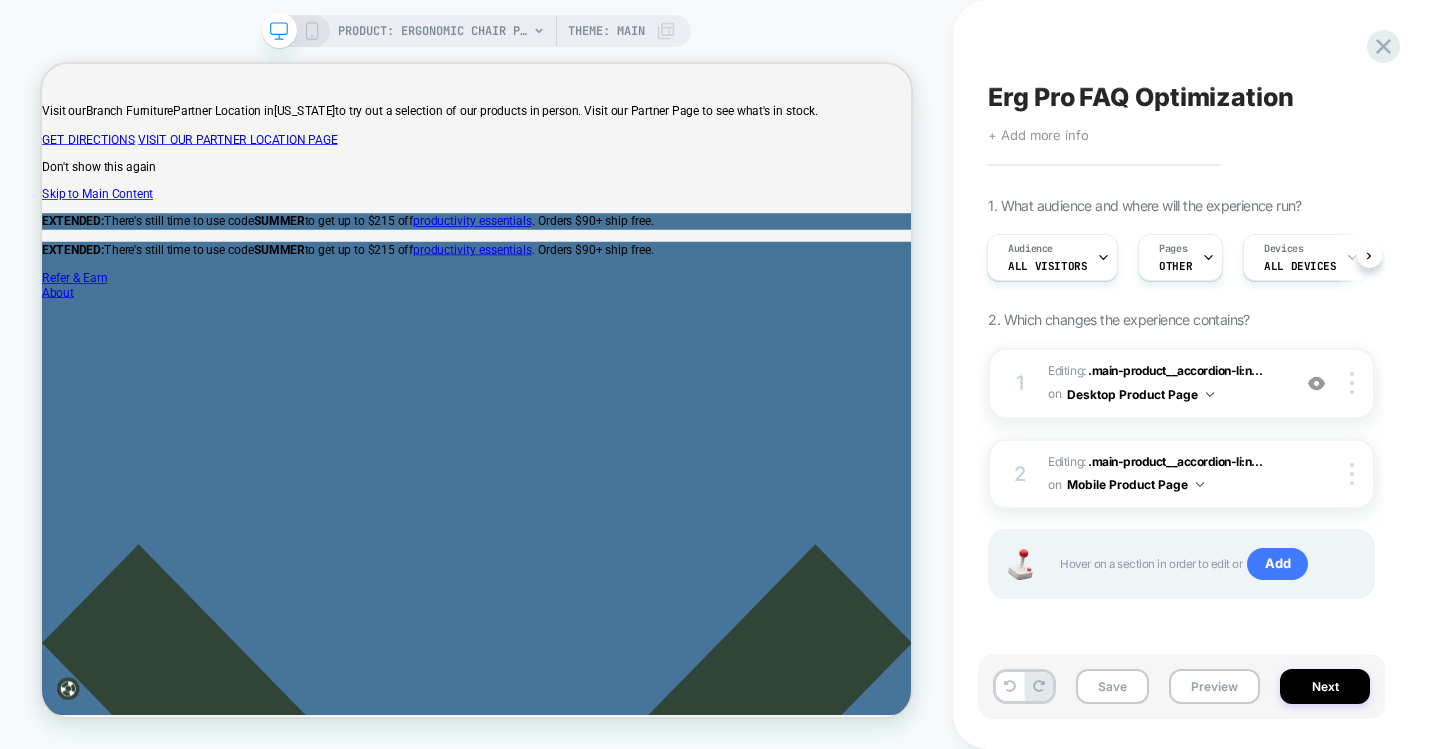 scroll, scrollTop: 0, scrollLeft: 0, axis: both 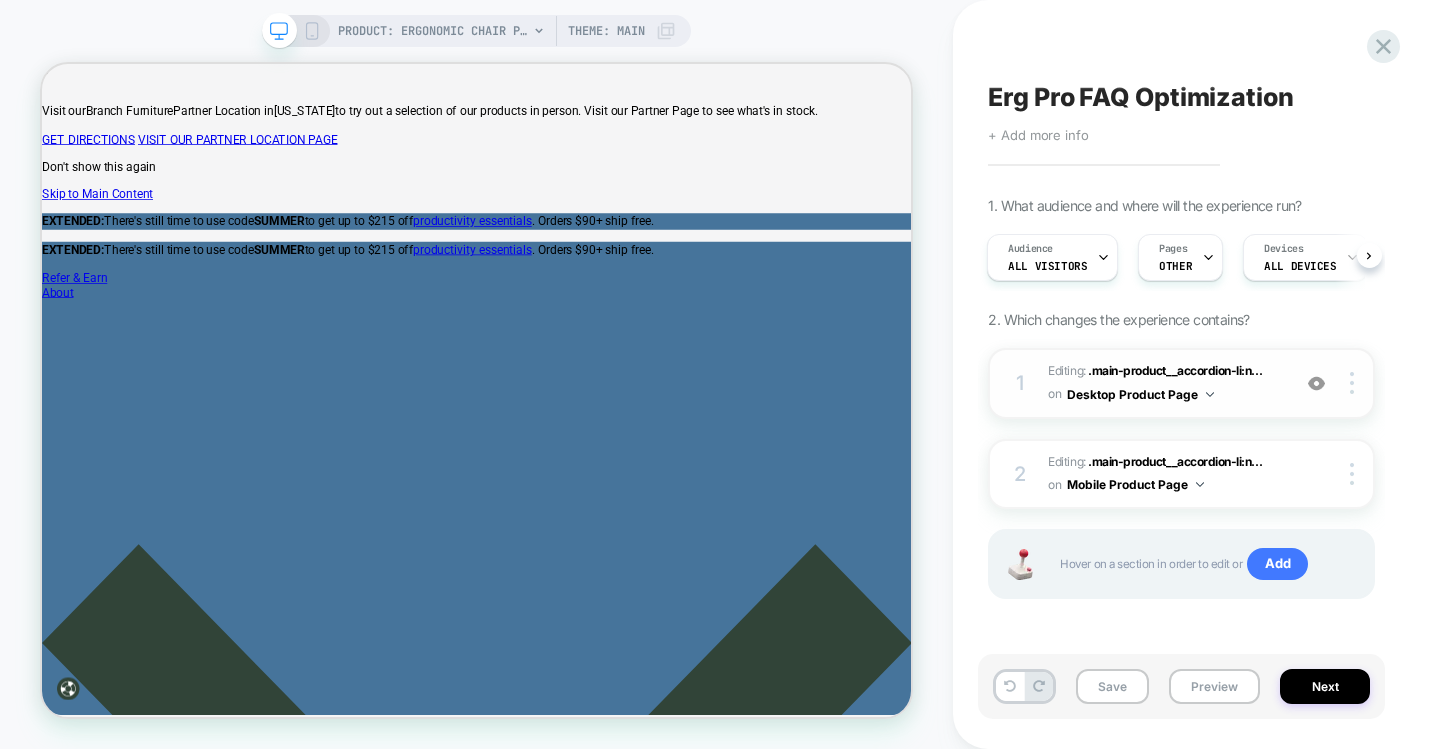 click on "Editing :   .main-product__accordion-li:n... .main-product__accordion-li:nth-child(3)   on Desktop Product Page" at bounding box center [1164, 383] 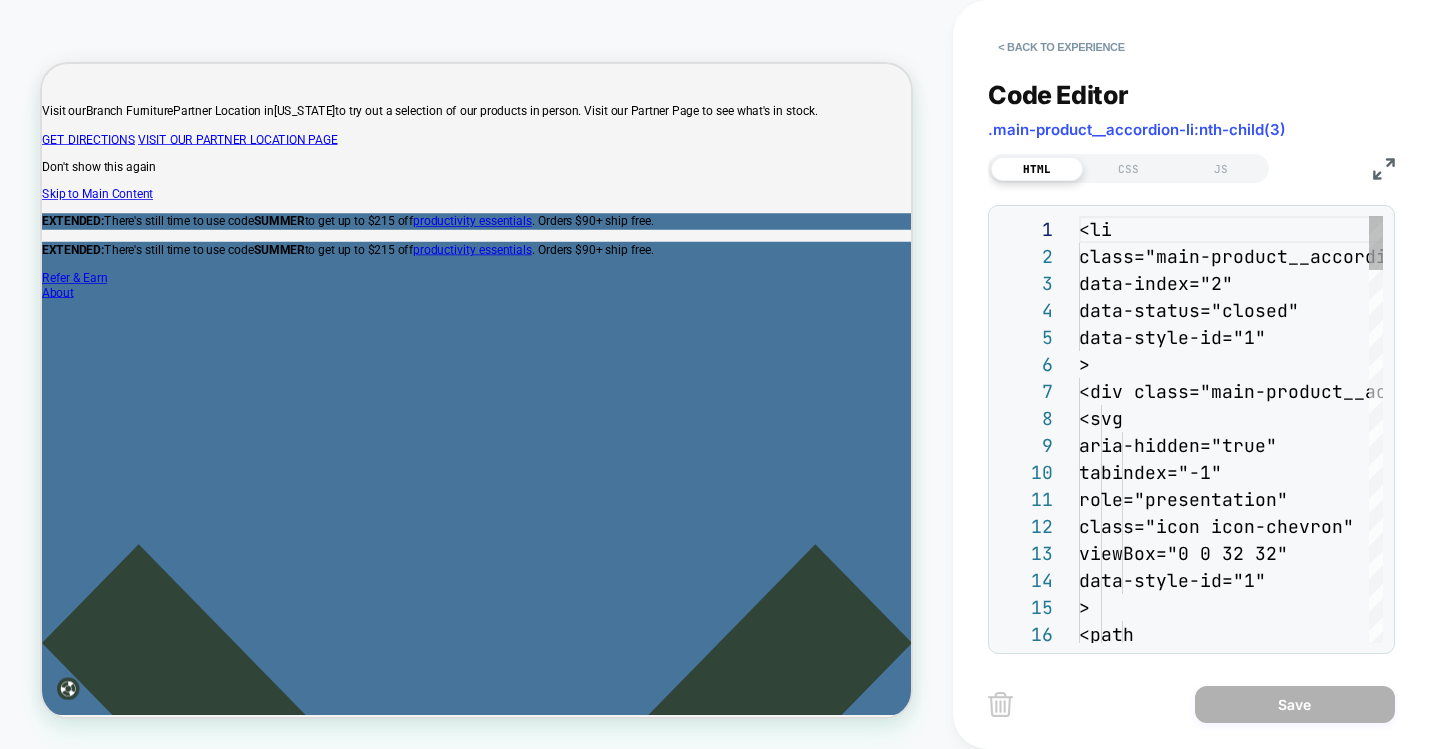 scroll, scrollTop: 270, scrollLeft: 0, axis: vertical 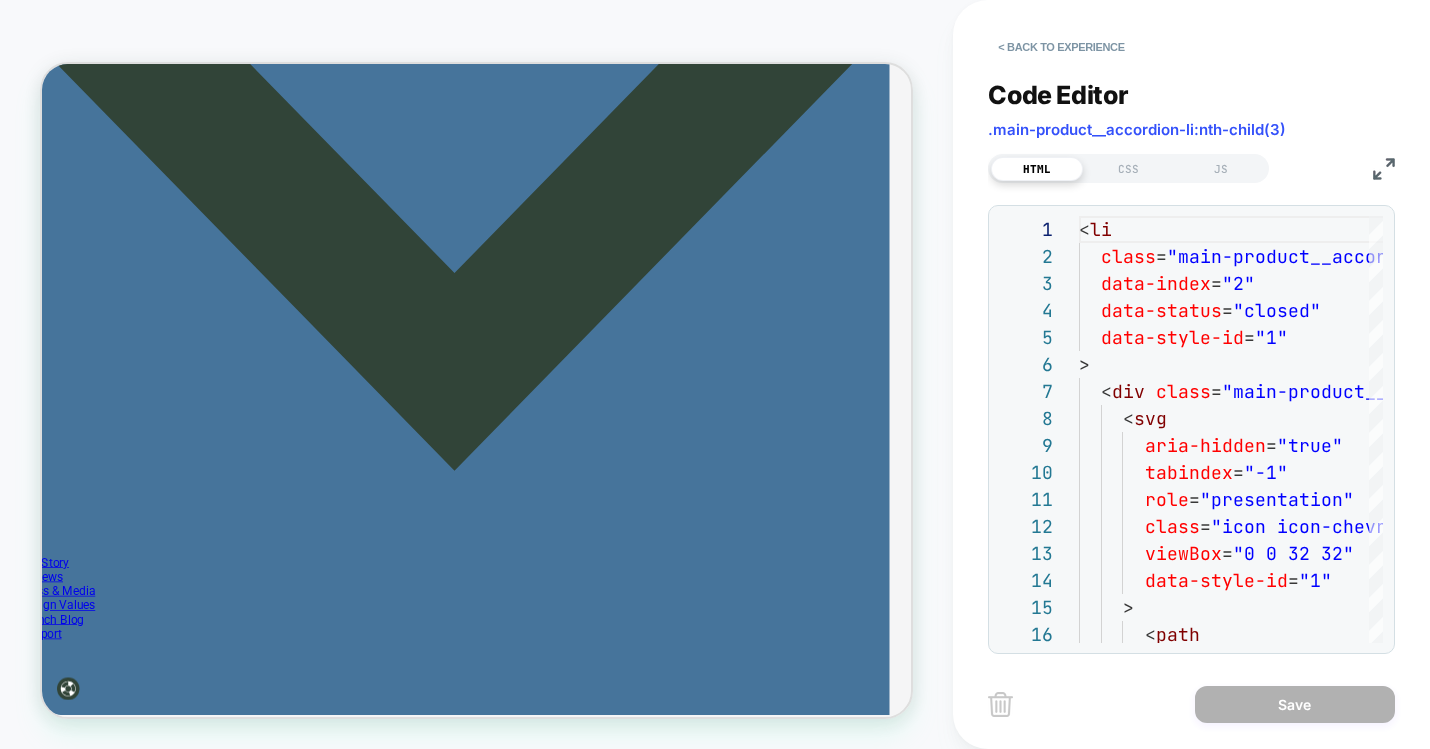 click at bounding box center [1384, 169] 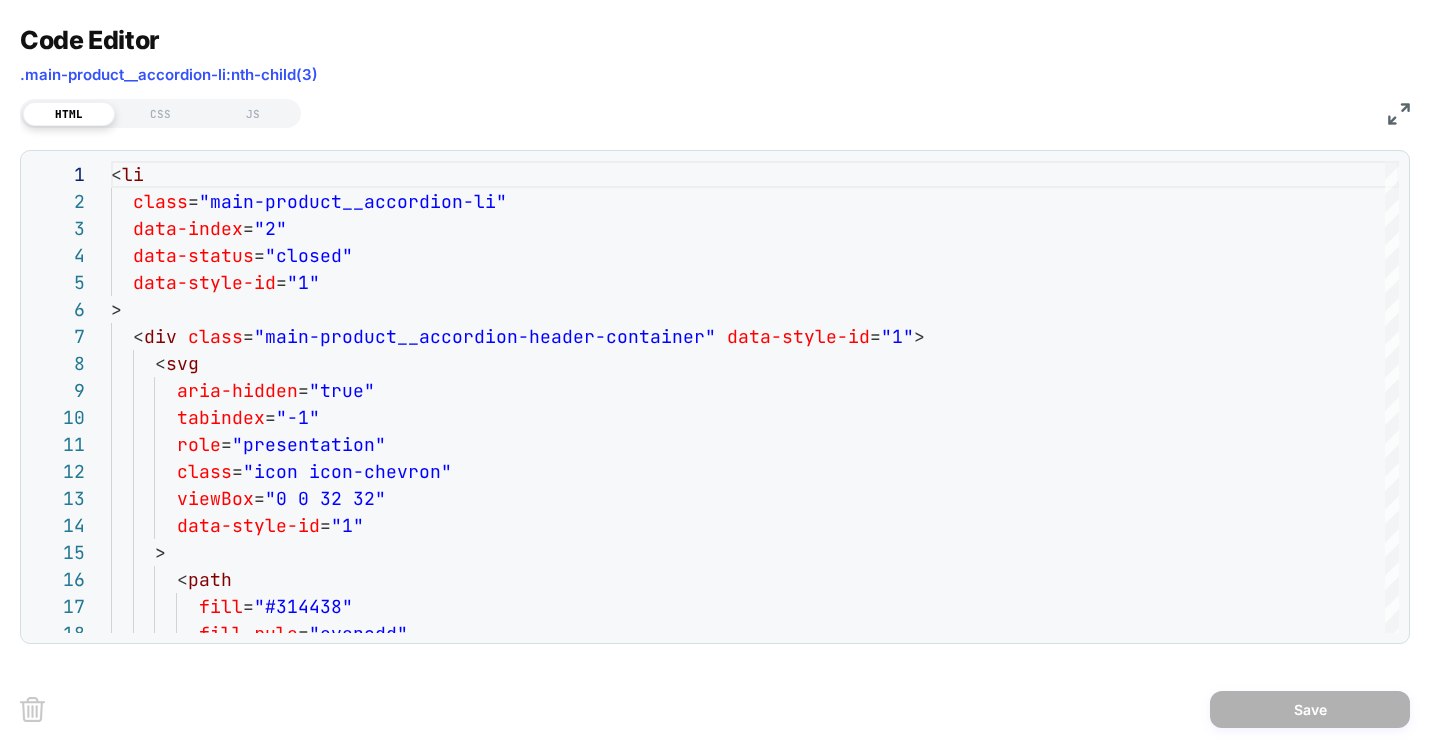 click on "**********" at bounding box center (715, 374) 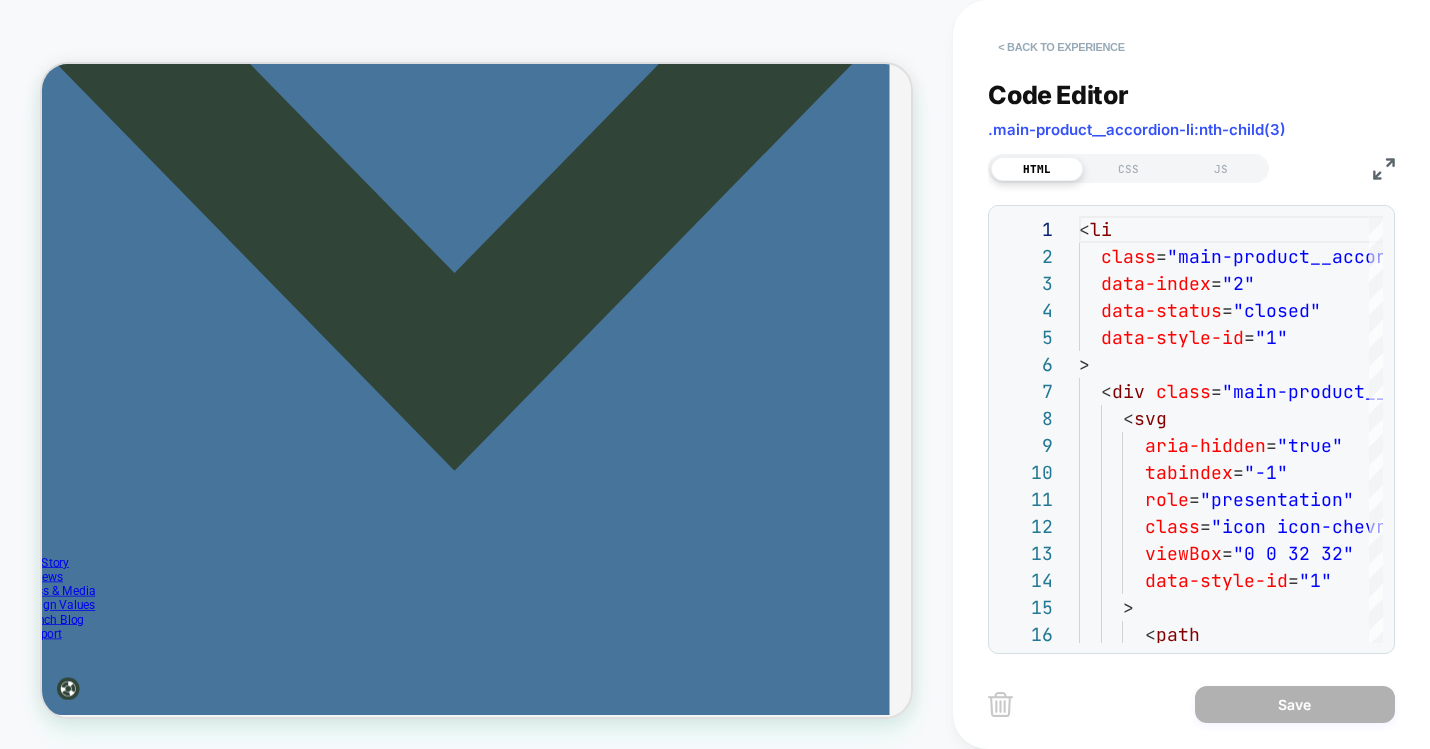click on "< Back to experience" at bounding box center [1061, 47] 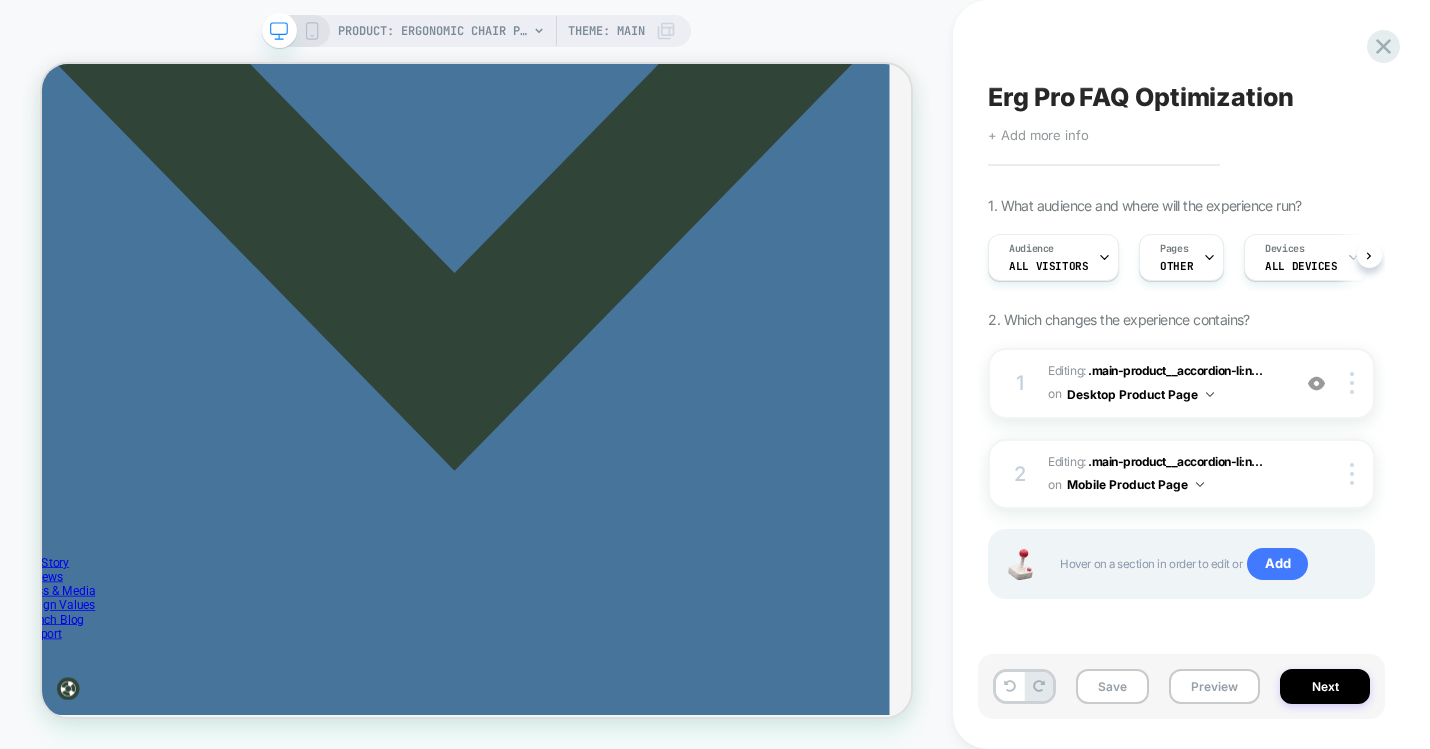 scroll, scrollTop: 0, scrollLeft: 1, axis: horizontal 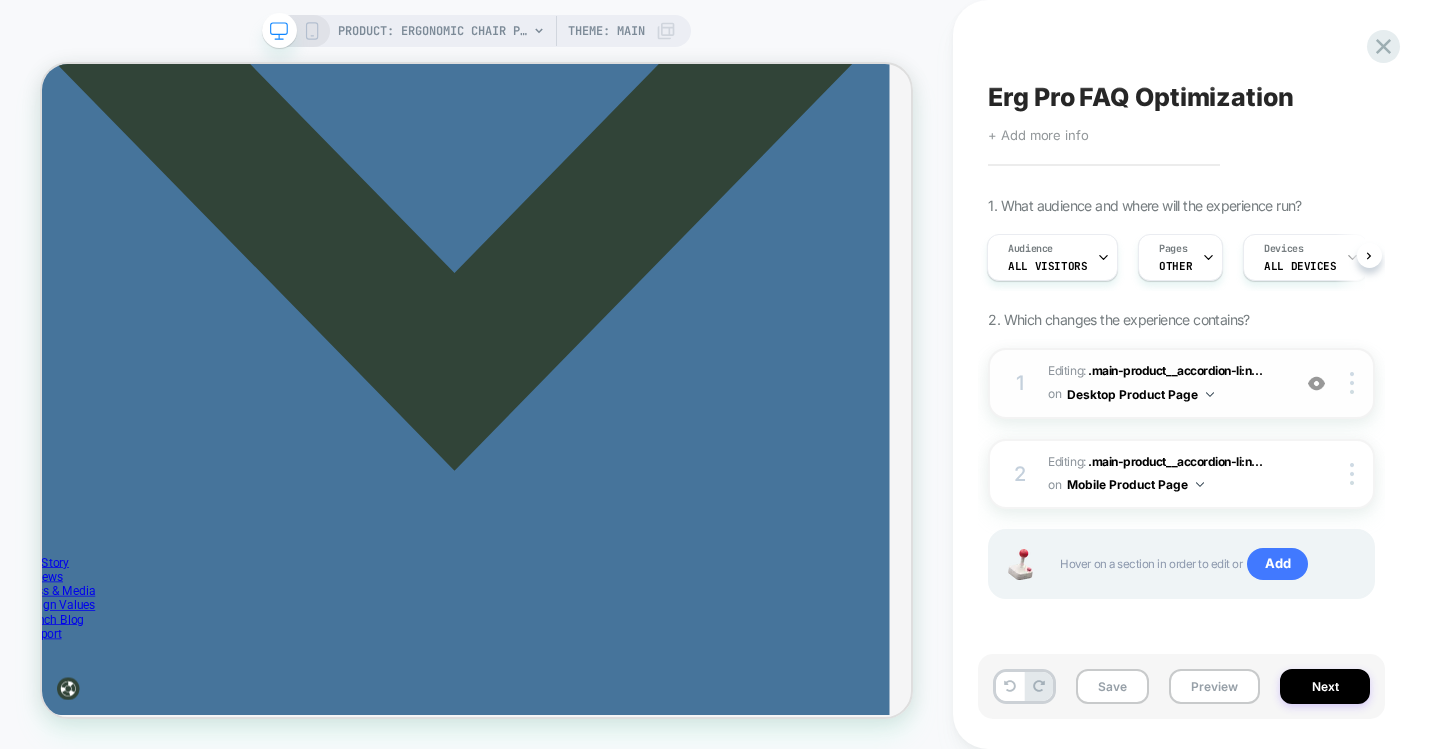 click on "Editing :   .main-product__accordion-li:n... .main-product__accordion-li:nth-child(3)   on Desktop Product Page" at bounding box center [1164, 383] 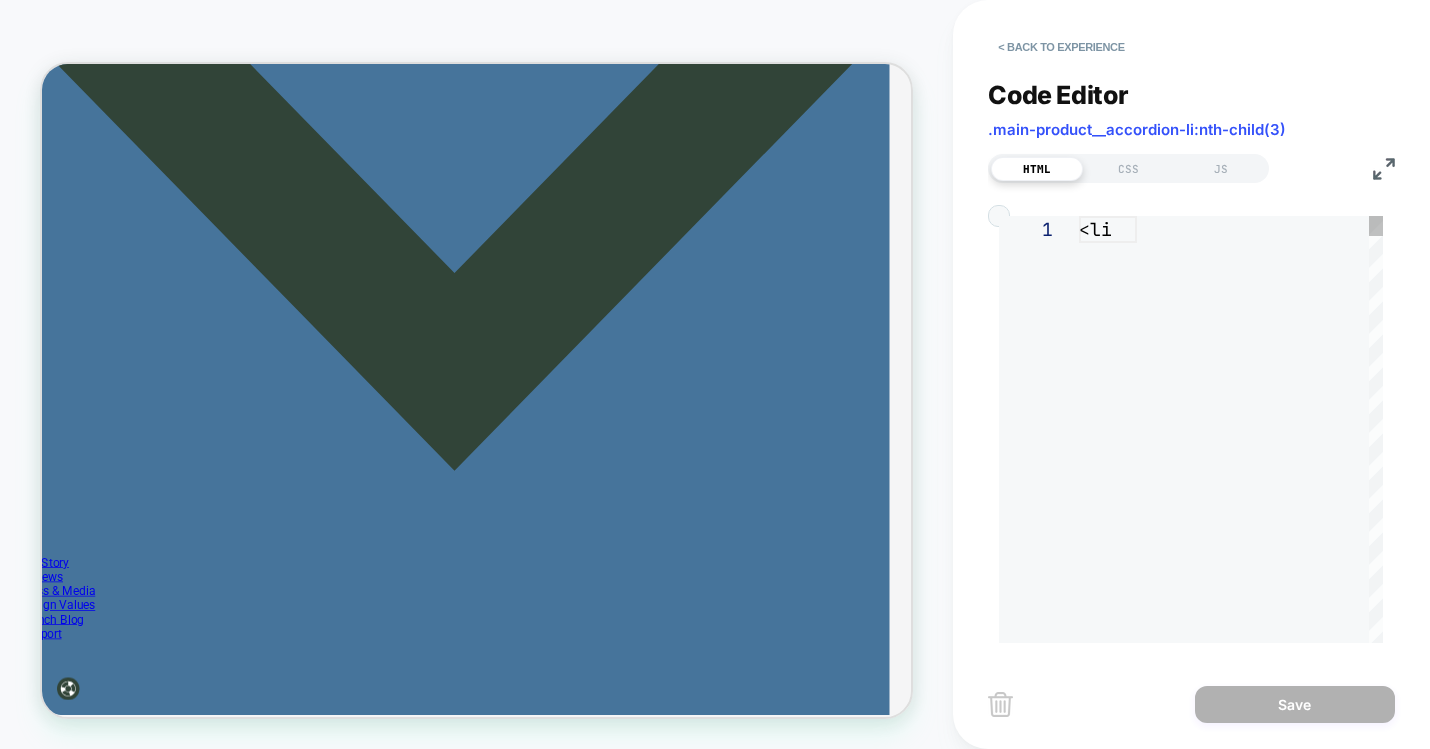 scroll, scrollTop: 270, scrollLeft: 0, axis: vertical 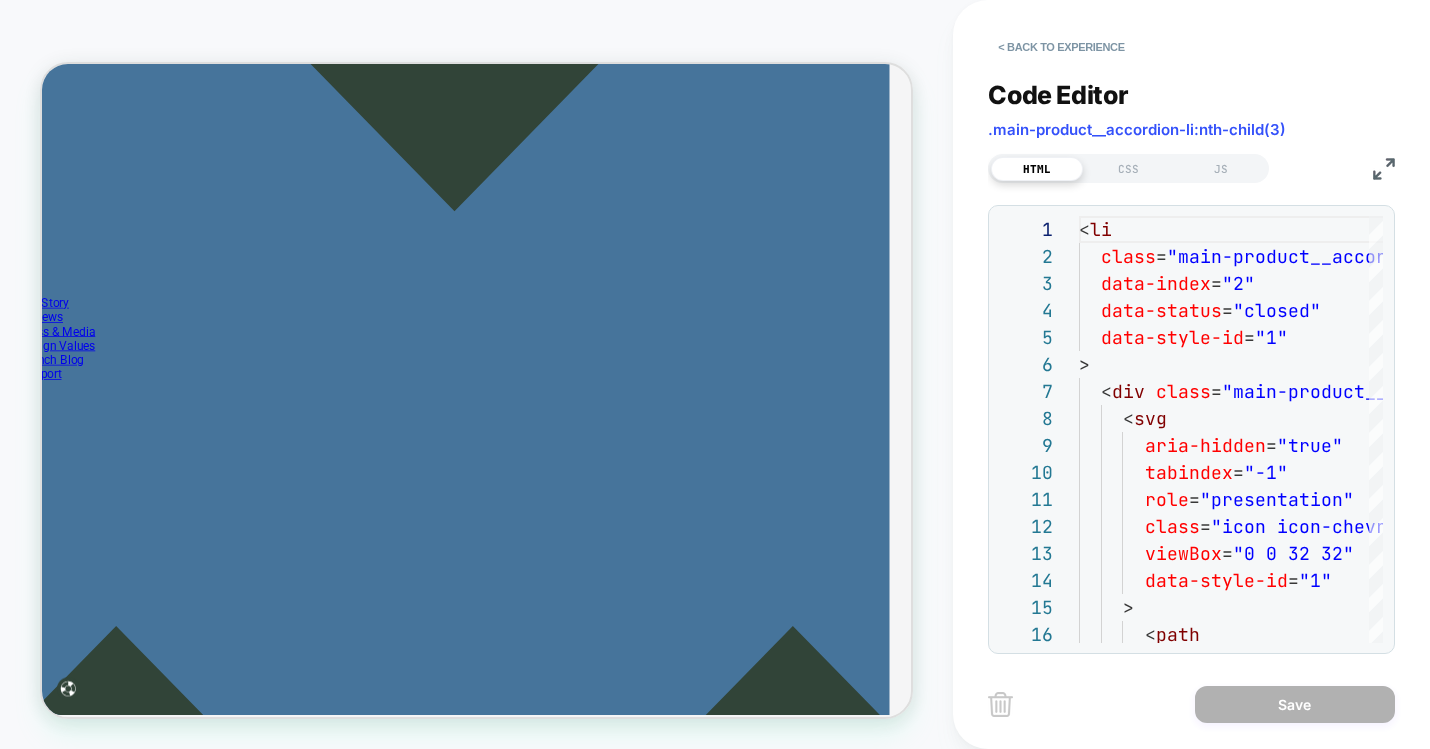 click at bounding box center [1384, 169] 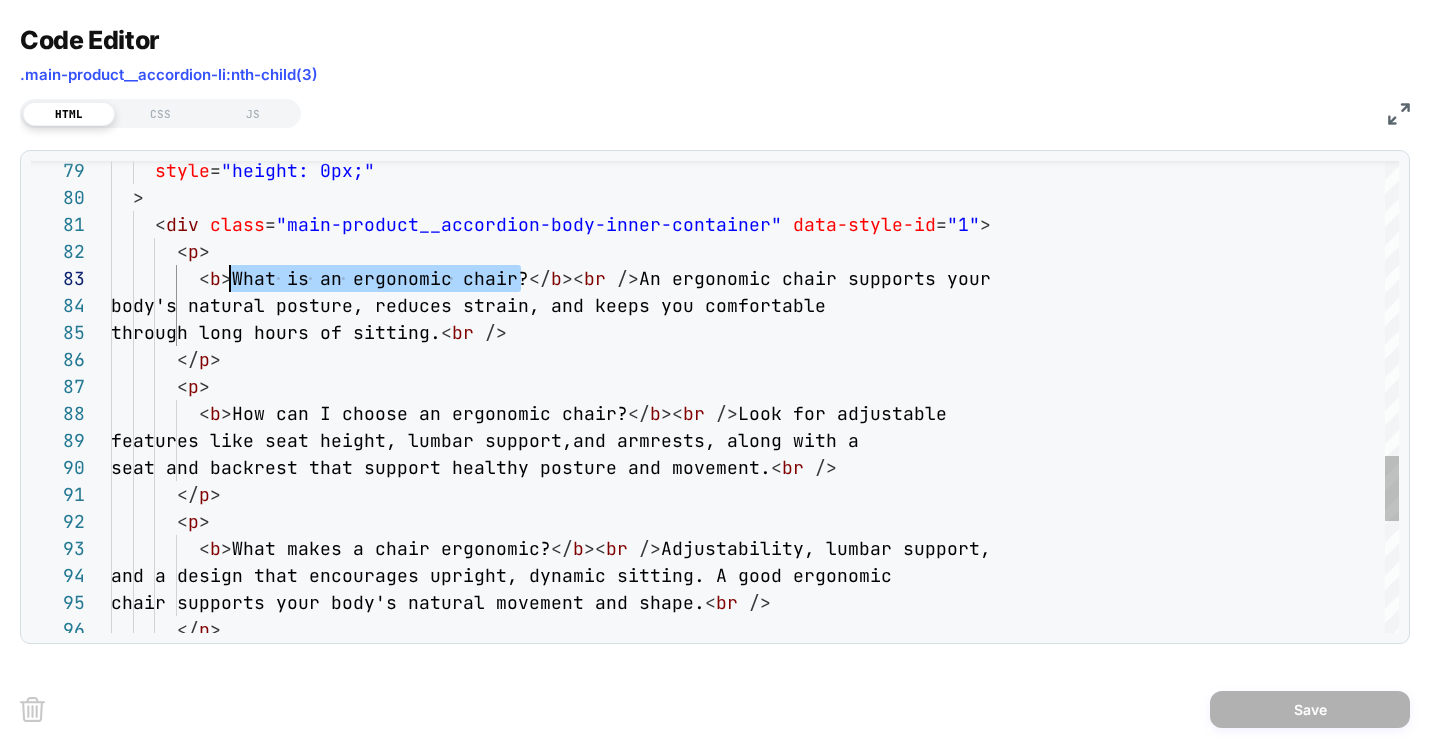 drag, startPoint x: 522, startPoint y: 278, endPoint x: 233, endPoint y: 284, distance: 289.0623 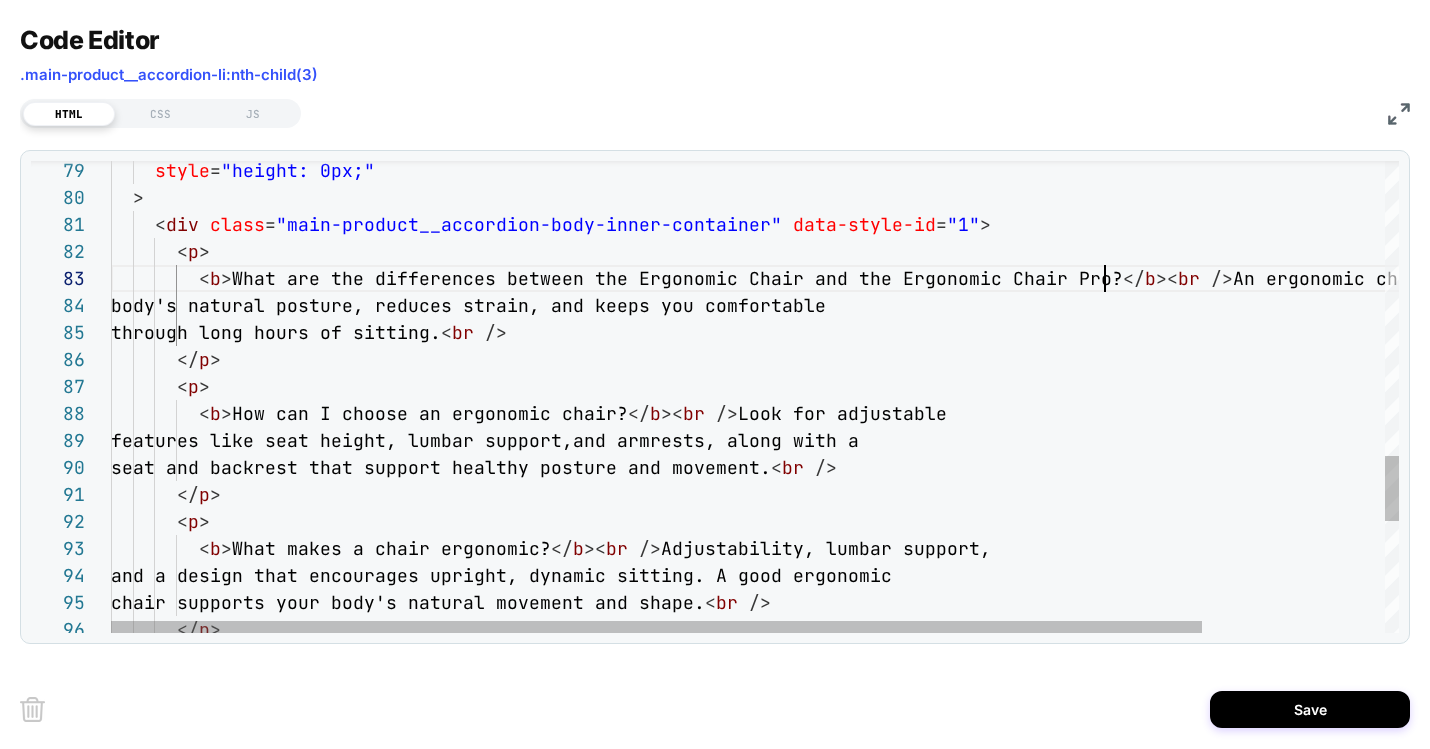scroll, scrollTop: 54, scrollLeft: 994, axis: both 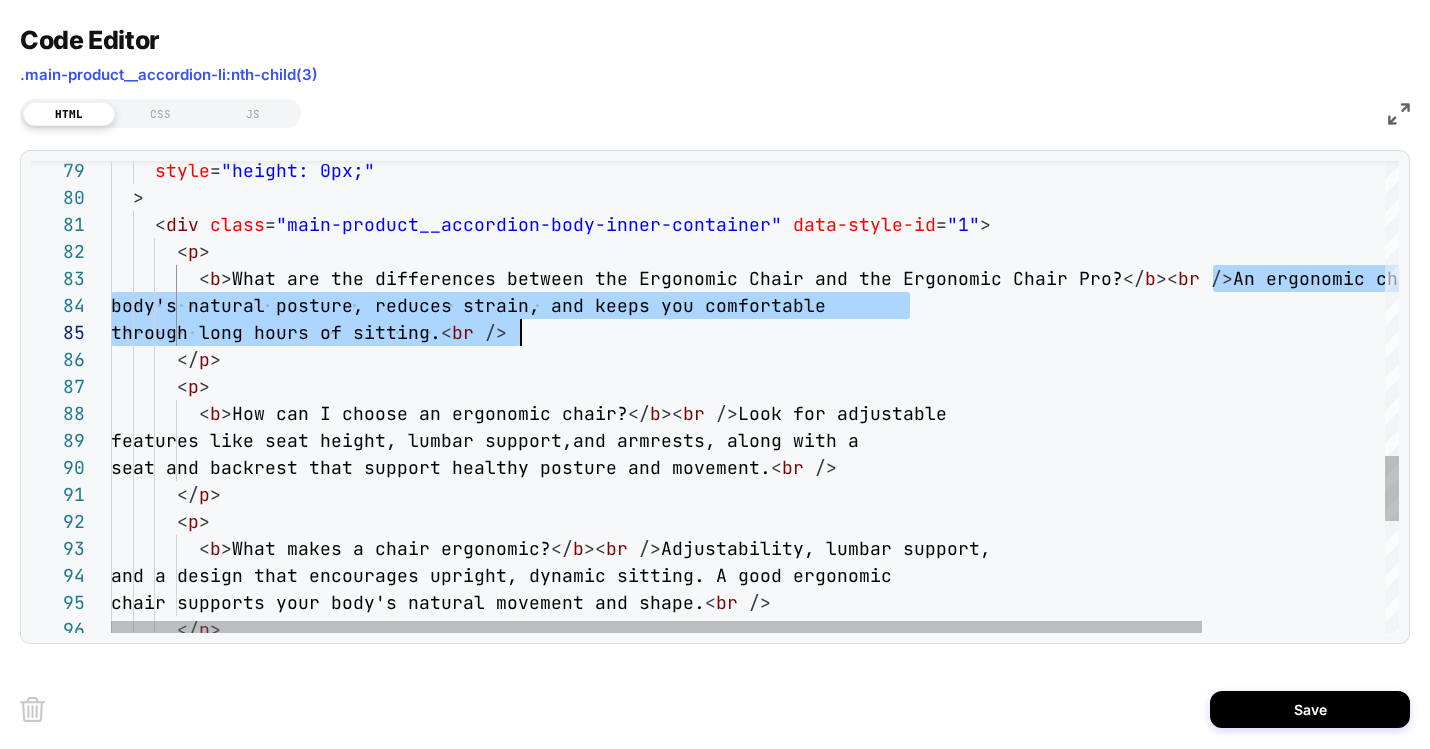 drag, startPoint x: 1213, startPoint y: 277, endPoint x: 521, endPoint y: 333, distance: 694.2622 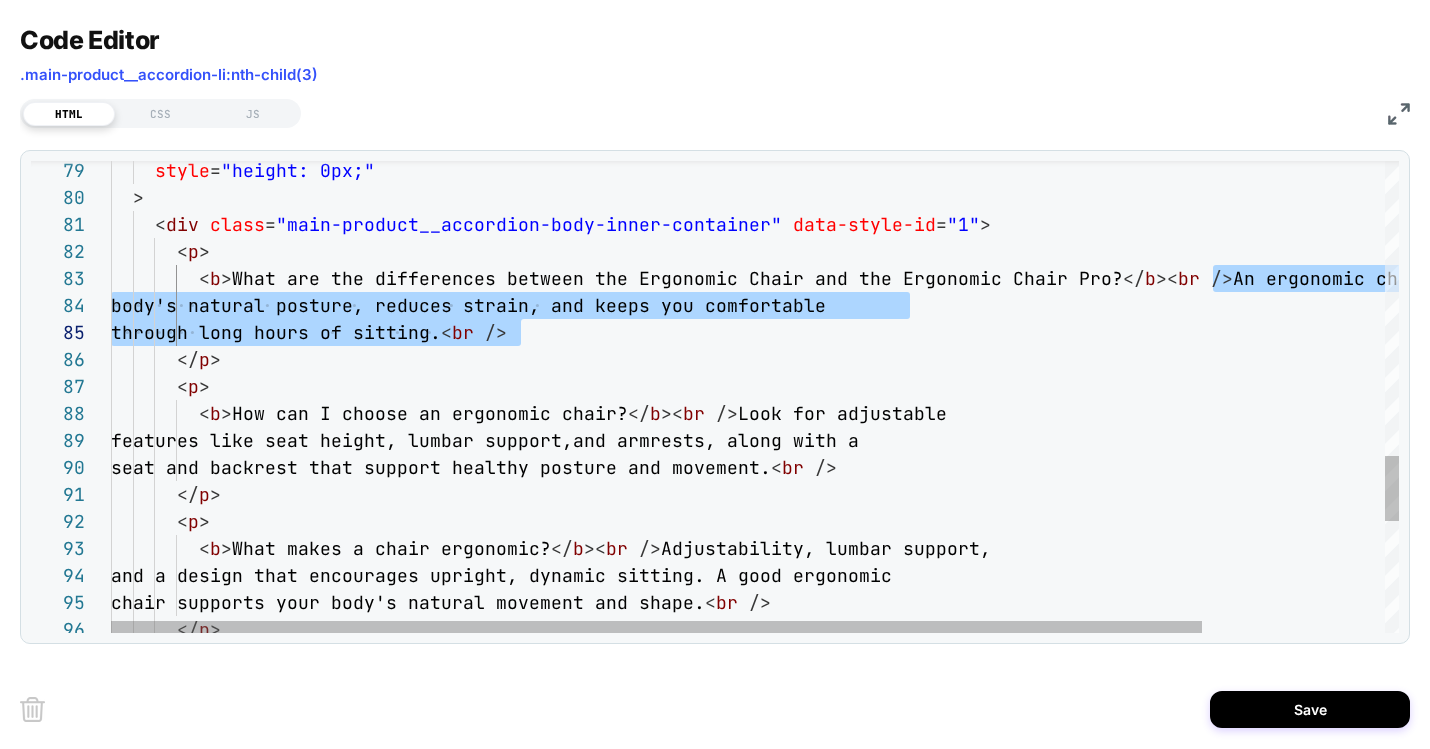 scroll, scrollTop: 54, scrollLeft: 3089, axis: both 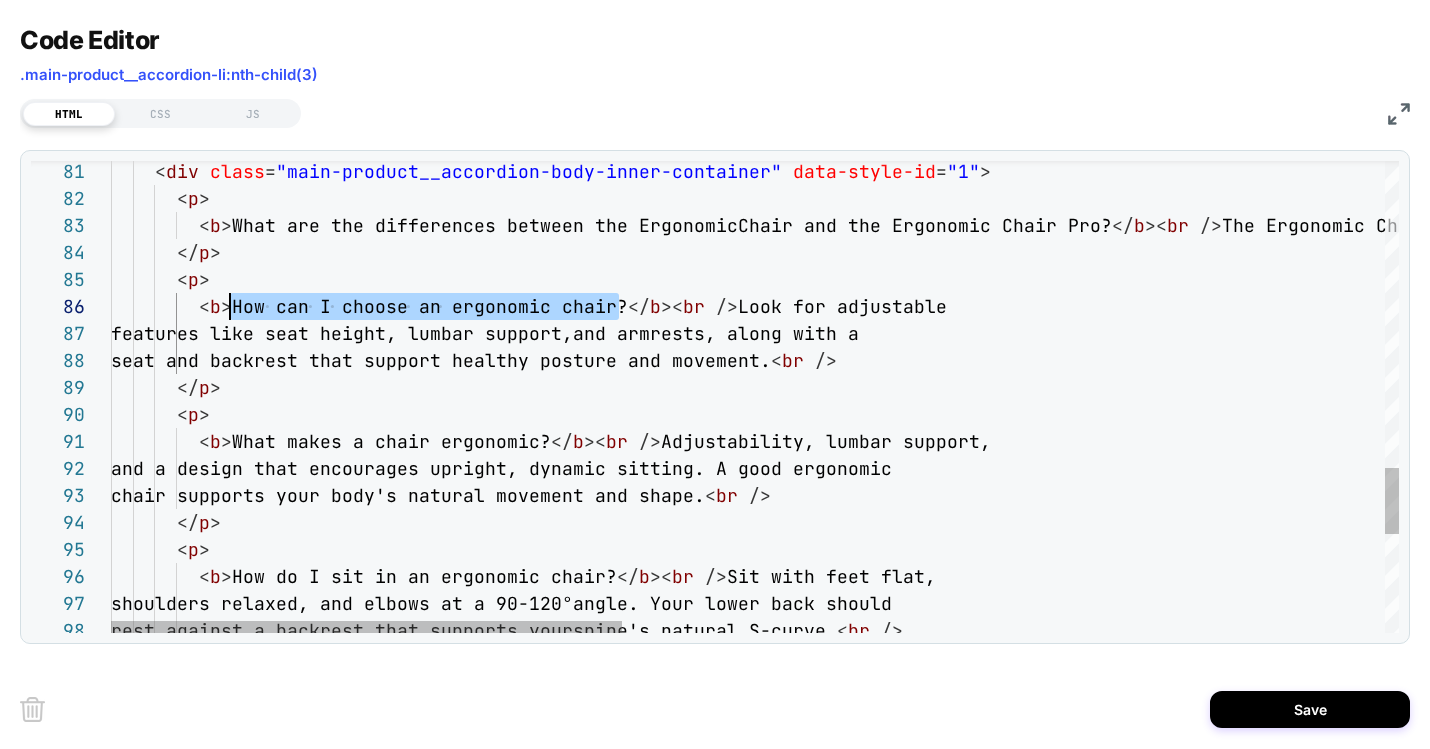 drag, startPoint x: 617, startPoint y: 307, endPoint x: 235, endPoint y: 314, distance: 382.06412 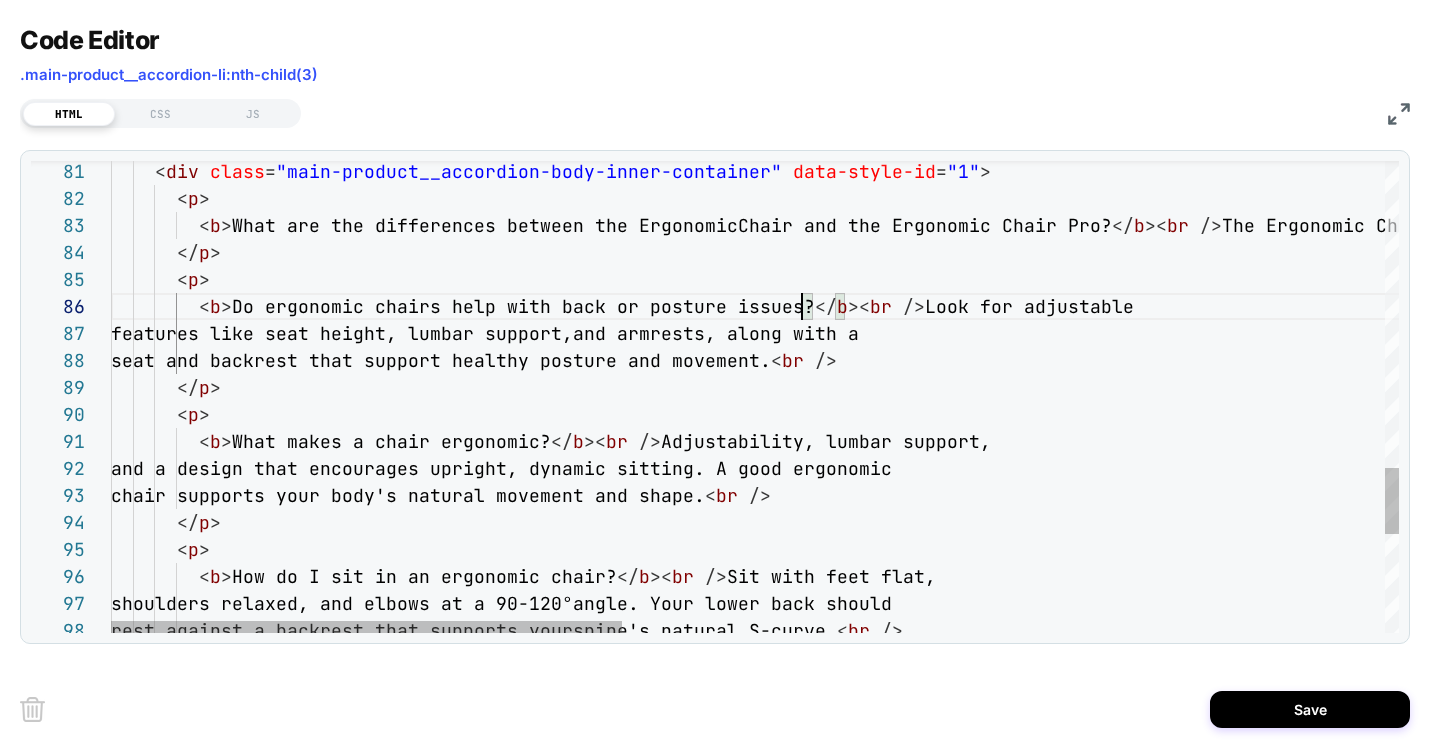 scroll, scrollTop: 135, scrollLeft: 691, axis: both 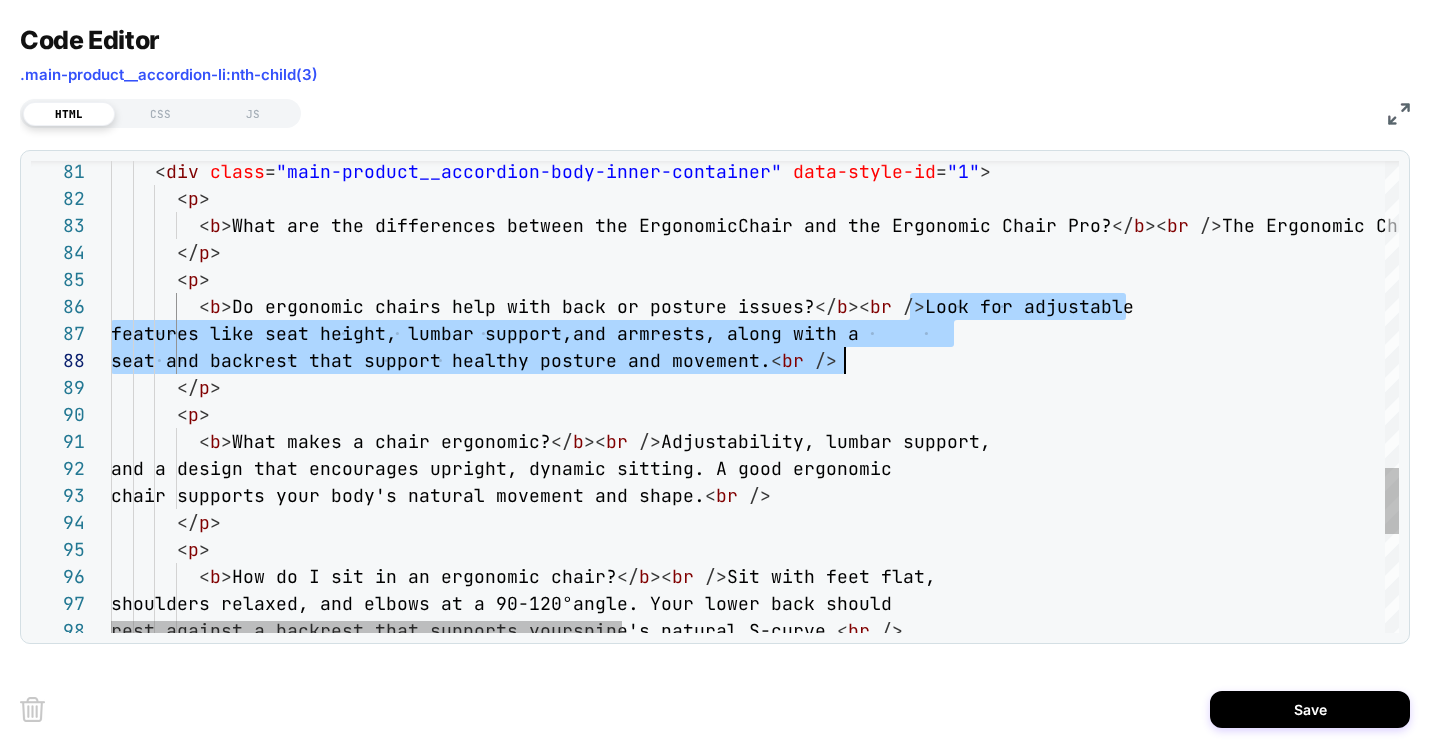 drag, startPoint x: 910, startPoint y: 310, endPoint x: 842, endPoint y: 363, distance: 86.21485 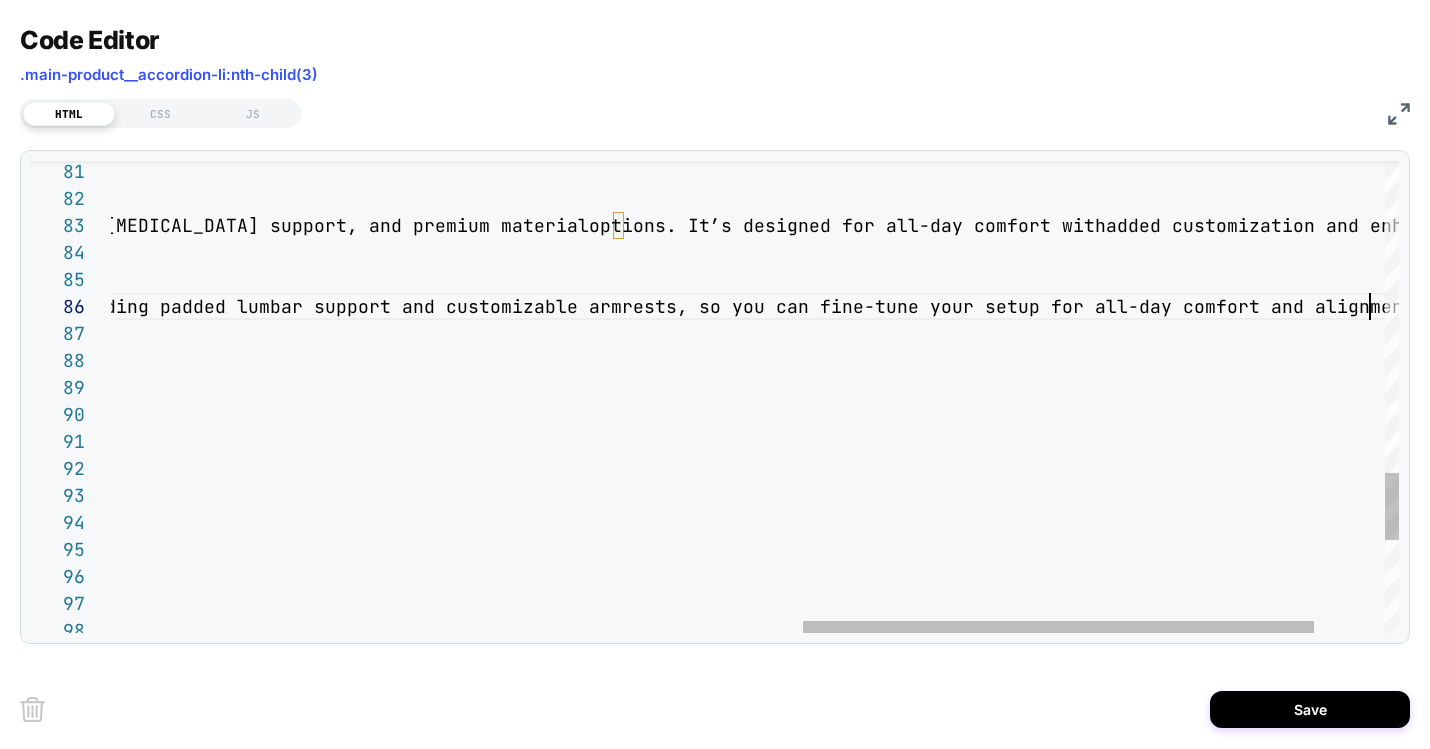 scroll, scrollTop: 81, scrollLeft: 3003, axis: both 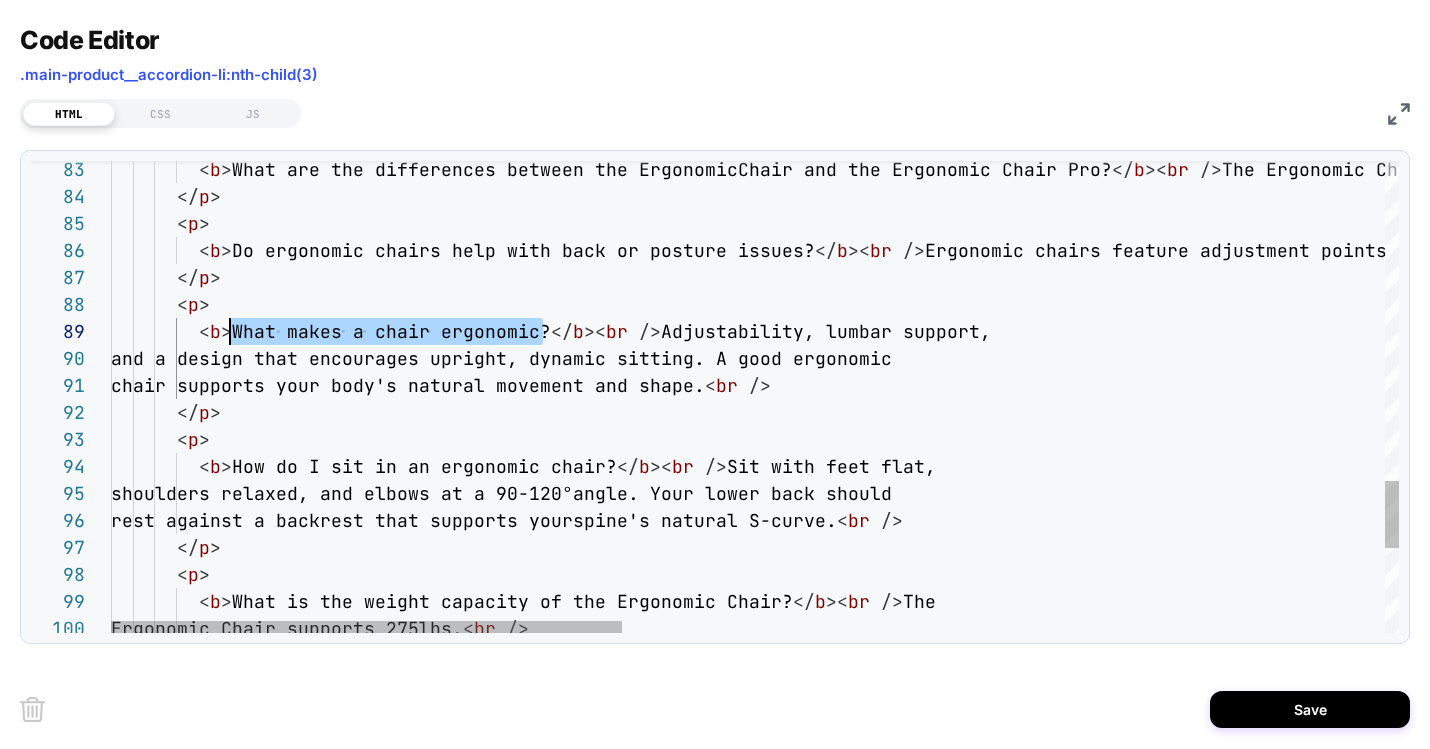 drag, startPoint x: 539, startPoint y: 330, endPoint x: 229, endPoint y: 336, distance: 310.05804 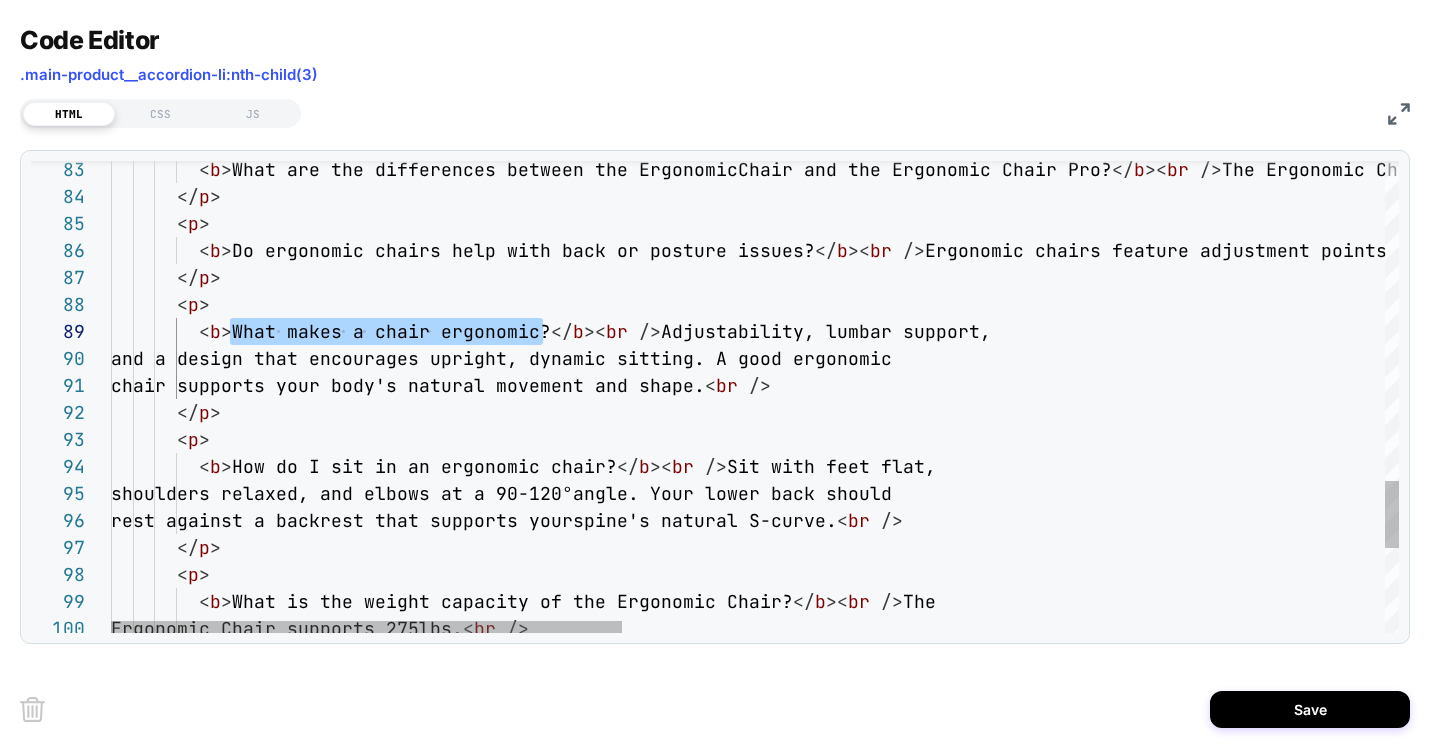 scroll, scrollTop: 162, scrollLeft: 670, axis: both 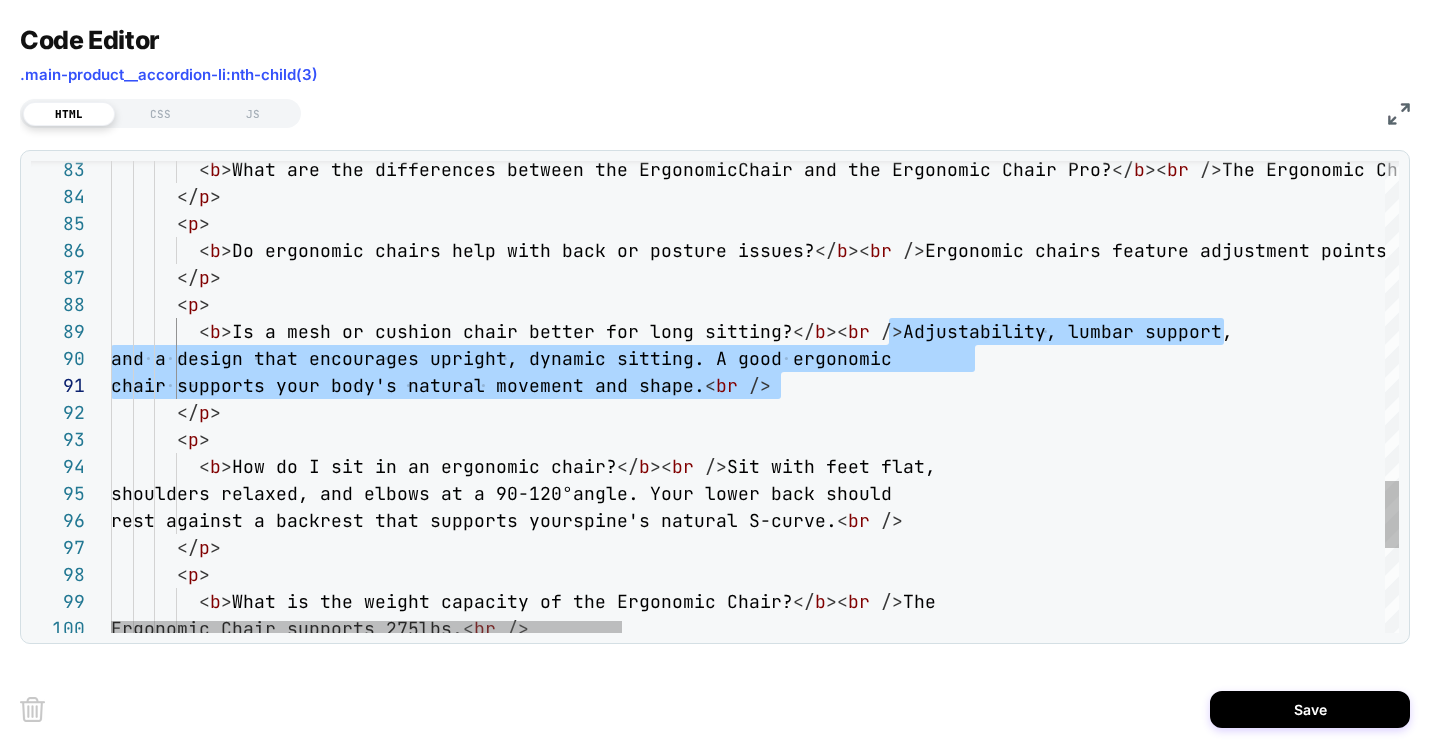 drag, startPoint x: 889, startPoint y: 325, endPoint x: 777, endPoint y: 389, distance: 128.99612 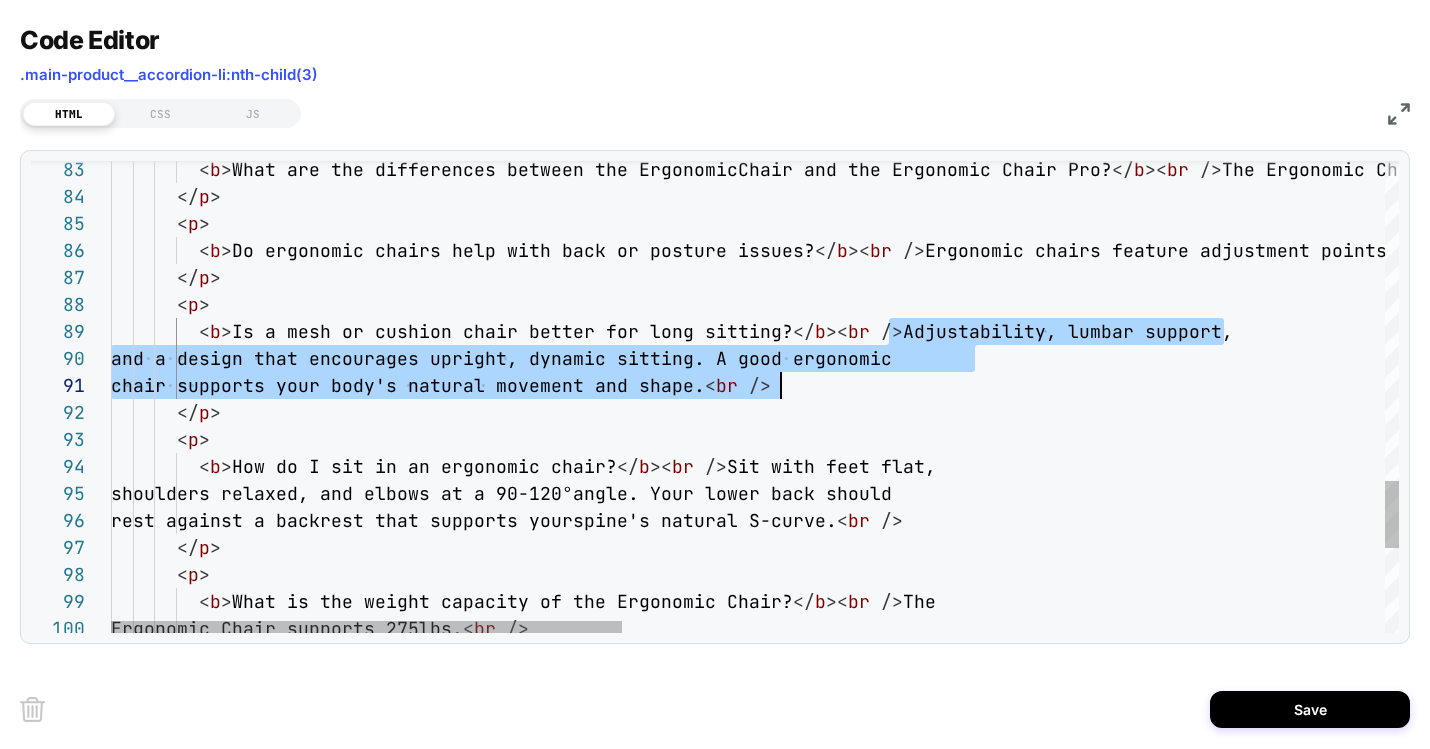scroll, scrollTop: 81, scrollLeft: 3089, axis: both 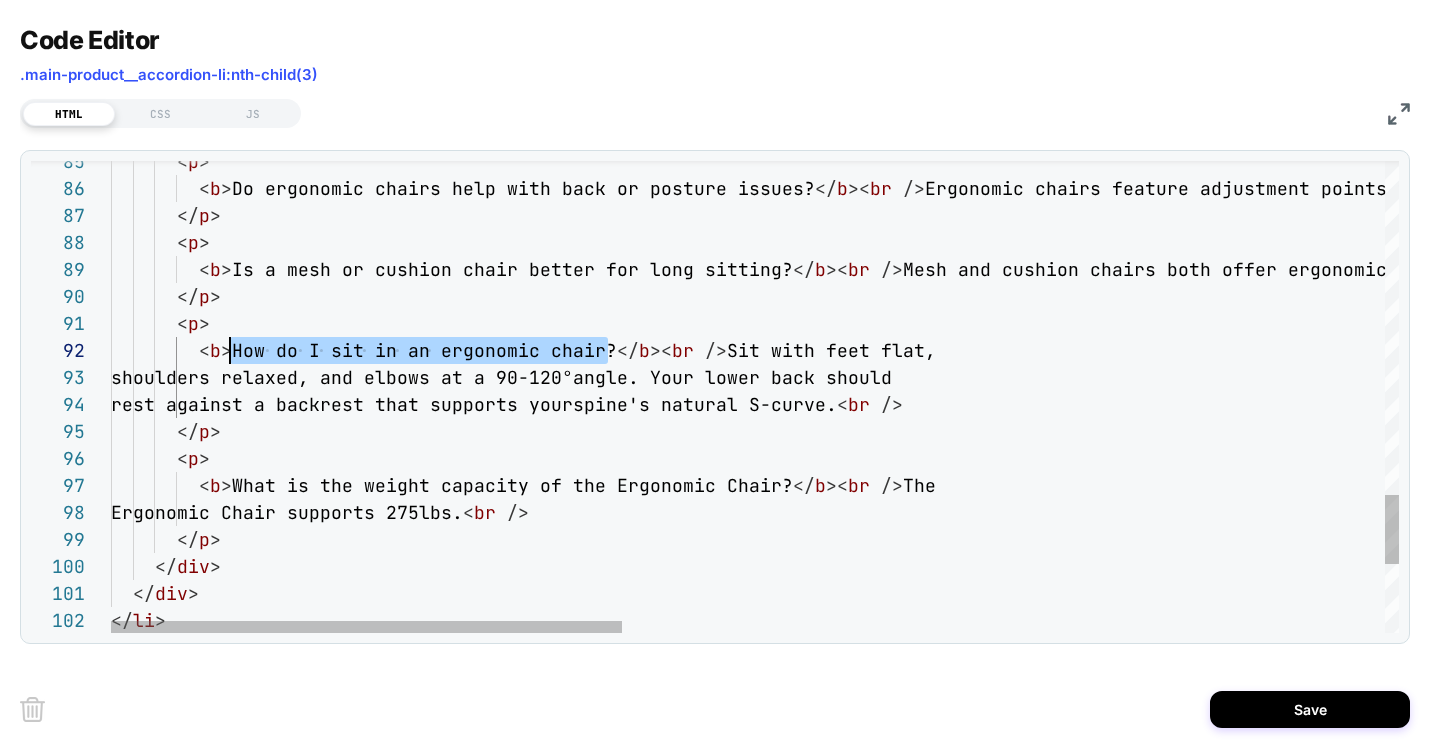 drag, startPoint x: 604, startPoint y: 353, endPoint x: 234, endPoint y: 352, distance: 370.00134 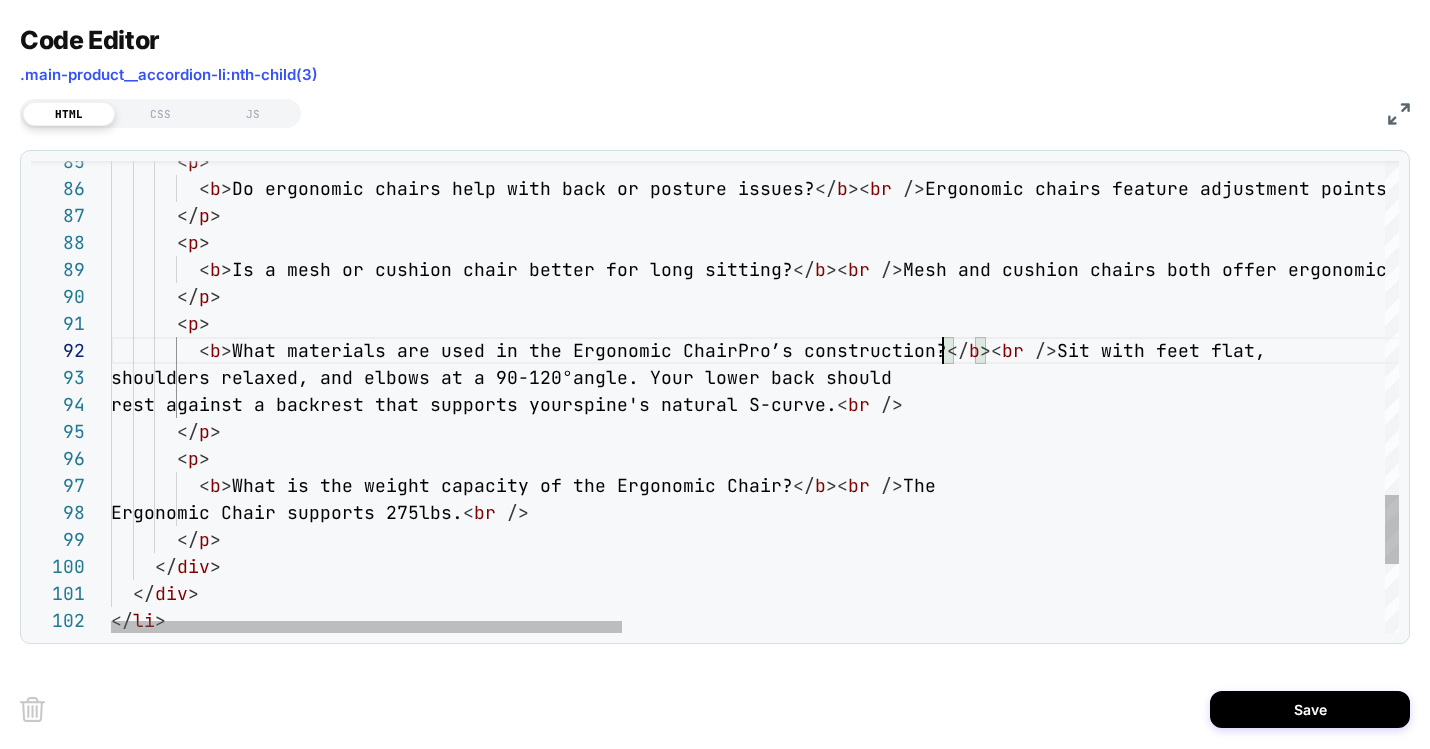 scroll, scrollTop: 27, scrollLeft: 832, axis: both 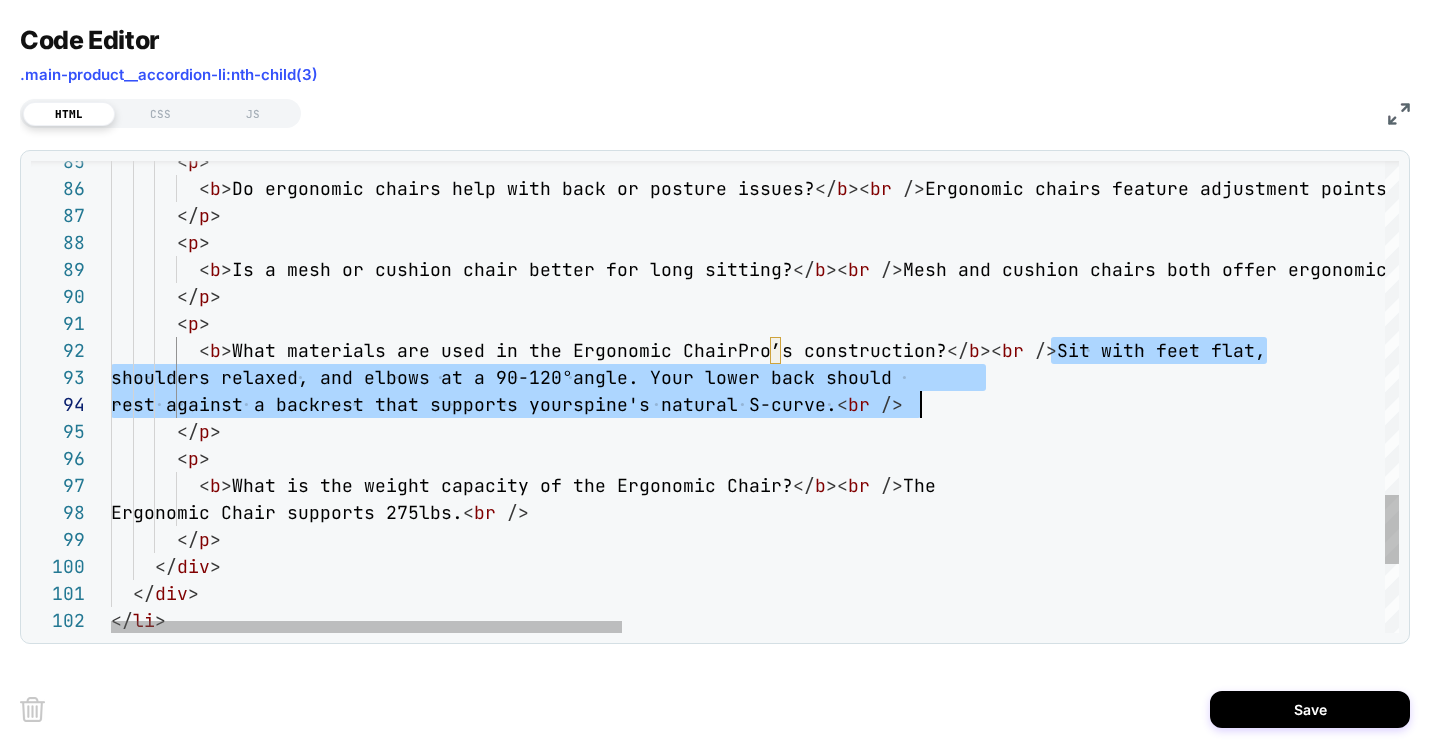 drag, startPoint x: 1050, startPoint y: 348, endPoint x: 919, endPoint y: 395, distance: 139.17615 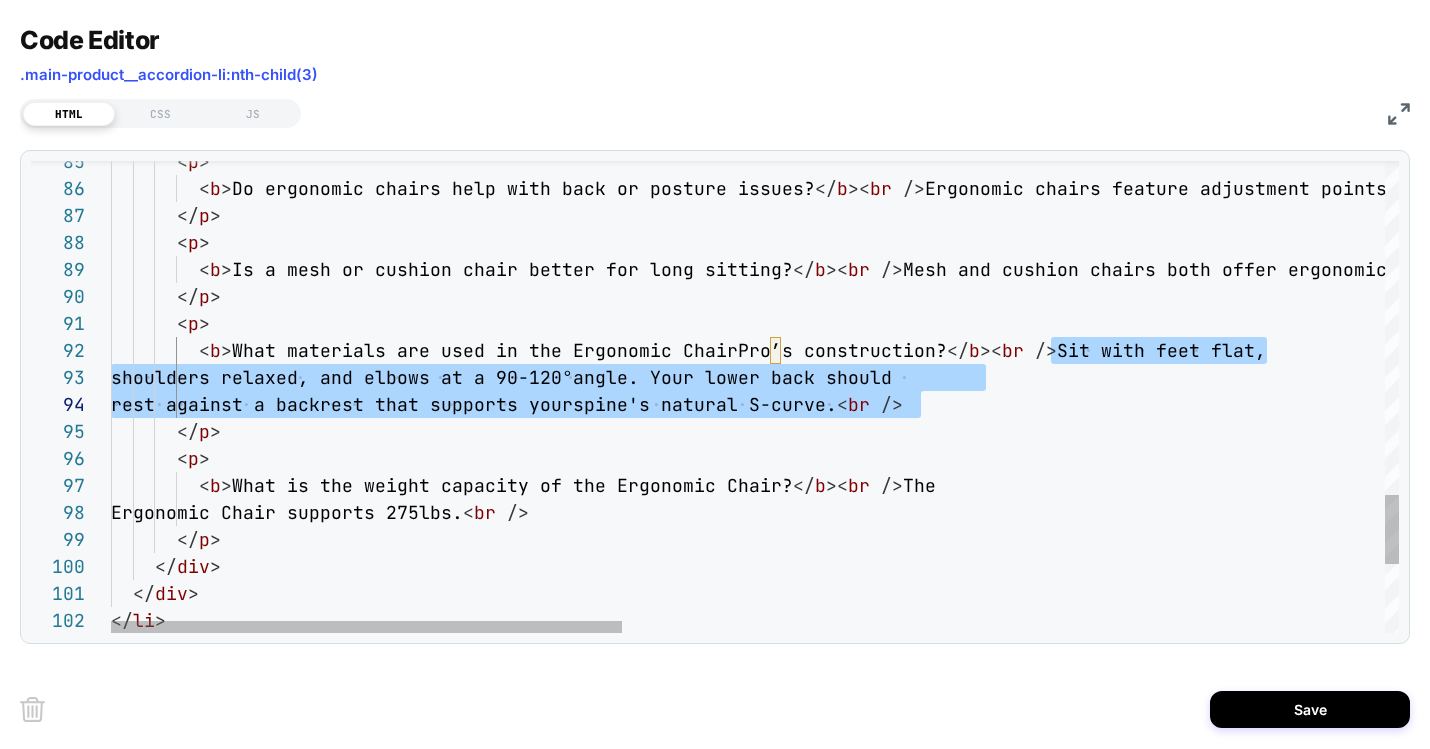 scroll, scrollTop: 27, scrollLeft: 2873, axis: both 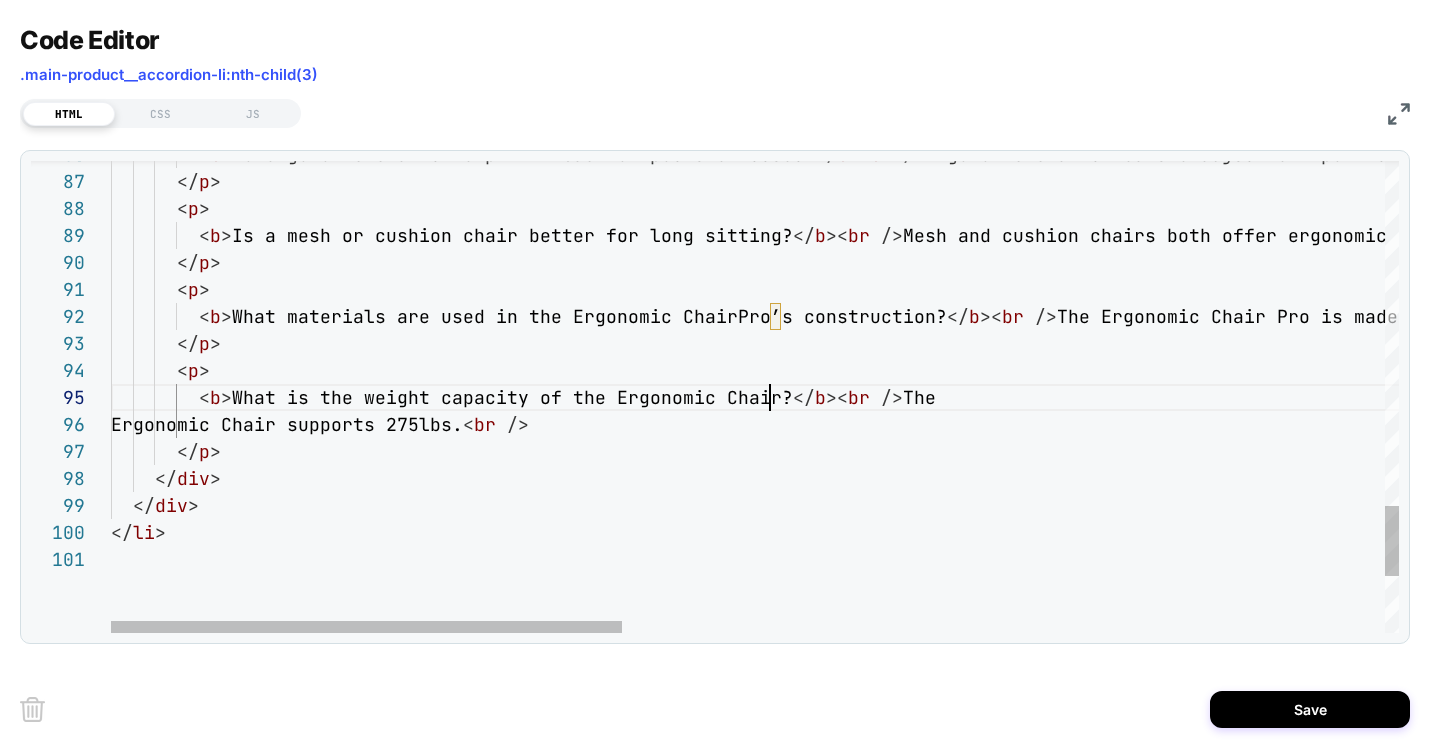 click on "< b > Do ergonomic chairs help with back or posture issu es? </ b >< br   /> Ergonomic chairs feature adjustment points that su pport proper seated posture, including padded lumb ar support and customizable armrests, so you can f ine-tune your setup for all-day comfort and alignm ent. < br   />        </ p >        < p >          < b > Is a mesh or cushion chair better for long sitting ? </ b >< br   /> Mesh and cushion chairs both offer ergonomic suppo rt. Mesh is breathable and helps regulate temperat ure, while cushions provide a softer seat. The bes t choice depends on your comfort preference and wo rkspace needs. < br   />        </ p >        < p >          < b > What materials are used in the Ergonomic Chair  Pro’s construction? </ b >< br   /> The Ergonomic Chair Pro is made with a  powder-coated aluminum base, high-density foam  < br   /> </" at bounding box center [1716, -568] 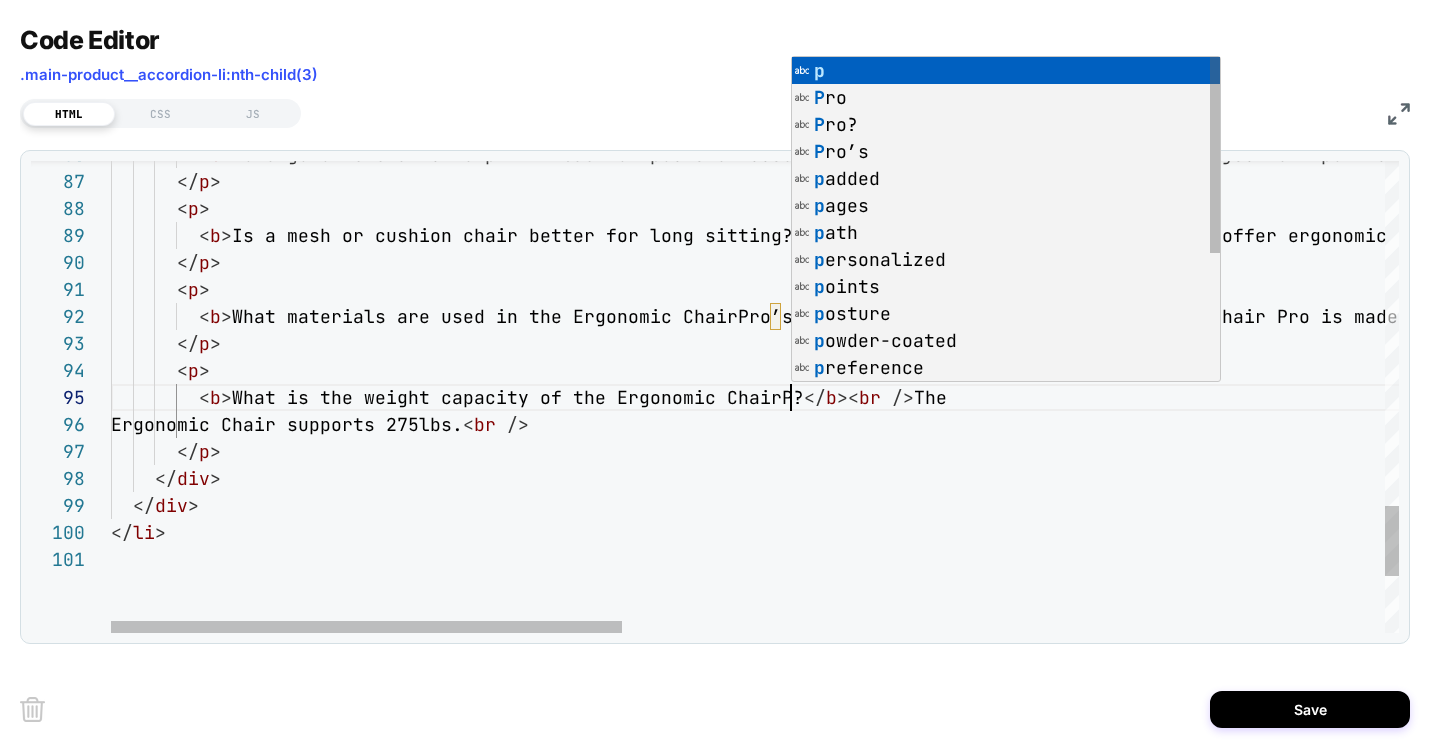 scroll, scrollTop: 108, scrollLeft: 702, axis: both 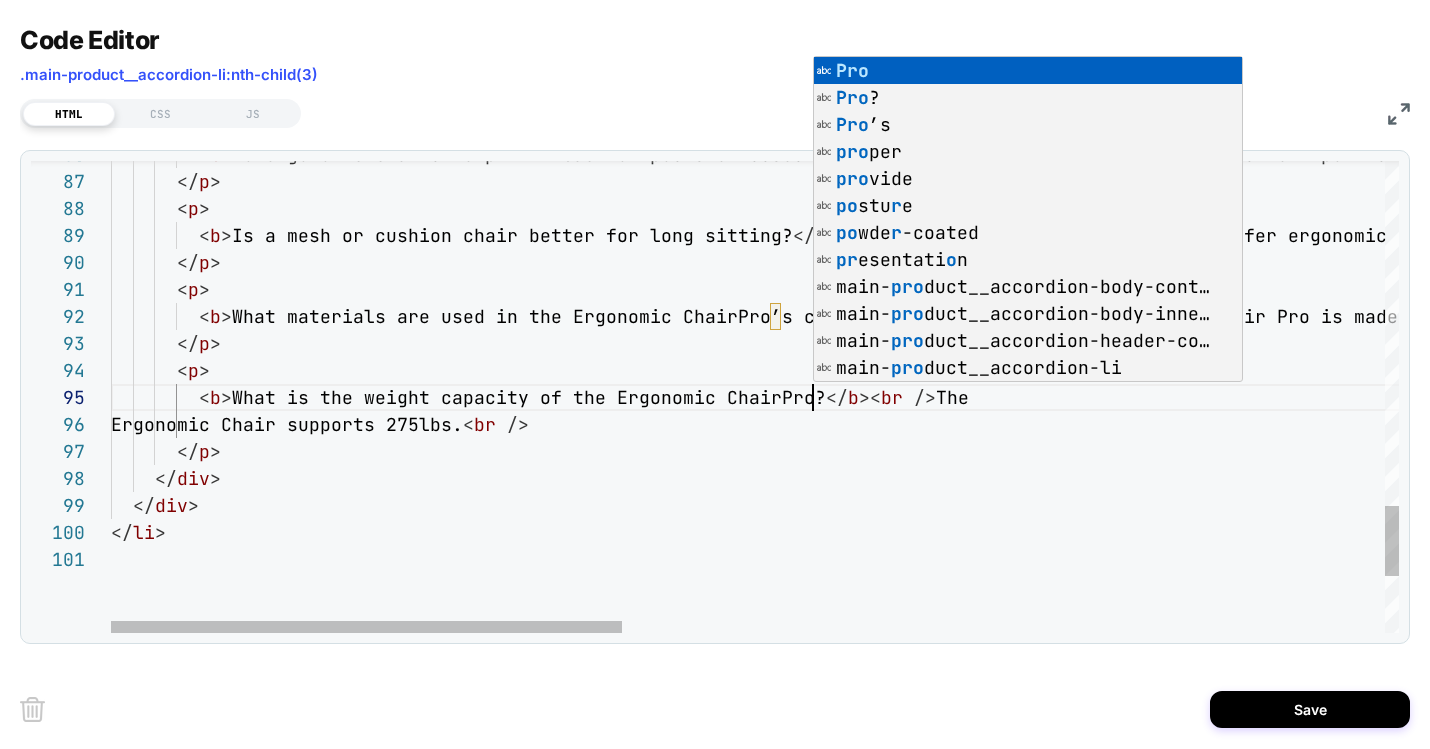 click on "< b > Do ergonomic chairs help with back or posture issu es? </ b >< br   /> Ergonomic chairs feature adjustment points that su pport proper seated posture, including padded lumb ar support and customizable armrests, so you can f ine-tune your setup for all-day comfort and alignm ent. < br   />        </ p >        < p >          < b > Is a mesh or cushion chair better for long sitting ? </ b >< br   /> Mesh and cushion chairs both offer ergonomic suppo rt. Mesh is breathable and helps regulate temperat ure, while cushions provide a softer seat. The bes t choice depends on your comfort preference and wo rkspace needs. < br   />        </ p >        < p >          < b > What materials are used in the Ergonomic Chair  Pro’s construction? </ b >< br   /> The Ergonomic Chair Pro is made with a  powder-coated aluminum base, high-density foam  < br   /> </" at bounding box center [1716, -568] 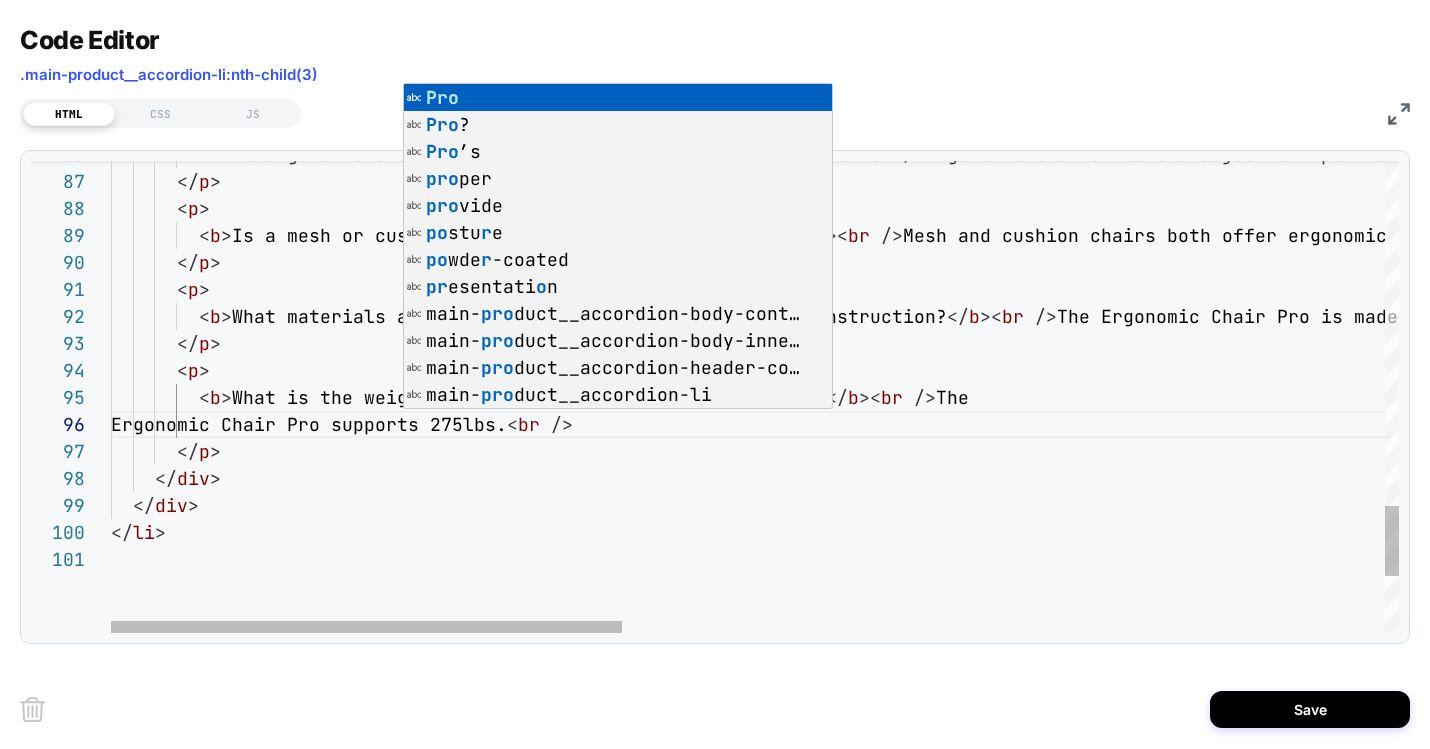 click on "< b > Do ergonomic chairs help with back or posture issu es? </ b >< br   /> Ergonomic chairs feature adjustment points that su pport proper seated posture, including padded lumb ar support and customizable armrests, so you can f ine-tune your setup for all-day comfort and alignm ent. < br   />        </ p >        < p >          < b > Is a mesh or cushion chair better for long sitting ? </ b >< br   /> Mesh and cushion chairs both offer ergonomic suppo rt. Mesh is breathable and helps regulate temperat ure, while cushions provide a softer seat. The bes t choice depends on your comfort preference and wo rkspace needs. < br   />        </ p >        < p >          < b > What materials are used in the Ergonomic Chair  Pro’s construction? </ b >< br   /> The Ergonomic Chair Pro is made with a  powder-coated aluminum base, high-density foam  < br   /> </" at bounding box center [1716, -568] 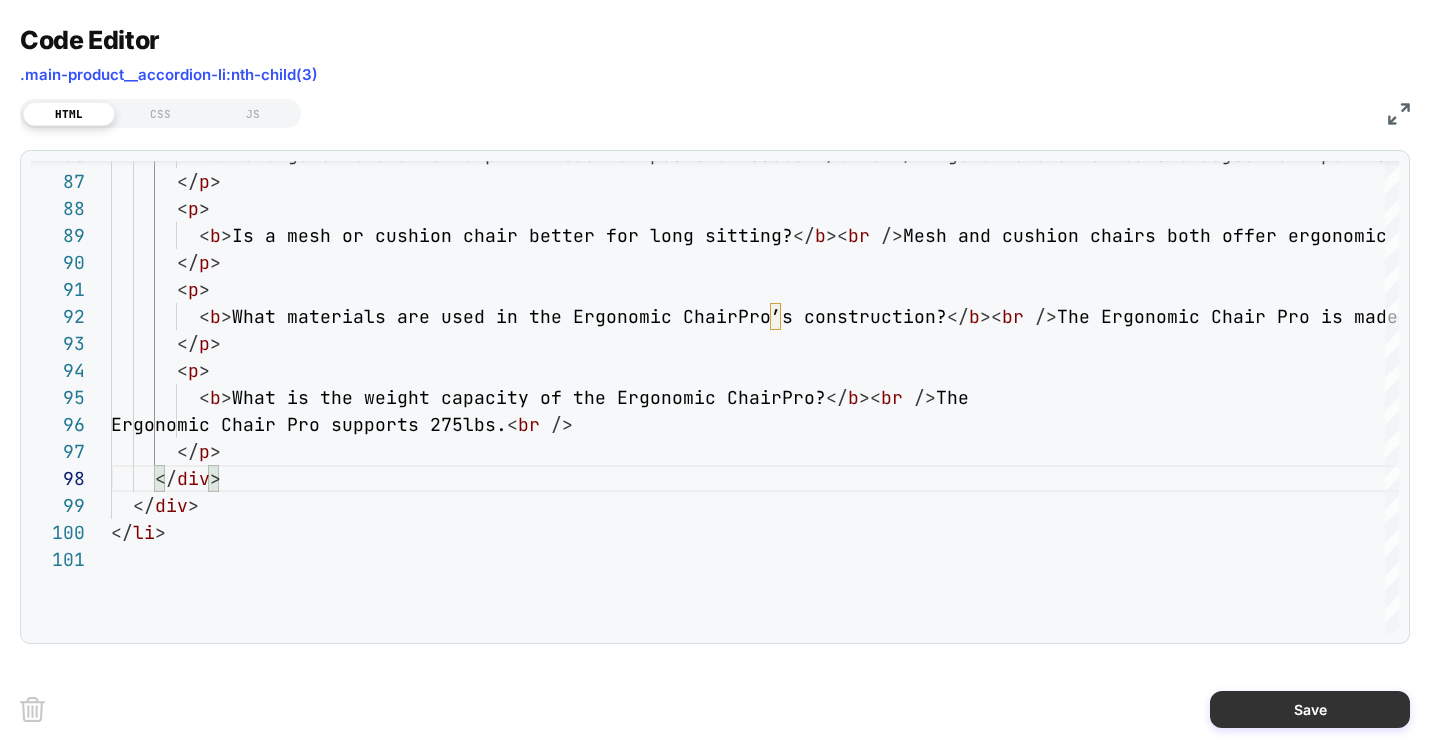 type on "**********" 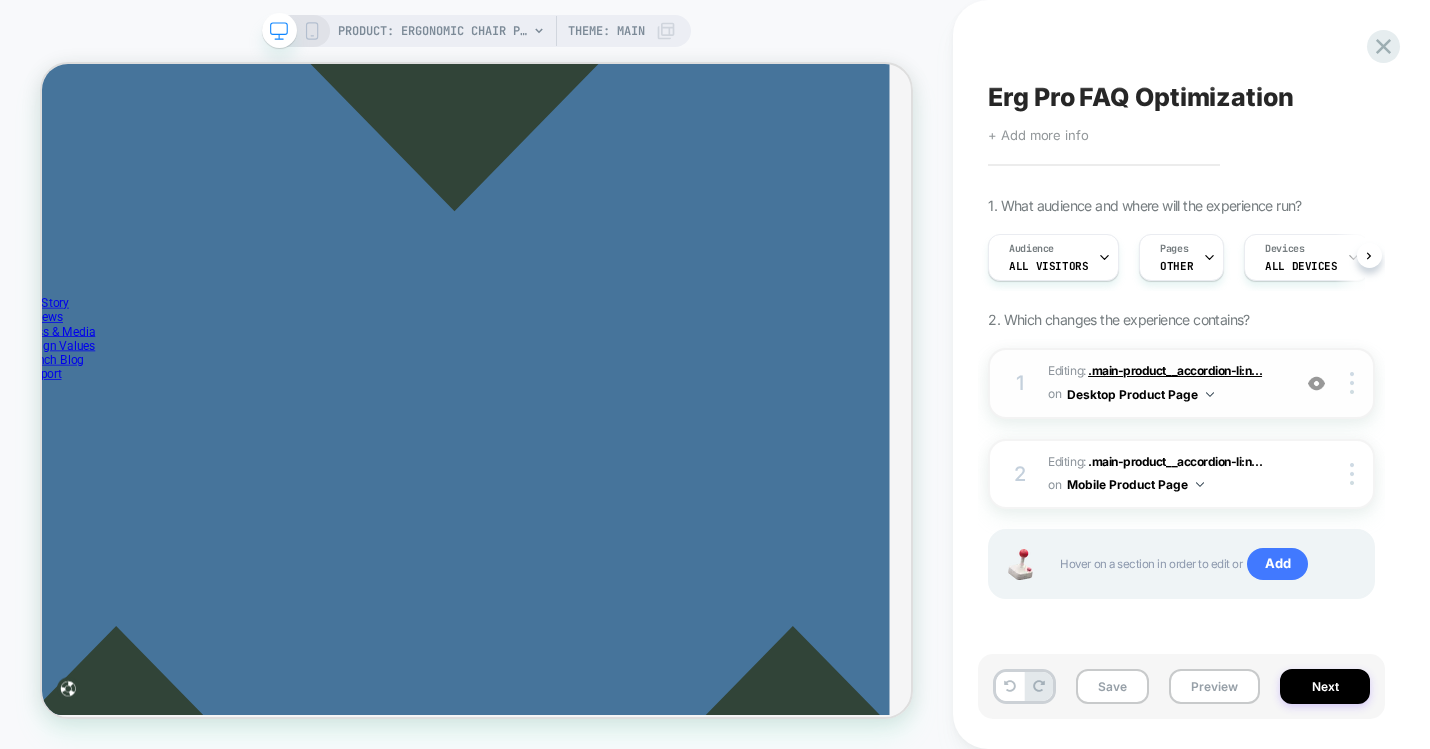 scroll, scrollTop: 0, scrollLeft: 1, axis: horizontal 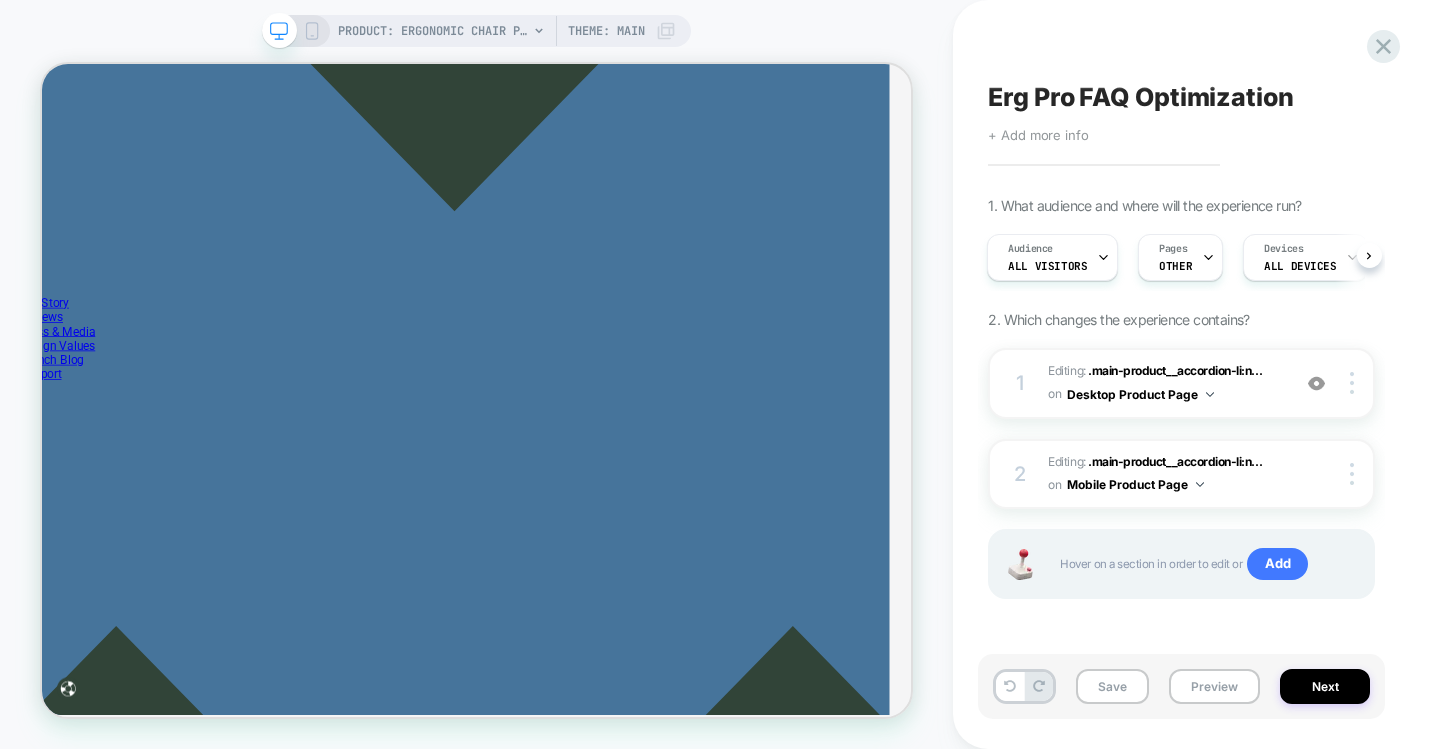 click 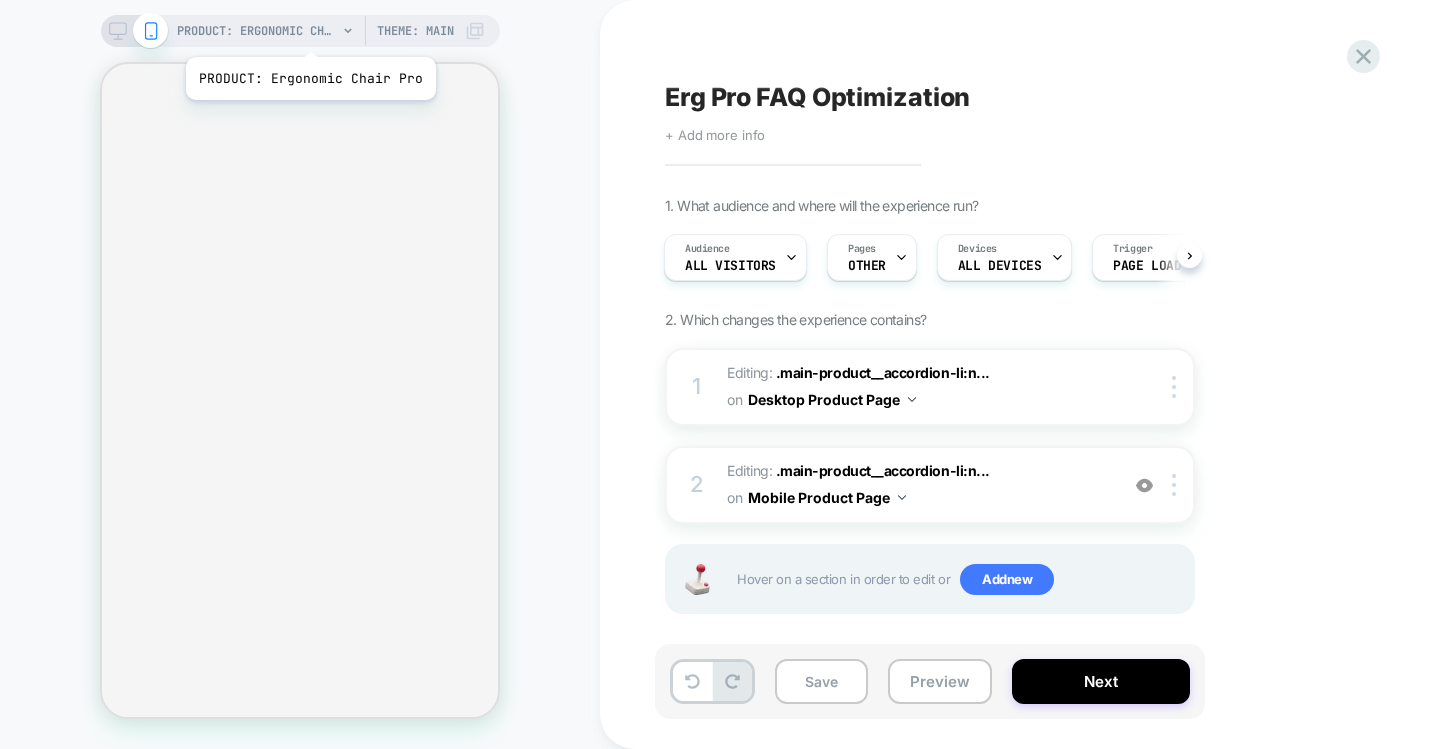 scroll, scrollTop: 0, scrollLeft: 0, axis: both 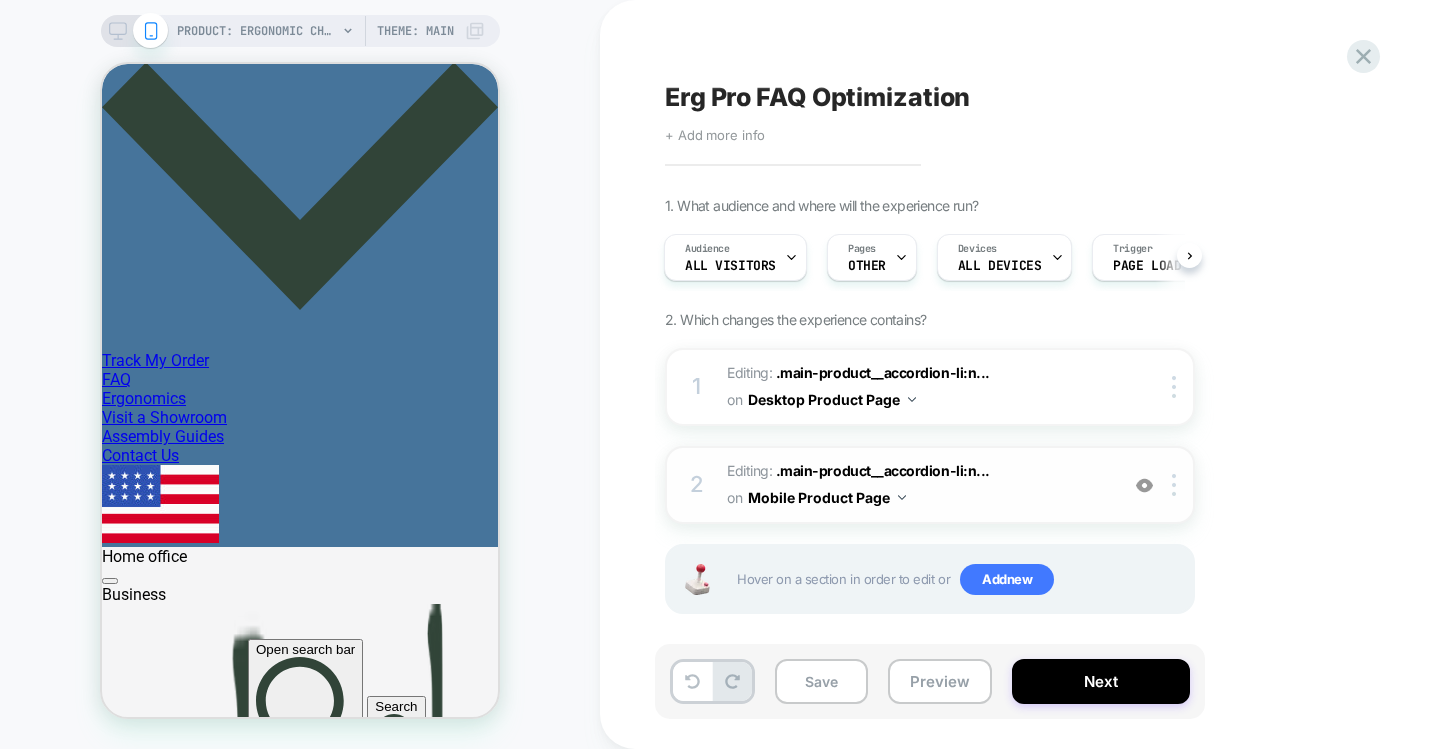 click on "Editing :   .main-product__accordion-li:n... .main-product__accordion-li:nth-child(3)   on Mobile Product Page" at bounding box center [917, 485] 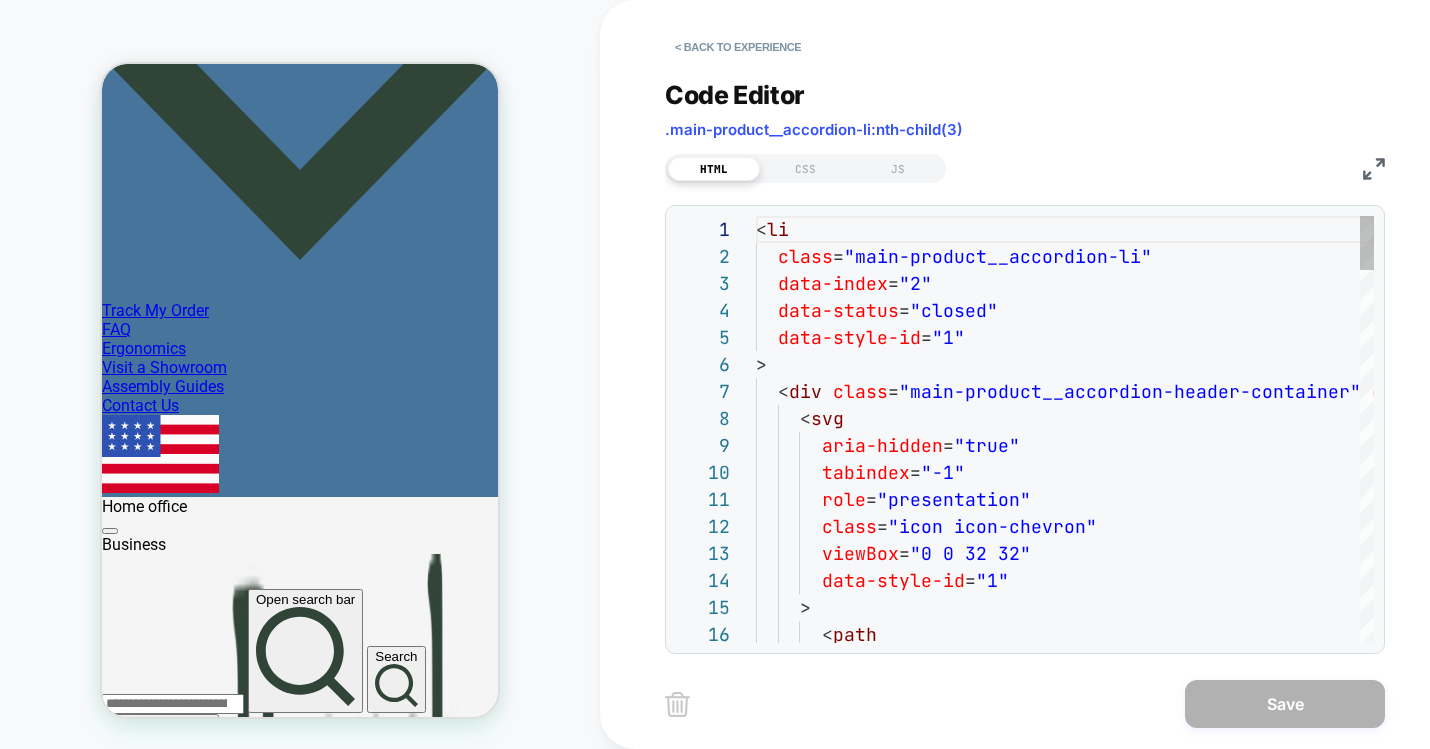 scroll, scrollTop: 270, scrollLeft: 0, axis: vertical 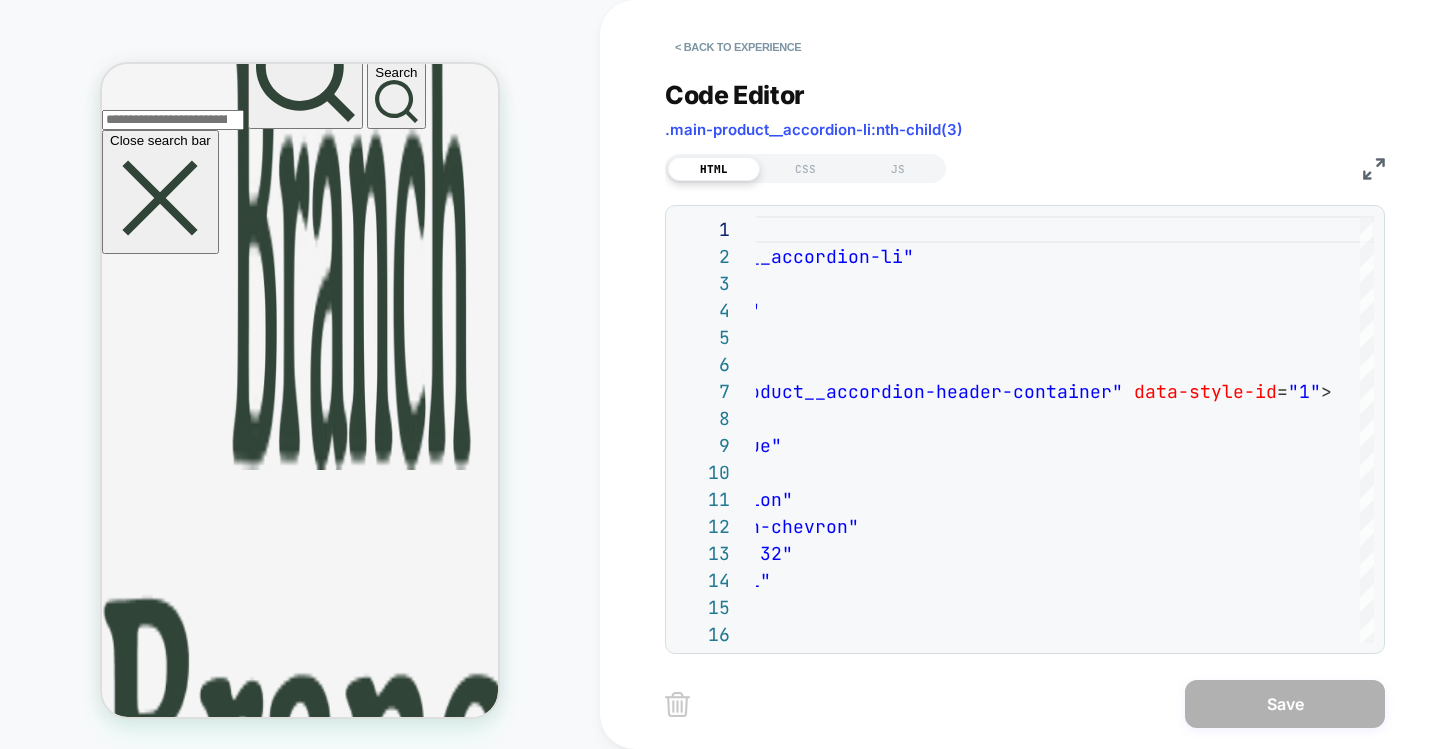 click at bounding box center [1374, 169] 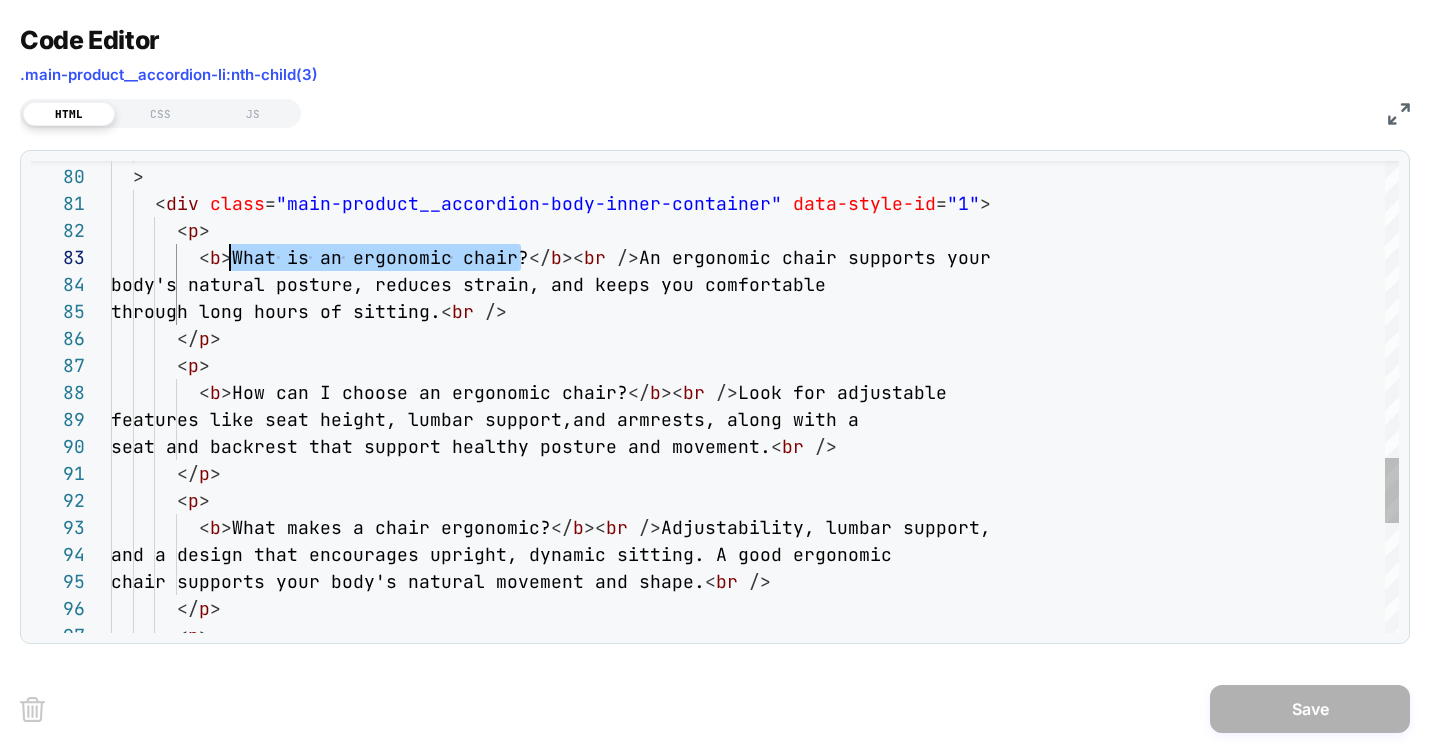 drag, startPoint x: 523, startPoint y: 257, endPoint x: 229, endPoint y: 255, distance: 294.0068 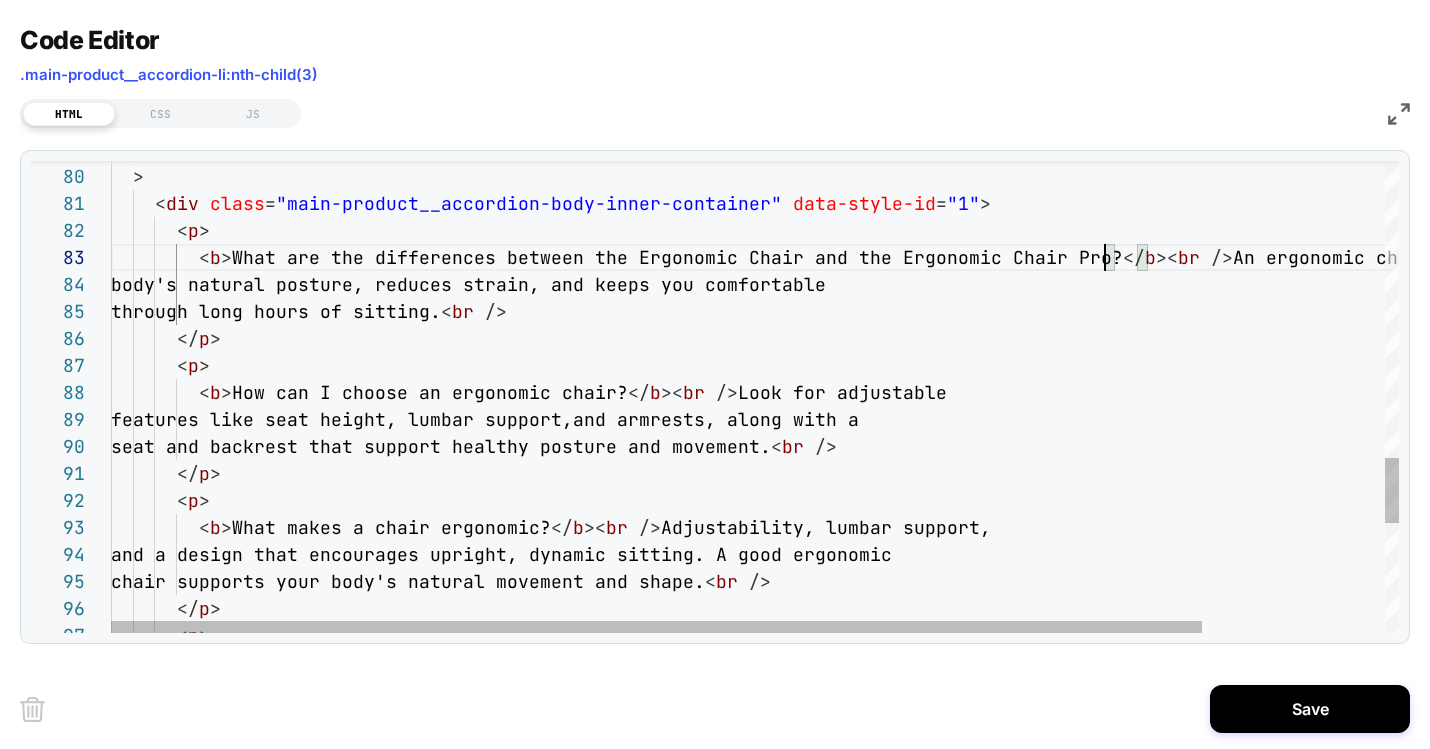 scroll, scrollTop: 54, scrollLeft: 994, axis: both 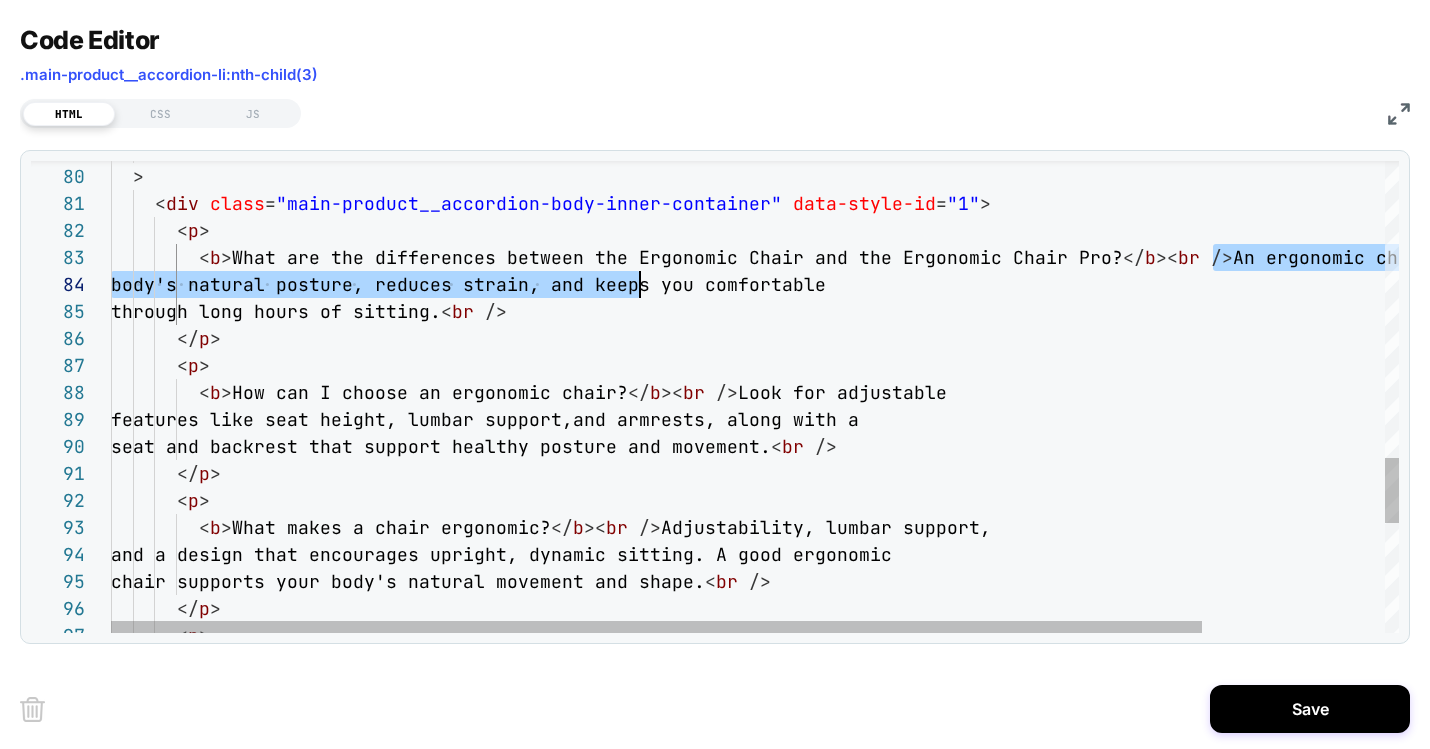 drag, startPoint x: 1215, startPoint y: 261, endPoint x: 639, endPoint y: 298, distance: 577.18713 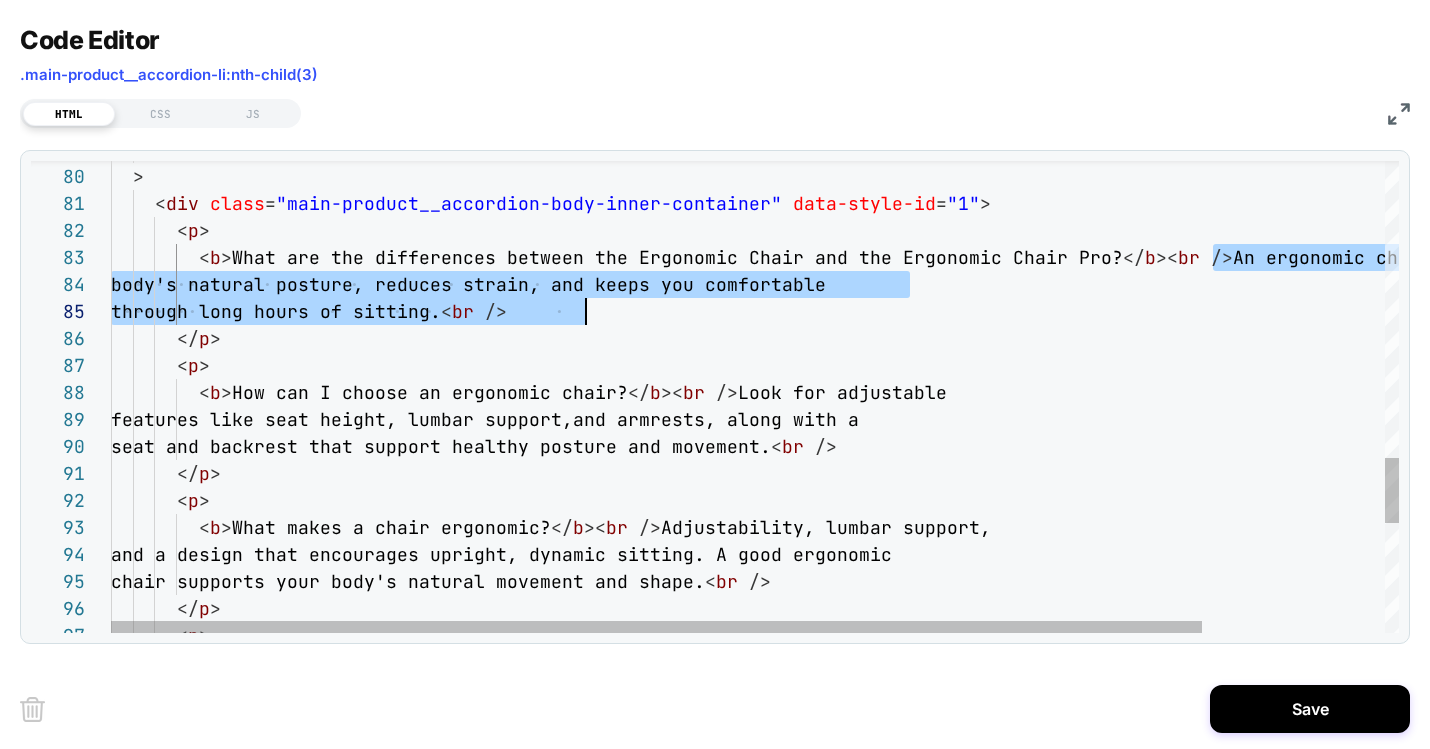 click on "< p >          < b > What are the differences between the Ergonomic Cha ir and the Ergonomic Chair Pro? </ b >< br   /> An ergonomic chair supports your         body's natural posture, reduces strain, an d keeps you comfortable         through long hours of sitting. < br   />        </ p >        < p >          < b > How can I choose an ergonomic chair? </ b >< br   /> Look for adjustable         features like seat height, lumbar support,  and armrests, along with a         seat and backrest that support healthy pos ture and movement. < br   />        </ p >        < p >          < b > What makes a chair ergonomic? </ b >< br   /> Adjustability, lumbar support,         and a design that encourages upright, dyna mic sitting. A good ergonomic         chair supports your body's natural movemen t and shape. < br   /> </ p >" at bounding box center [863, -276] 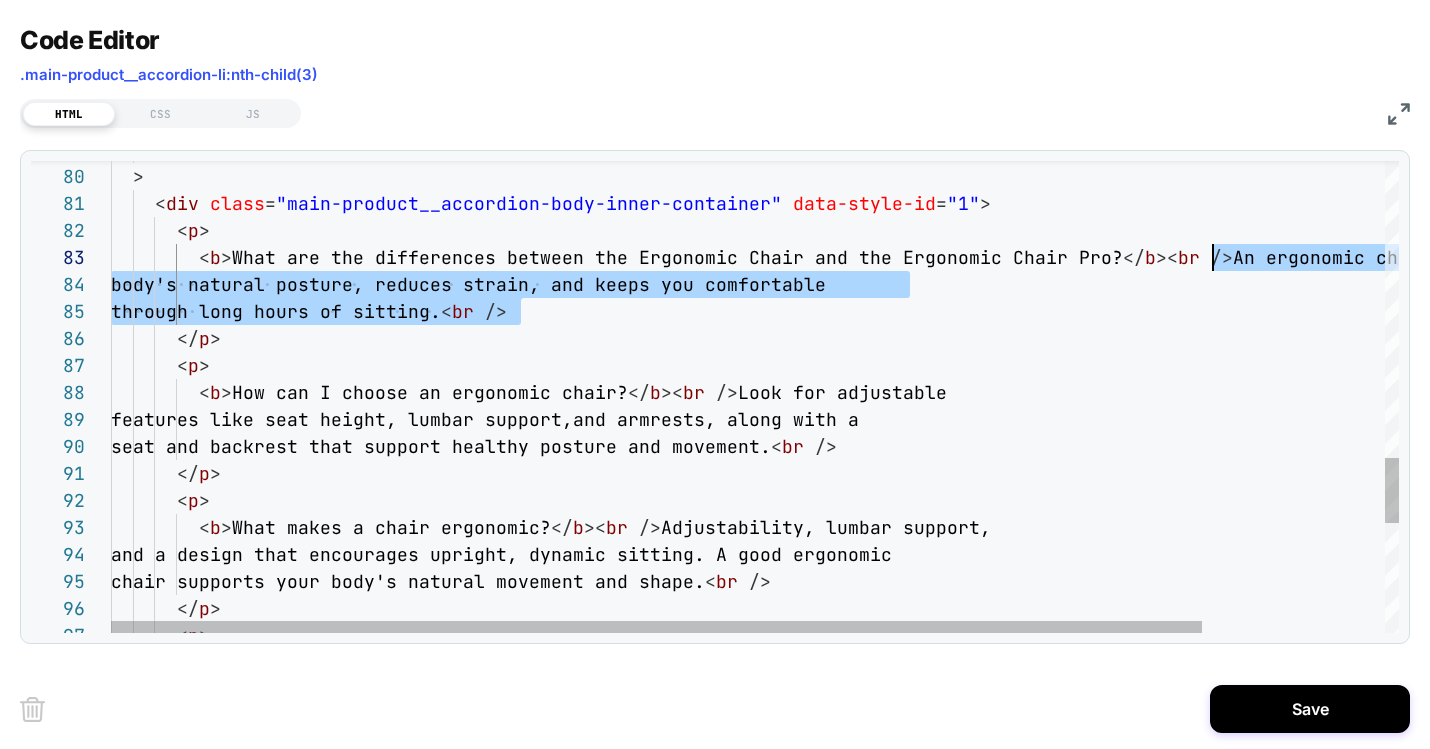 drag, startPoint x: 520, startPoint y: 313, endPoint x: 1212, endPoint y: 269, distance: 693.39746 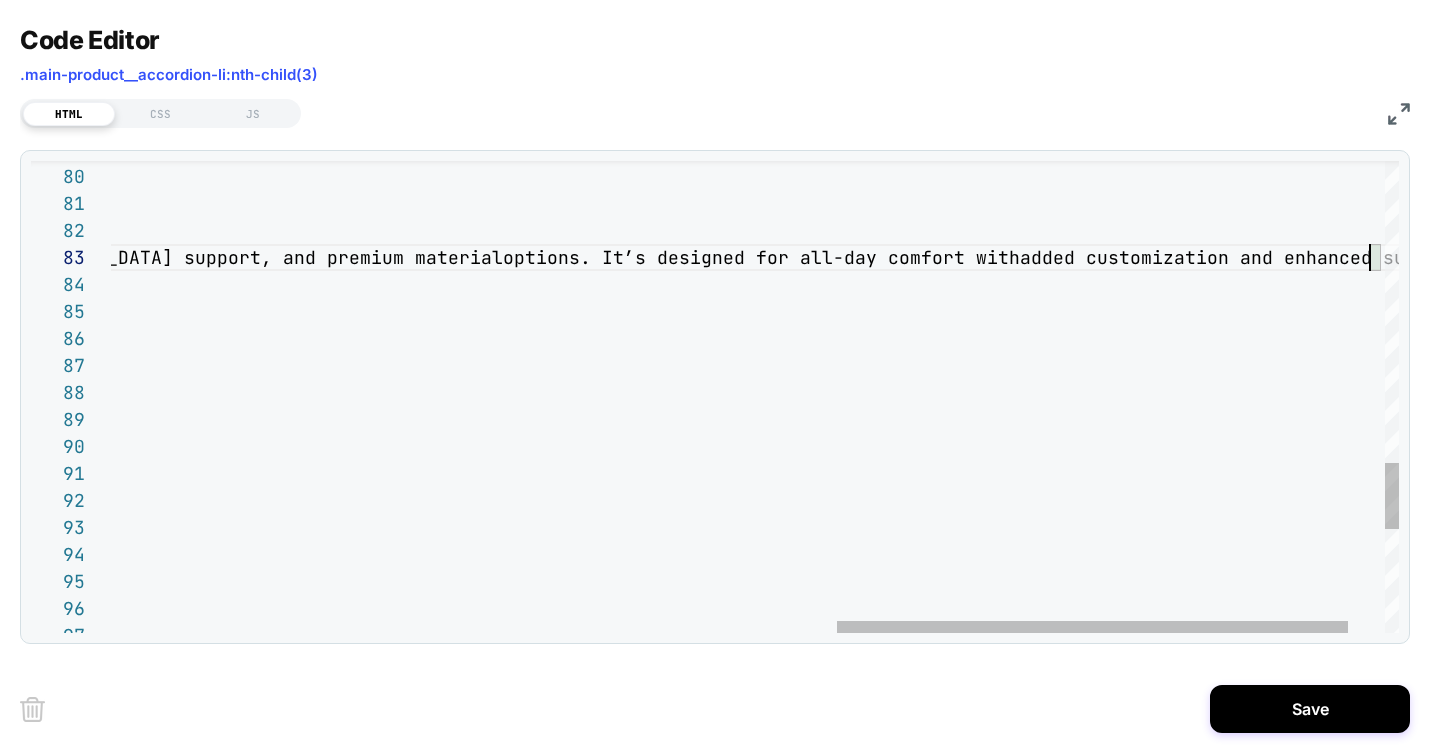 scroll, scrollTop: 54, scrollLeft: 3089, axis: both 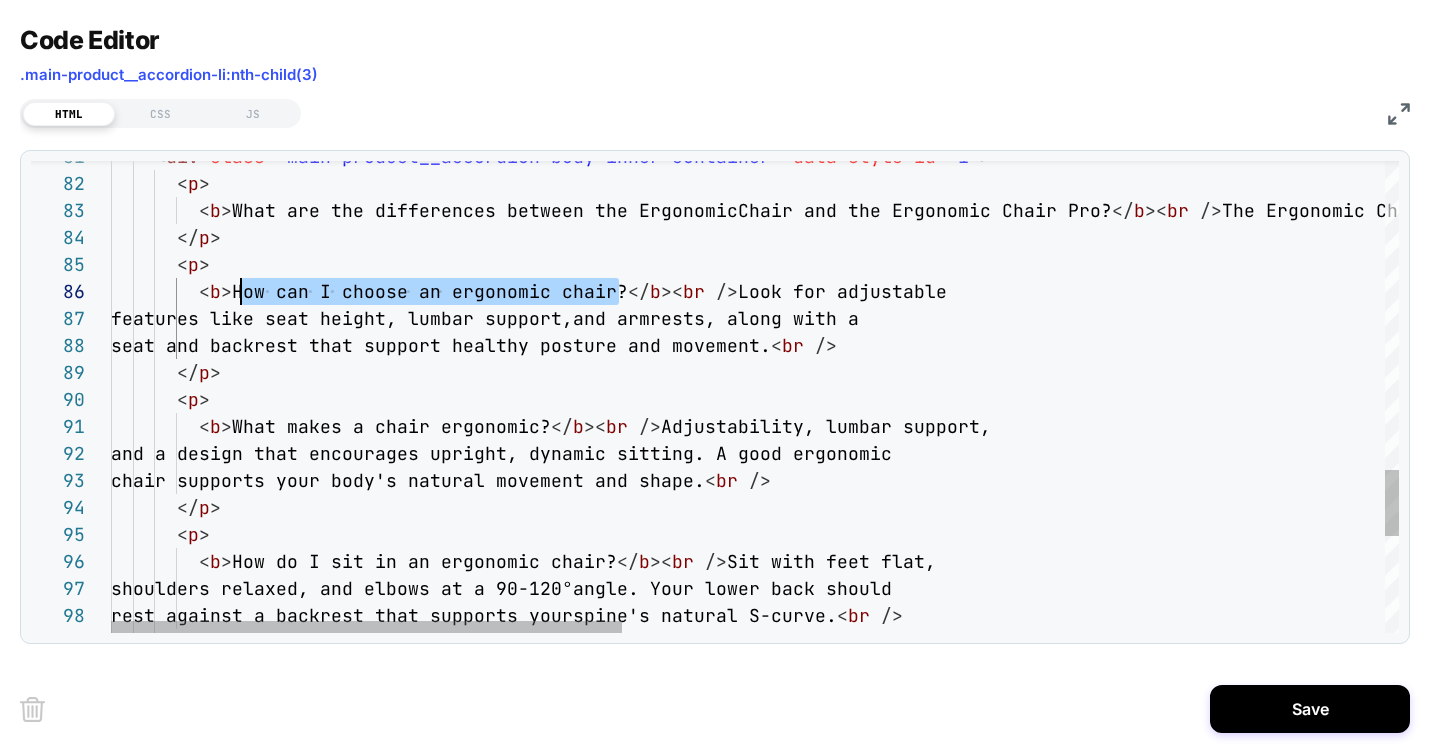 drag, startPoint x: 618, startPoint y: 292, endPoint x: 234, endPoint y: 290, distance: 384.00522 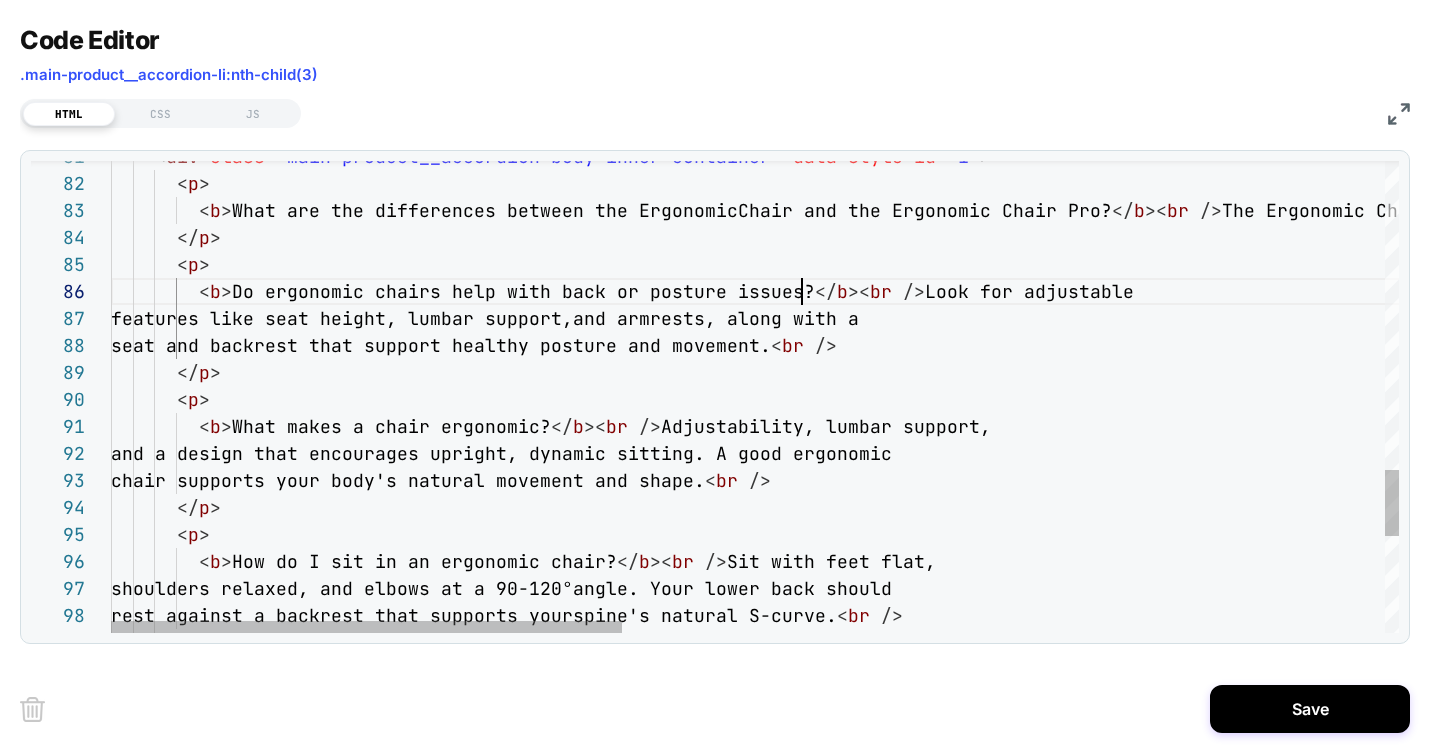scroll, scrollTop: 135, scrollLeft: 691, axis: both 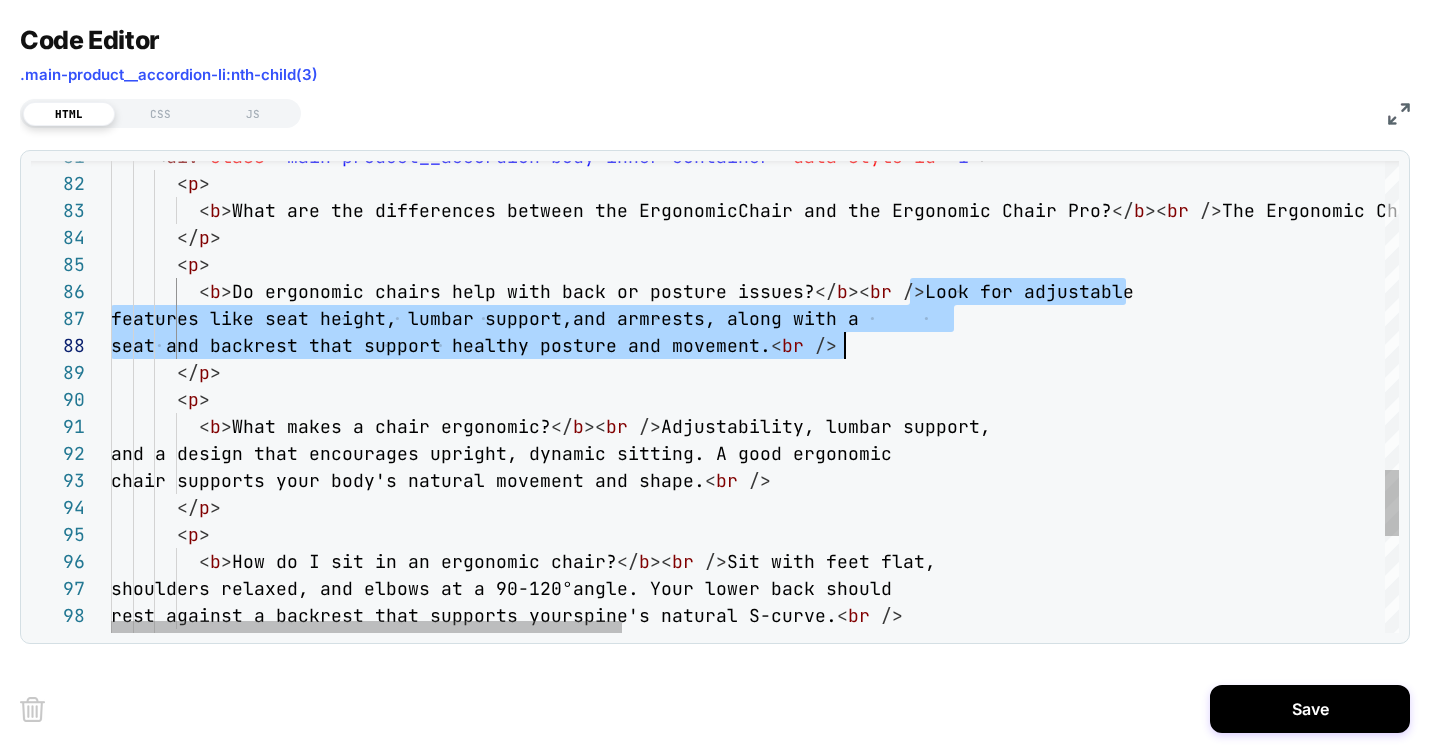drag, startPoint x: 909, startPoint y: 294, endPoint x: 846, endPoint y: 344, distance: 80.43009 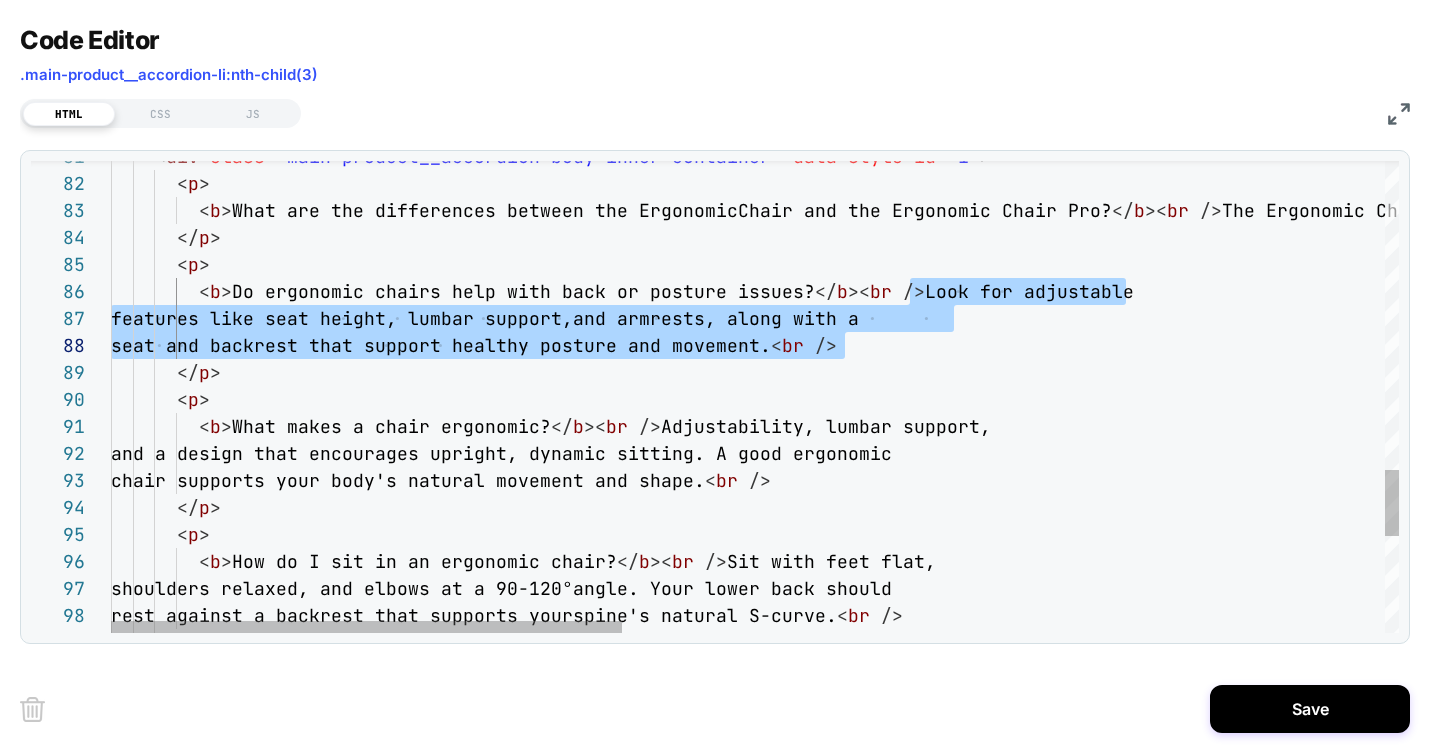 scroll, scrollTop: 81, scrollLeft: 3003, axis: both 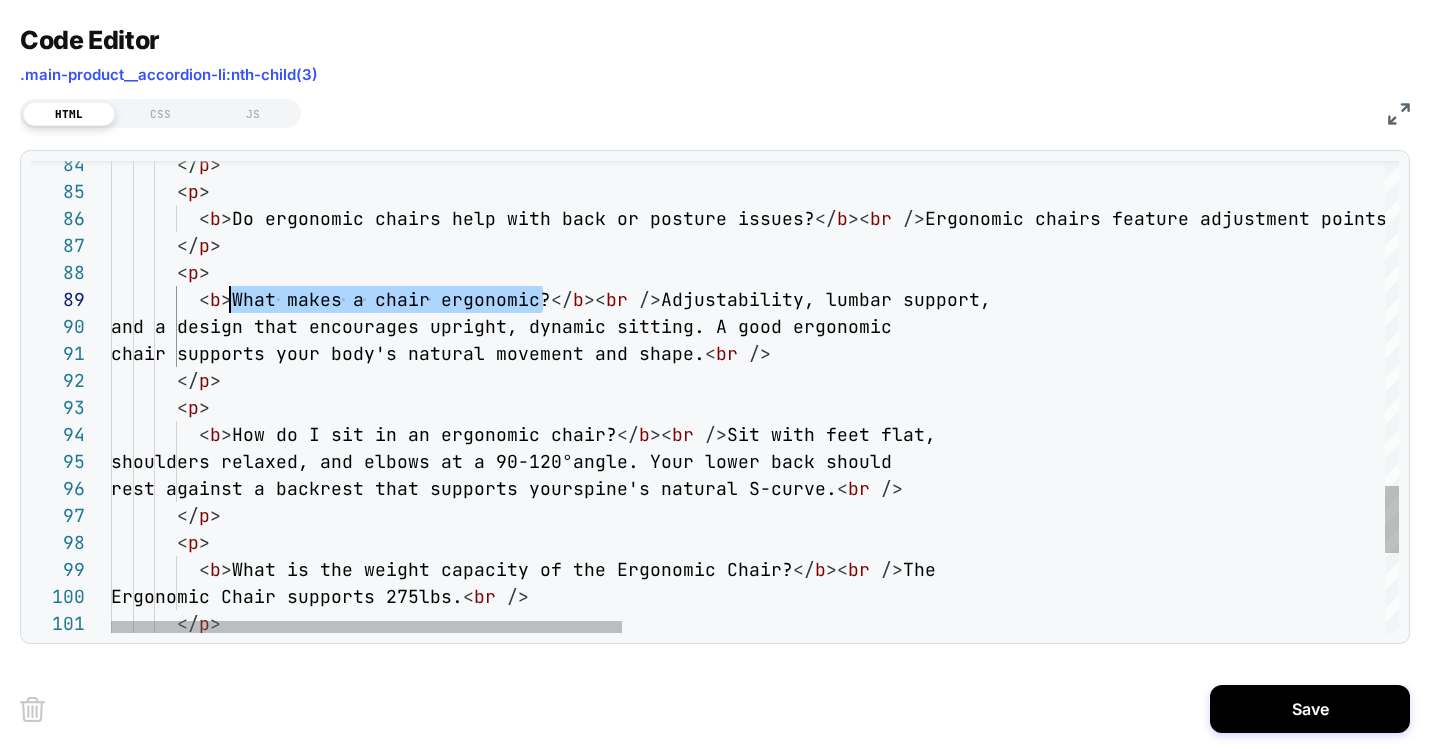 drag, startPoint x: 543, startPoint y: 298, endPoint x: 234, endPoint y: 298, distance: 309 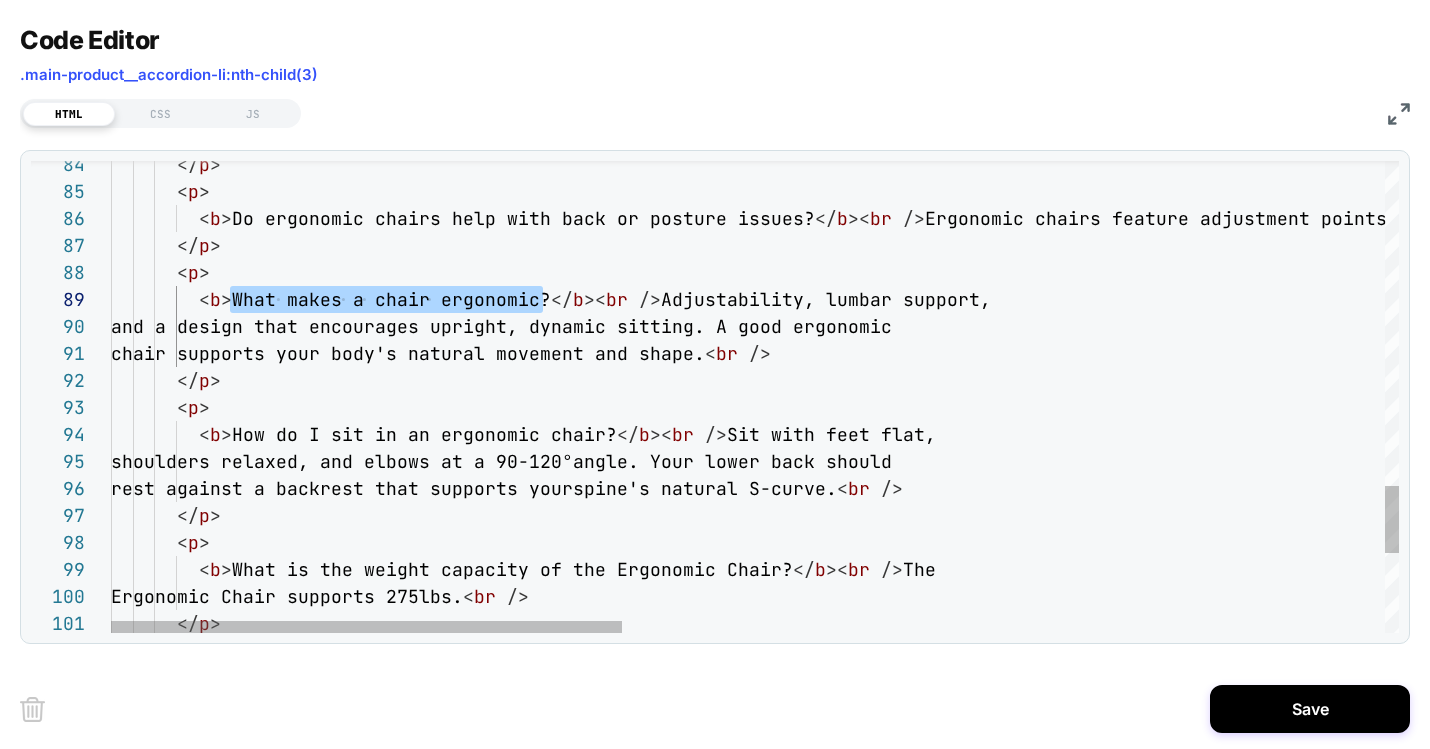 scroll, scrollTop: 162, scrollLeft: 670, axis: both 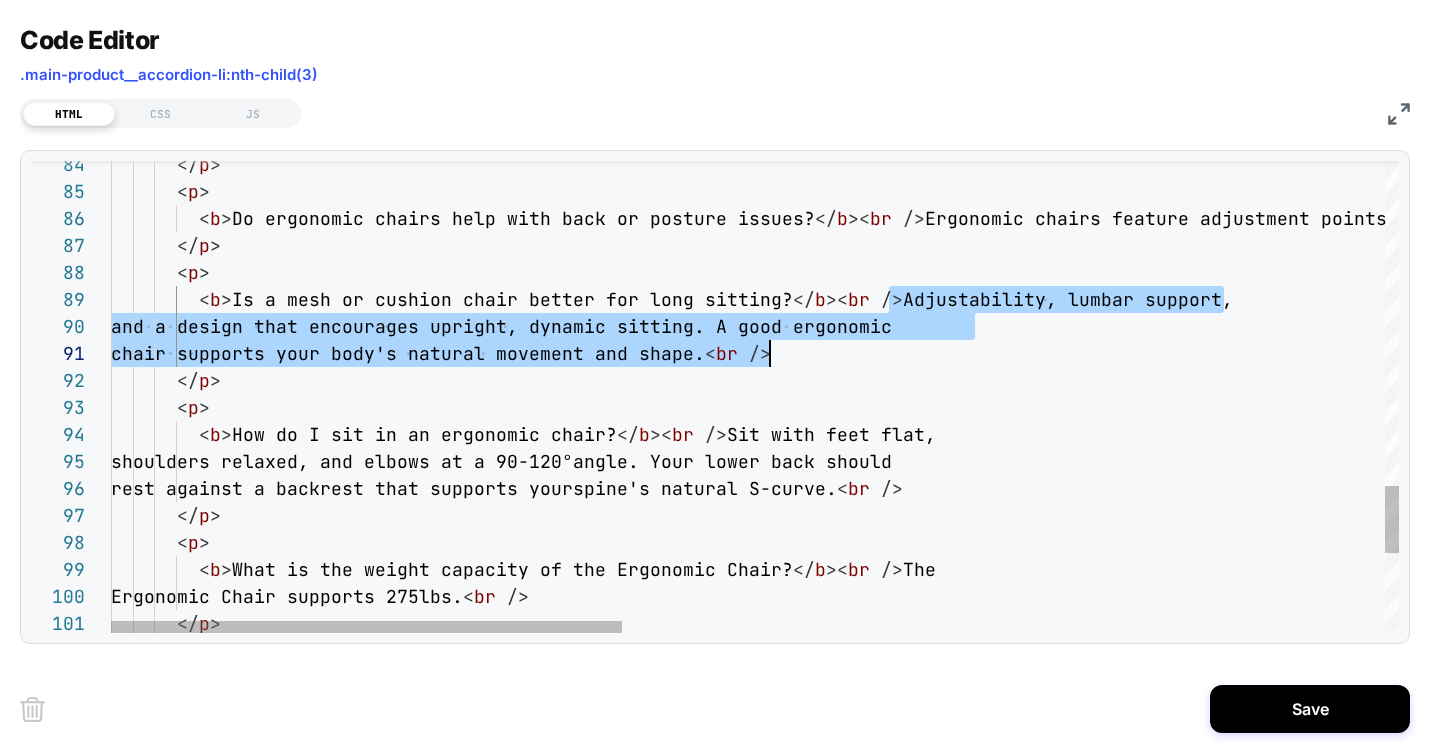 drag, startPoint x: 891, startPoint y: 302, endPoint x: 773, endPoint y: 347, distance: 126.28935 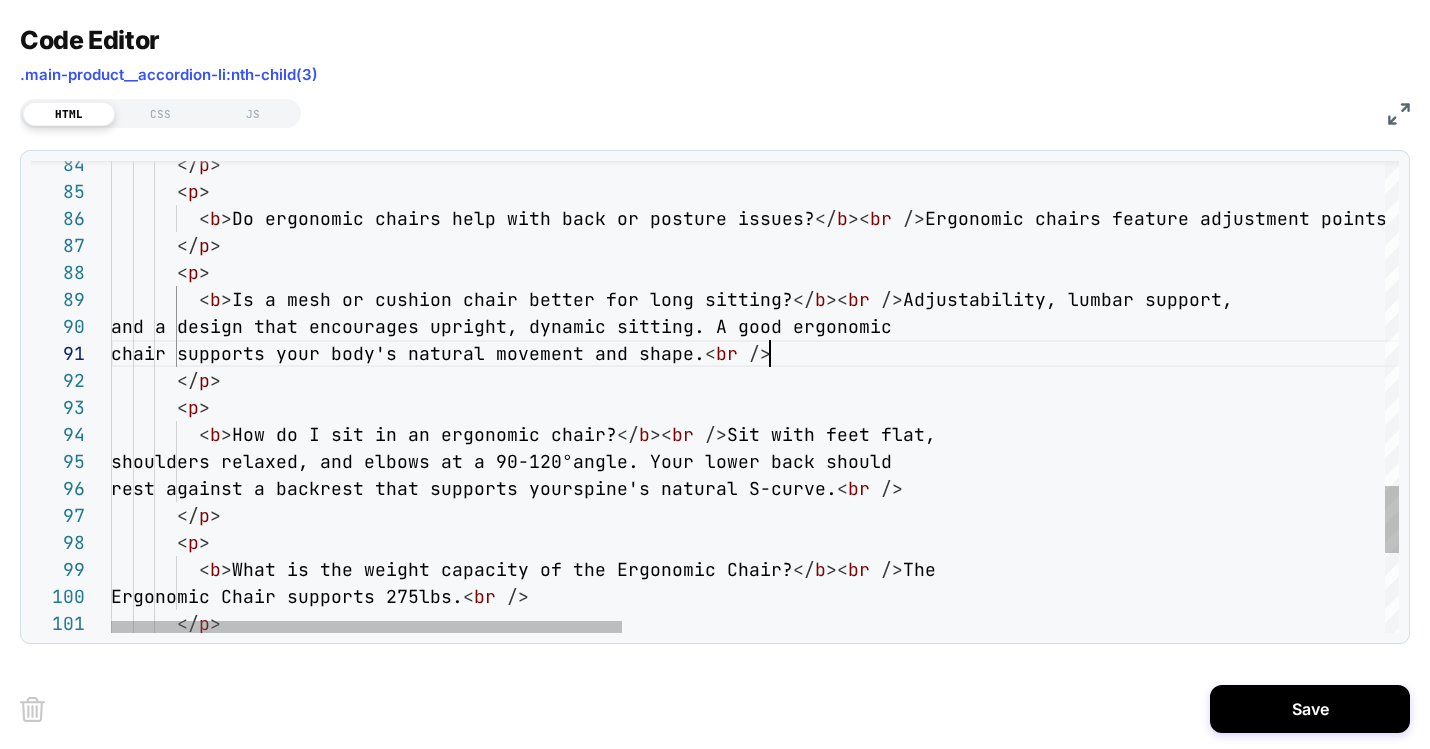 scroll, scrollTop: 0, scrollLeft: 659, axis: horizontal 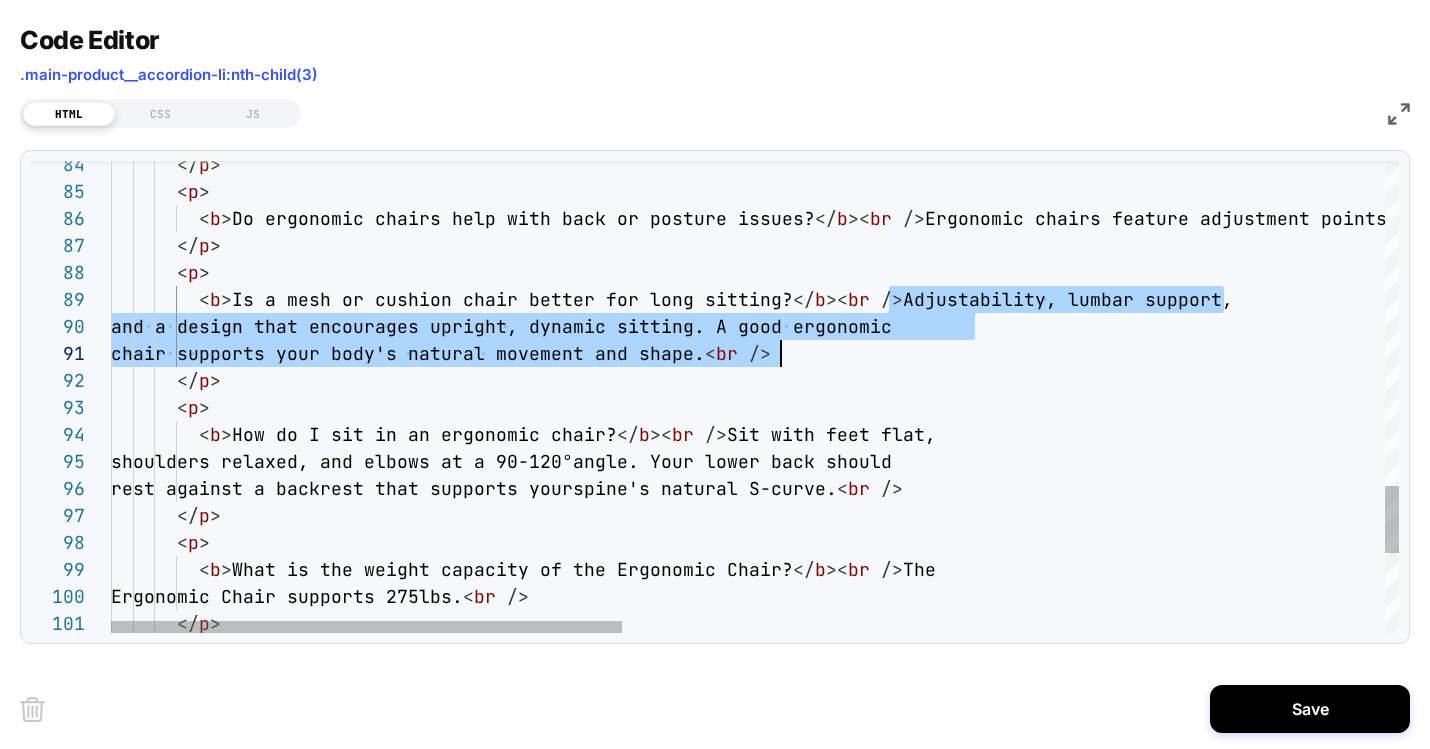 drag, startPoint x: 893, startPoint y: 302, endPoint x: 781, endPoint y: 359, distance: 125.670204 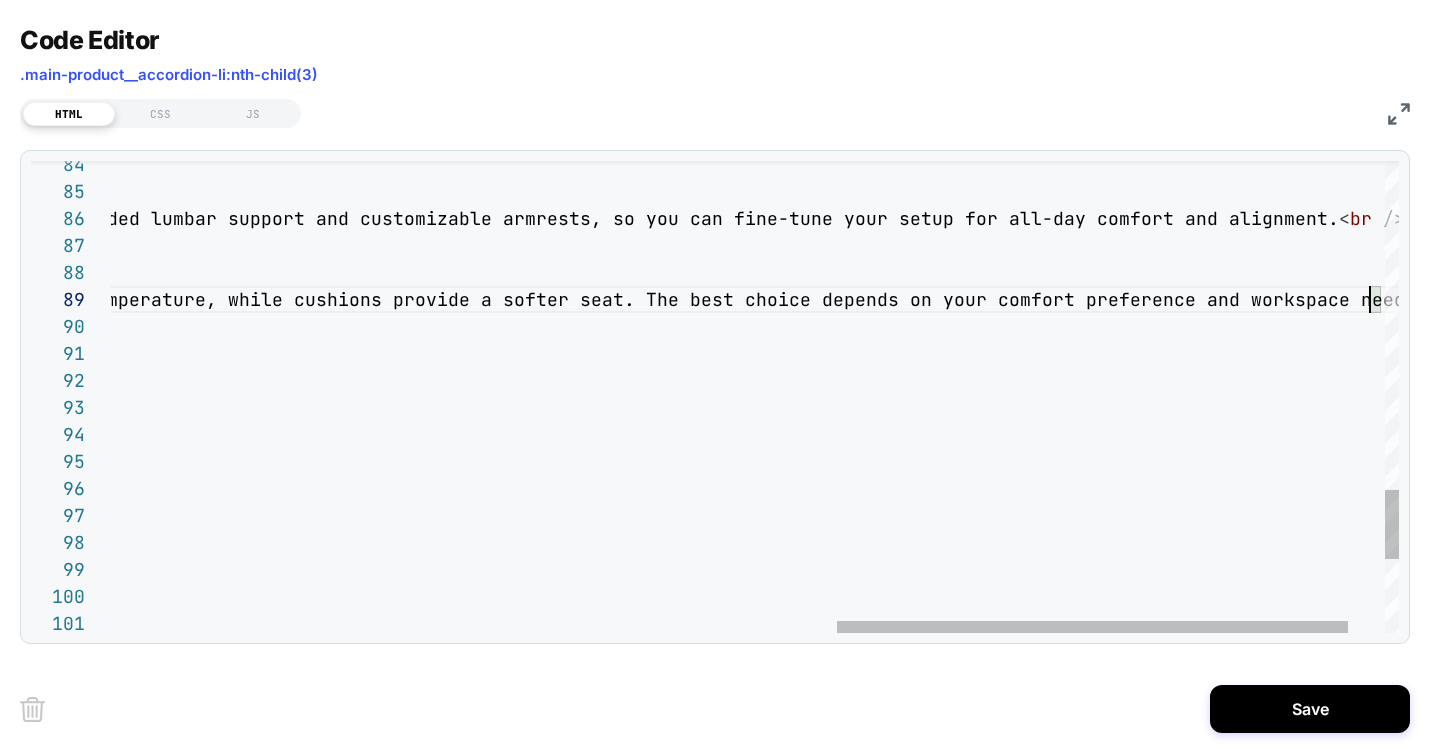 scroll, scrollTop: 81, scrollLeft: 3089, axis: both 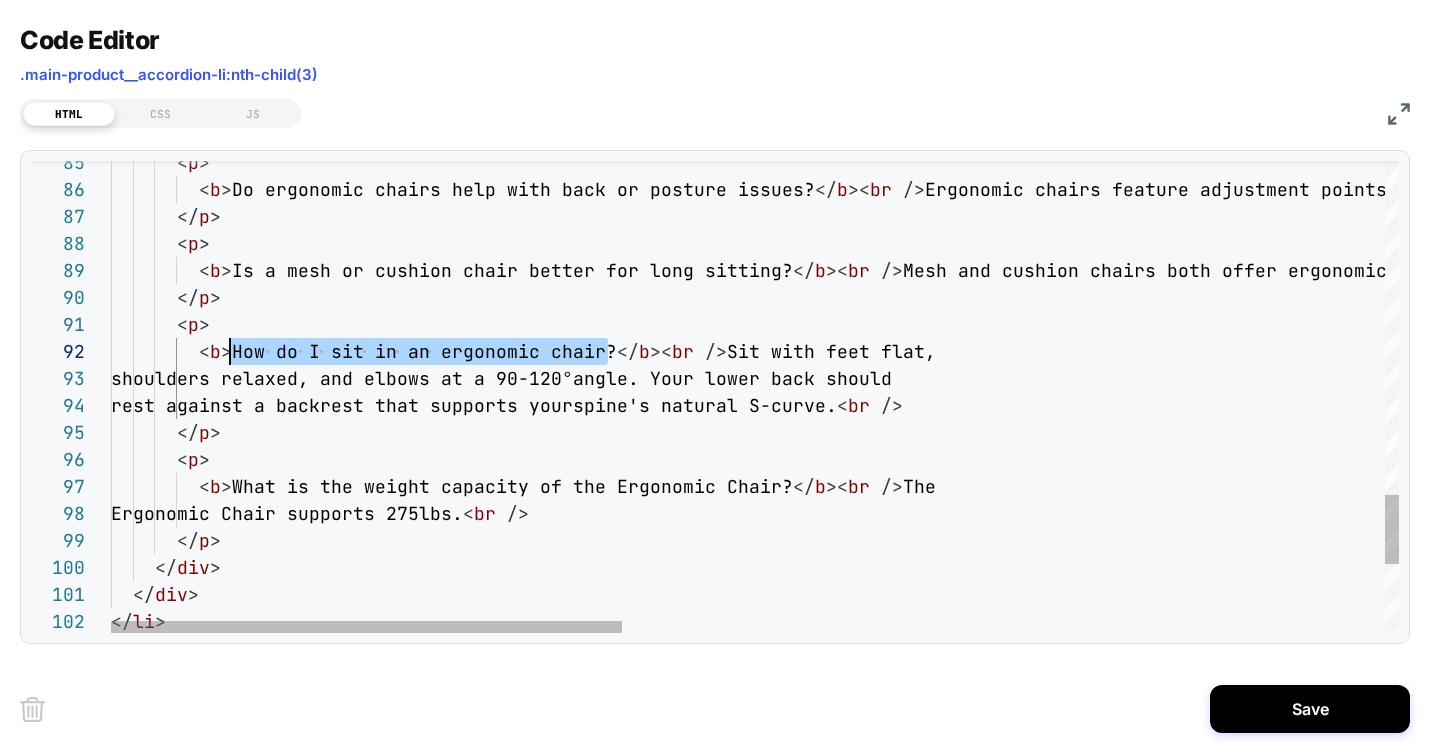 drag, startPoint x: 608, startPoint y: 351, endPoint x: 228, endPoint y: 353, distance: 380.00525 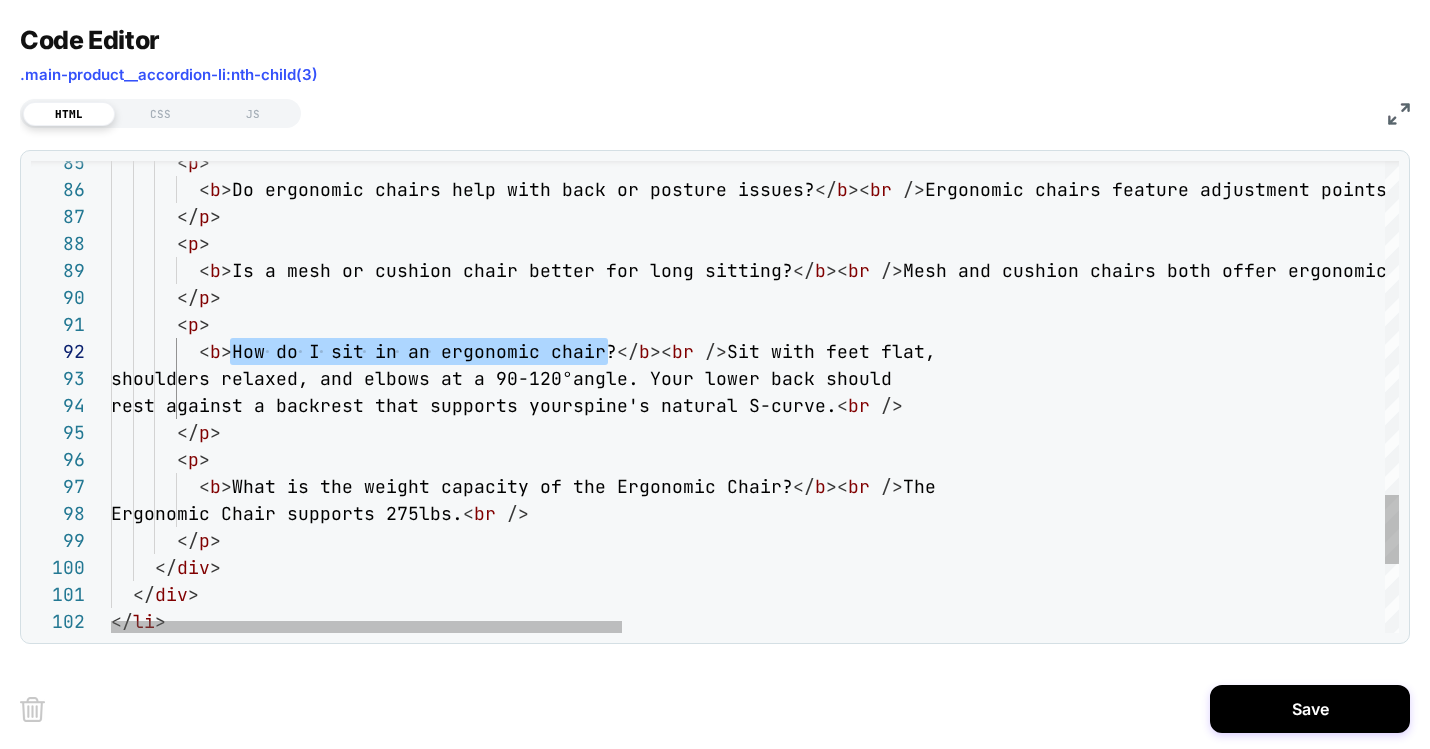 scroll, scrollTop: 27, scrollLeft: 832, axis: both 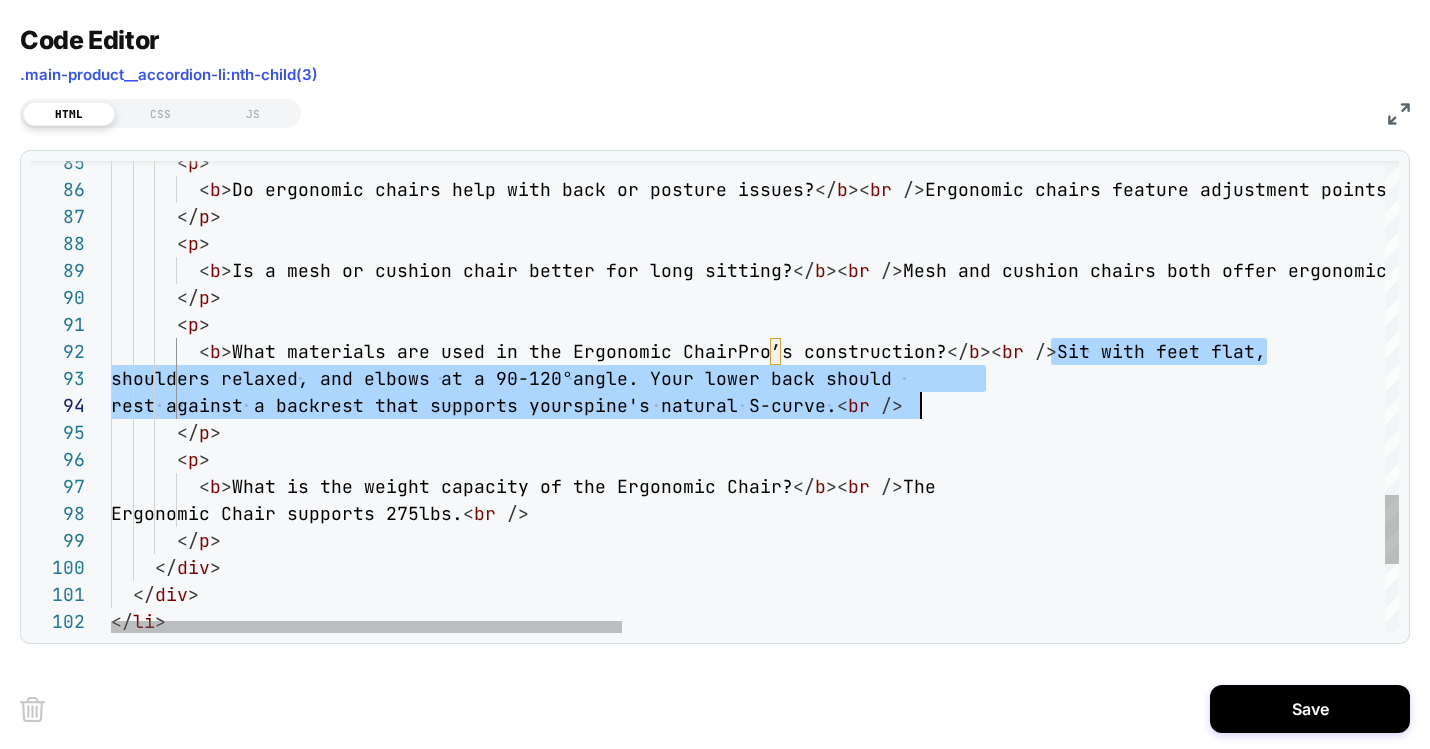 drag, startPoint x: 1053, startPoint y: 351, endPoint x: 916, endPoint y: 397, distance: 144.51643 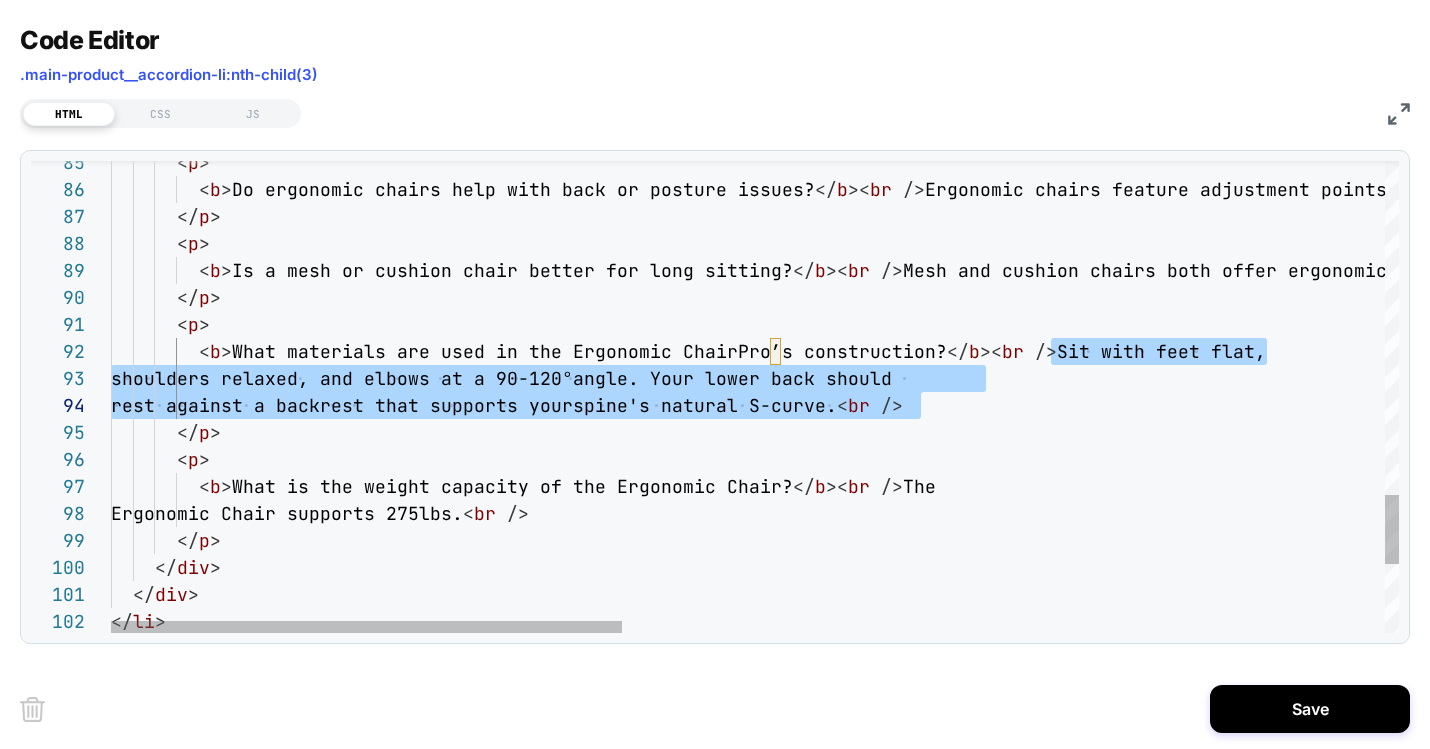 scroll, scrollTop: 27, scrollLeft: 2873, axis: both 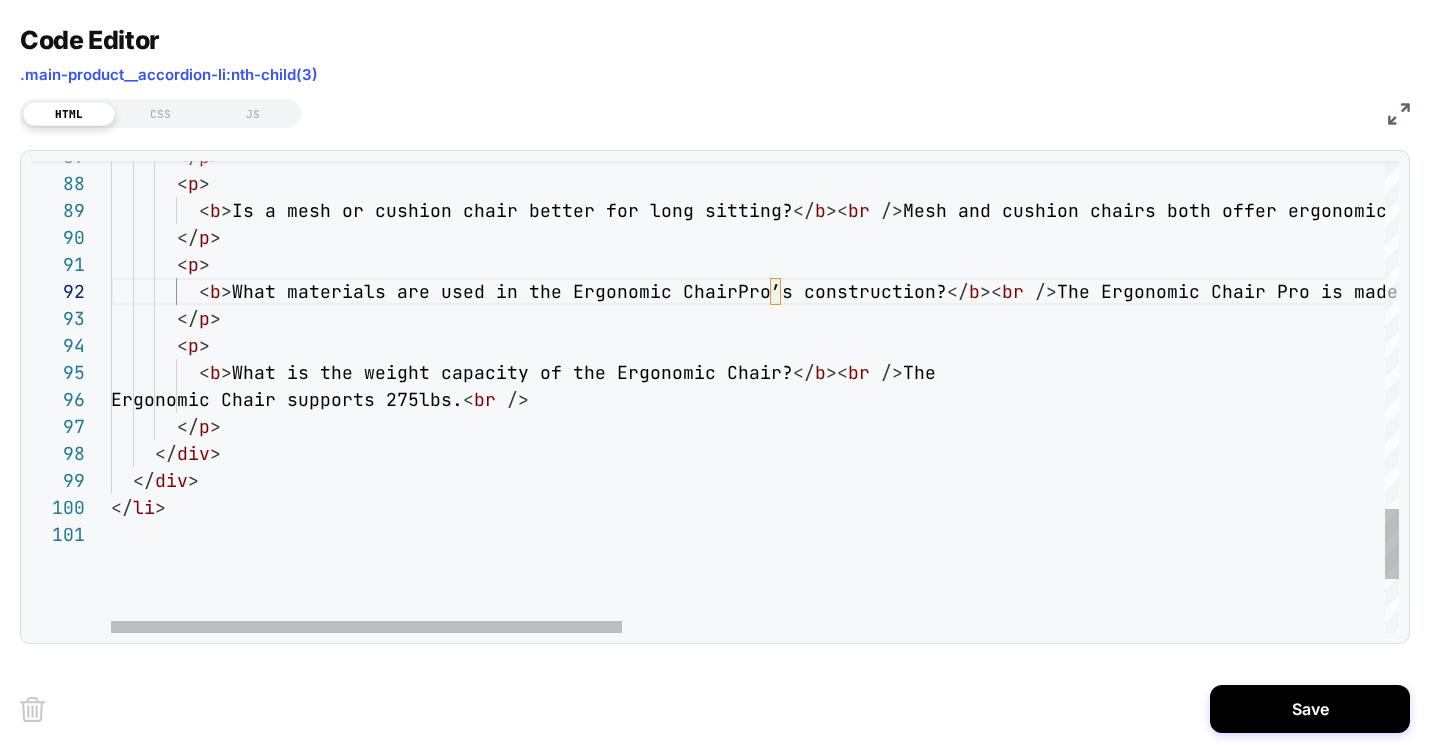 click on "</ p >        < p >          < b > Is a mesh or cushion chair better for long sitting ? </ b >< br   /> Mesh and cushion chairs both offer ergonomic suppo rt. Mesh is breathable and helps regulate temperat ure, while cushions provide a softer seat. The bes t choice depends on your comfort preference and wo rkspace needs. < br   />        </ p >        < p >          < b > What materials are used in the Ergonomic Chair  Pro’s construction? </ b >< br   /> The Ergonomic Chair Pro is made with a  powder-coated aluminum base, high-density foam  cushioning, and your choice of fine-weave mesh,  vegan leather, or premium leather upholstery. < br   />        </ p >        < p >          < b > What is the weight capacity of the Ergonomic Chair ? </ b >< br   /> The         Ergonomic Chair supports 275lbs. < br   />        </ p >      </ div >" at bounding box center [1716, -593] 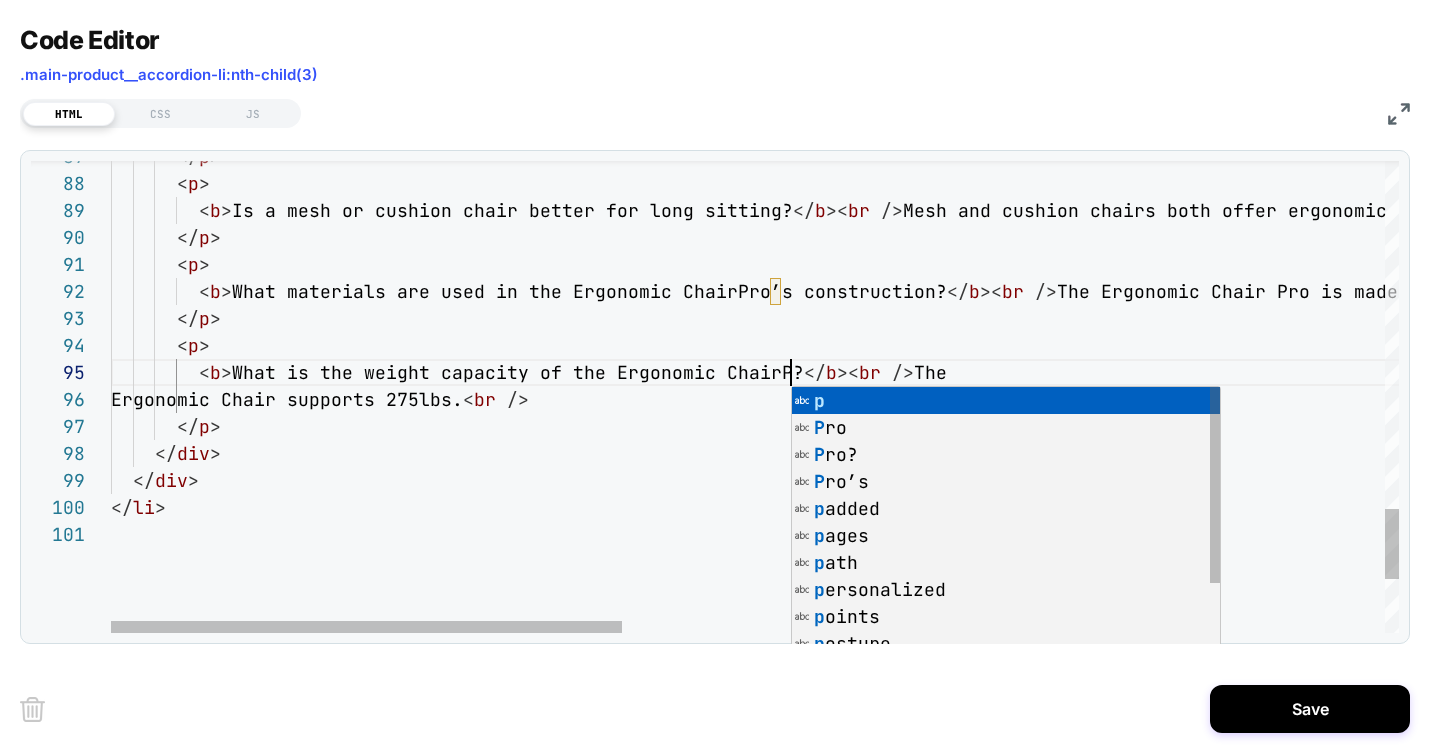 scroll, scrollTop: 108, scrollLeft: 702, axis: both 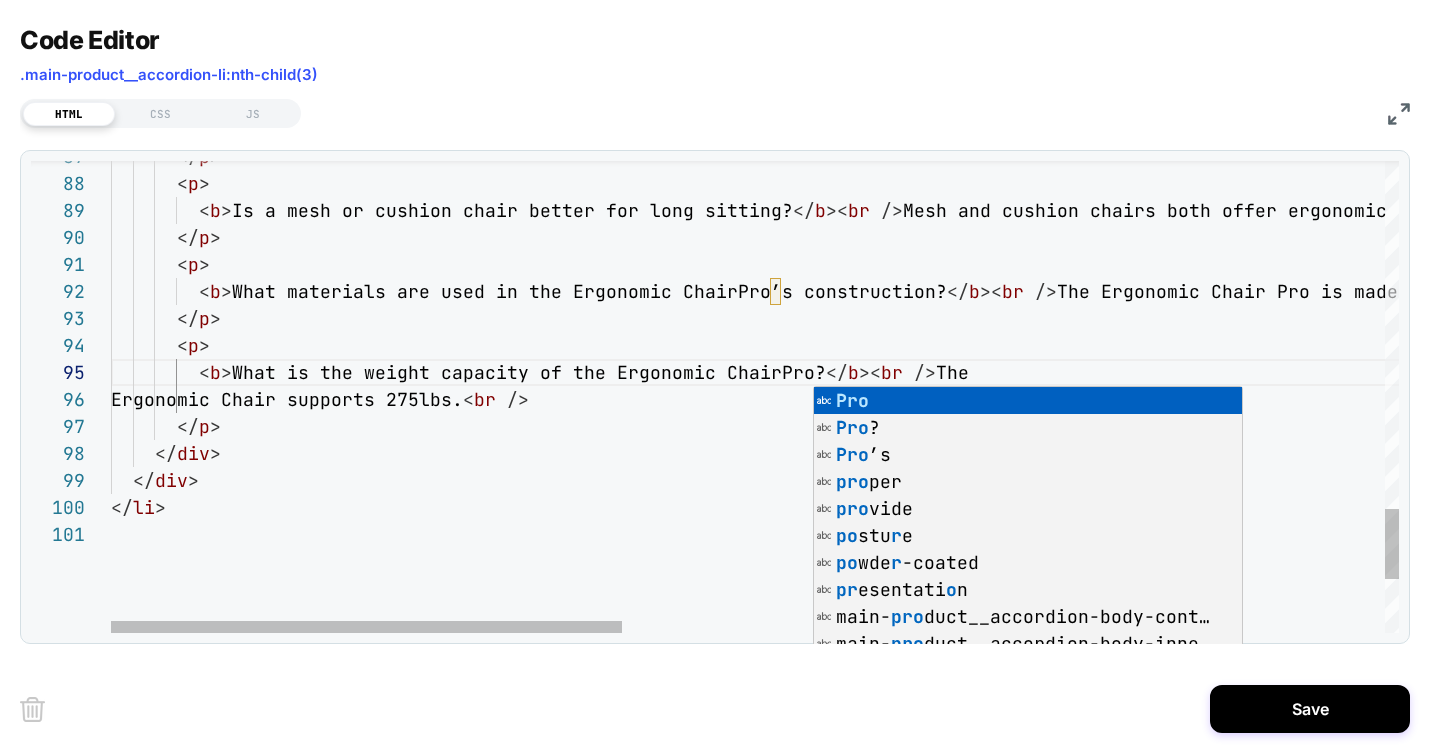 click on "</ p >        < p >          < b > Is a mesh or cushion chair better for long sitting ? </ b >< br   /> Mesh and cushion chairs both offer ergonomic suppo rt. Mesh is breathable and helps regulate temperat ure, while cushions provide a softer seat. The bes t choice depends on your comfort preference and wo rkspace needs. < br   />        </ p >        < p >          < b > What materials are used in the Ergonomic Chair  Pro’s construction? </ b >< br   /> The Ergonomic Chair Pro is made with a  powder-coated aluminum base, high-density foam  cushioning, and your choice of fine-weave mesh,  vegan leather, or premium leather upholstery. < br   />        </ p >        < p >          < b > What is the weight capacity of the Ergonomic Chair  Pro? </ b >< br   /> The         Ergonomic Chair supports 275lbs. < br   />        </ p >      </ >" at bounding box center [1716, -593] 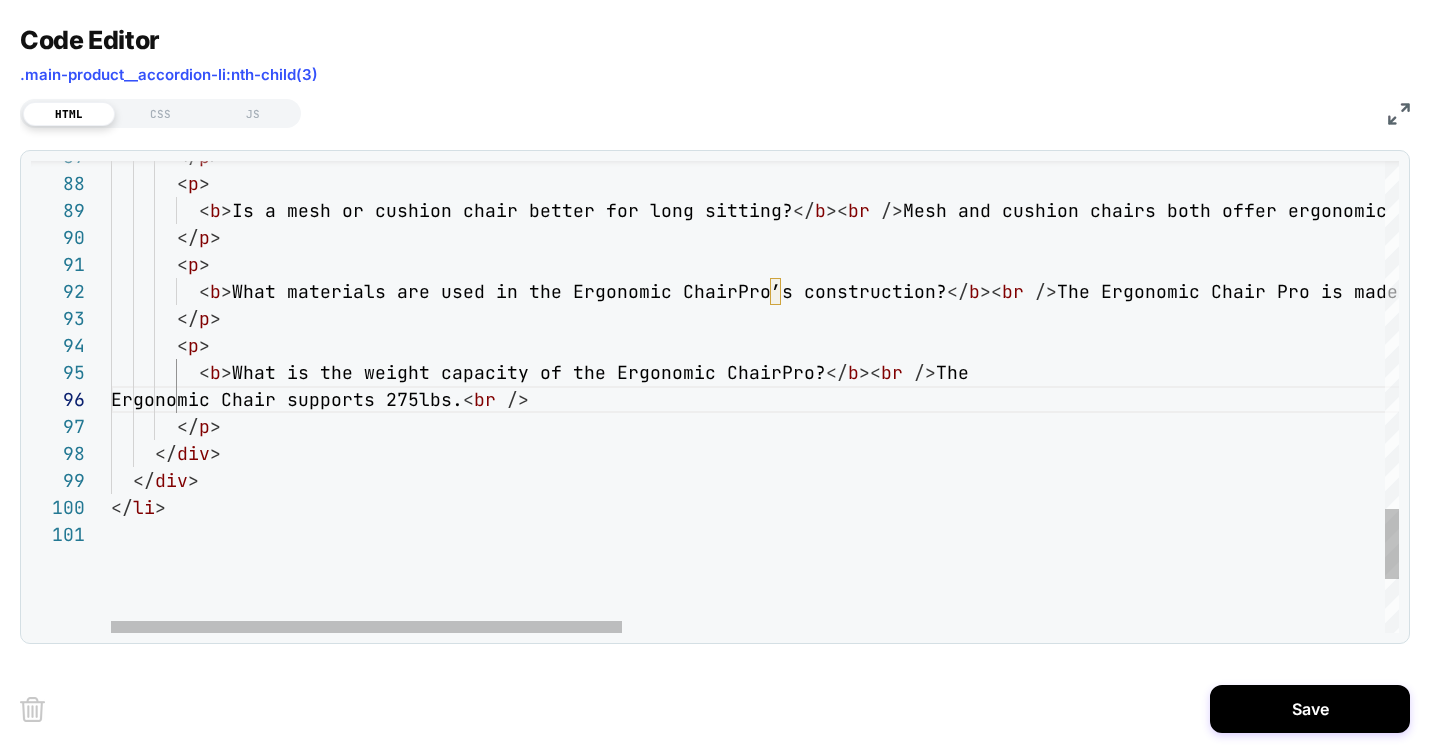 click on "</ p >        < p >          < b > Is a mesh or cushion chair better for long sitting ? </ b >< br   /> Mesh and cushion chairs both offer ergonomic suppo rt. Mesh is breathable and helps regulate temperat ure, while cushions provide a softer seat. The bes t choice depends on your comfort preference and wo rkspace needs. < br   />        </ p >        < p >          < b > What materials are used in the Ergonomic Chair  Pro’s construction? </ b >< br   /> The Ergonomic Chair Pro is made with a  powder-coated aluminum base, high-density foam  cushioning, and your choice of fine-weave mesh,  vegan leather, or premium leather upholstery. < br   />        </ p >        < p >          < b > What is the weight capacity of the Ergonomic Chair  Pro? </ b >< br   /> The         Ergonomic Chair supports 275lbs. < br   />        </ p >      </ >" at bounding box center (1716, -593) 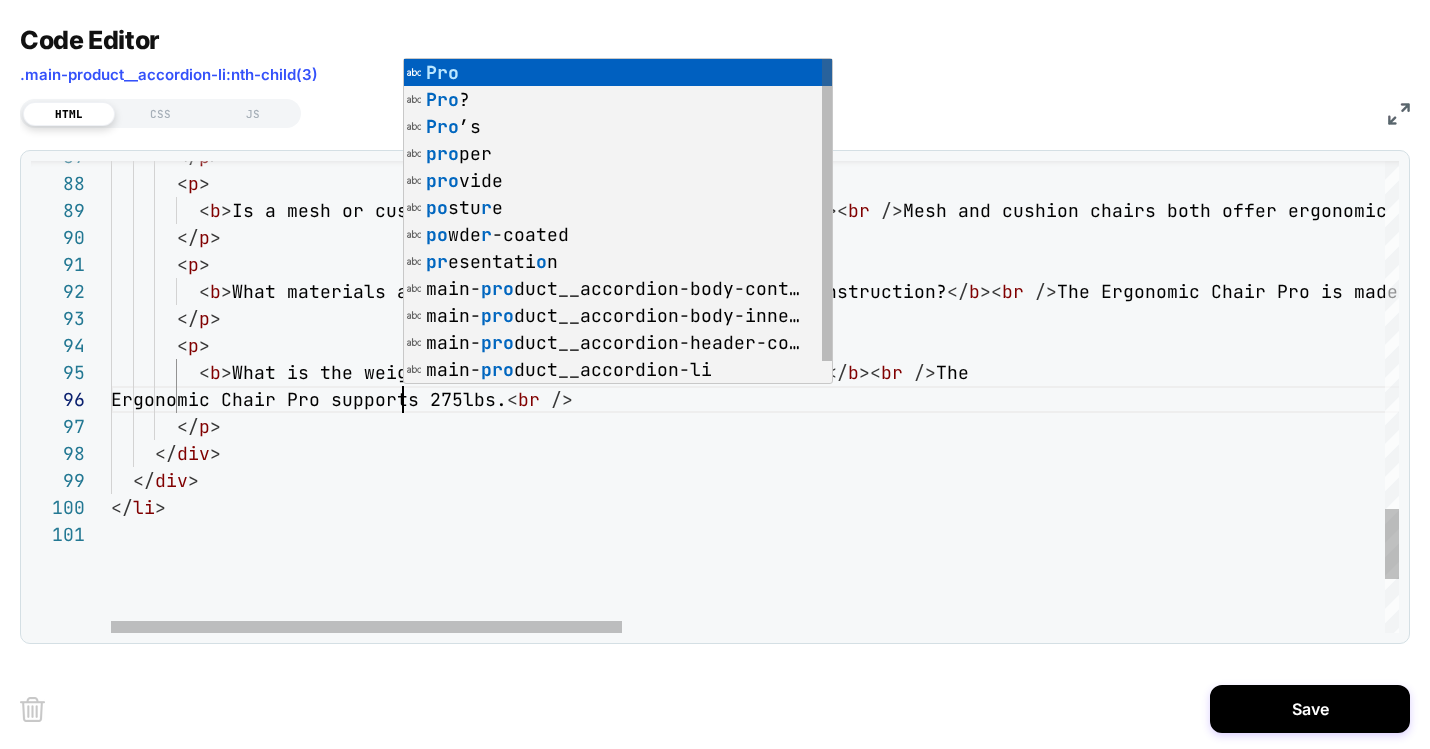scroll, scrollTop: 135, scrollLeft: 292, axis: both 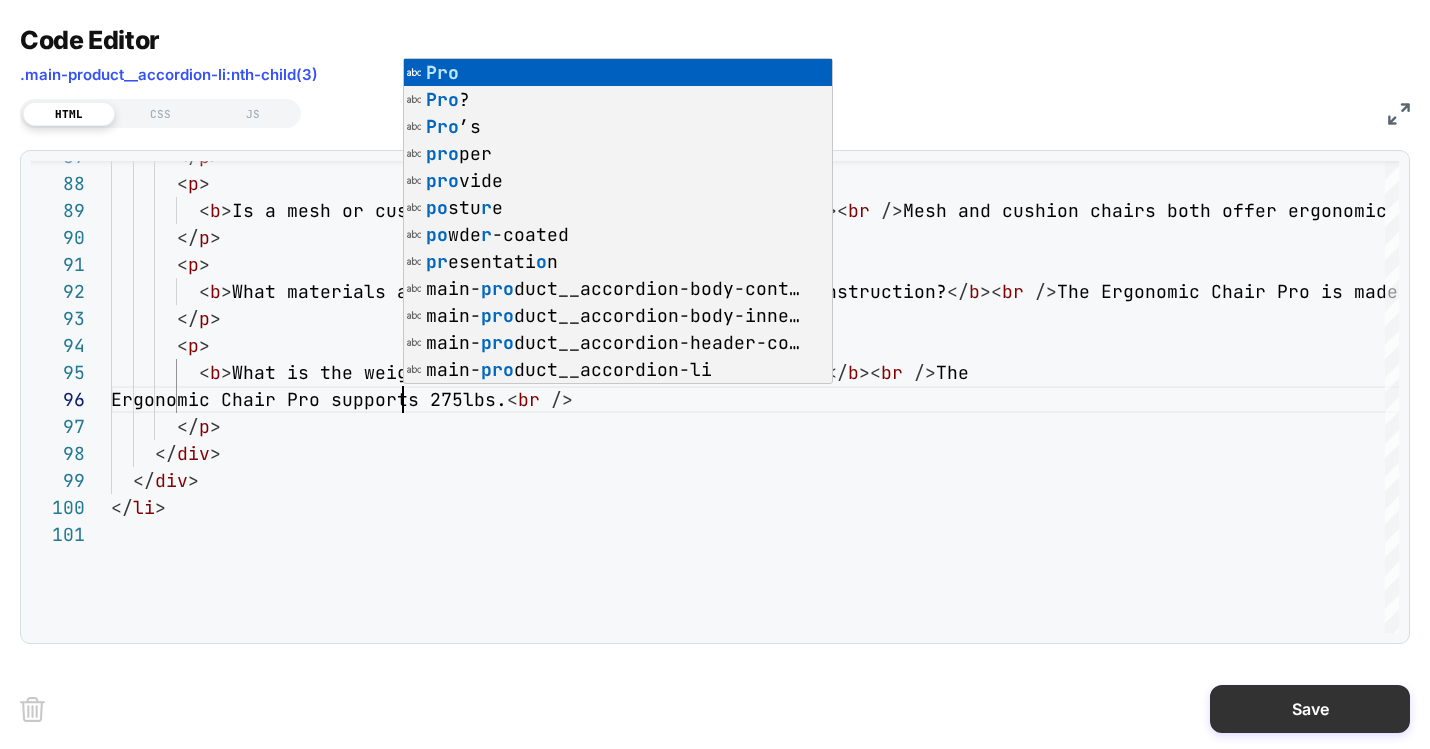 type on "**********" 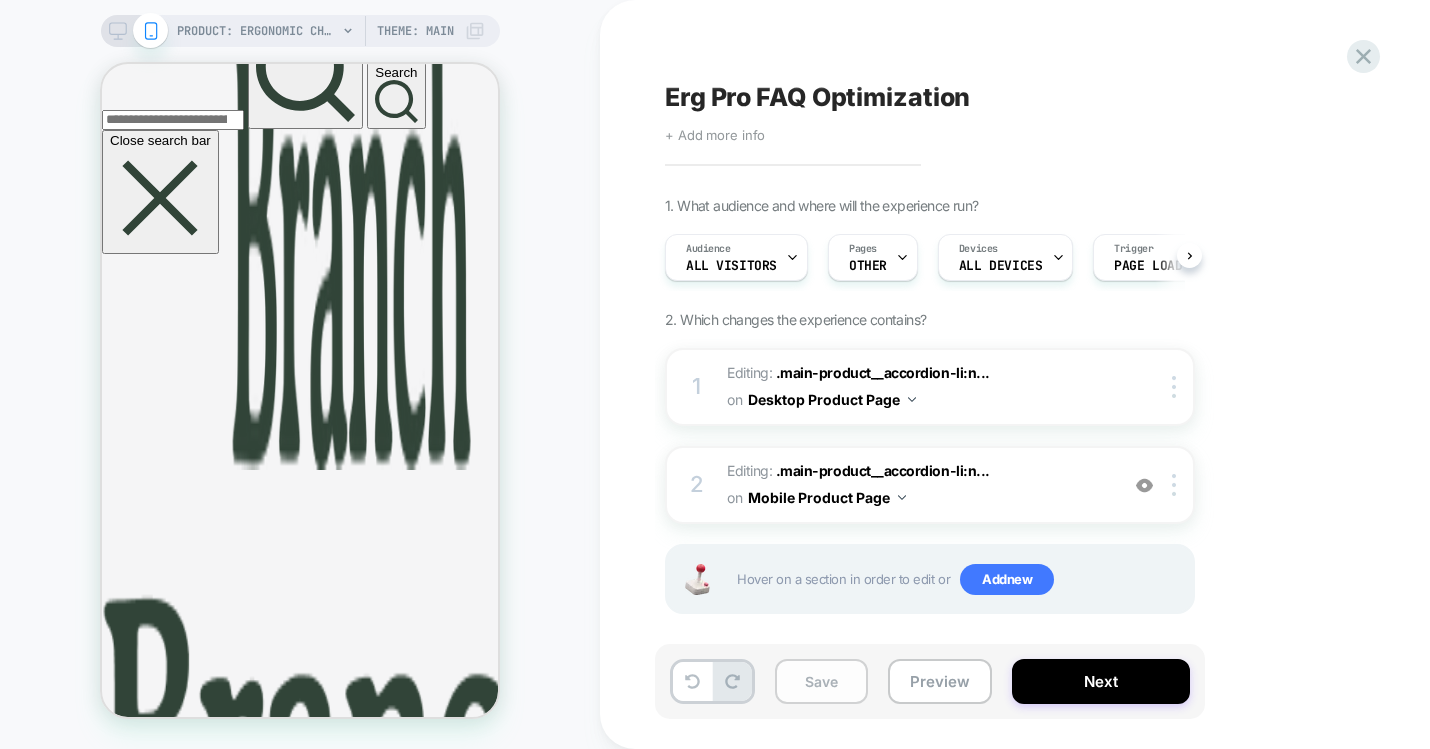 scroll, scrollTop: 0, scrollLeft: 1, axis: horizontal 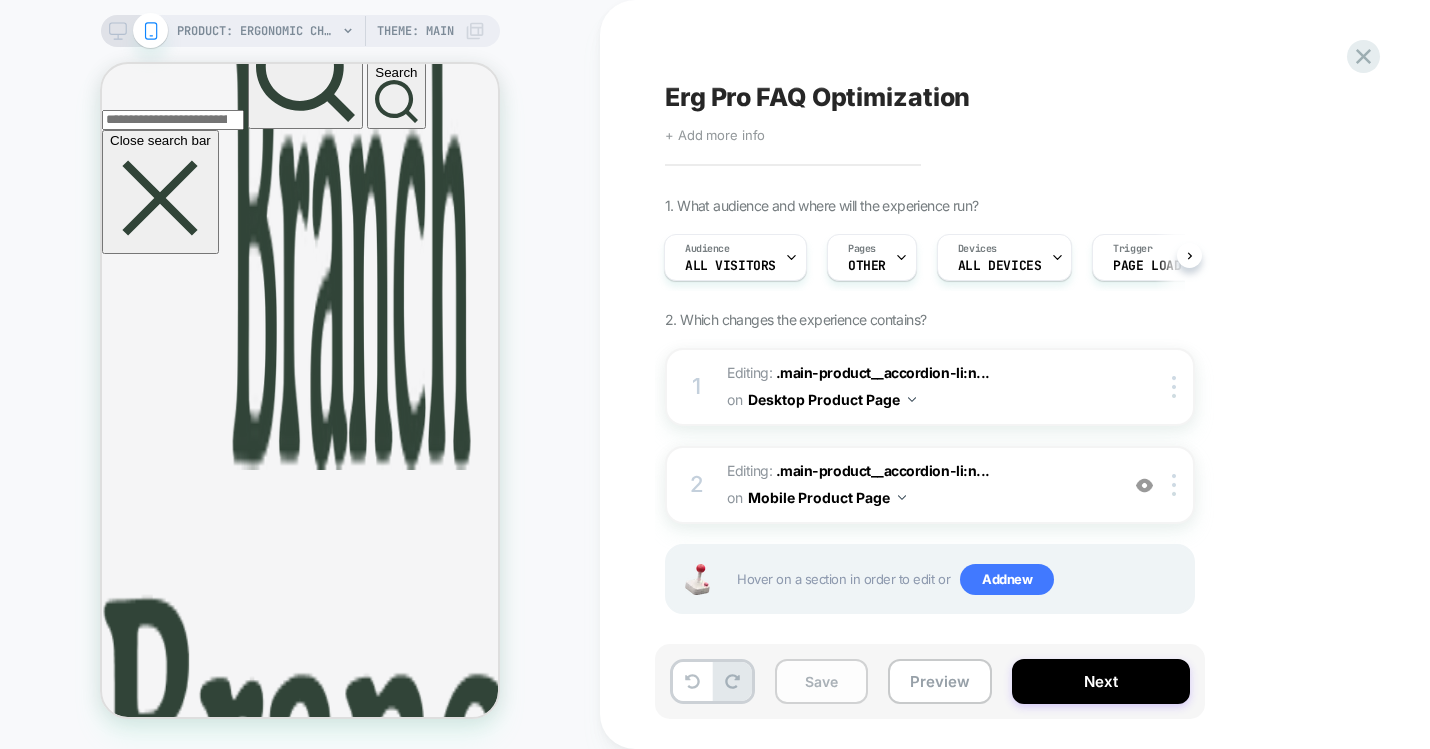 click on "Save" at bounding box center [821, 681] 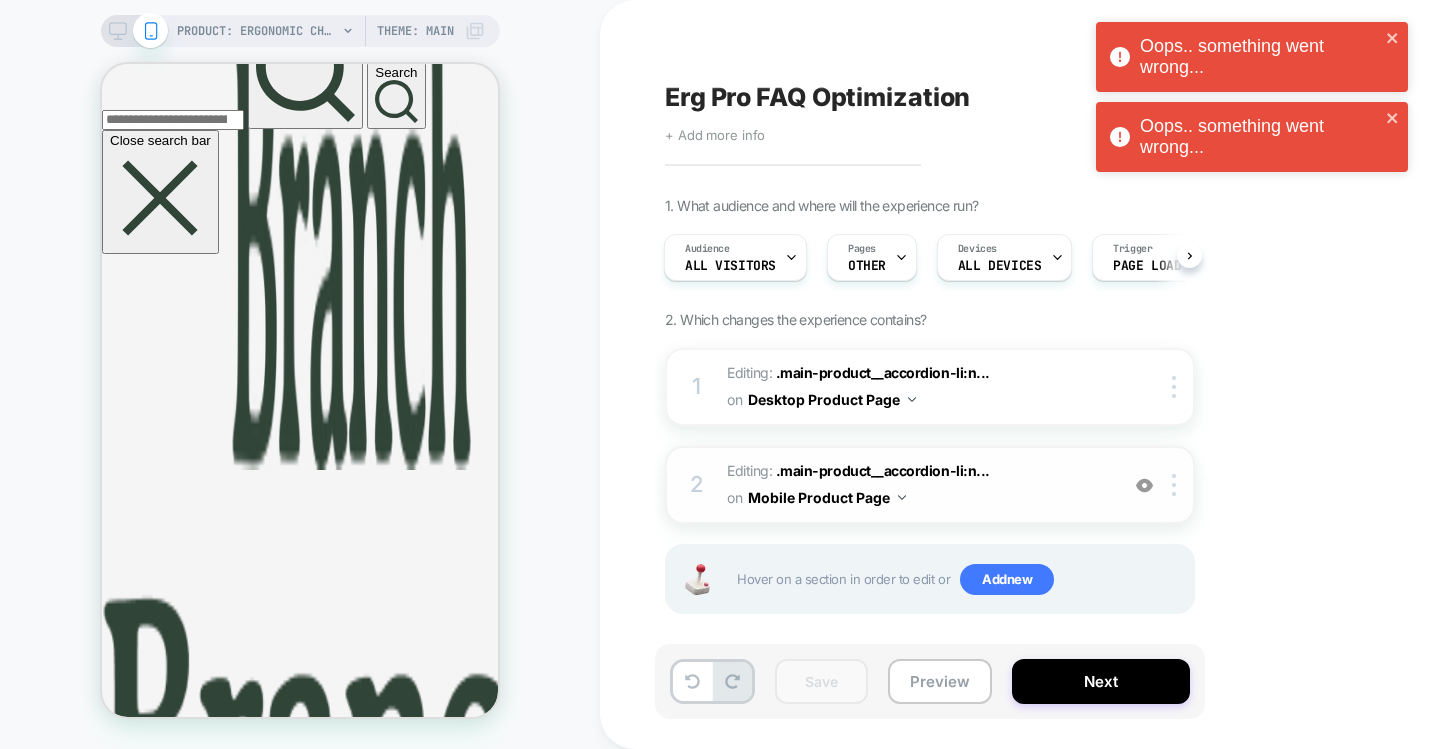 click on "Editing :   .main-product__accordion-li:n... .main-product__accordion-li:nth-child(3)   on Mobile Product Page" at bounding box center (917, 485) 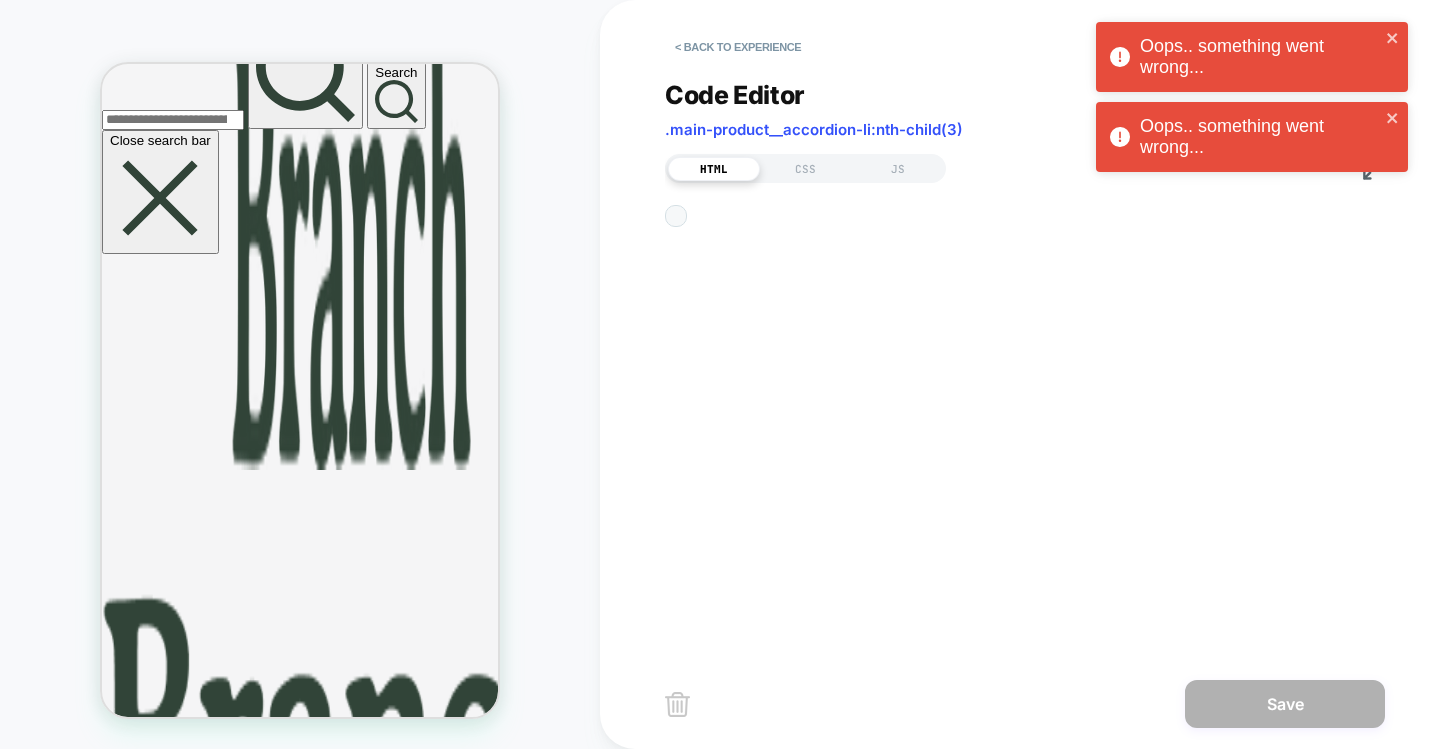 scroll, scrollTop: 270, scrollLeft: 0, axis: vertical 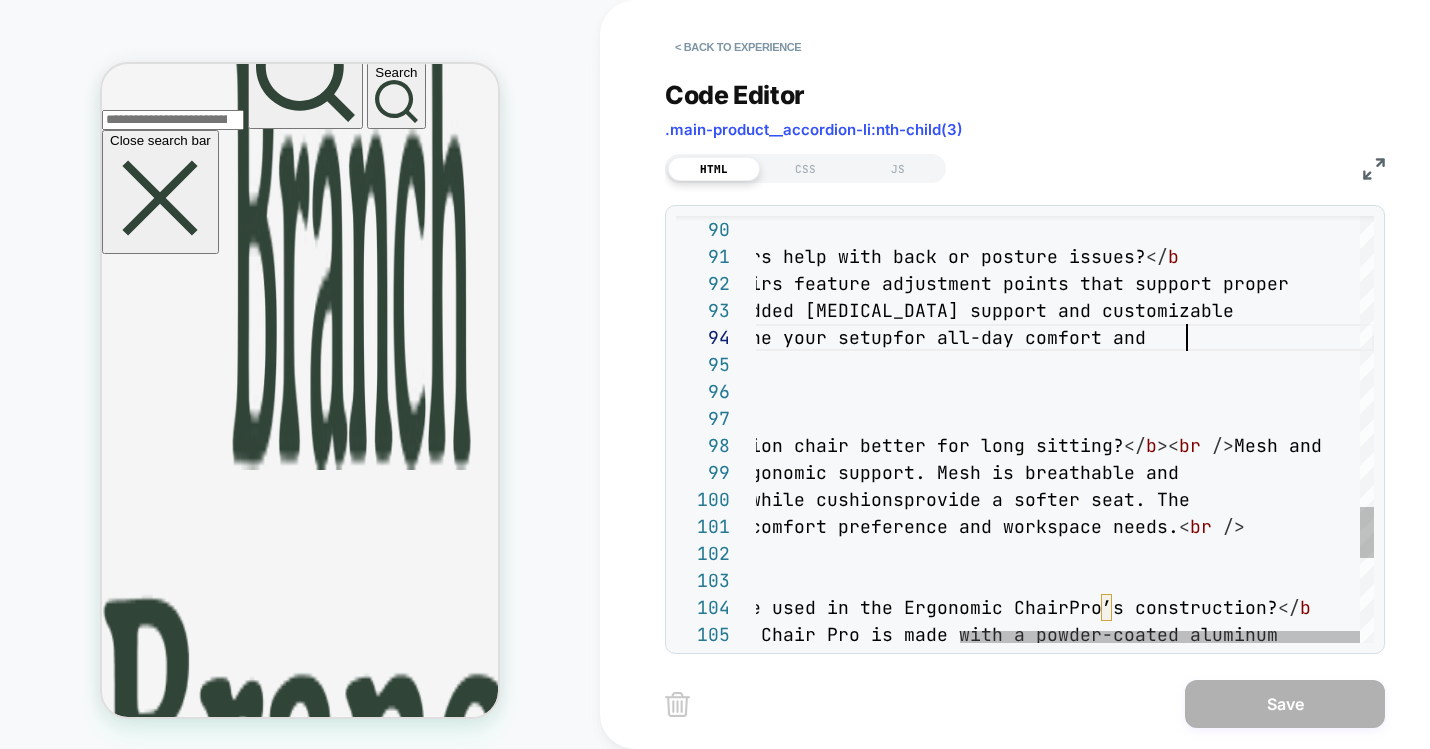 click on ">< br   /> Ergonomic chairs feature adjustment points that su pport proper         seated posture, including padded lumbar su pport and customizable         armrests, so you can fine-tune your setup  for all-day comfort and         alignment. < br   />        </ p >        < p >          < b > Is a mesh or cushion chair better for long sitting ? </ b >< br   /> Mesh and         cushion chairs both offer ergonomic suppor t. Mesh is breathable and         helps regulate temperature, while cushions  provide a softer seat. The         best choice depends on your comfort prefer ence and workspace needs. < br   />        </ p >        < p >          < b > What materials are used in the Ergonomic Chair  Pro’s construction? </ b          >< br   /> The Ergonomic Chair Pro is made with a powder-coat ed aluminum < b > es? b" at bounding box center (908, -421) 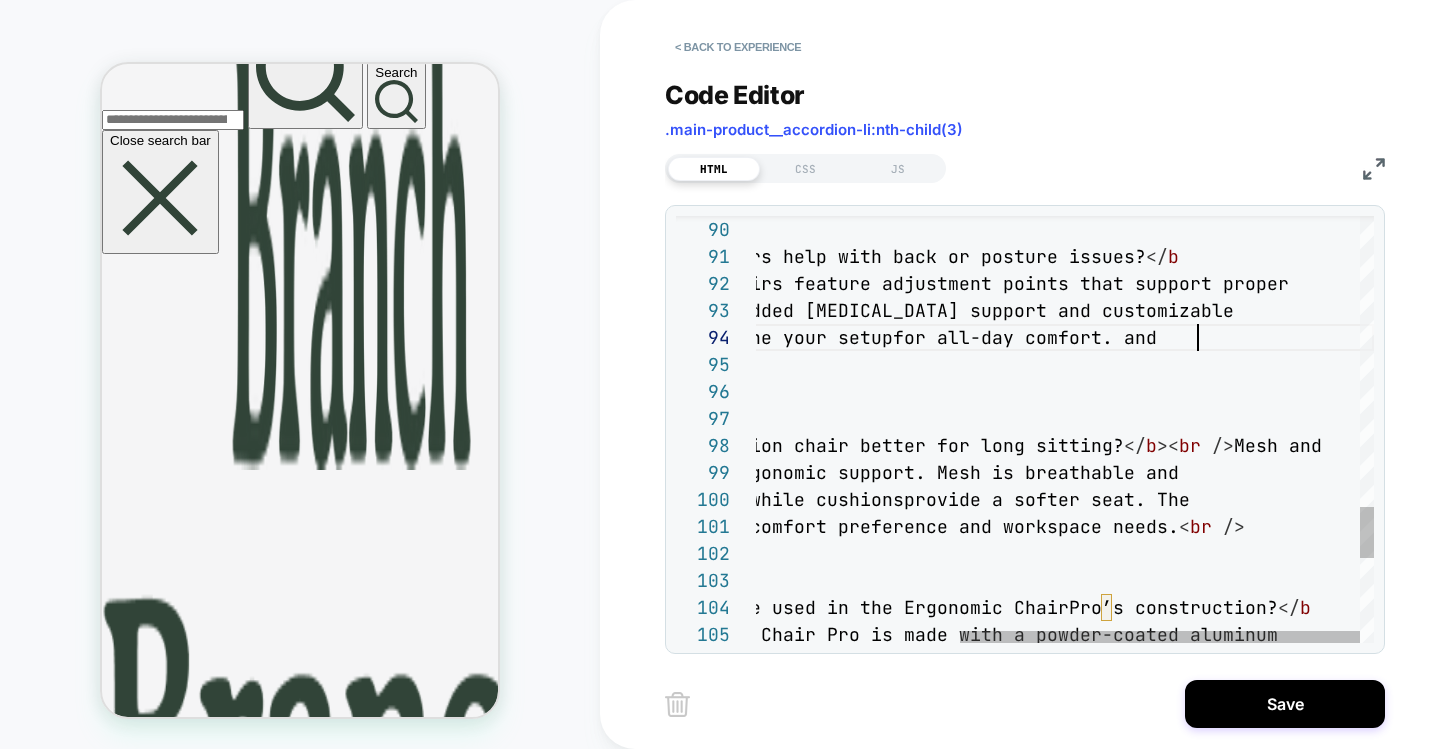 scroll, scrollTop: 81, scrollLeft: 756, axis: both 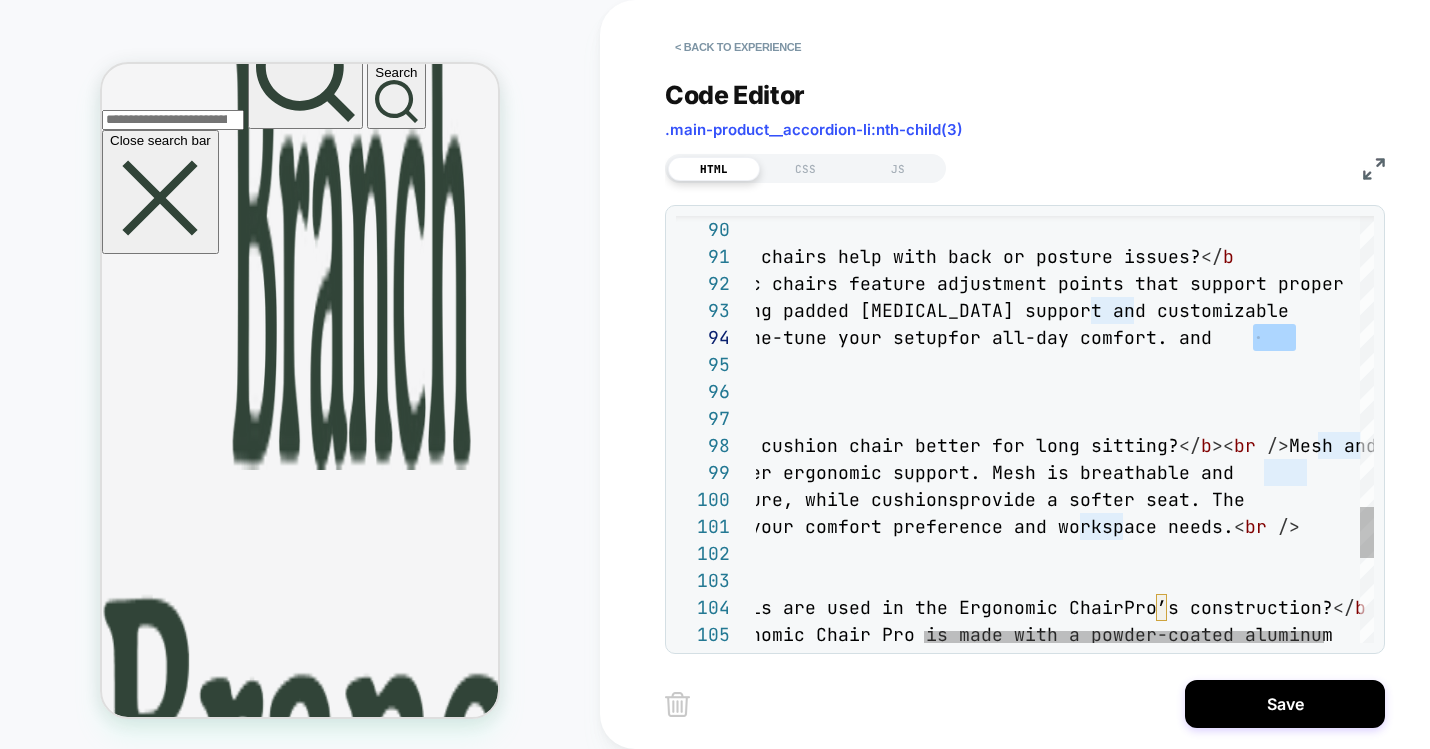drag, startPoint x: 1198, startPoint y: 340, endPoint x: 1298, endPoint y: 336, distance: 100.07997 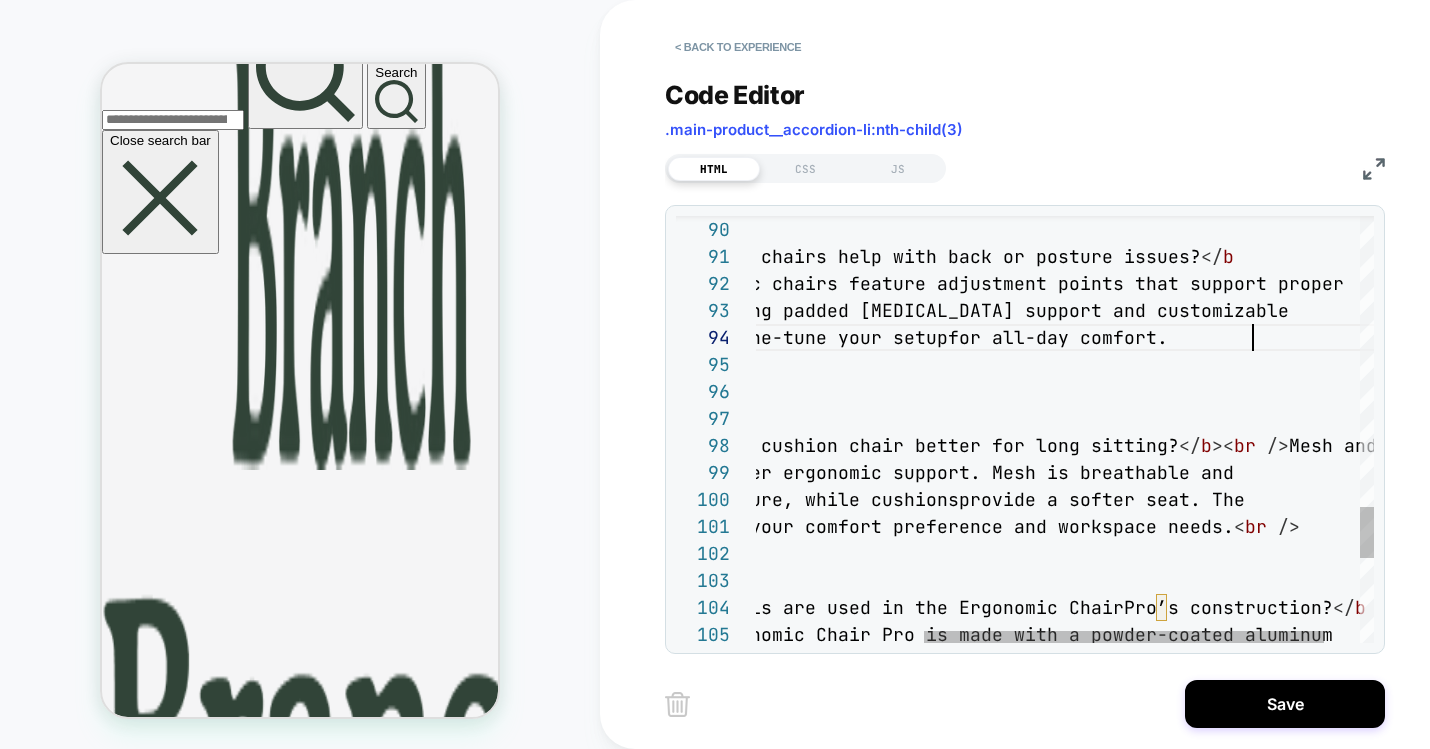 scroll, scrollTop: 81, scrollLeft: 756, axis: both 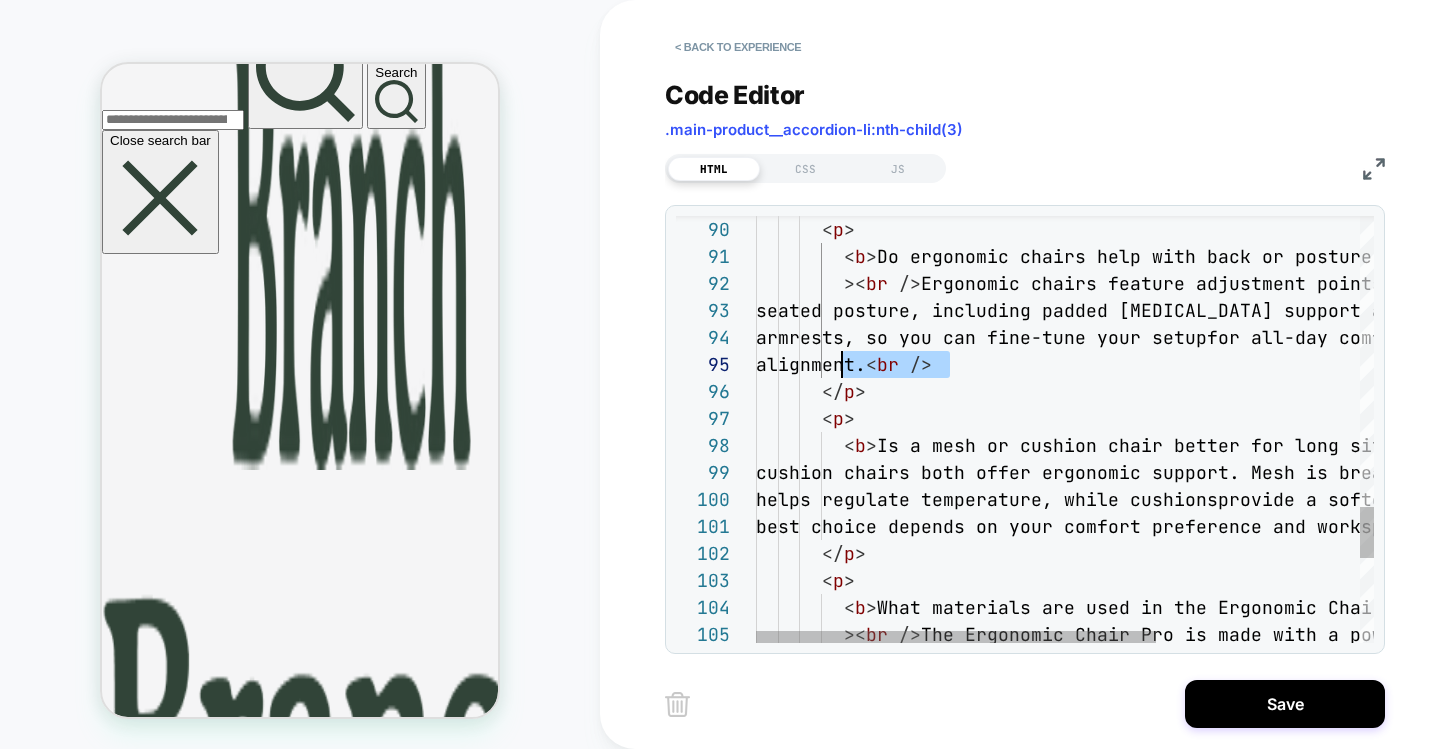 drag, startPoint x: 946, startPoint y: 364, endPoint x: 844, endPoint y: 364, distance: 102 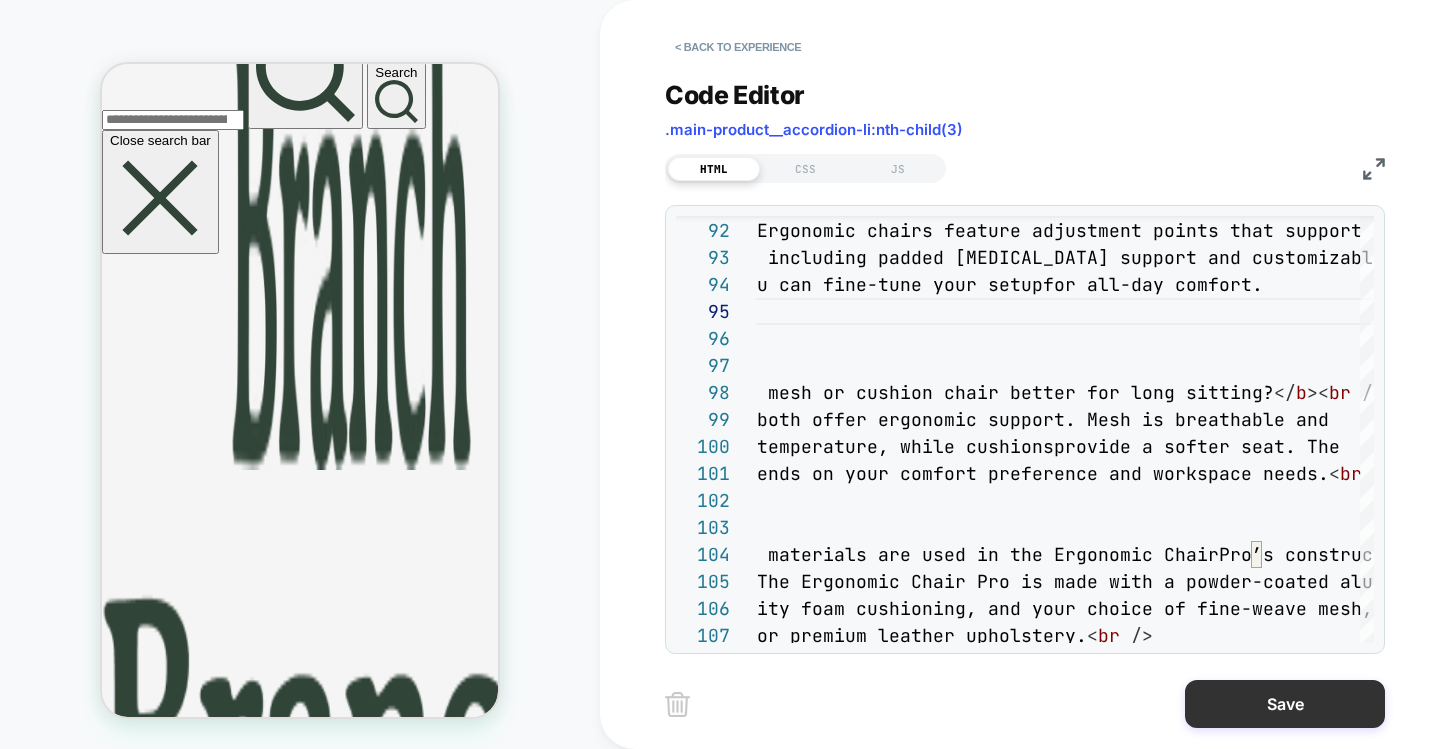 type on "**********" 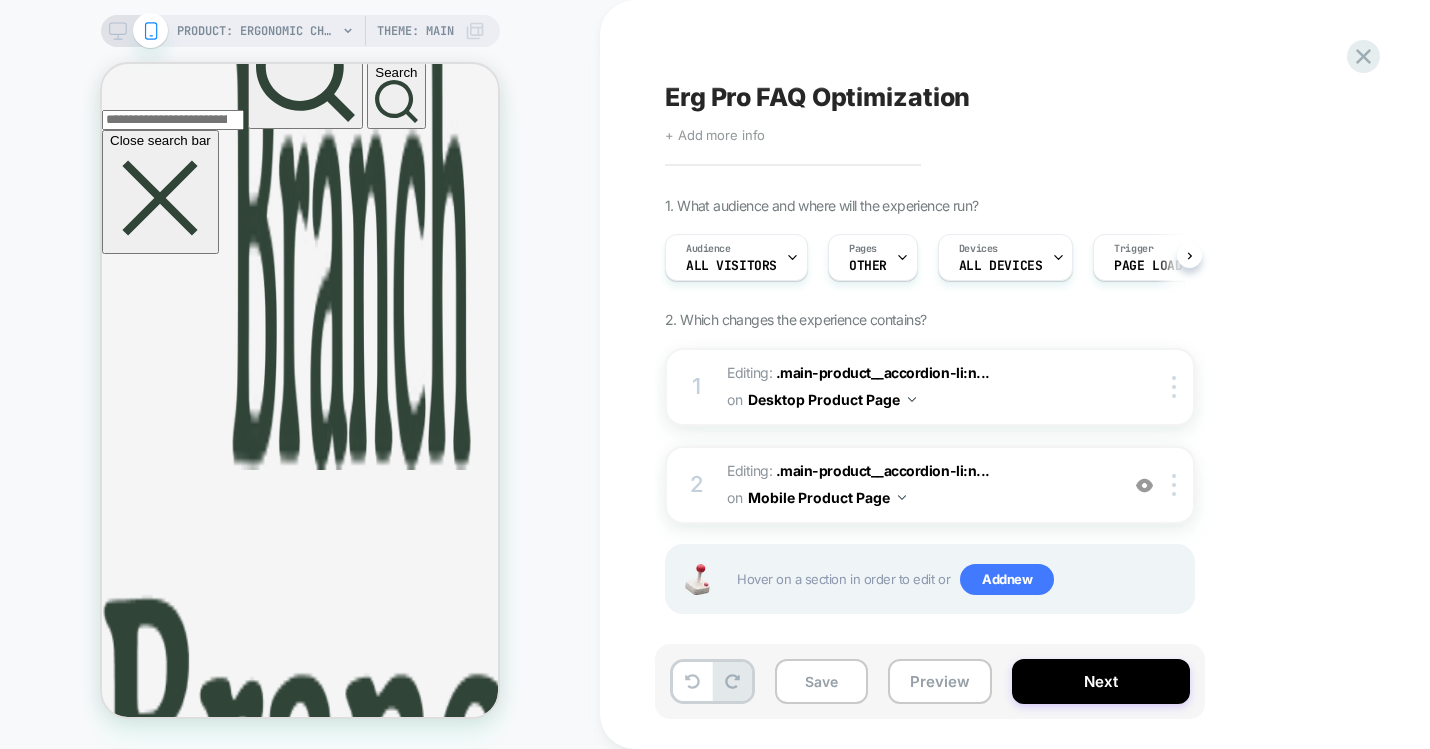 scroll, scrollTop: 0, scrollLeft: 1, axis: horizontal 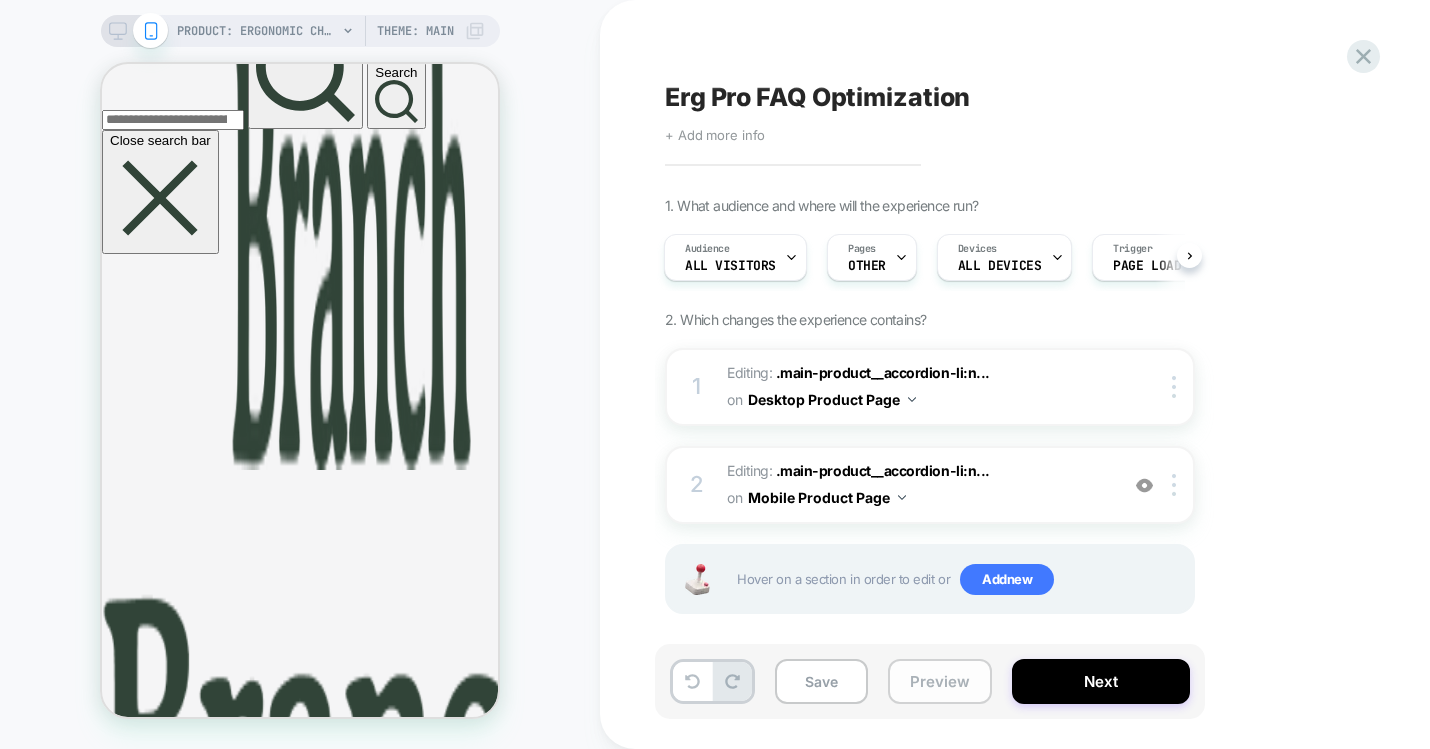 click on "Preview" at bounding box center [940, 681] 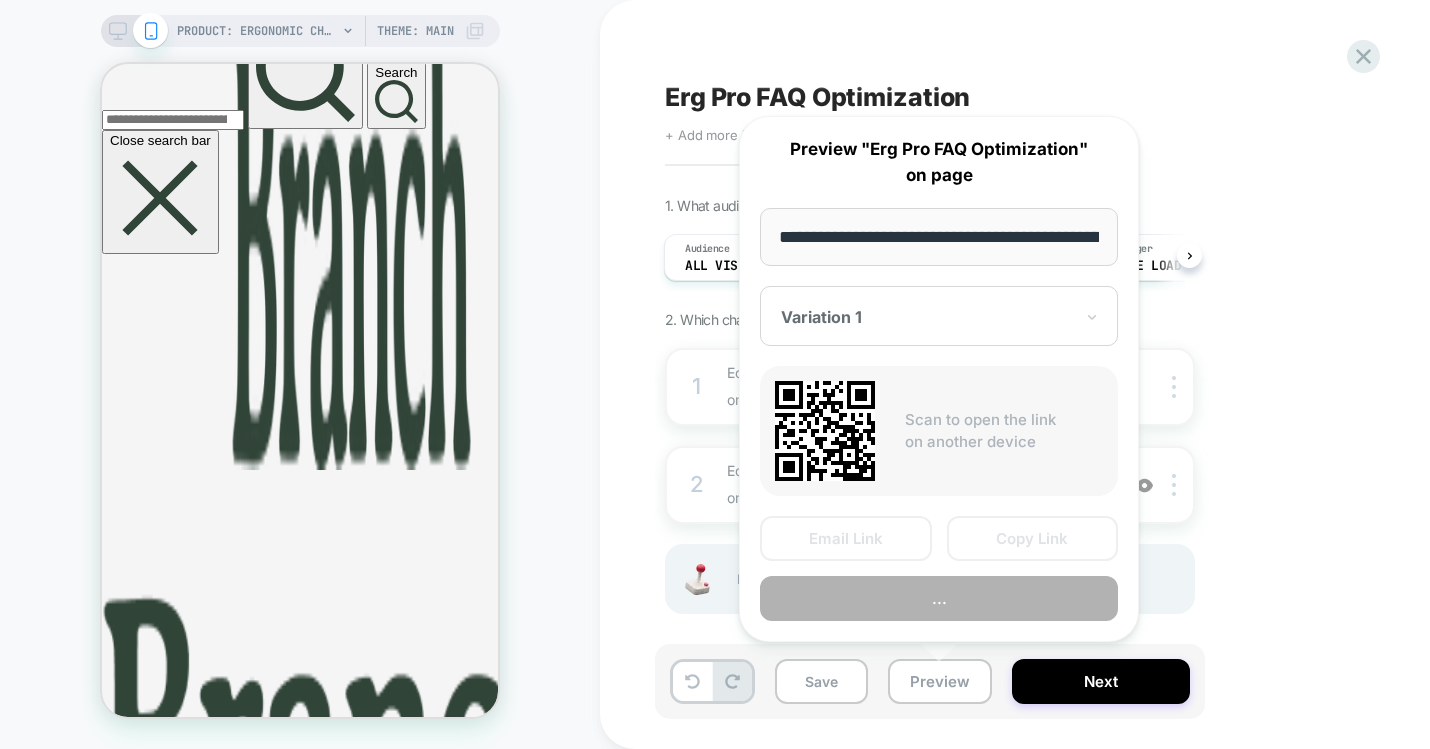 scroll, scrollTop: 0, scrollLeft: 343, axis: horizontal 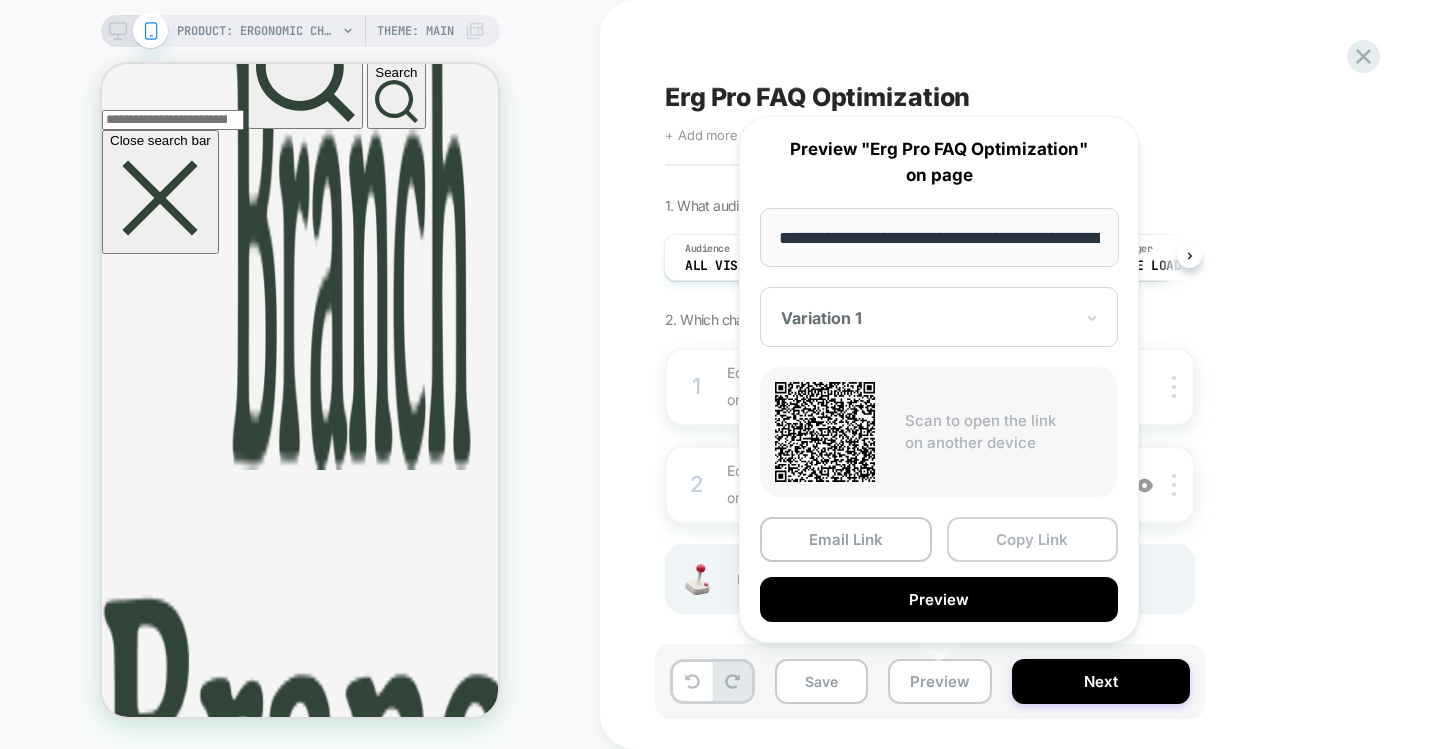click on "Copy Link" at bounding box center [1033, 539] 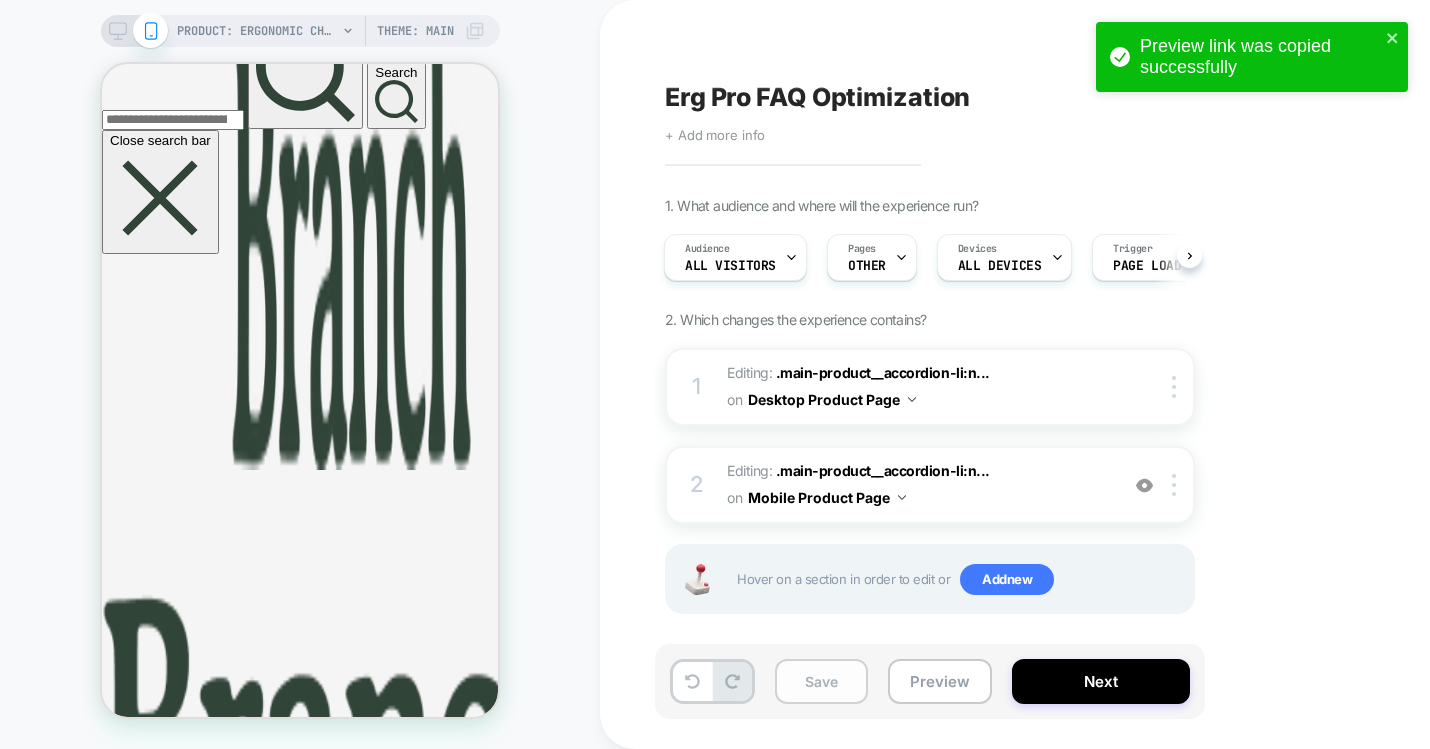 click on "Save" at bounding box center [821, 681] 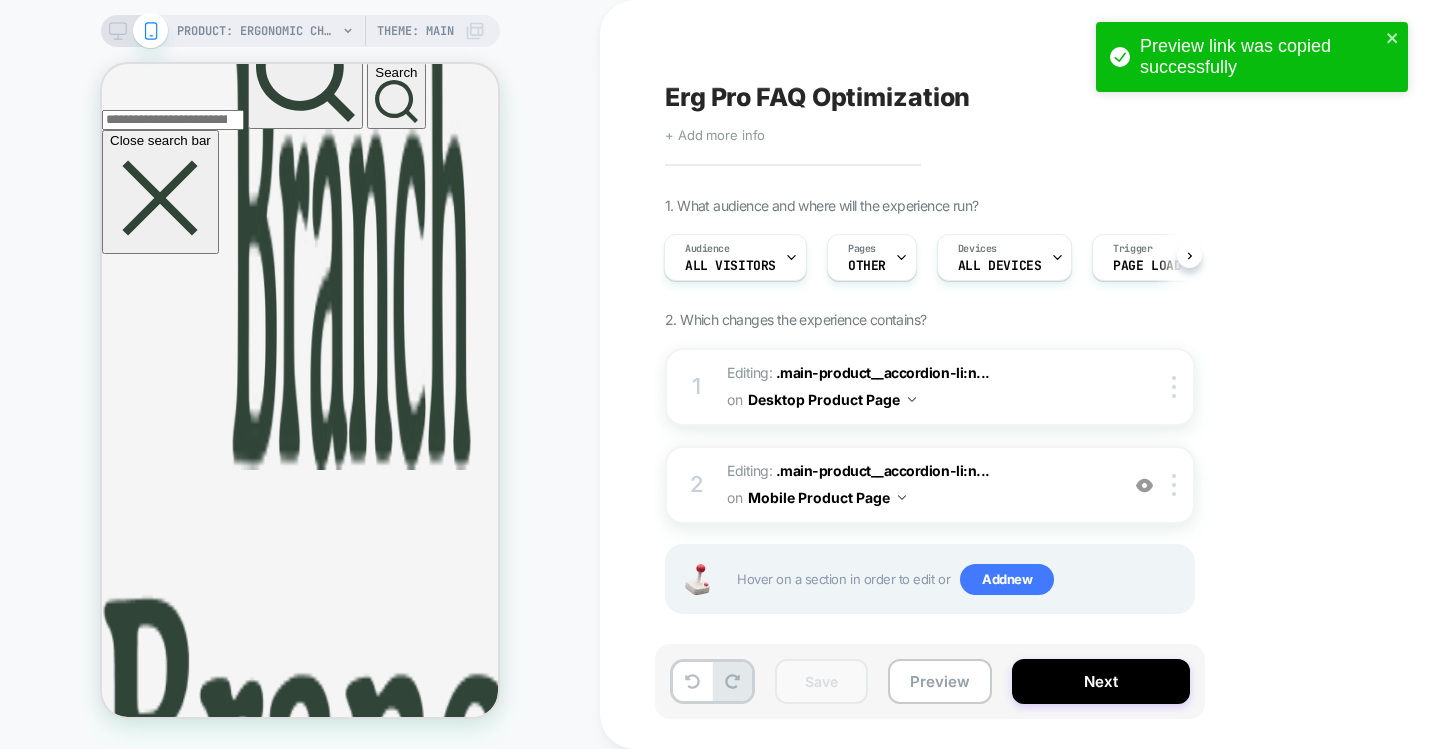 click on "Erg Pro FAQ Optimization Click to edit experience details + Add more info 1. What audience and where will the experience run? Audience All Visitors Pages OTHER Devices ALL DEVICES Trigger Page Load 2. Which changes the experience contains? 1 Editing :   .main-product__accordion-li:n... .main-product__accordion-li:nth-child(3)   on Desktop Product Page Copy CSS Selector Rename Delete 2 Editing :   .main-product__accordion-li:n... .main-product__accordion-li:nth-child(3)   on Mobile Product Page Add Before Add After Copy CSS Selector Rename Delete Hover on a section in order to edit or  Add  new" at bounding box center [1030, 374] 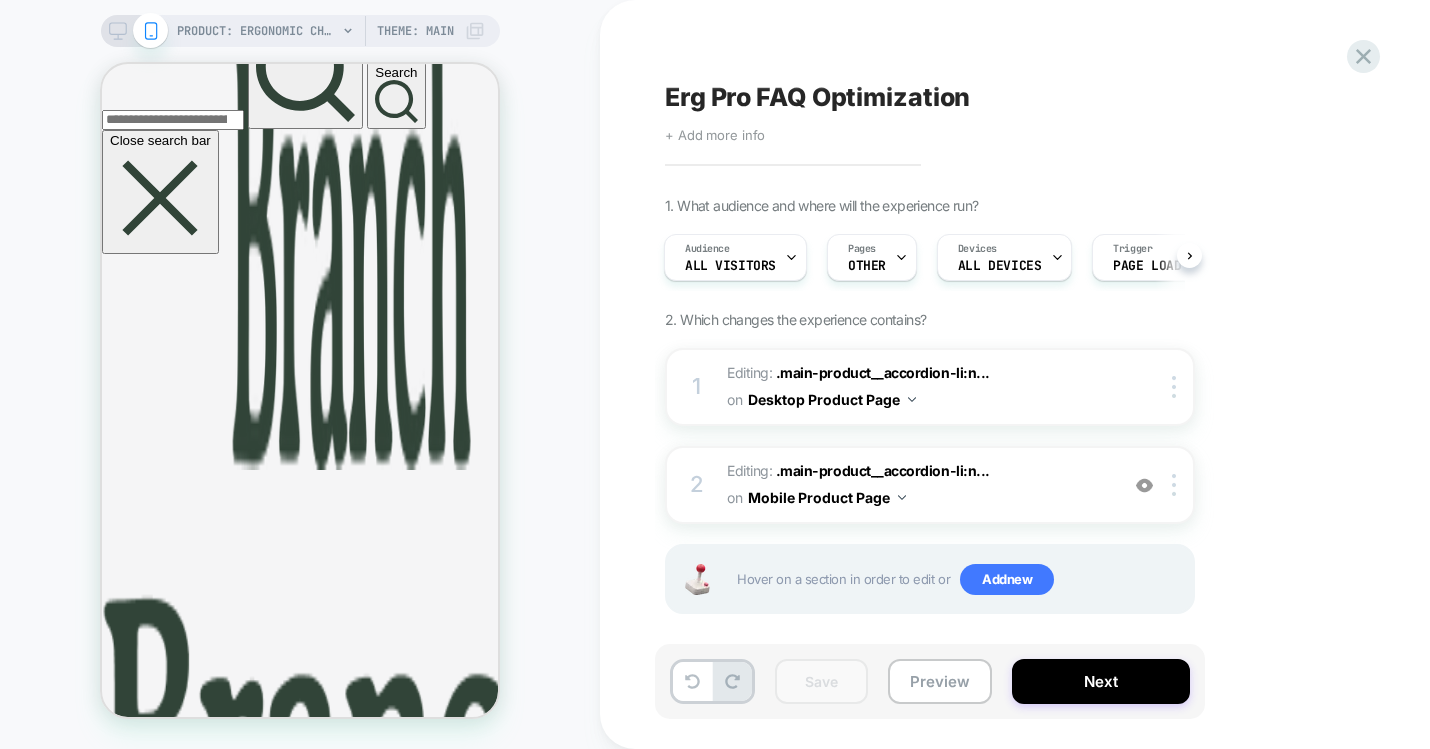 click on "Preview link was copied successfully" at bounding box center (1252, 22) 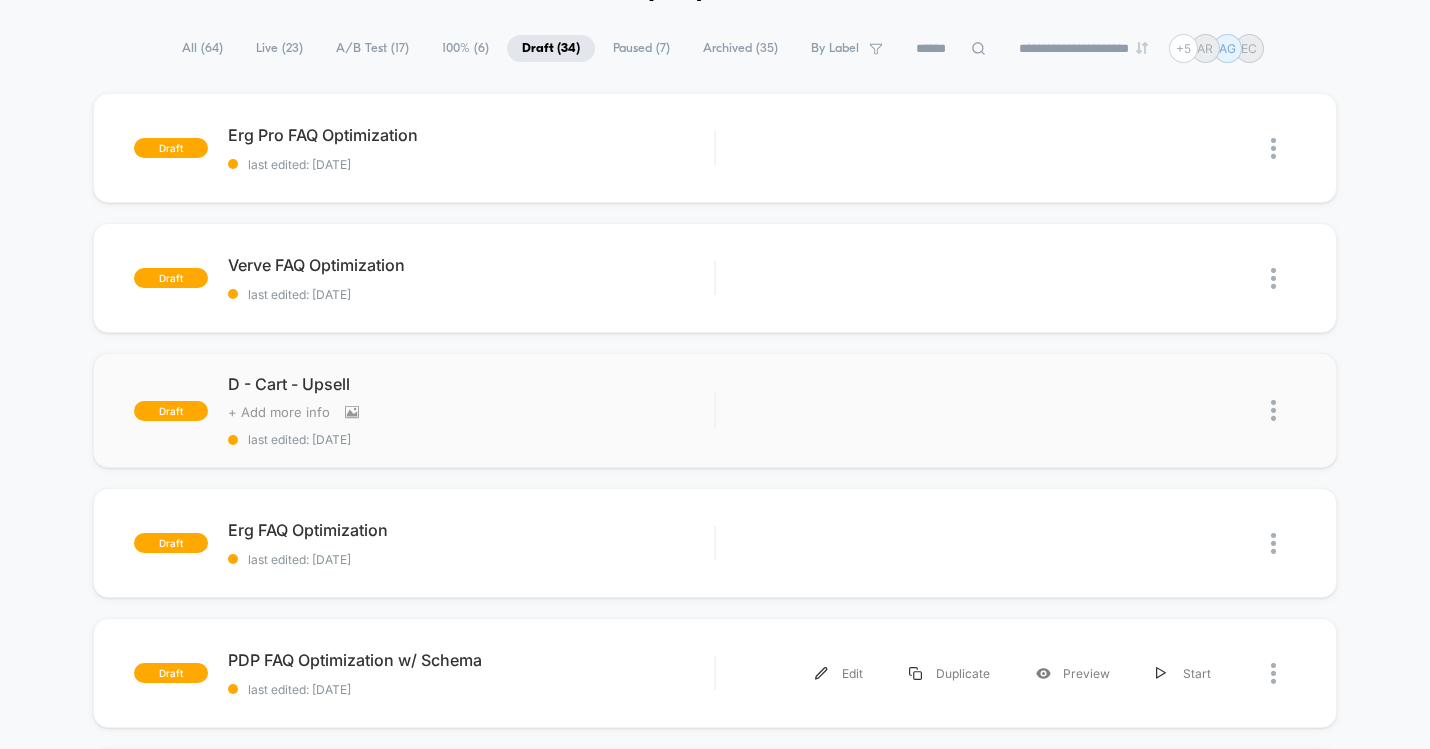 scroll, scrollTop: 221, scrollLeft: 0, axis: vertical 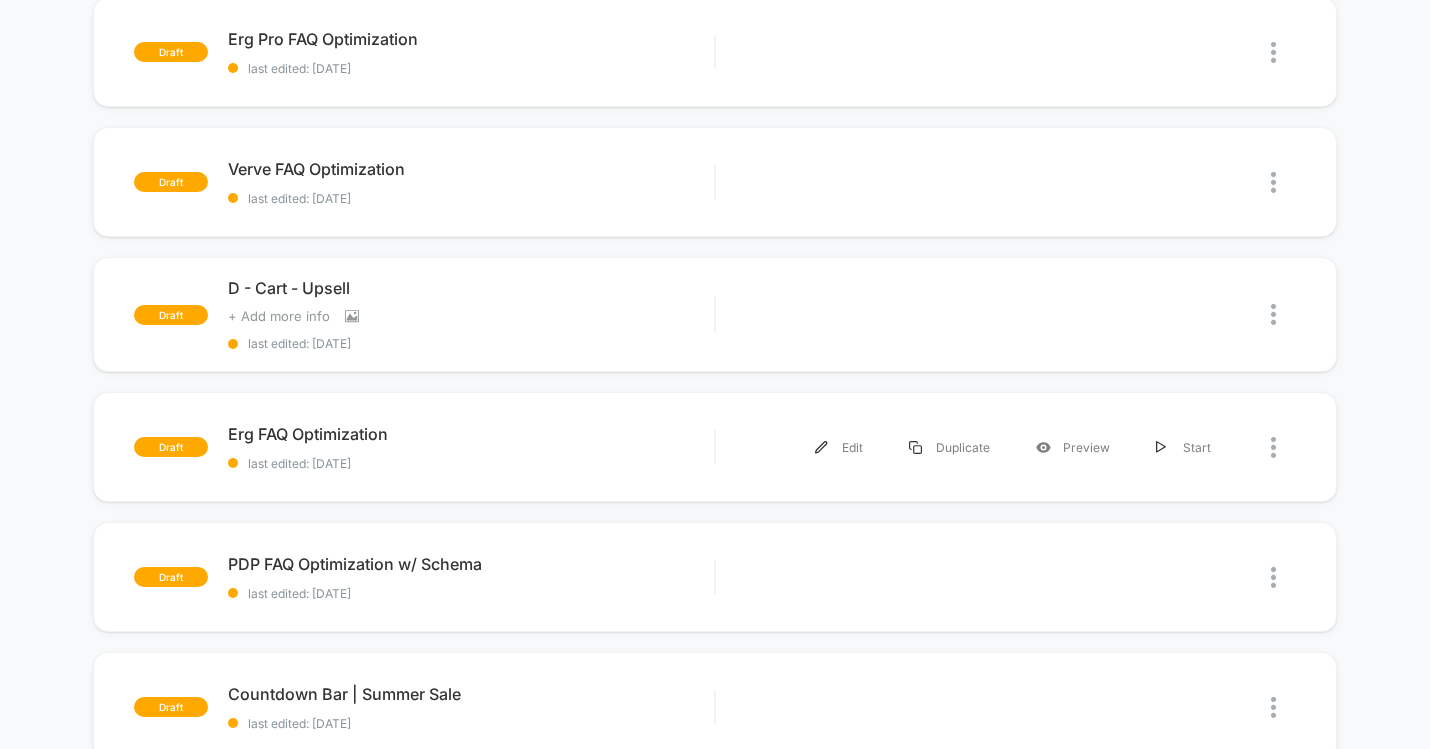 click on "draft Erg FAQ Optimization last edited: 7/7/2025 Edit Duplicate Preview Start" at bounding box center [715, 447] 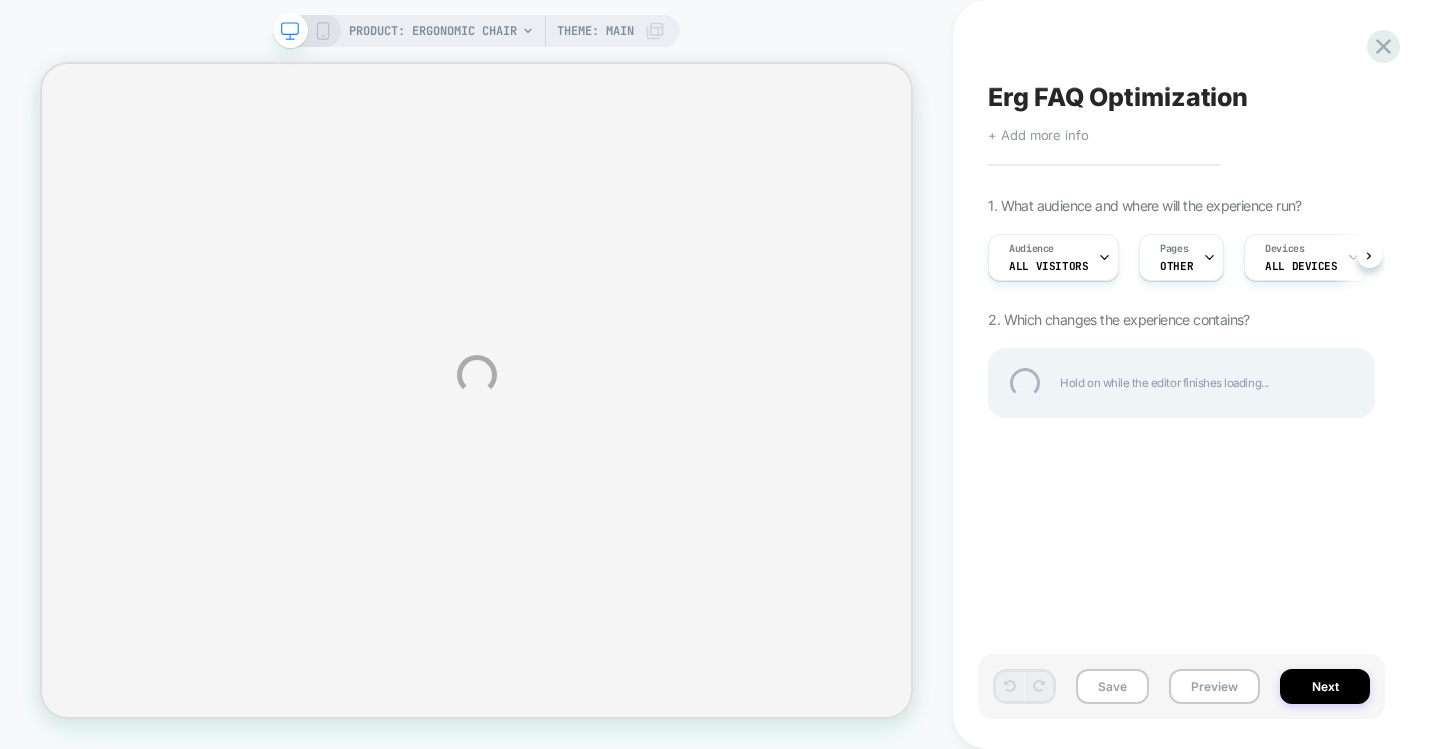 click on "PRODUCT: Ergonomic Chair PRODUCT: Ergonomic Chair Theme: MAIN Erg FAQ Optimization Click to edit experience details + Add more info 1. What audience and where will the experience run? Audience All Visitors Pages OTHER Devices ALL DEVICES Trigger Page Load 2. Which changes the experience contains? Hold on while the editor finishes loading... Save Preview Next" at bounding box center (715, 374) 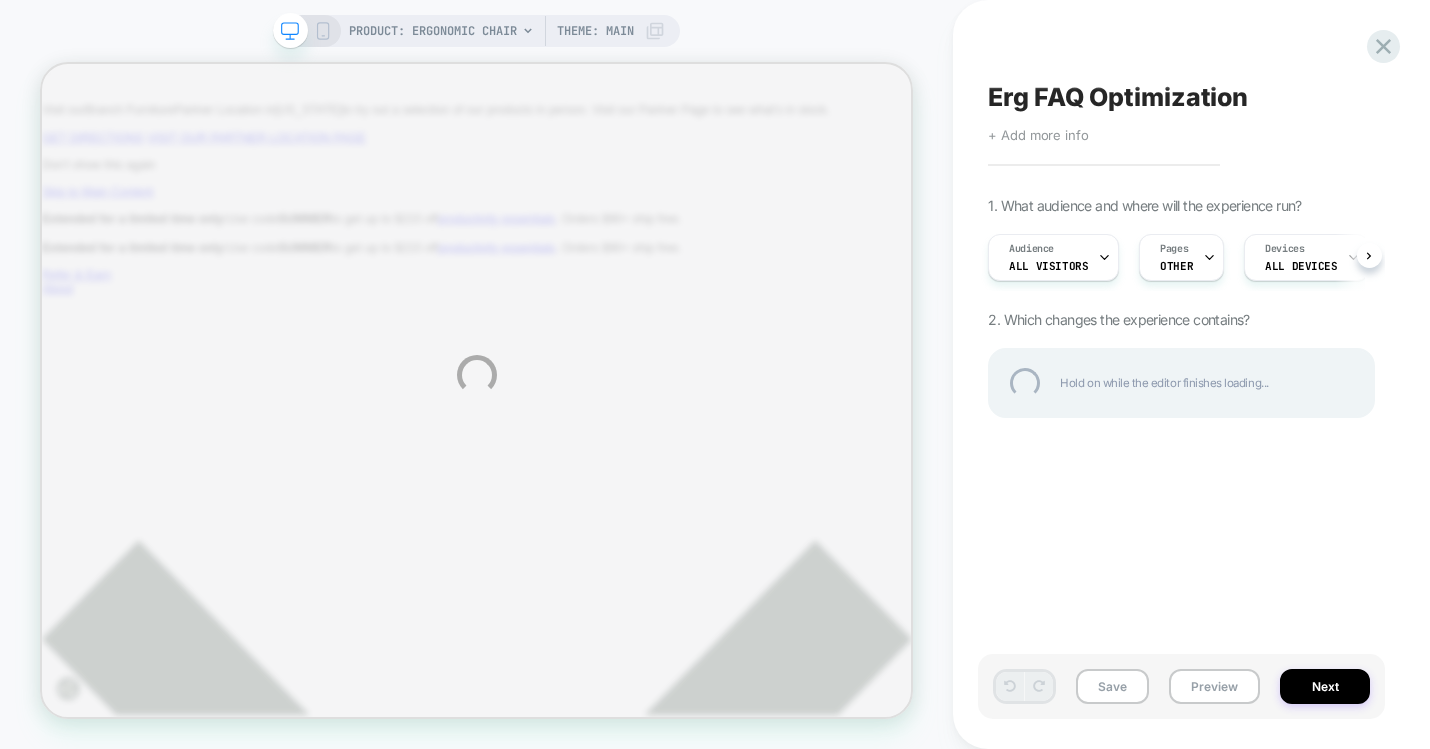scroll, scrollTop: 0, scrollLeft: 0, axis: both 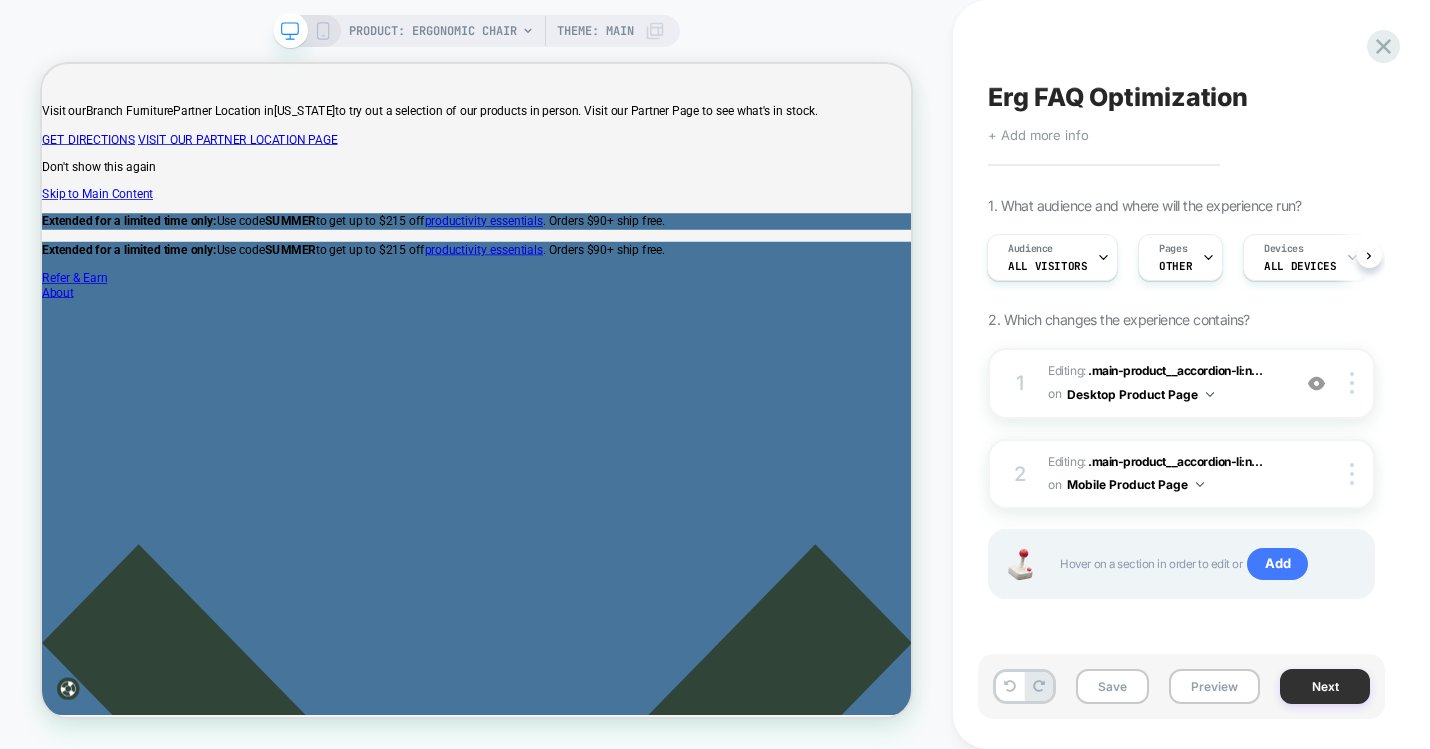 click on "Next" at bounding box center (1325, 686) 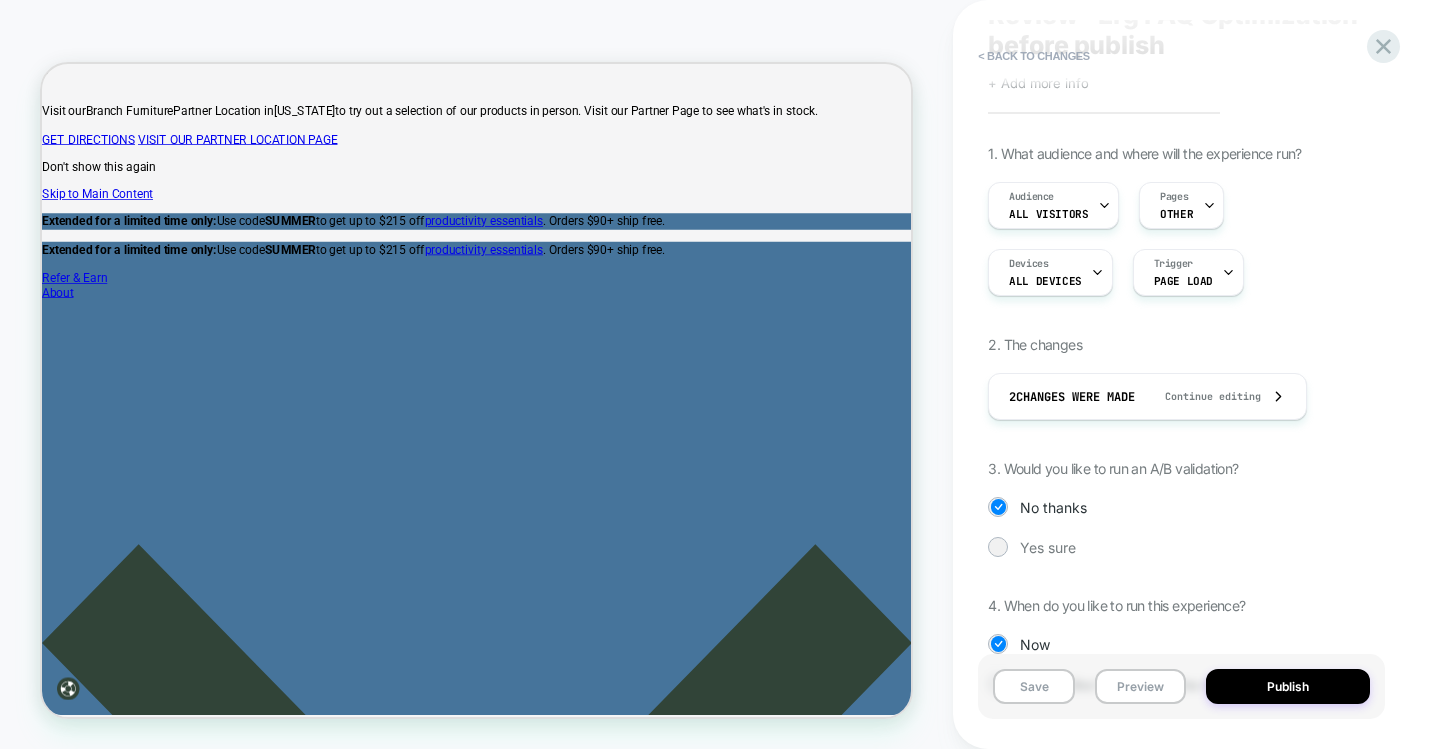 scroll, scrollTop: 96, scrollLeft: 0, axis: vertical 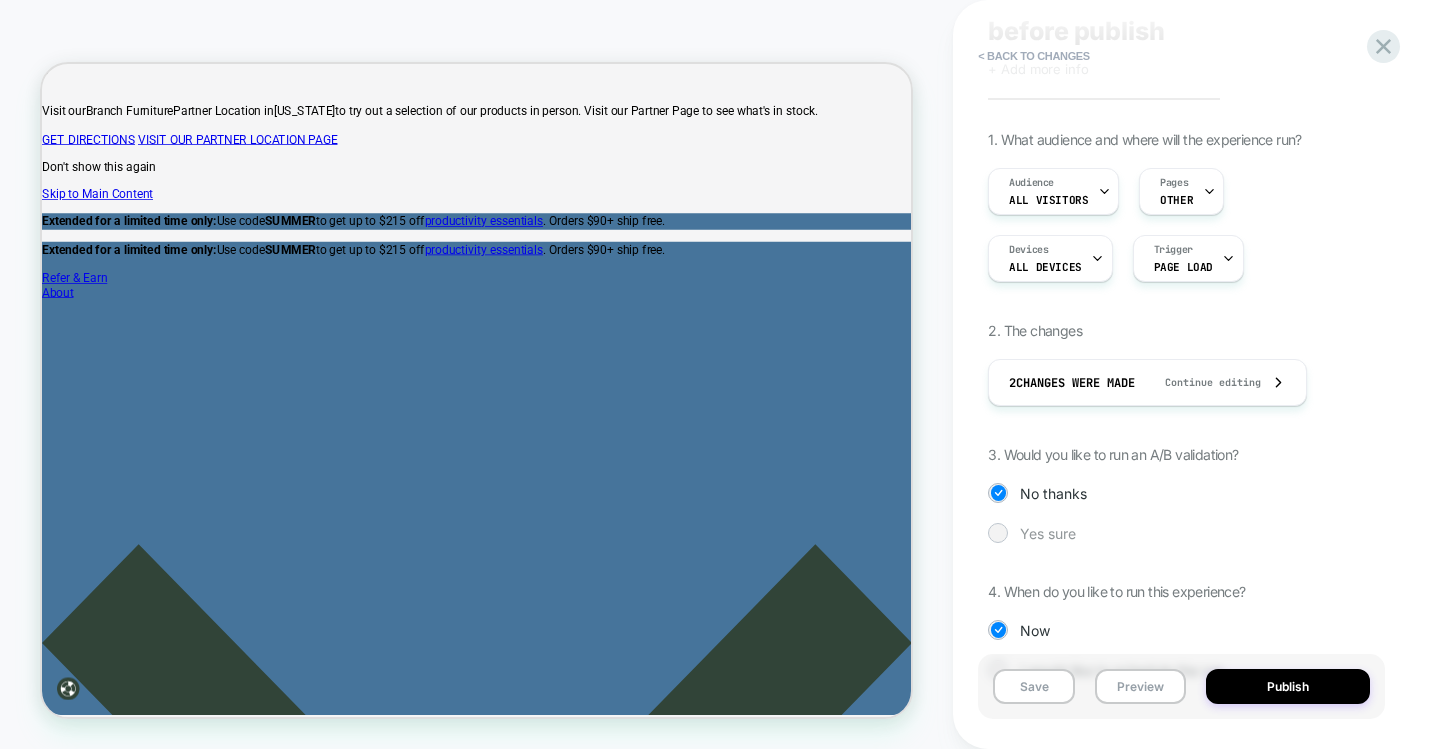 click at bounding box center [998, 532] 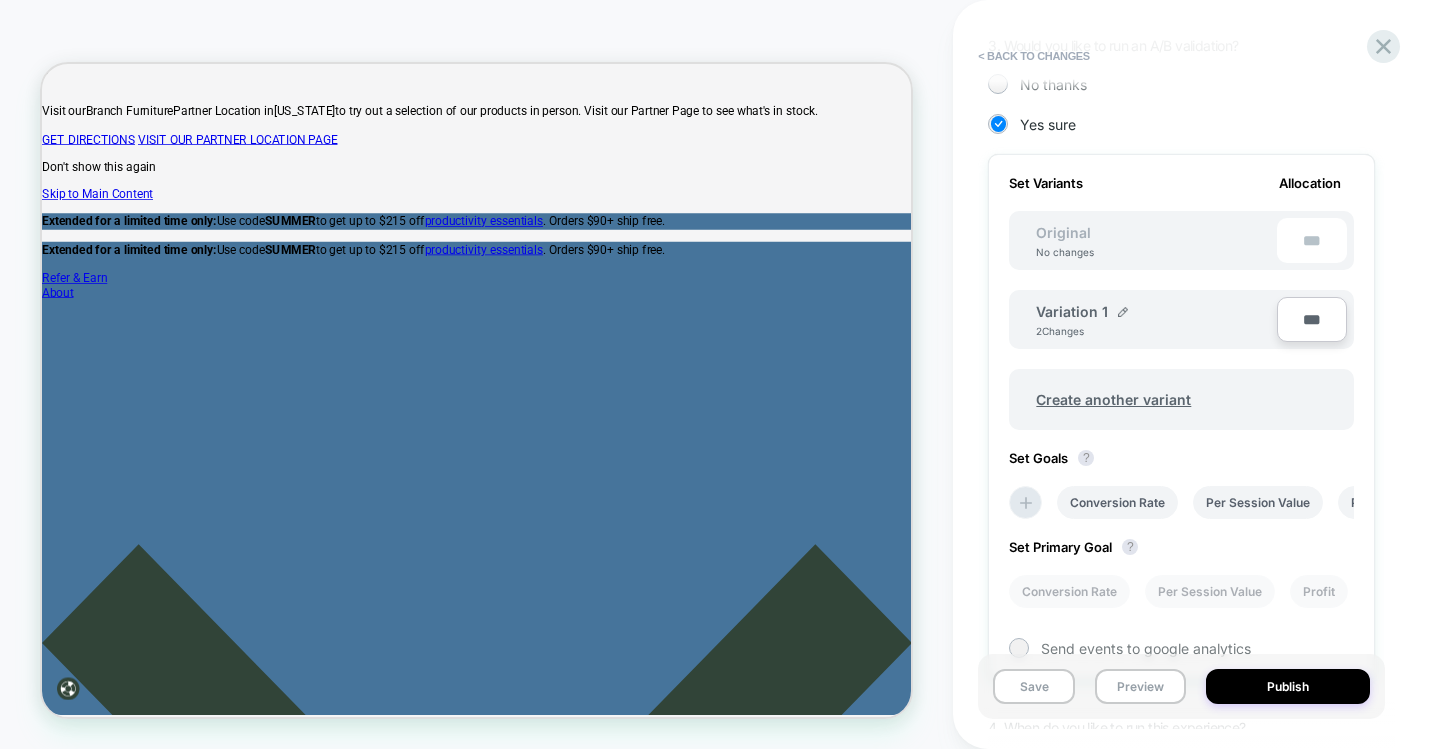 scroll, scrollTop: 512, scrollLeft: 0, axis: vertical 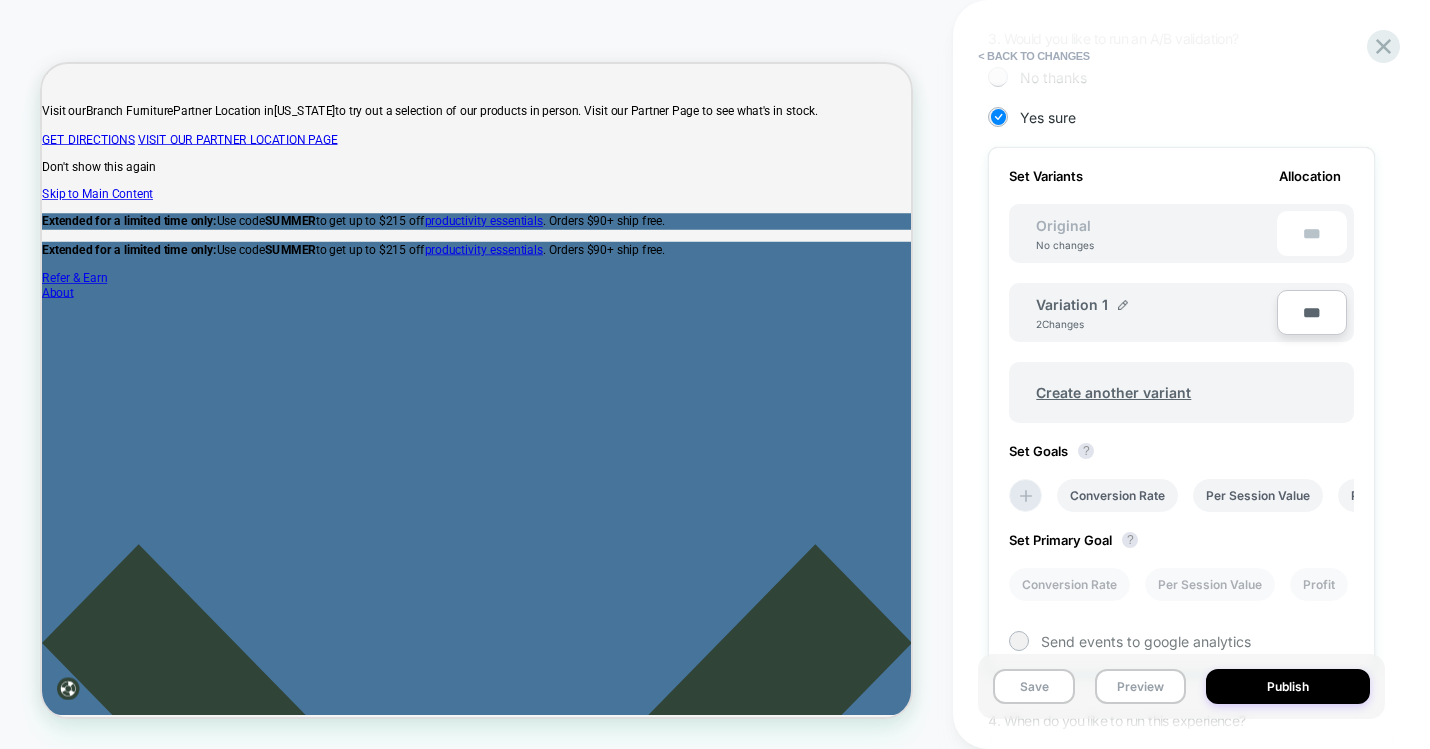 click on "***" at bounding box center [1312, 312] 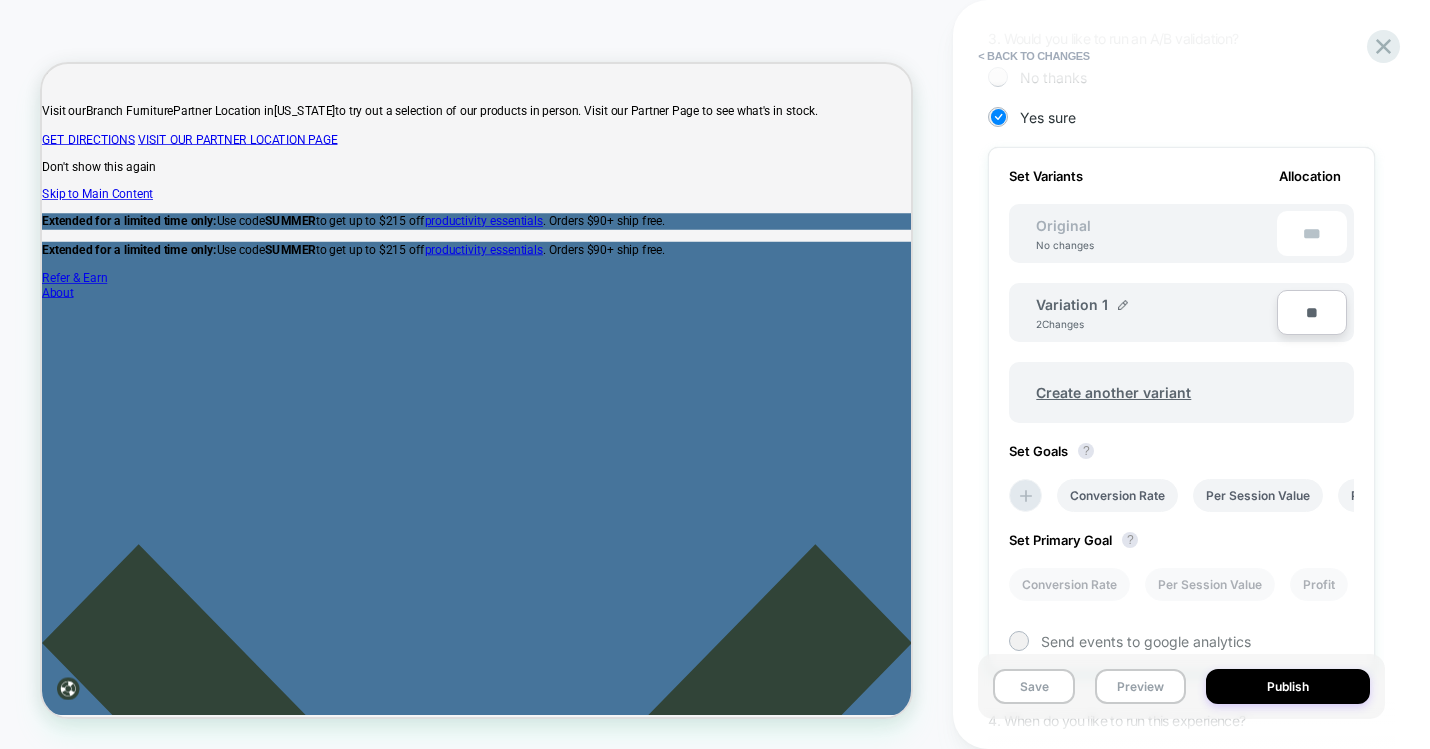 type on "**" 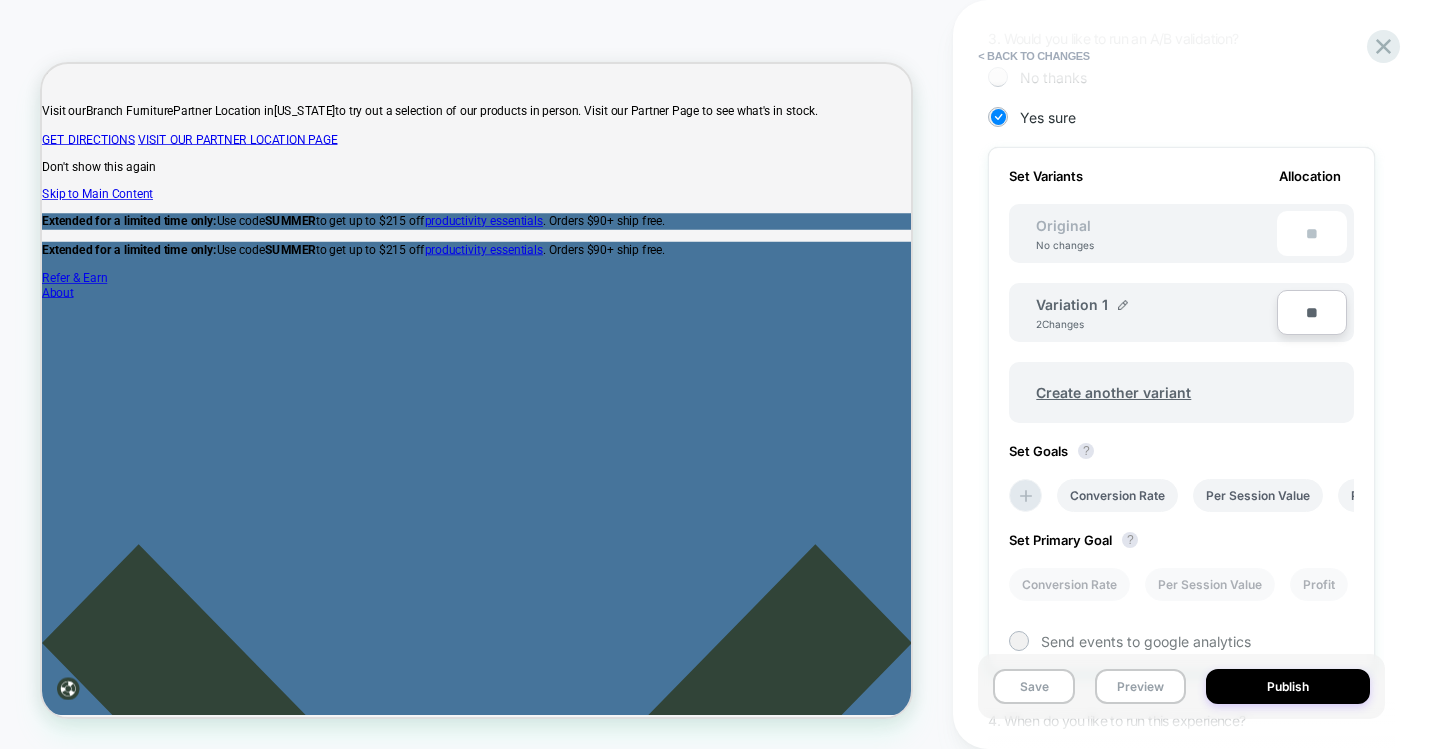 type on "***" 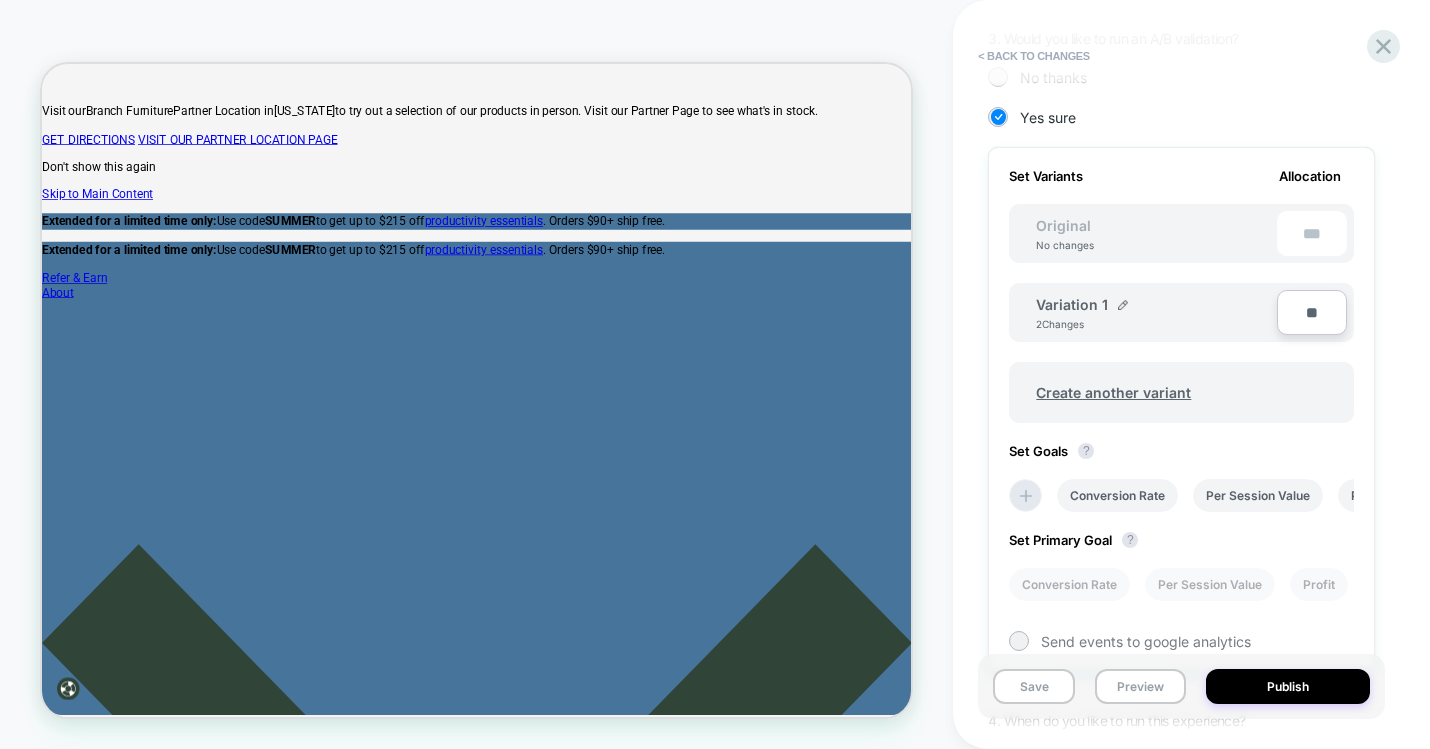 type on "***" 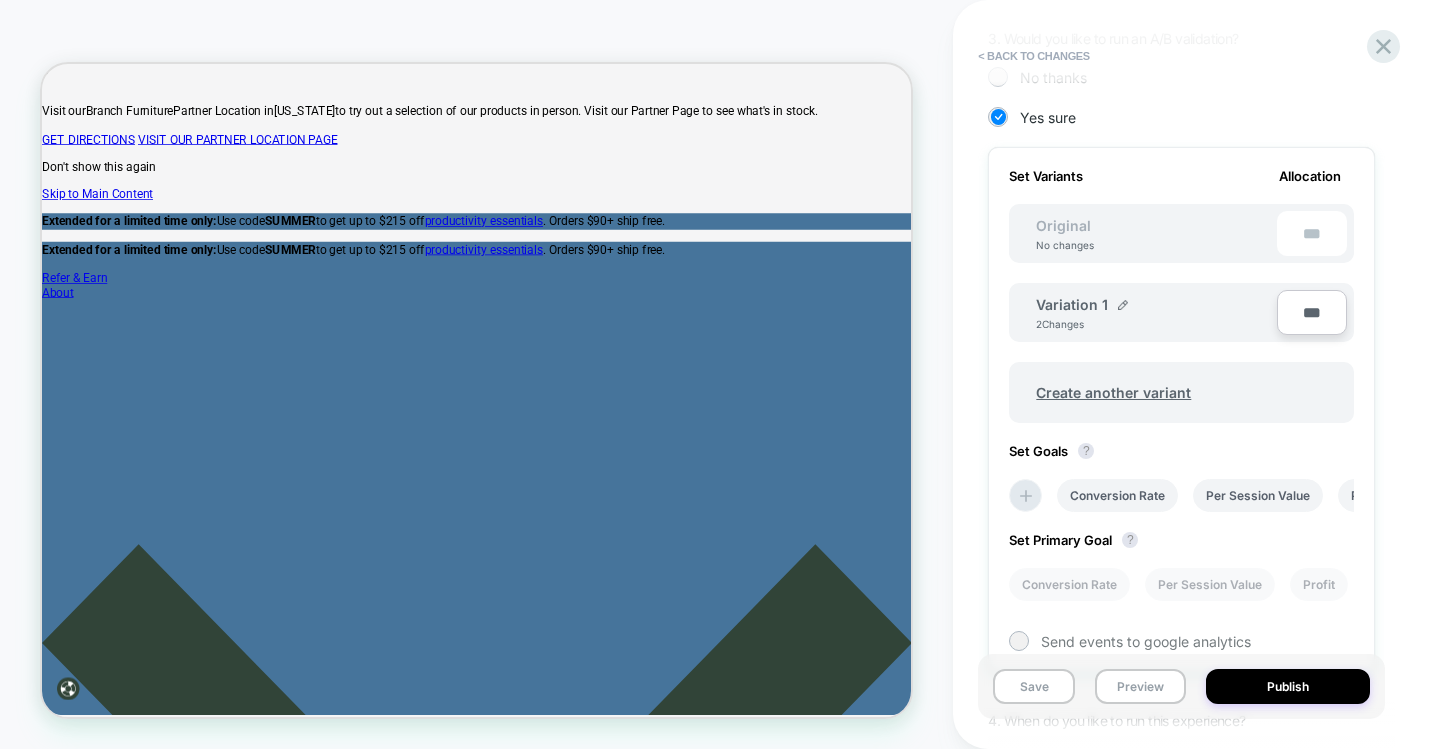 type on "***" 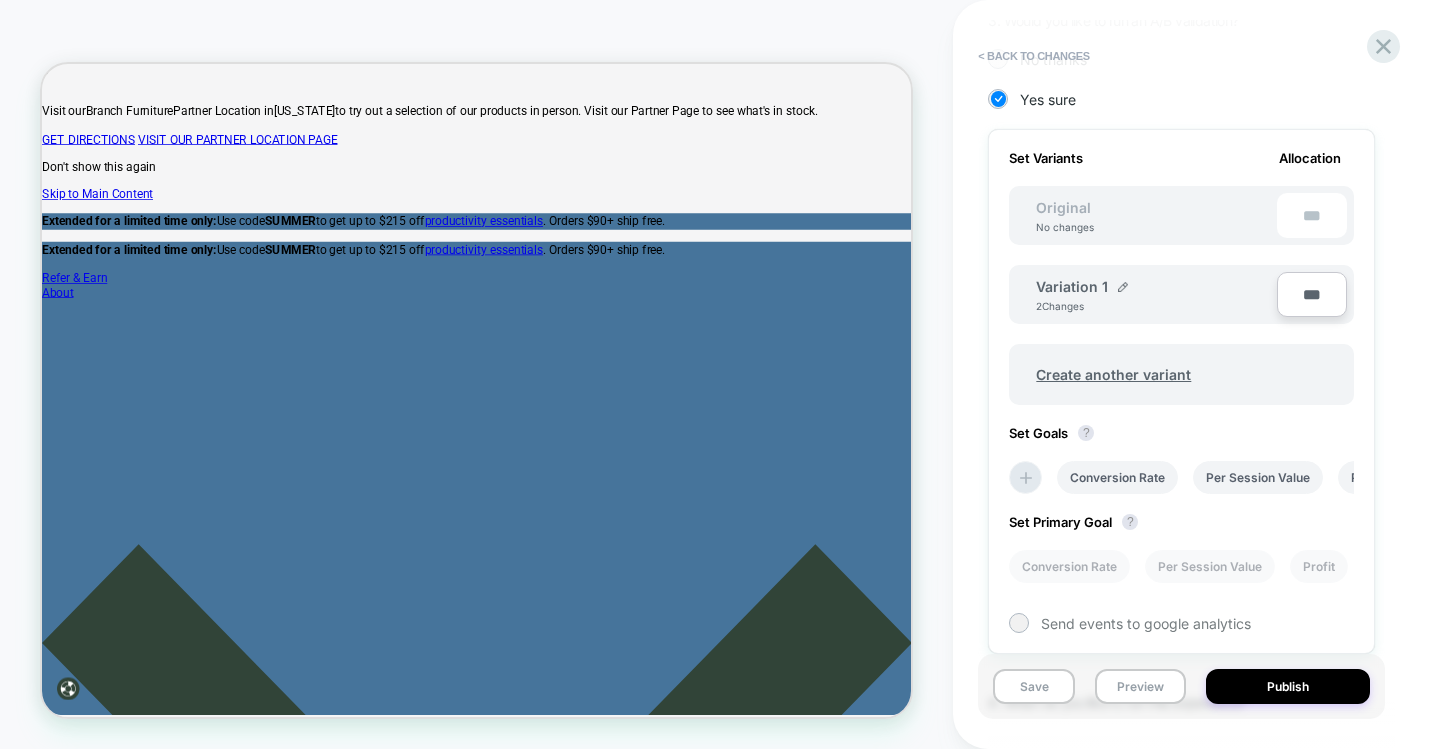 scroll, scrollTop: 600, scrollLeft: 0, axis: vertical 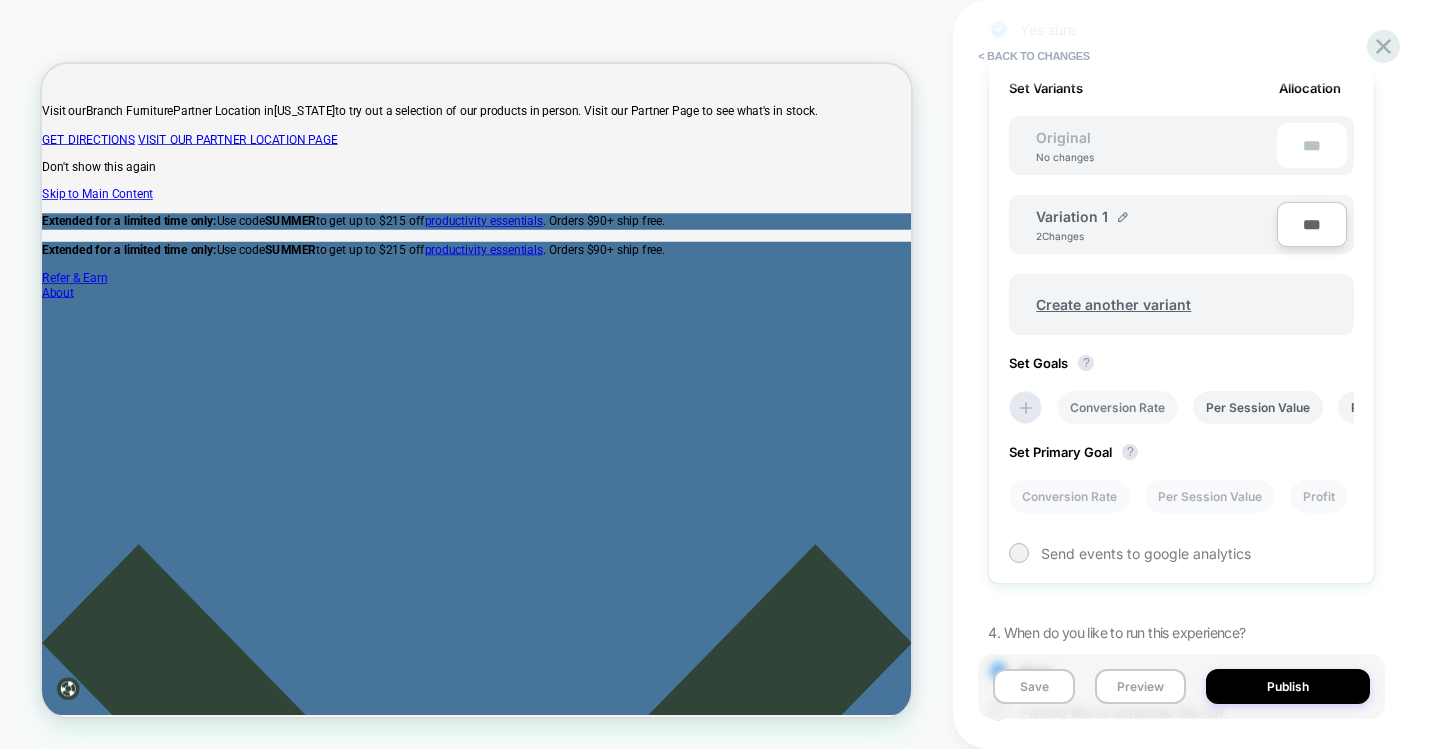 click on "Conversion Rate" at bounding box center [1117, 407] 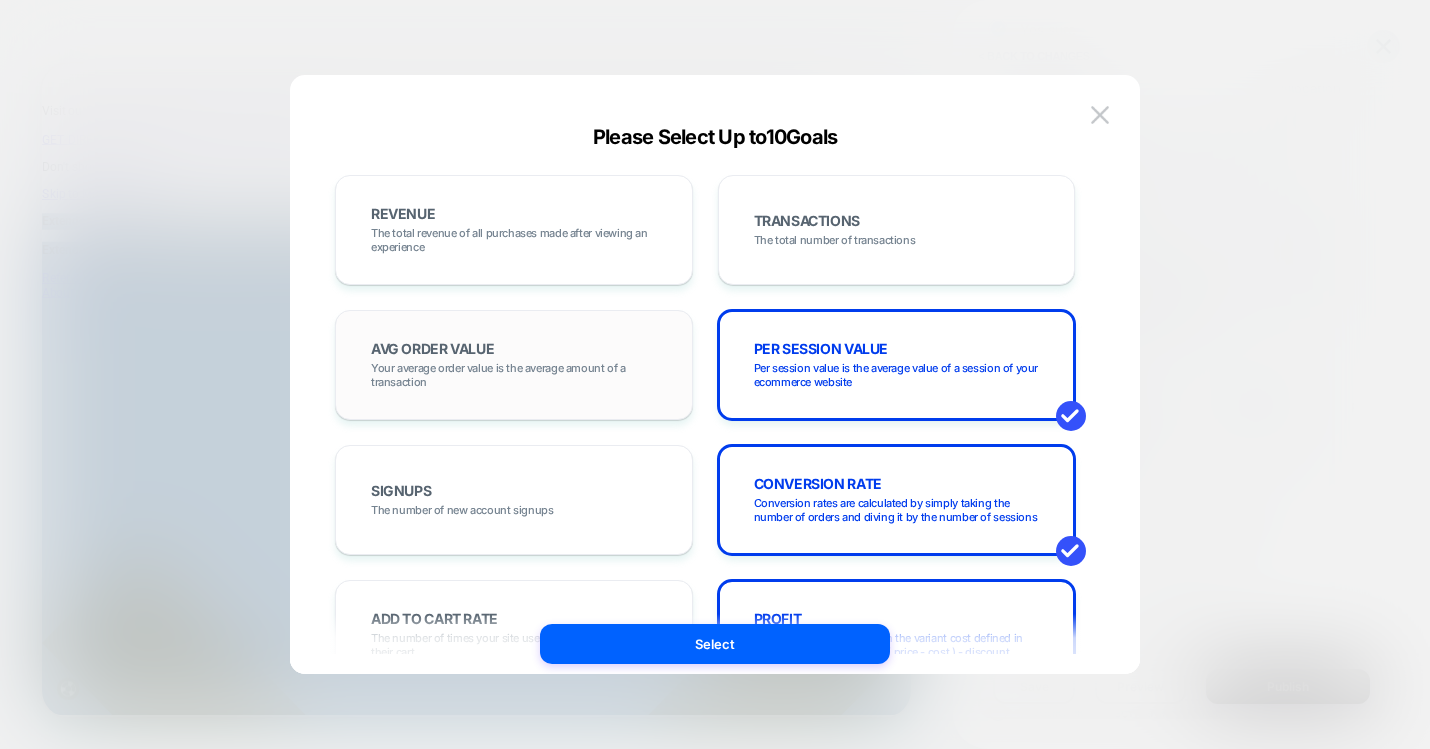 click on "AVG ORDER VALUE Your average order value is the average amount of a transaction" at bounding box center (514, 365) 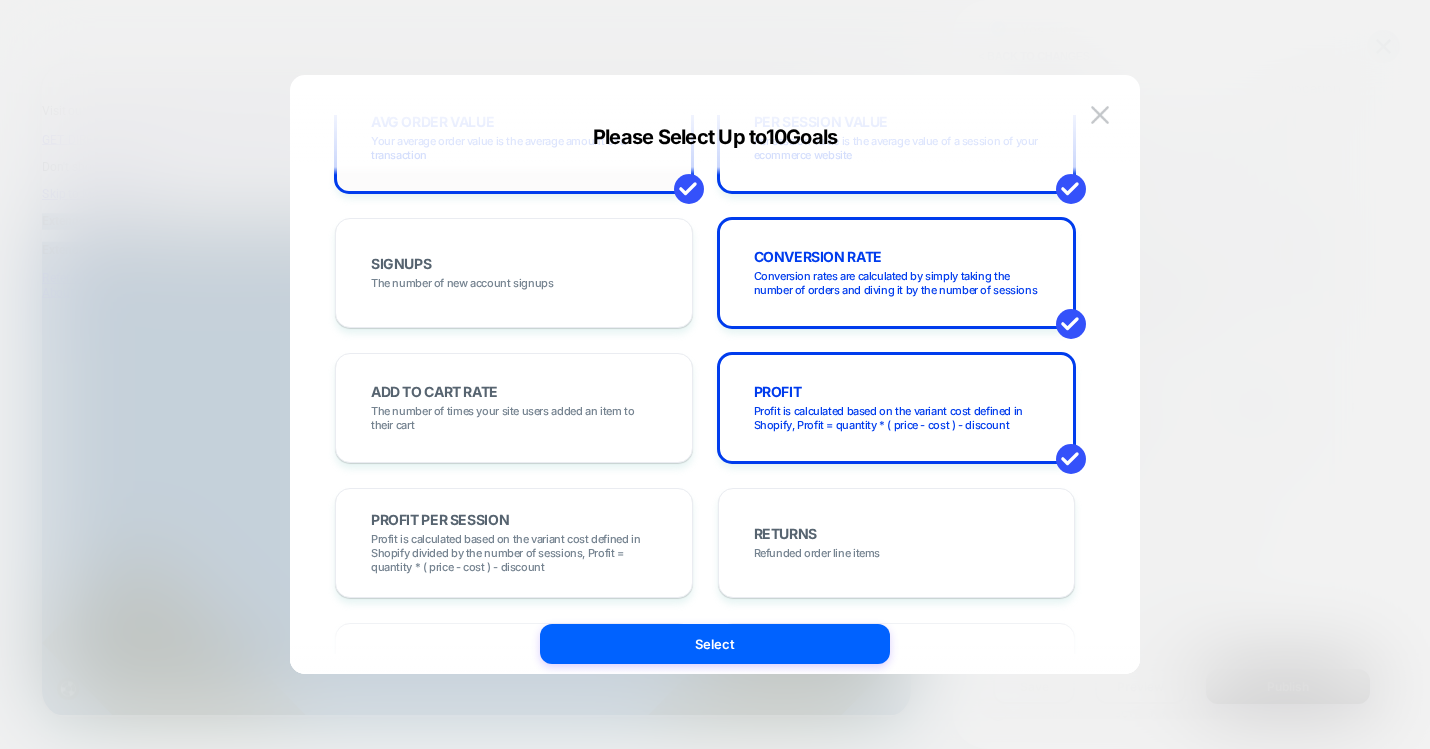 click on "The number of times your site users added an item to their cart" at bounding box center [514, 418] 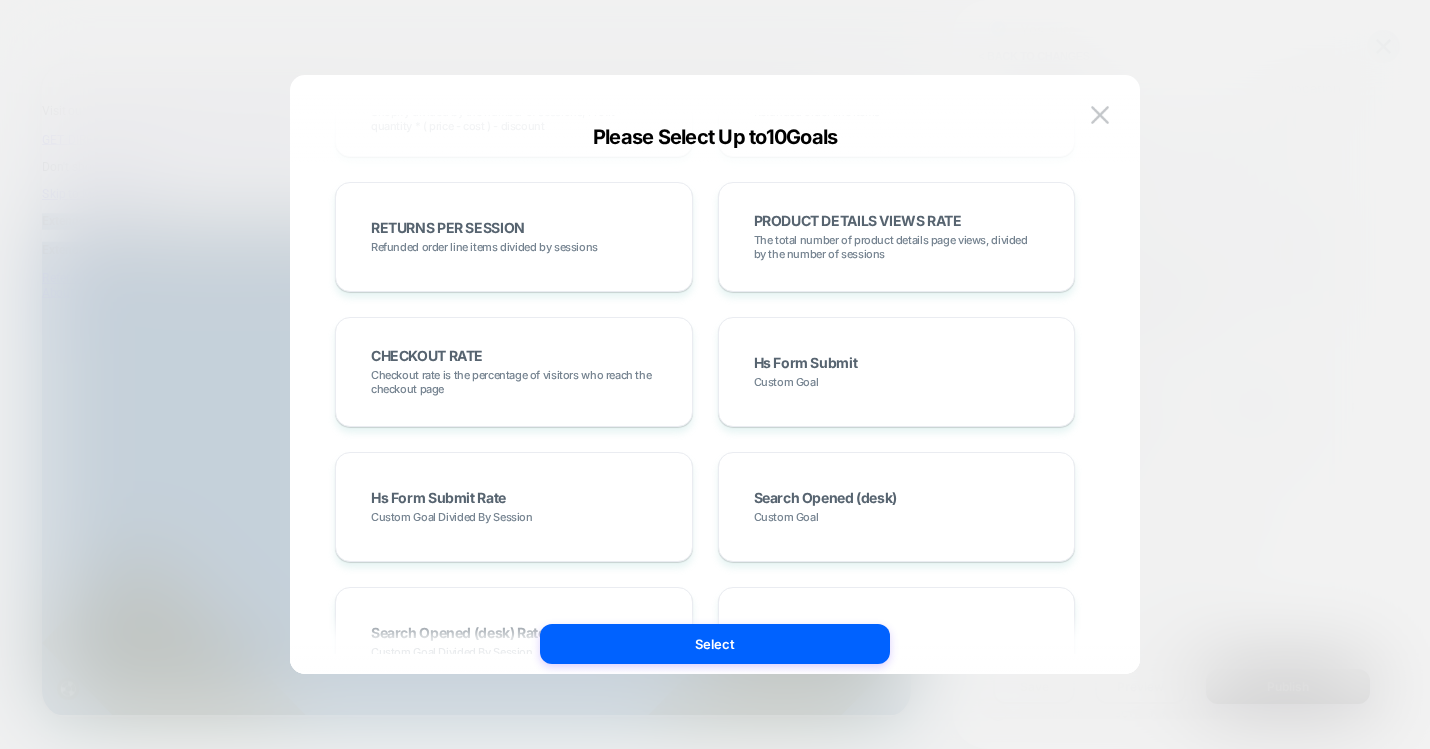 scroll, scrollTop: 677, scrollLeft: 0, axis: vertical 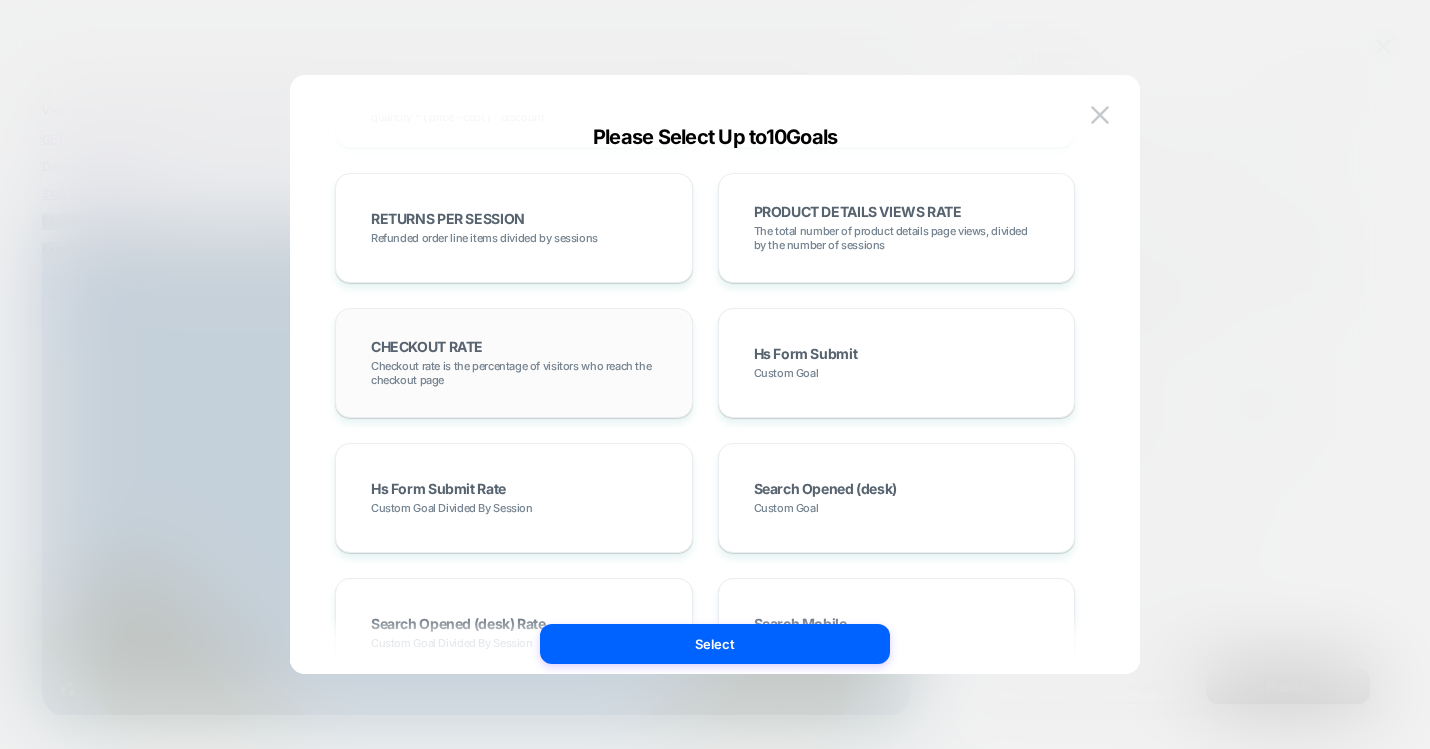 click on "Checkout rate is the percentage of visitors who reach the checkout page" at bounding box center [514, 373] 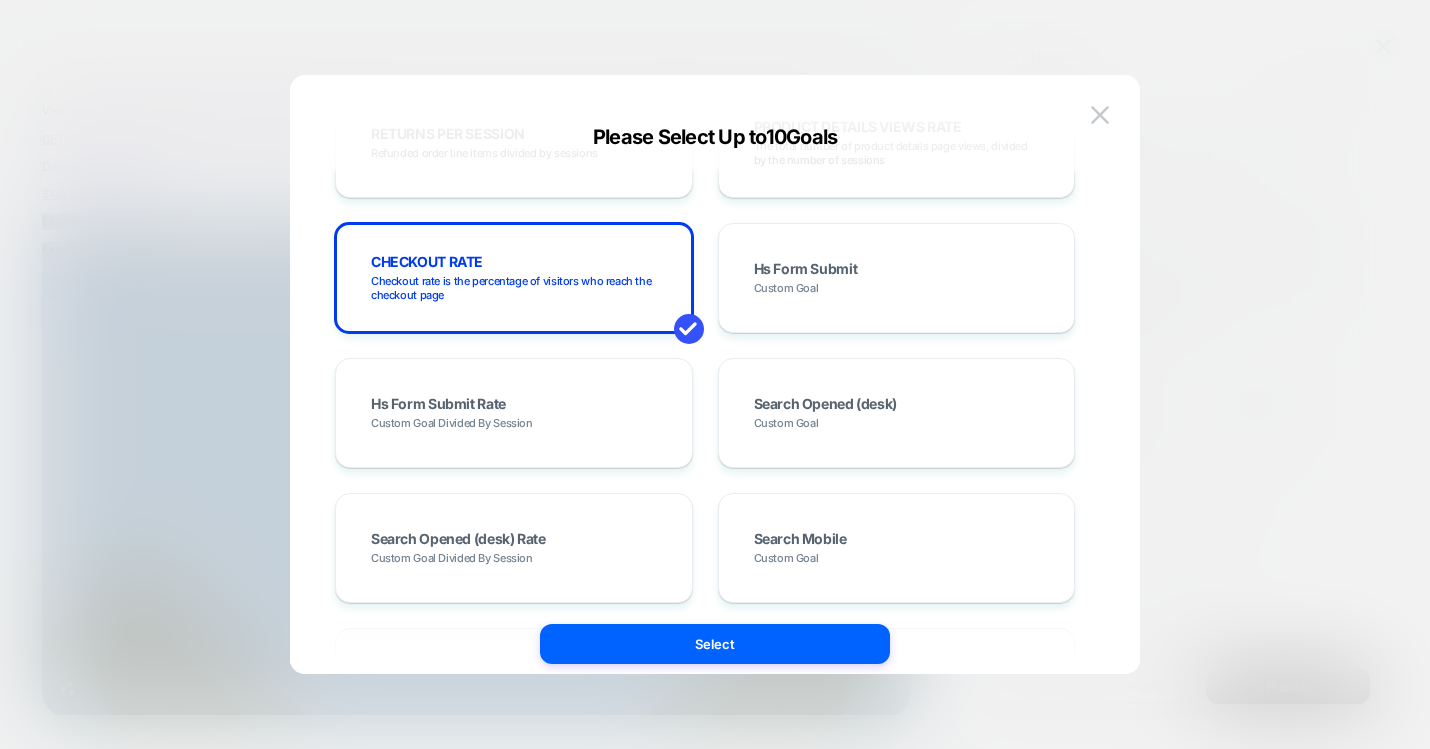 scroll, scrollTop: 780, scrollLeft: 0, axis: vertical 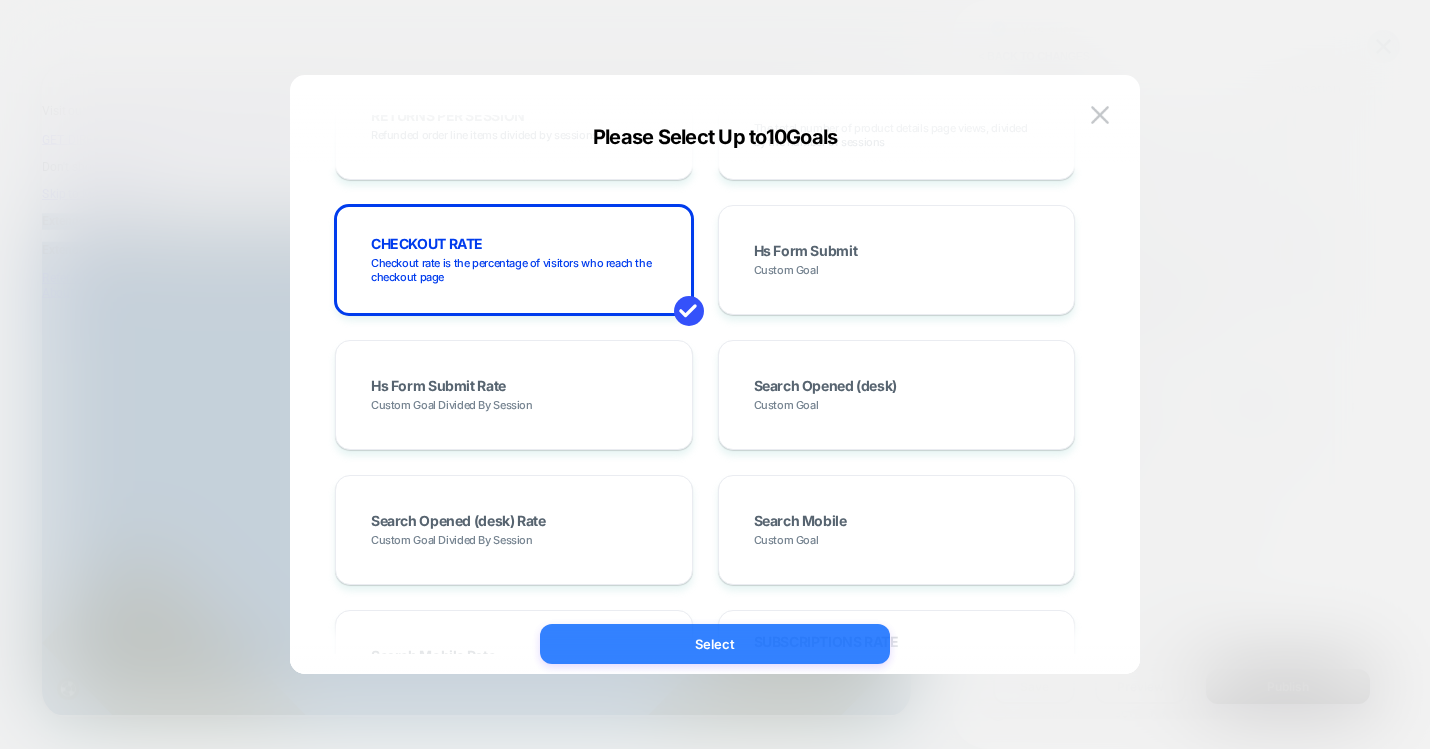 click on "Select" at bounding box center (715, 644) 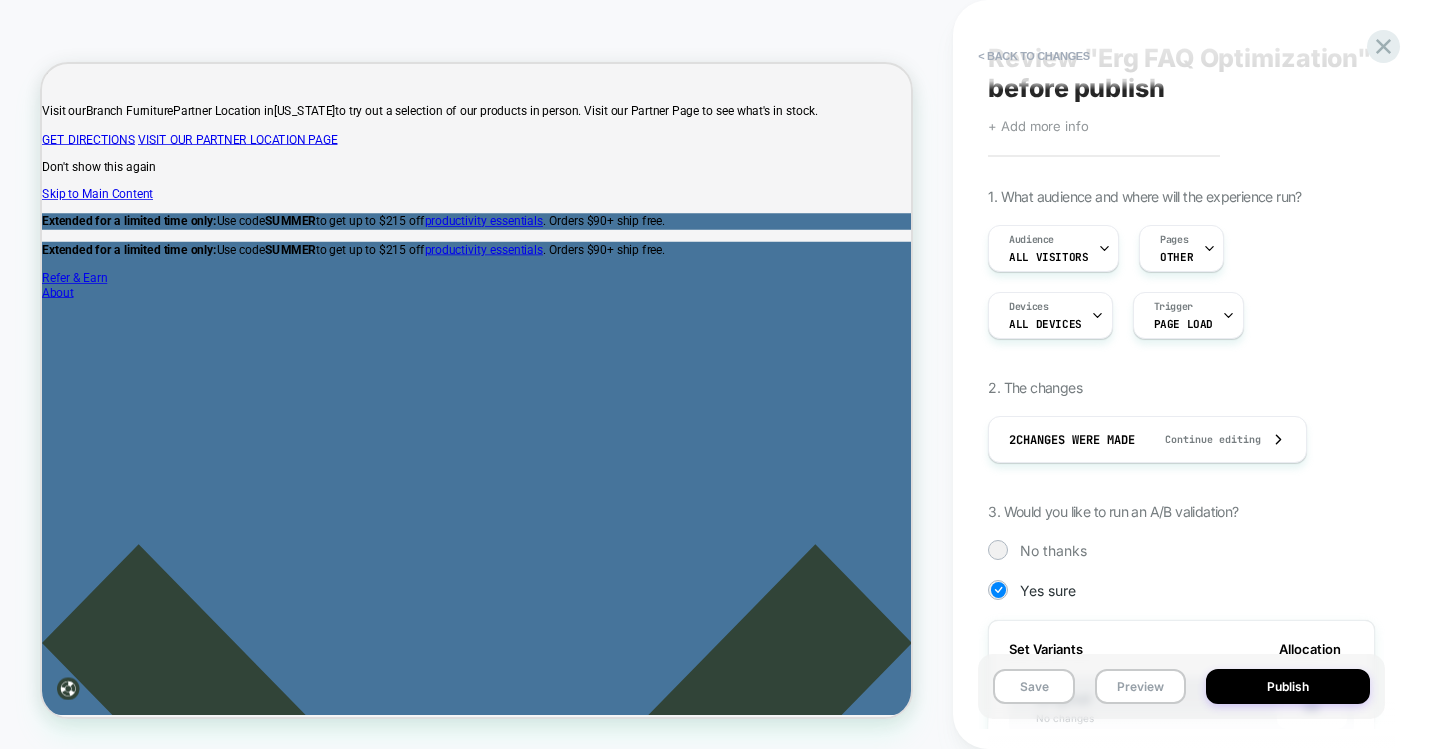 scroll, scrollTop: 0, scrollLeft: 0, axis: both 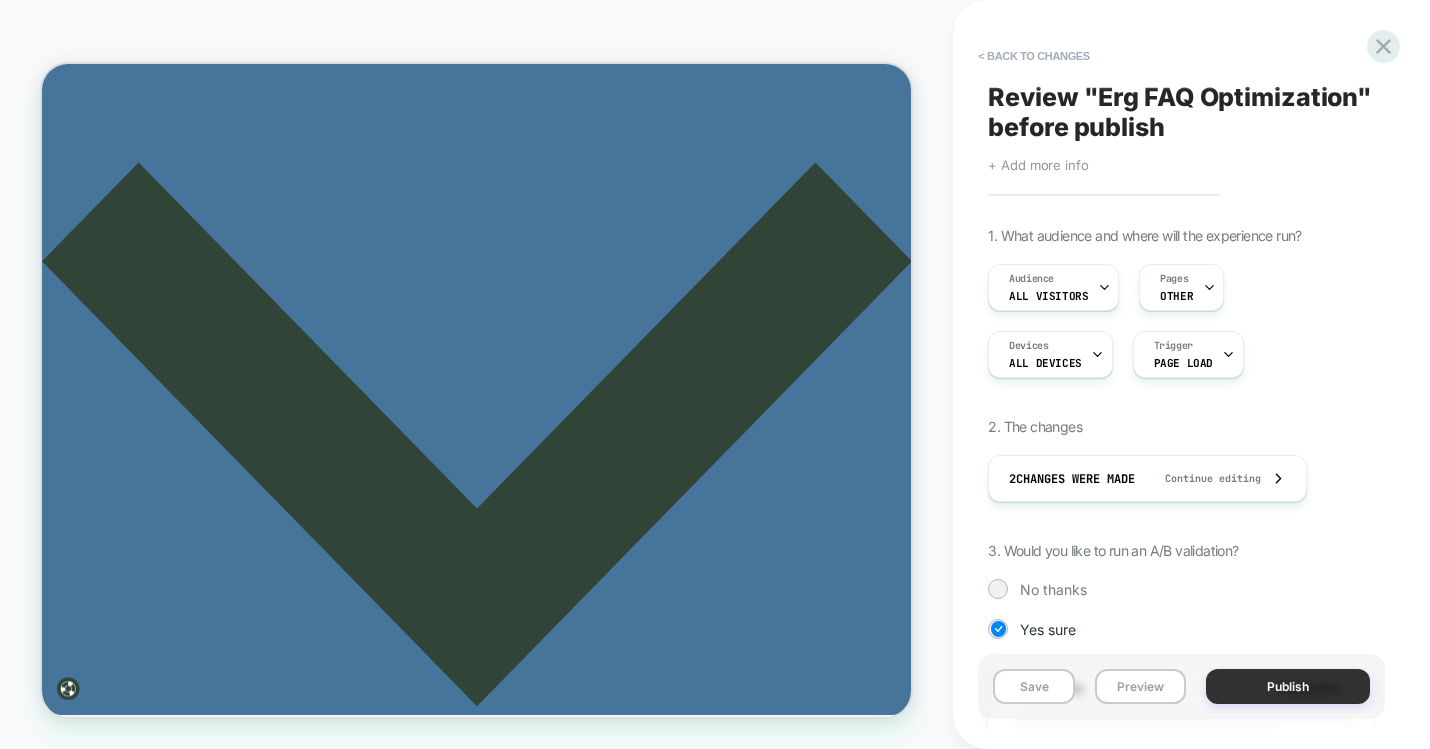 click on "Publish" at bounding box center [1288, 686] 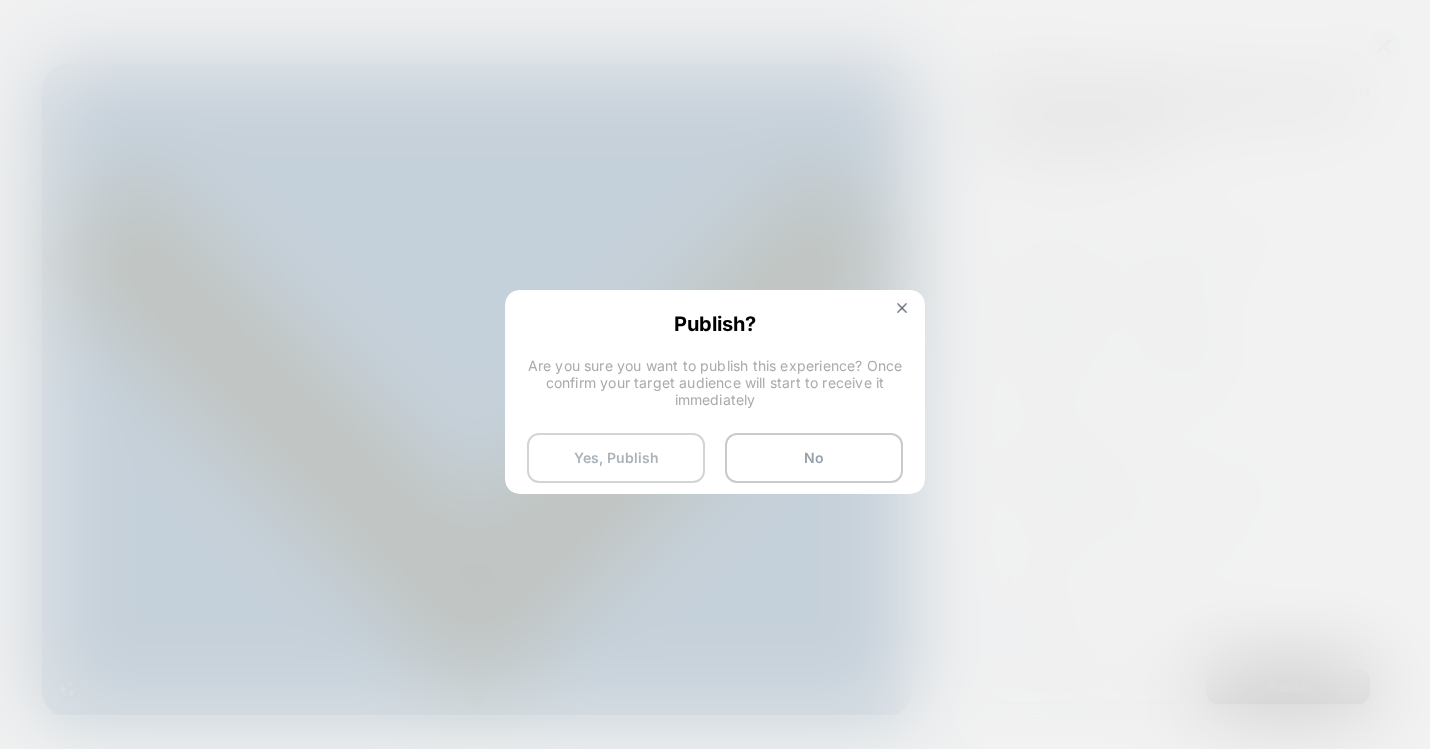 click on "Yes, Publish" at bounding box center (616, 458) 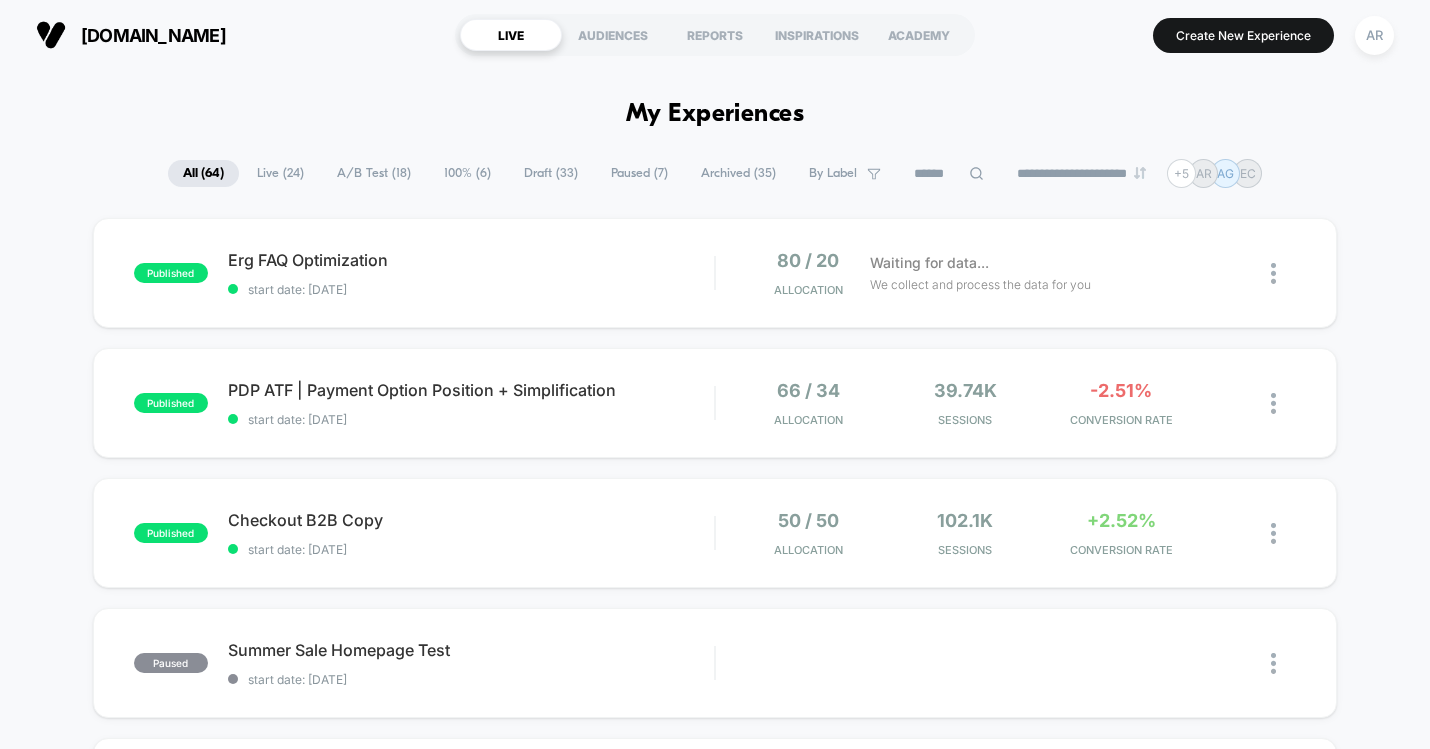 click on "Draft ( 33 )" at bounding box center (551, 173) 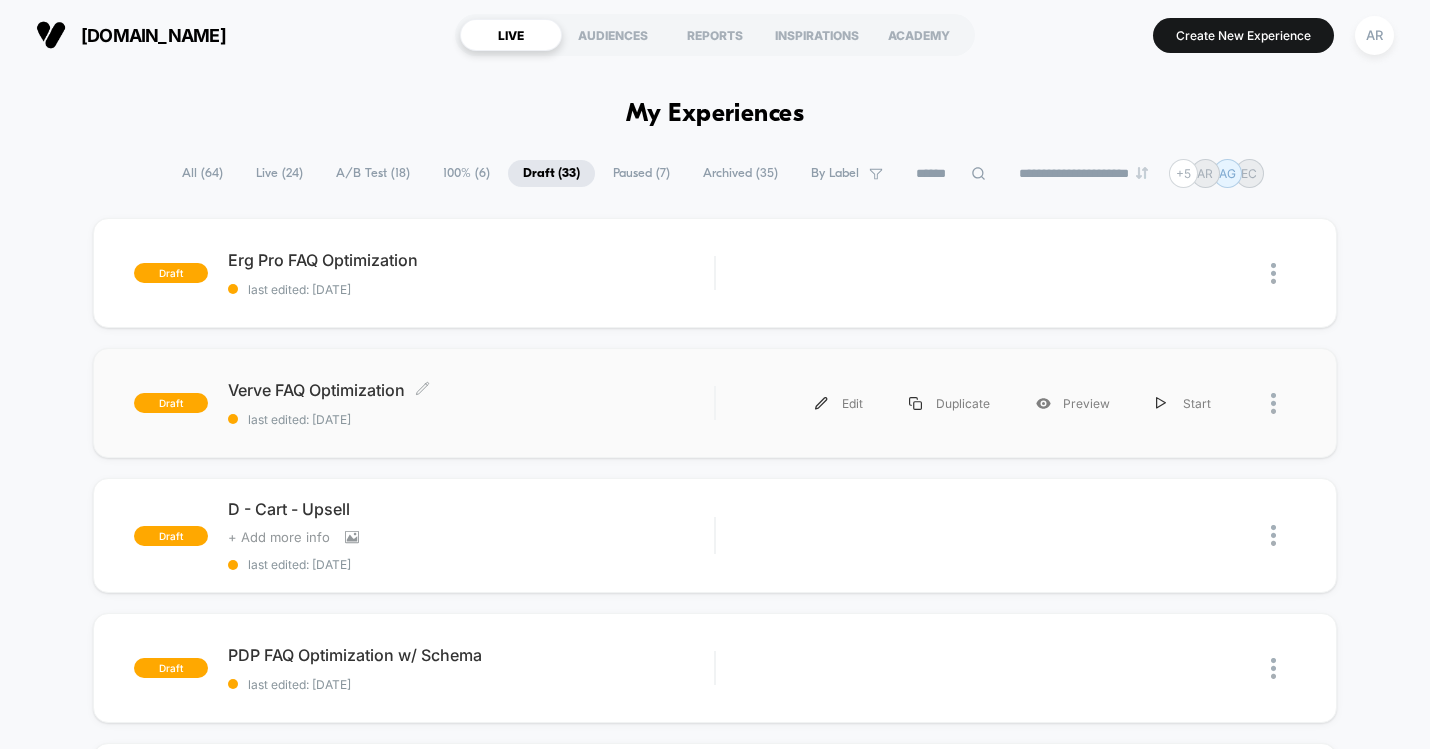 click on "last edited: [DATE]" at bounding box center (471, 419) 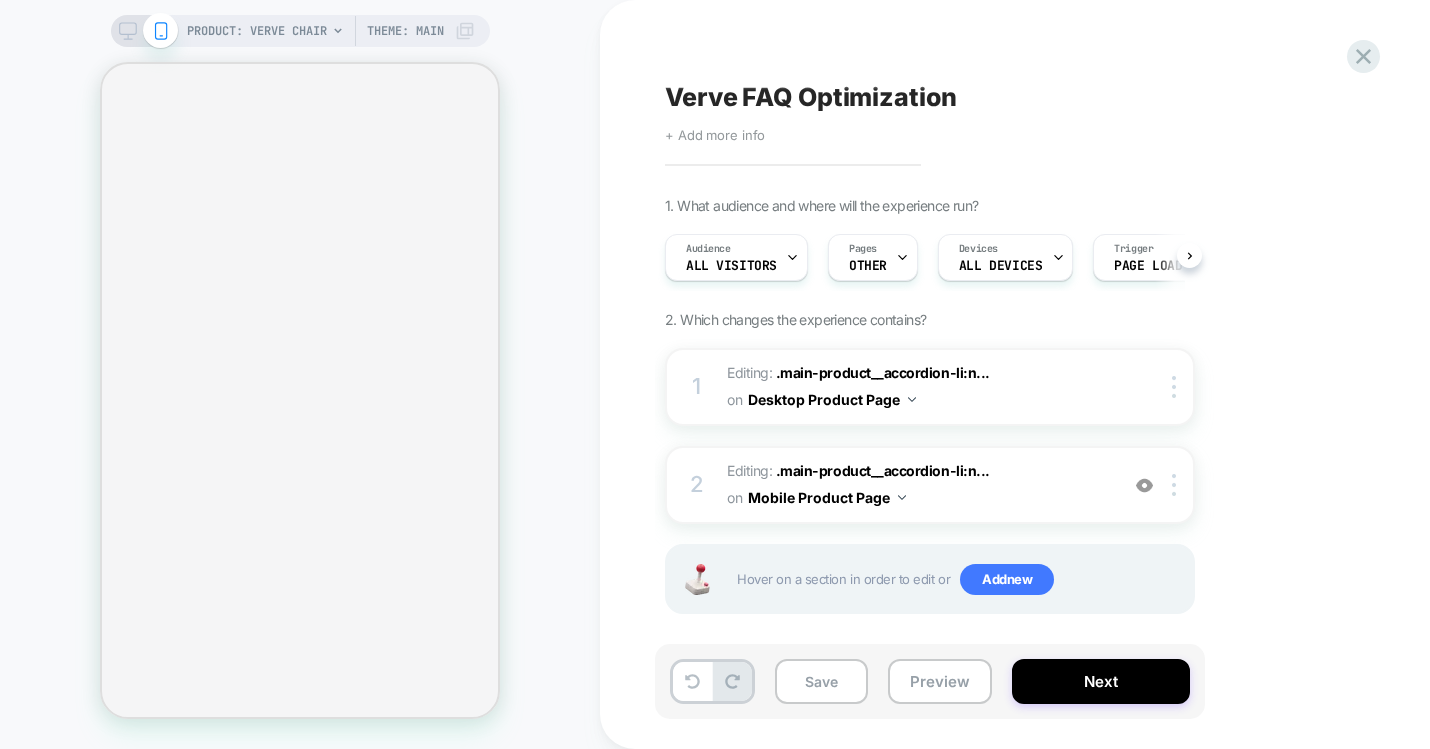 scroll, scrollTop: 0, scrollLeft: 1, axis: horizontal 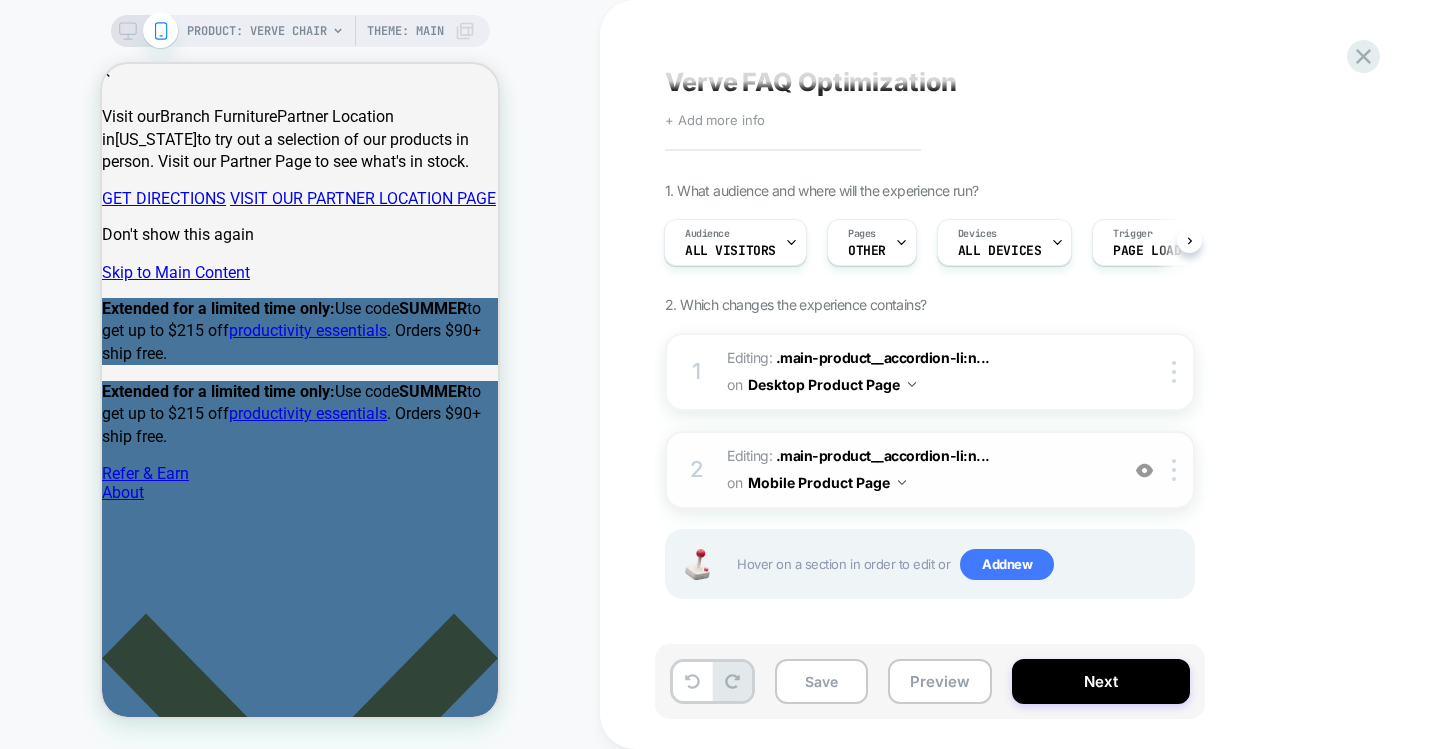 click on "Editing :   .main-product__accordion-li:n... .main-product__accordion-li:nth-child(3)   on Mobile Product Page" at bounding box center (917, 470) 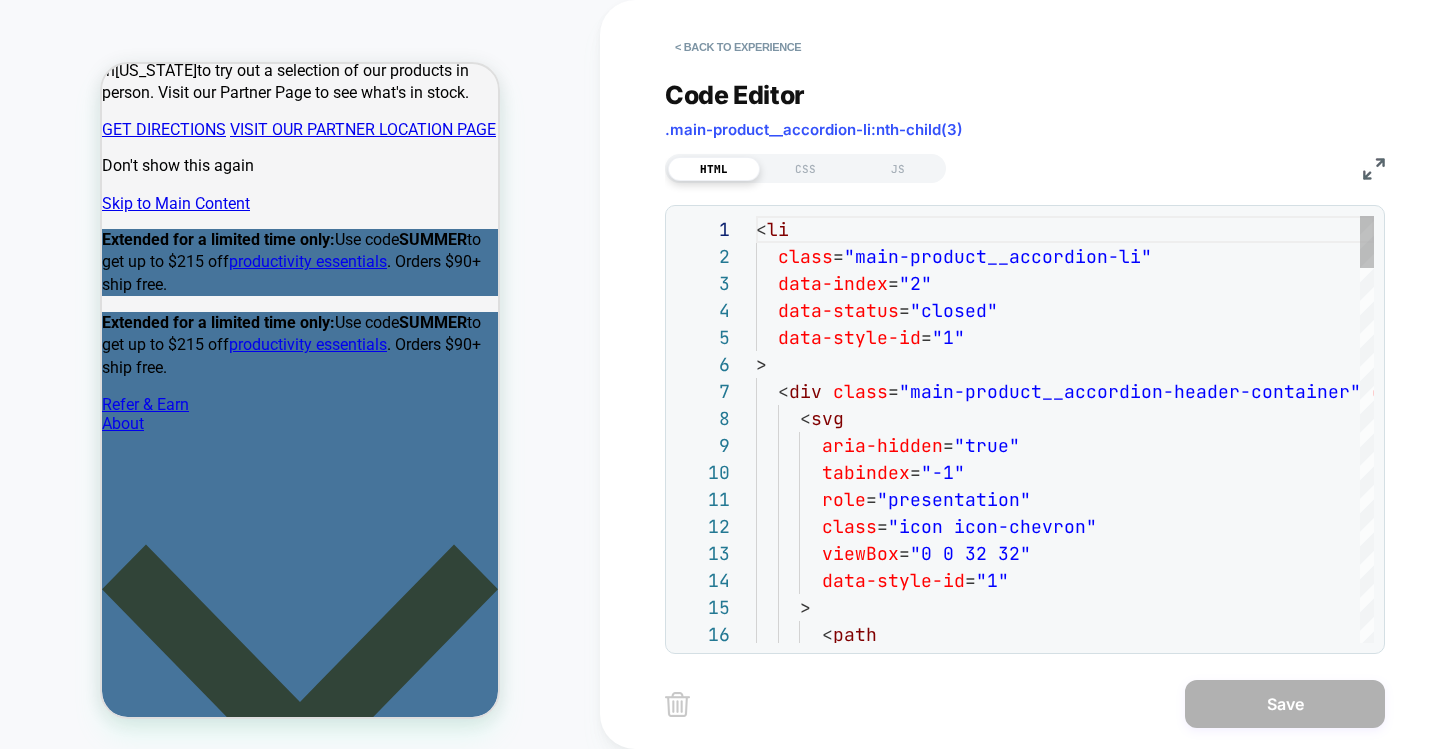scroll, scrollTop: 270, scrollLeft: 0, axis: vertical 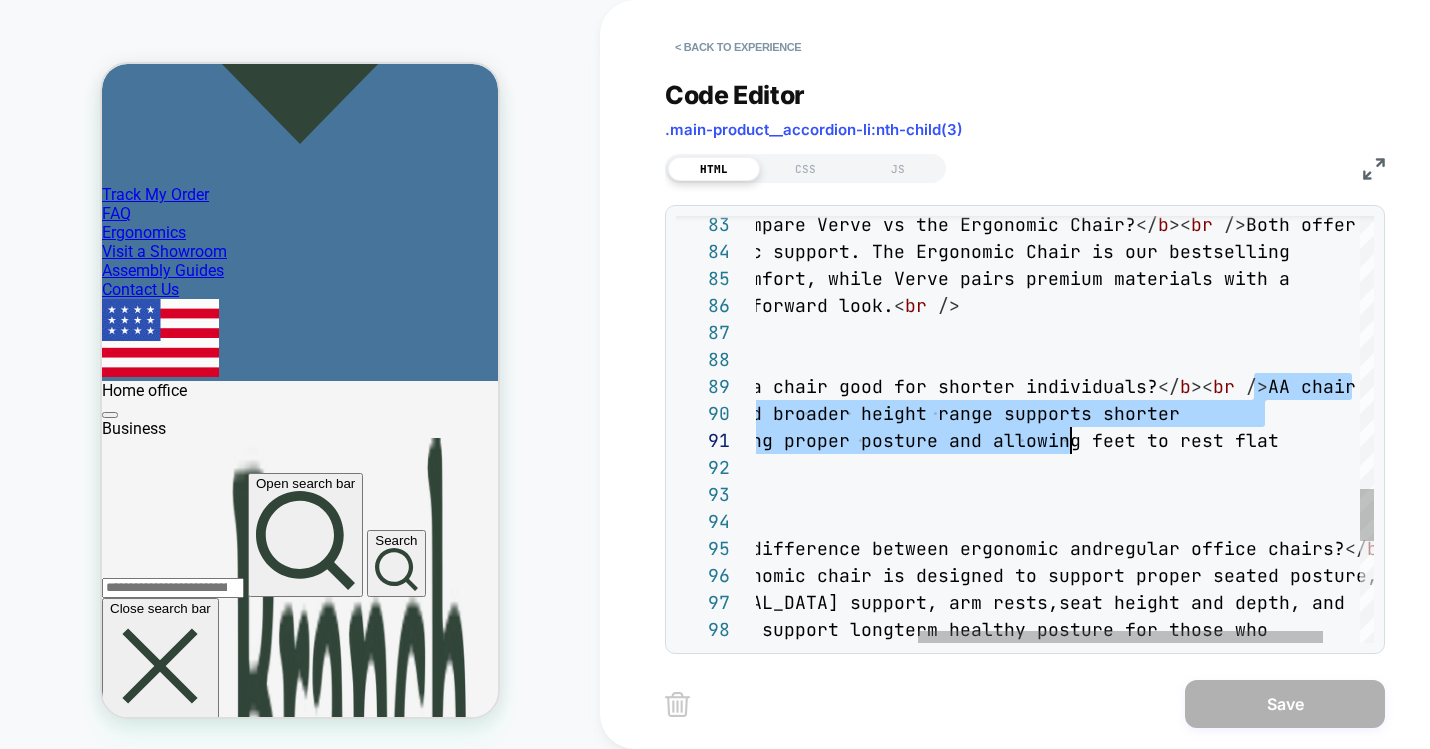 drag, startPoint x: 1255, startPoint y: 386, endPoint x: 1066, endPoint y: 443, distance: 197.4082 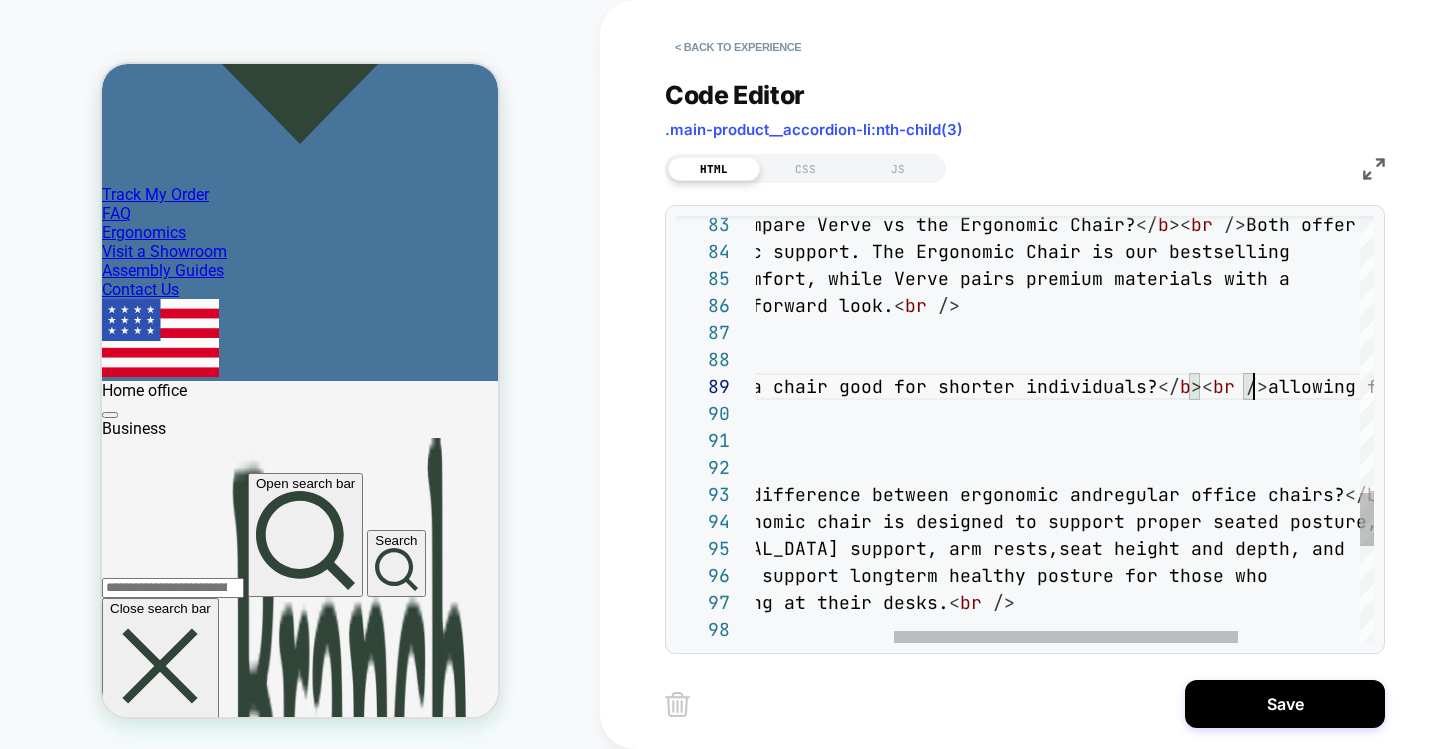 scroll, scrollTop: 216, scrollLeft: 745, axis: both 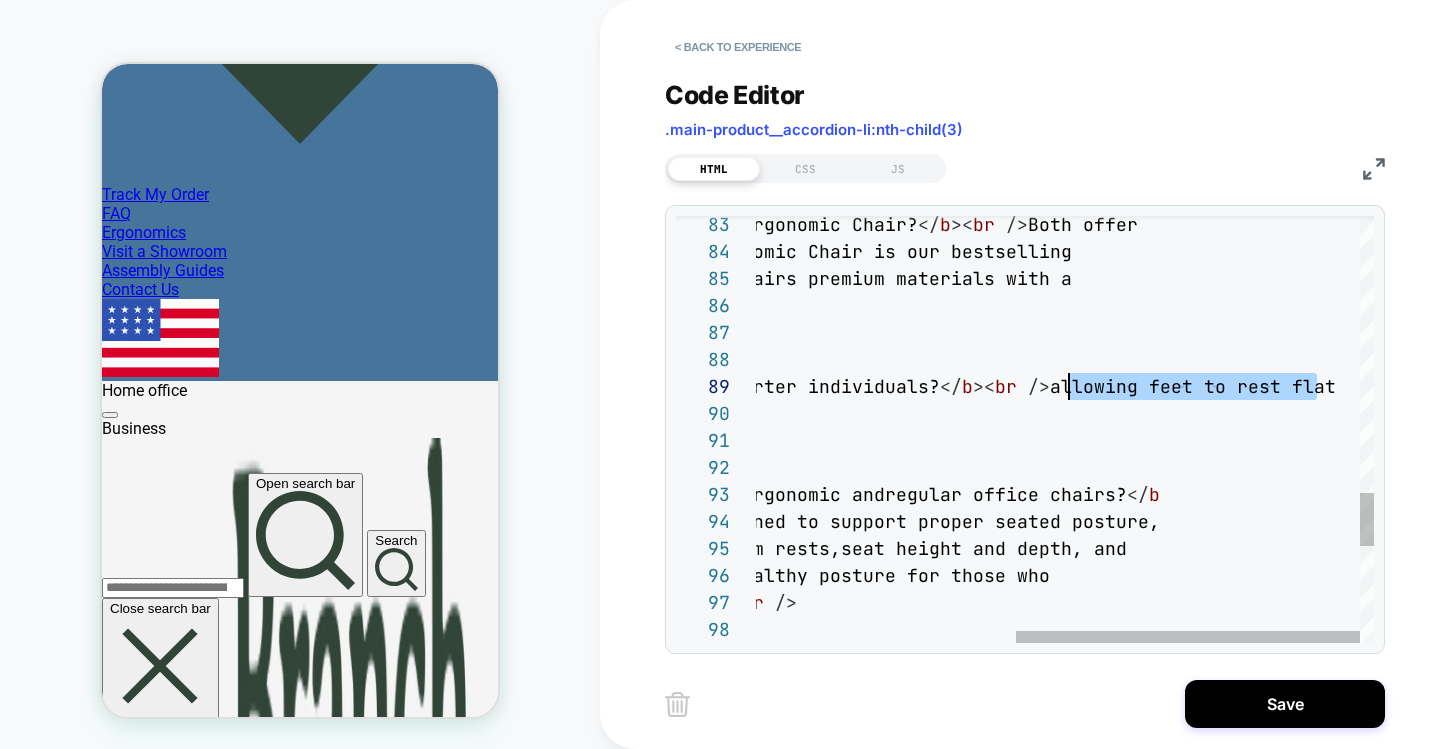drag, startPoint x: 1316, startPoint y: 383, endPoint x: 1046, endPoint y: 383, distance: 270 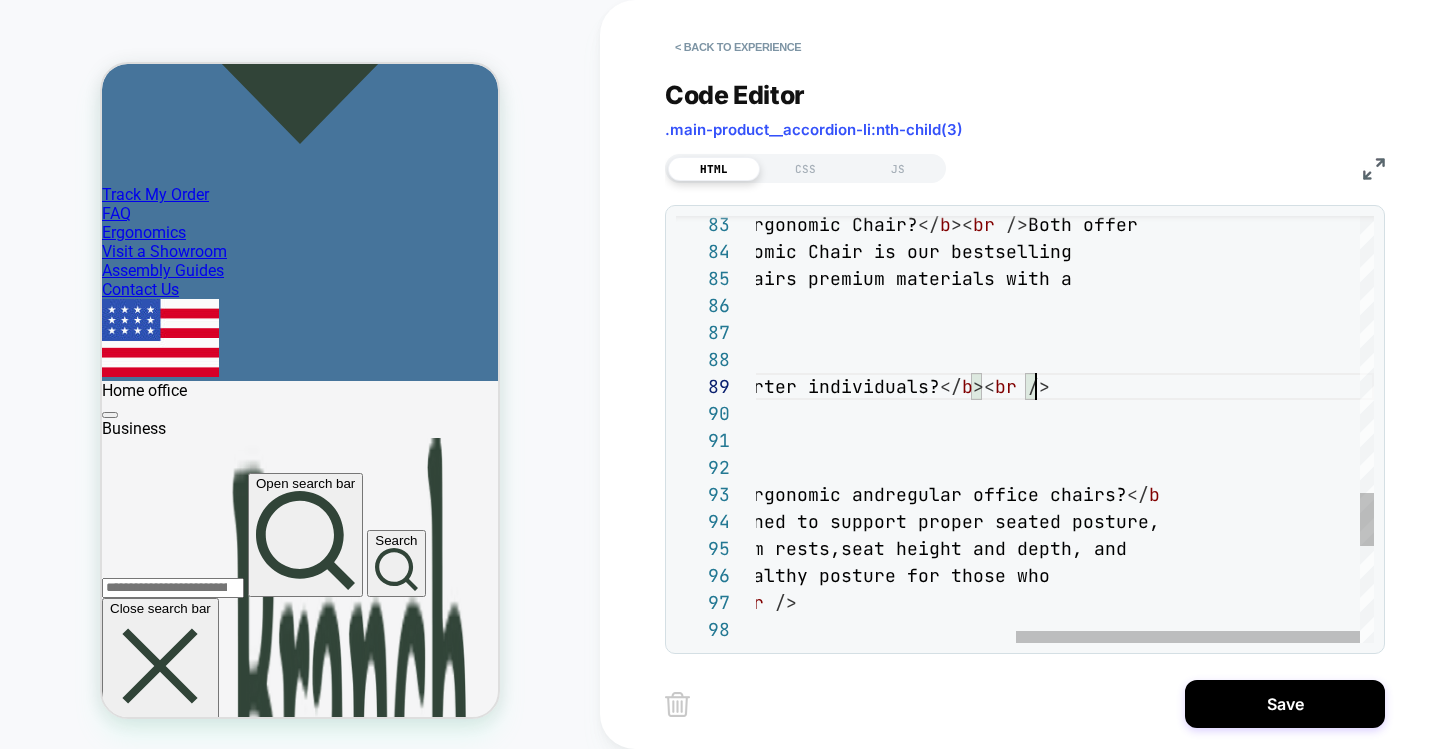 scroll, scrollTop: 216, scrollLeft: 745, axis: both 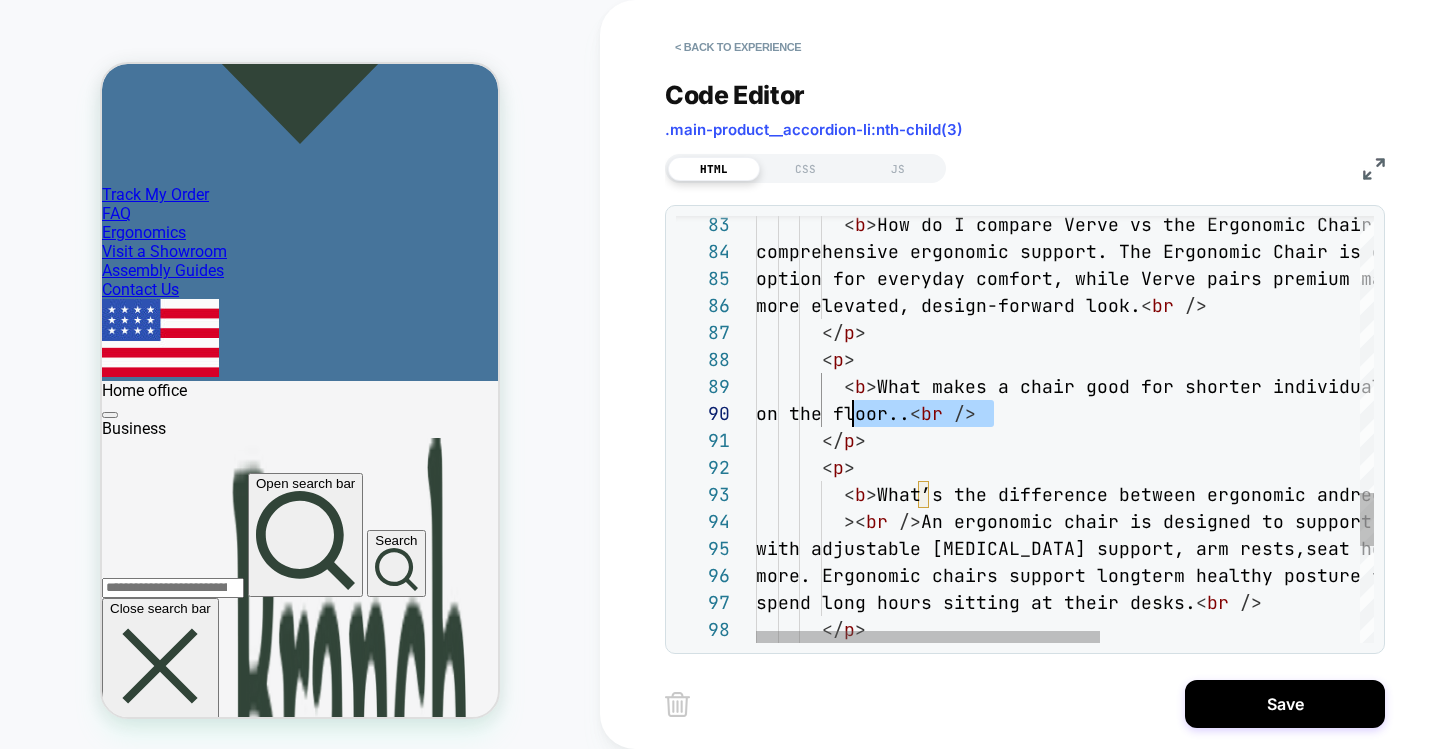 drag, startPoint x: 990, startPoint y: 415, endPoint x: 854, endPoint y: 412, distance: 136.03308 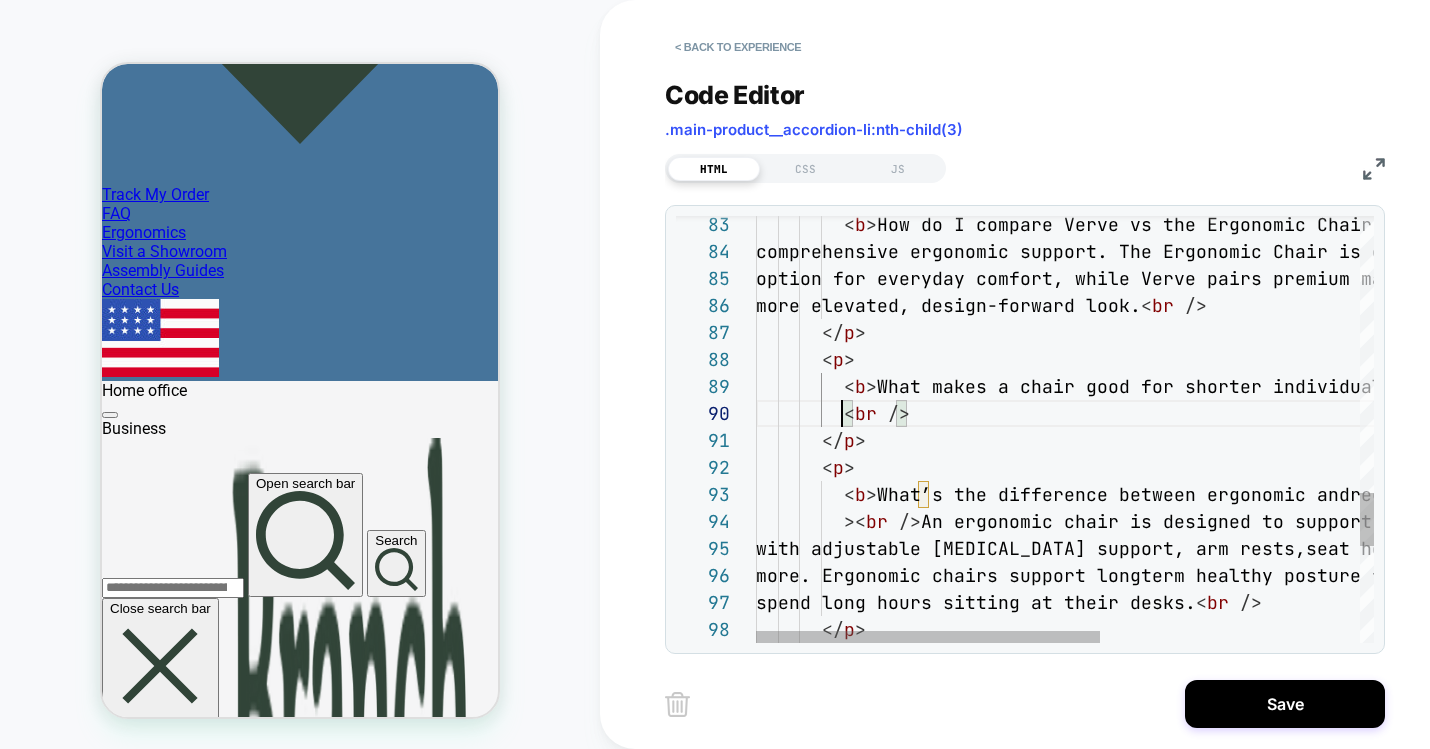 scroll, scrollTop: 243, scrollLeft: 65, axis: both 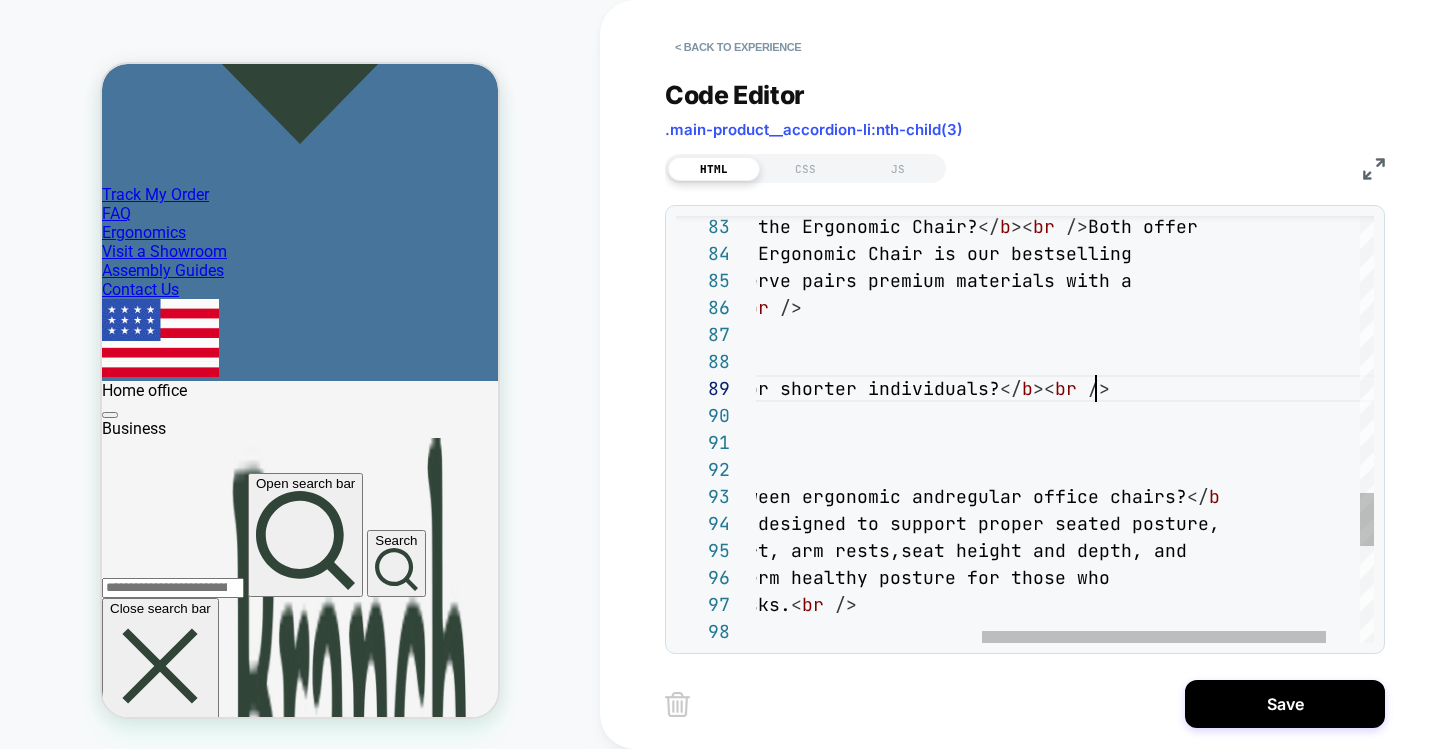 click on "< b > How do I compare Verve vs the Ergonomic Chair? </ b >< br   /> Both offer         comprehensive ergonomic support. The Ergon omic Chair is our bestselling         option for everyday comfort, while Verve p airs premium materials with a         more elevated, design-forward look. < br   />        </ p >        < p >          < b > What makes a chair good for shorter individuals? </ b >< br   />        < br   />        </ p >        < p >          < b > What’s the difference between ergonomic and  regular office chairs? </ b          >< br   /> An ergonomic chair is designed to support proper s eated posture,         with adjustable lumbar support, arm rests,  seat height and depth, and         more. Ergonomic chairs support longterm he althy posture for those who < br   />        </ p >" at bounding box center [892, -289] 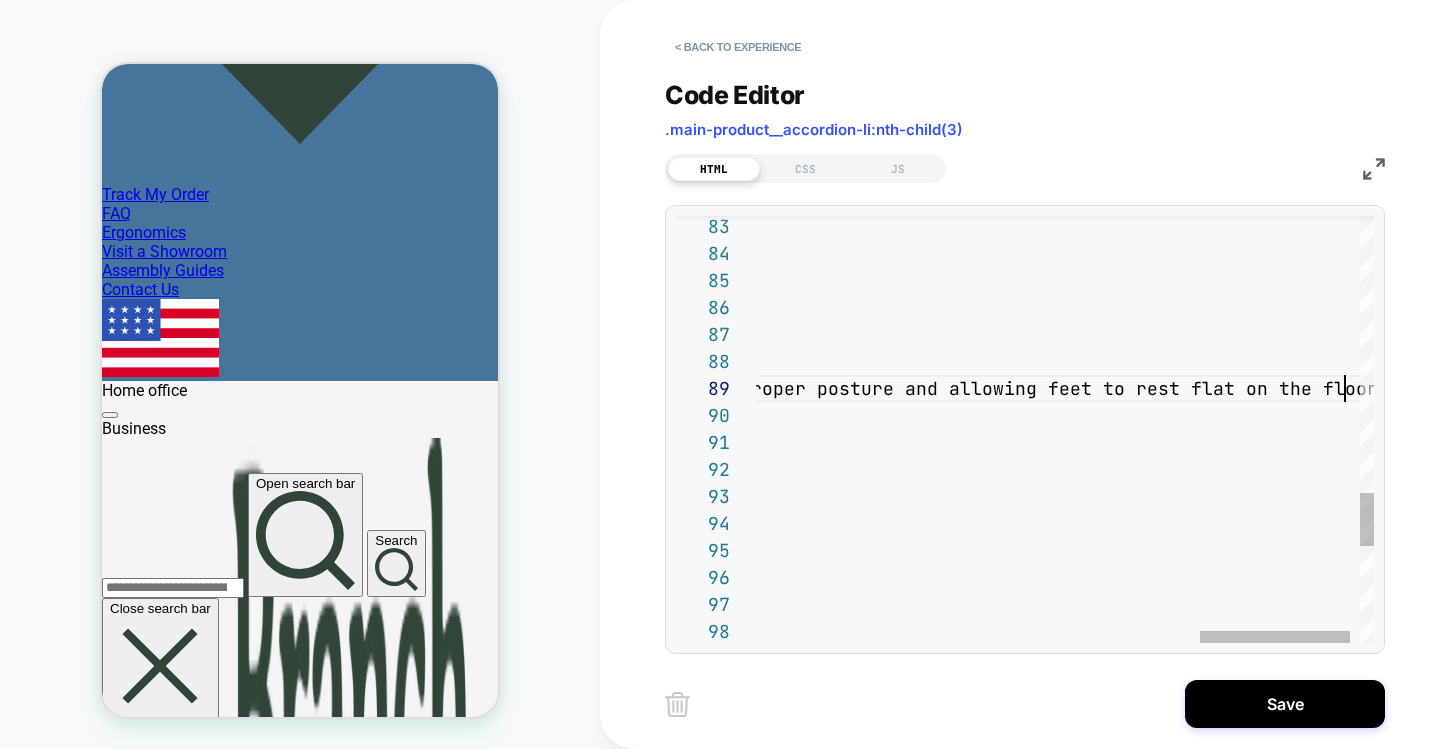 scroll, scrollTop: 162, scrollLeft: 2407, axis: both 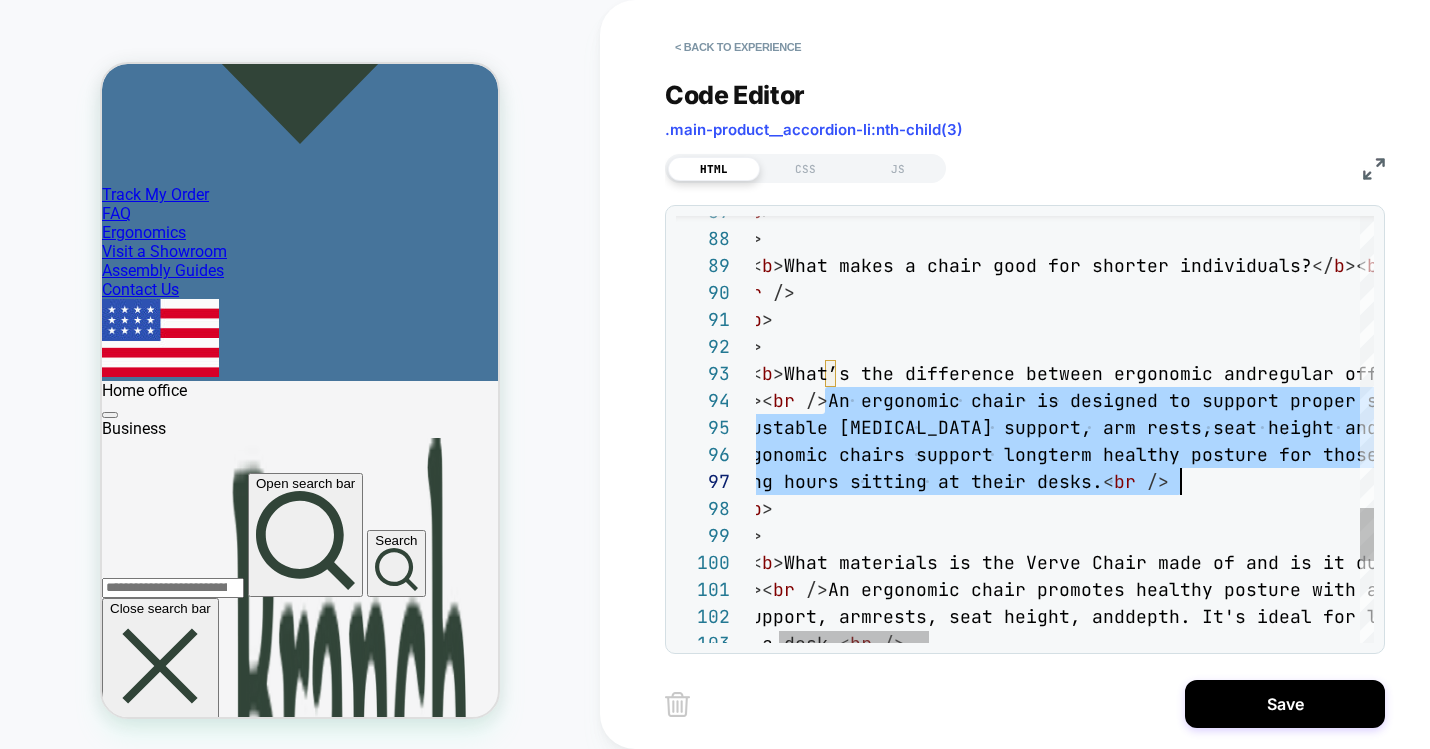drag, startPoint x: 827, startPoint y: 399, endPoint x: 1178, endPoint y: 478, distance: 359.7805 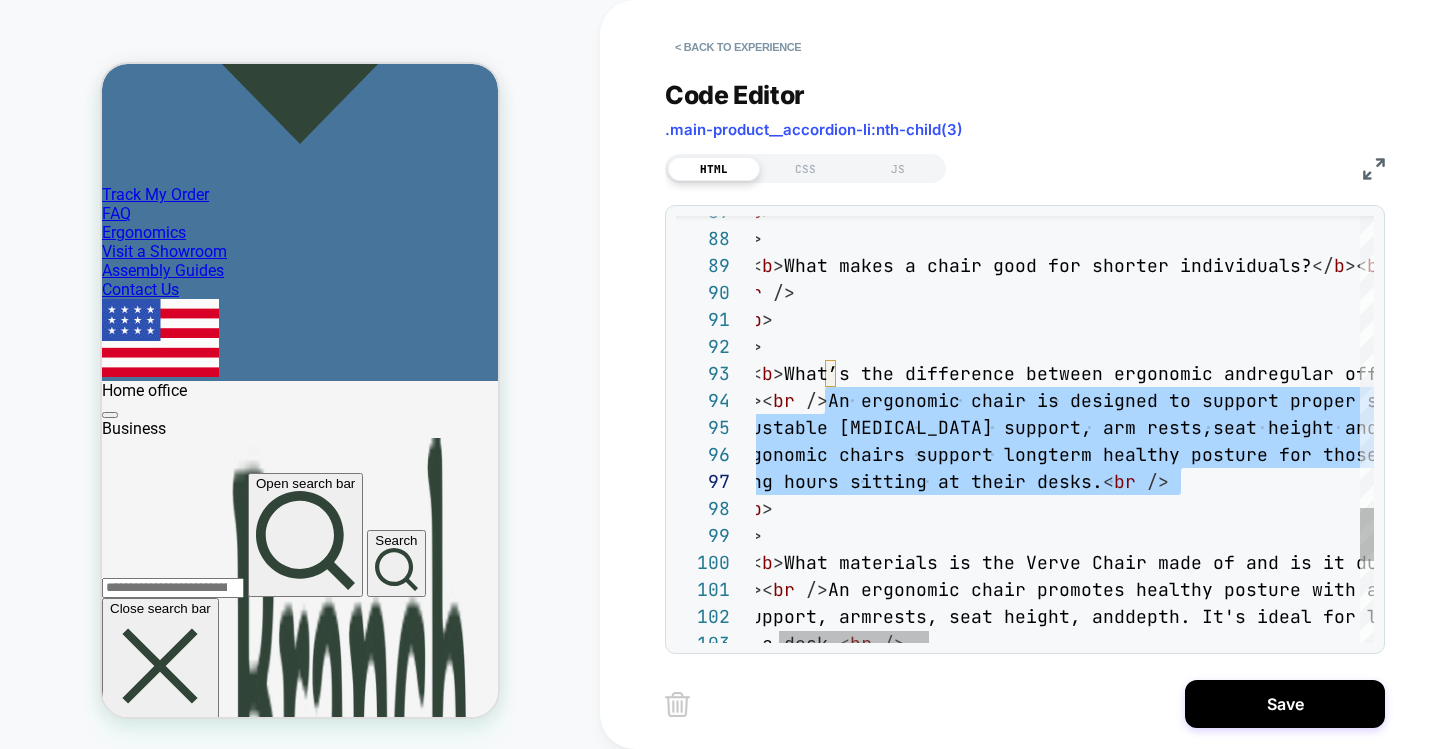 type on "**********" 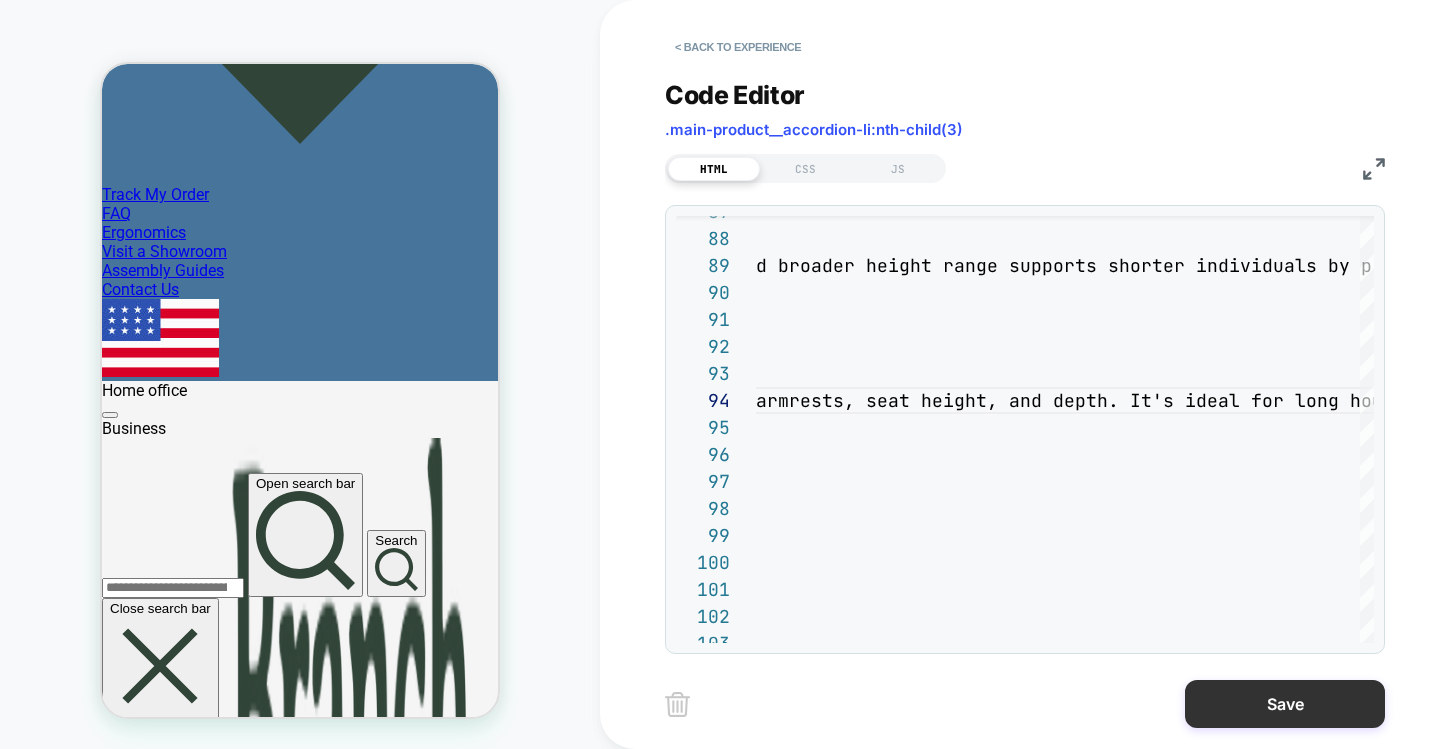 click on "Save" at bounding box center (1285, 704) 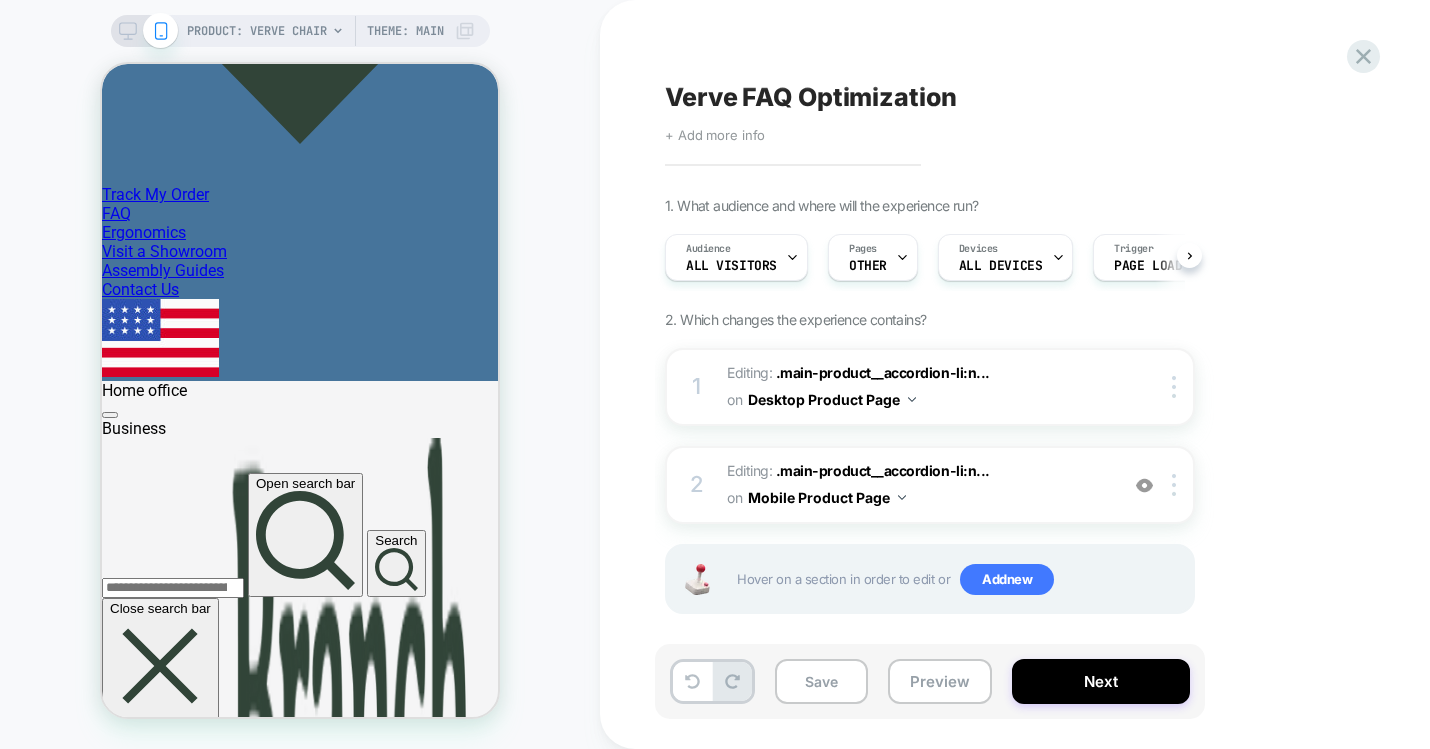scroll, scrollTop: 0, scrollLeft: 1, axis: horizontal 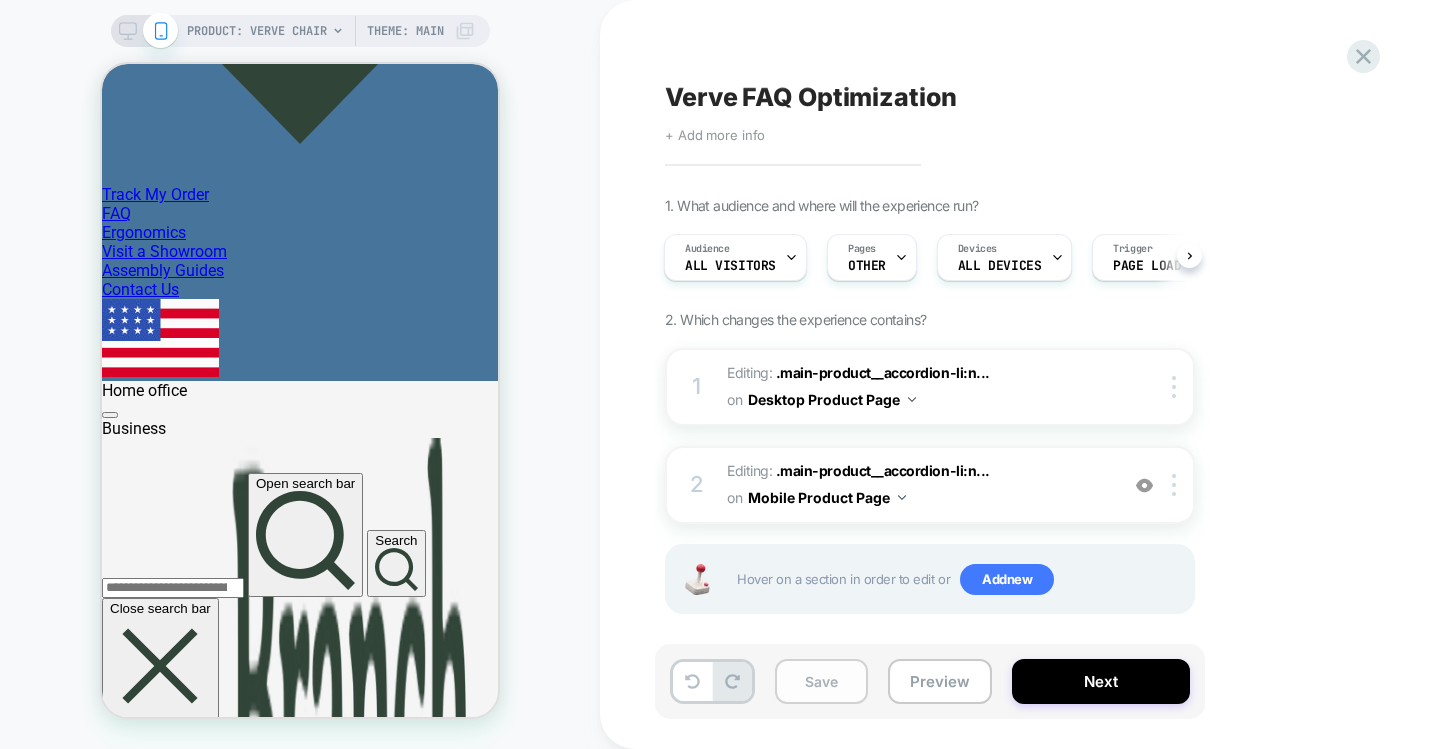 click on "Save" at bounding box center (821, 681) 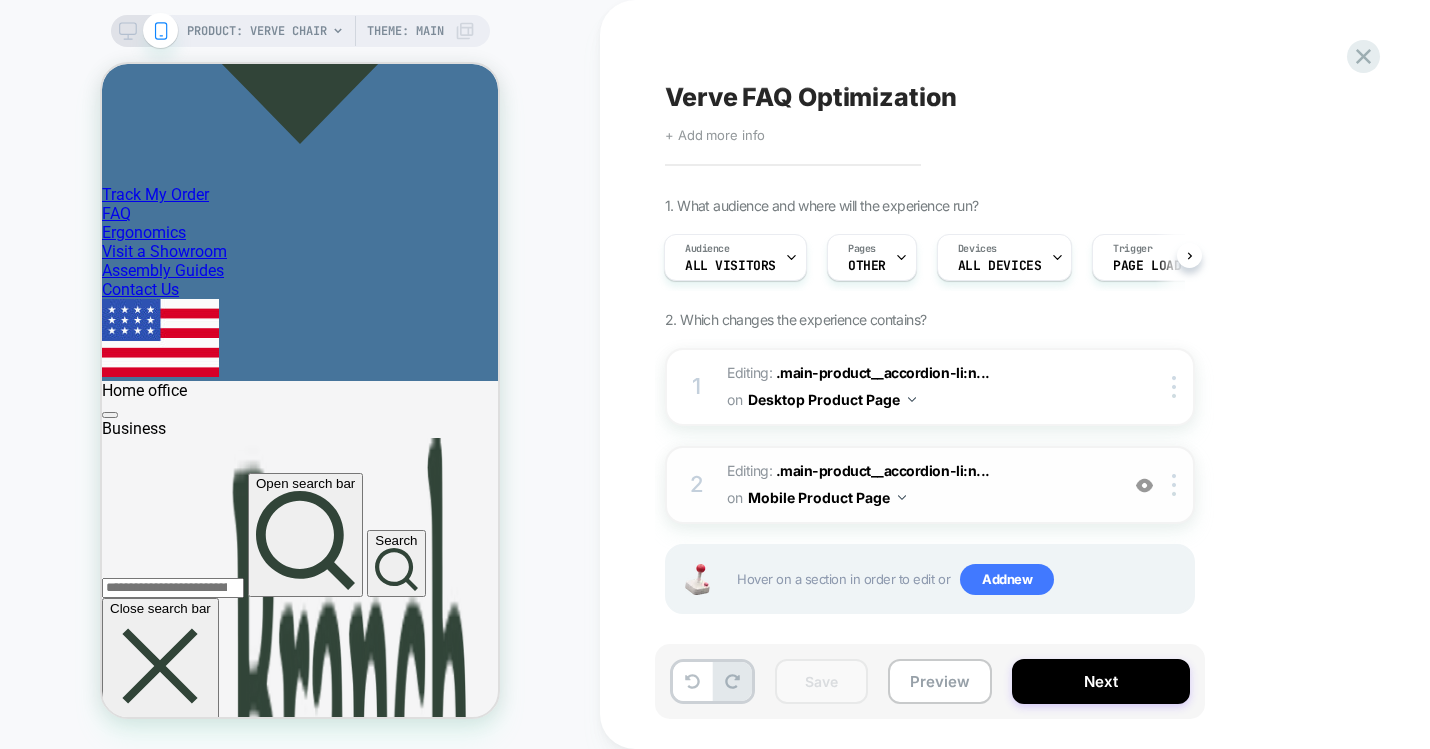 click on "Editing :   .main-product__accordion-li:n... .main-product__accordion-li:nth-child(3)   on Mobile Product Page" at bounding box center [917, 485] 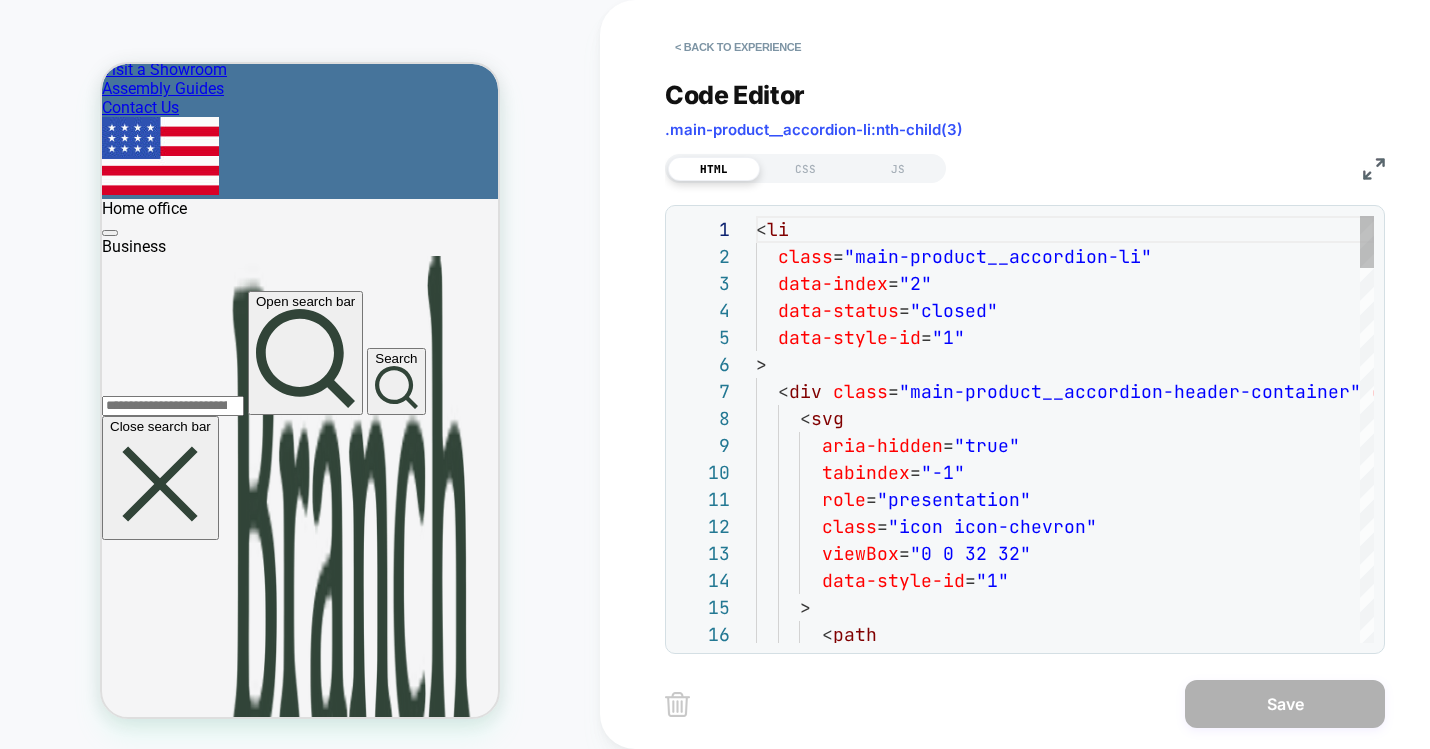 scroll, scrollTop: 270, scrollLeft: 0, axis: vertical 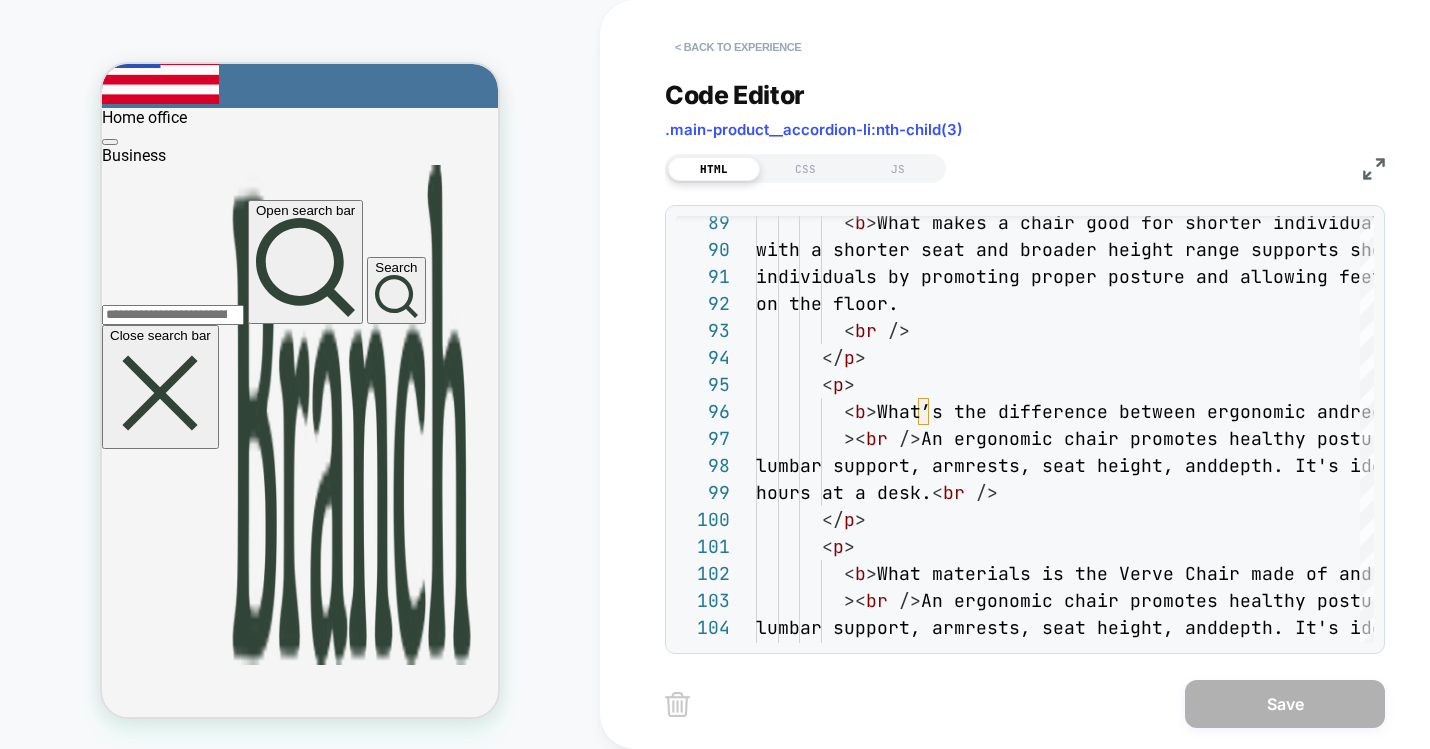 click on "< Back to experience" at bounding box center (738, 47) 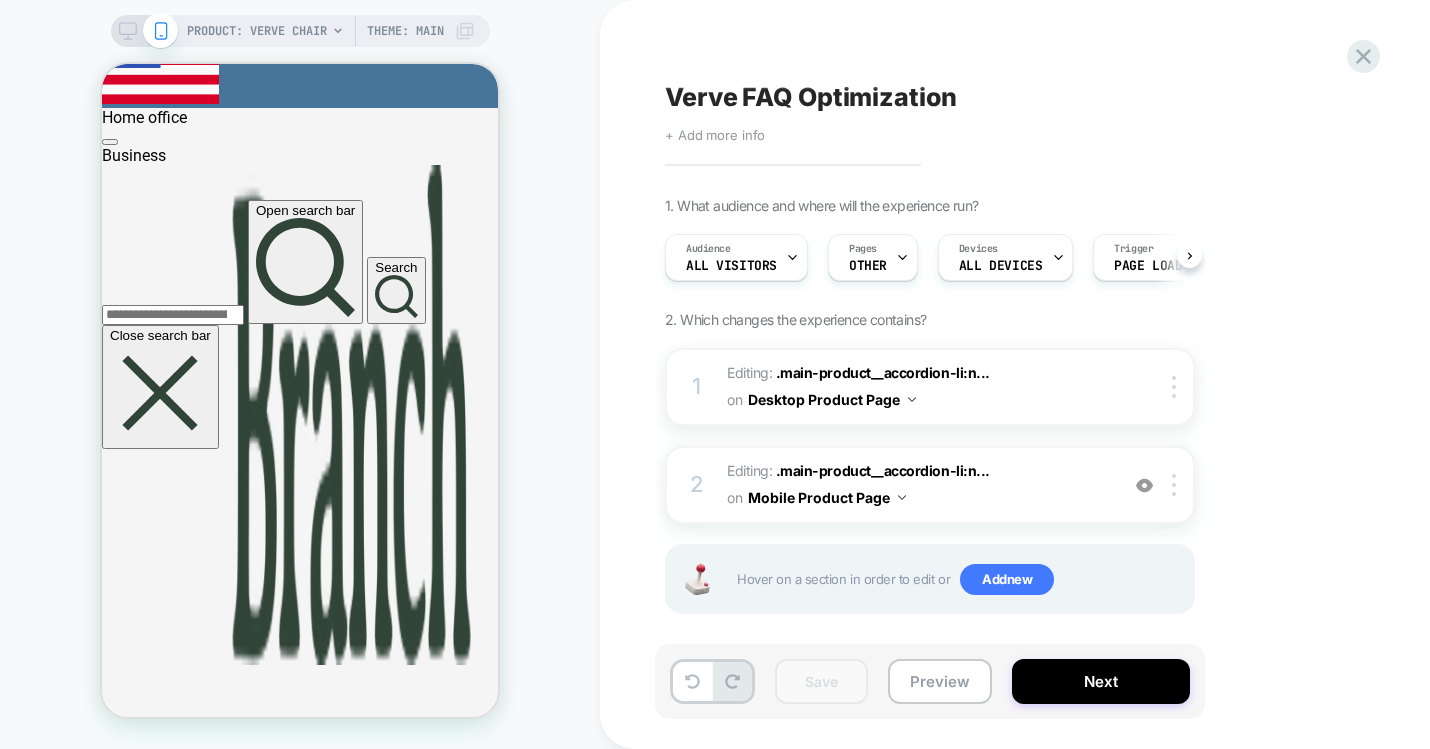 scroll, scrollTop: 0, scrollLeft: 1, axis: horizontal 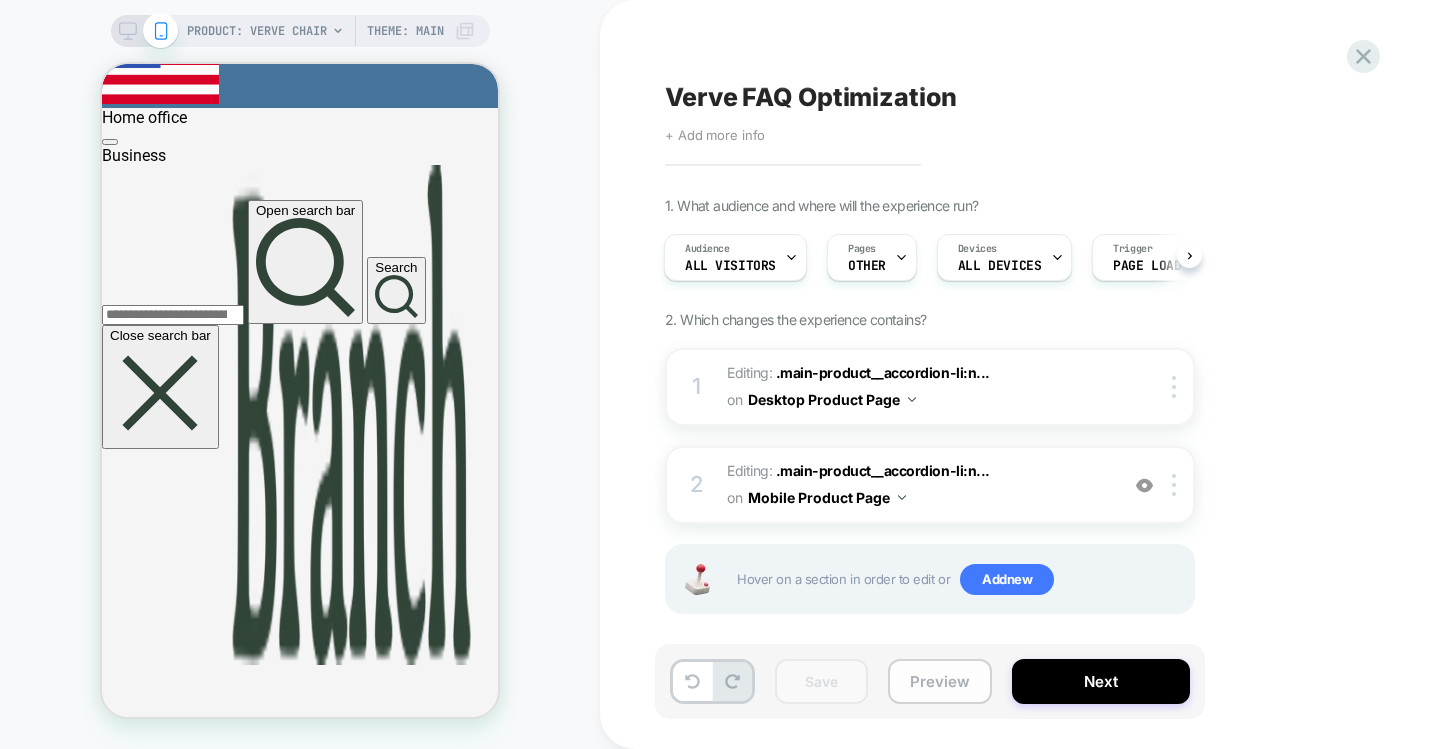 click on "Preview" at bounding box center (940, 681) 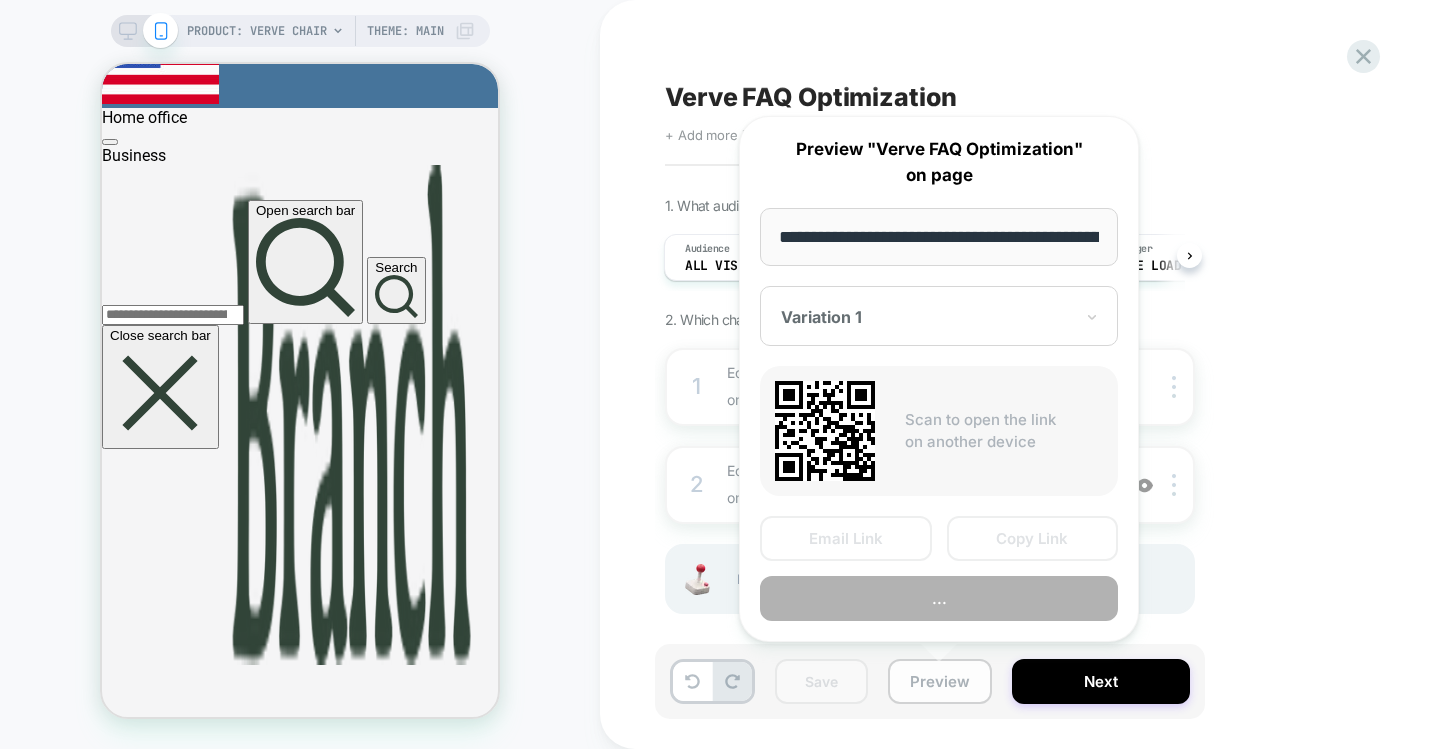 scroll, scrollTop: 0, scrollLeft: 271, axis: horizontal 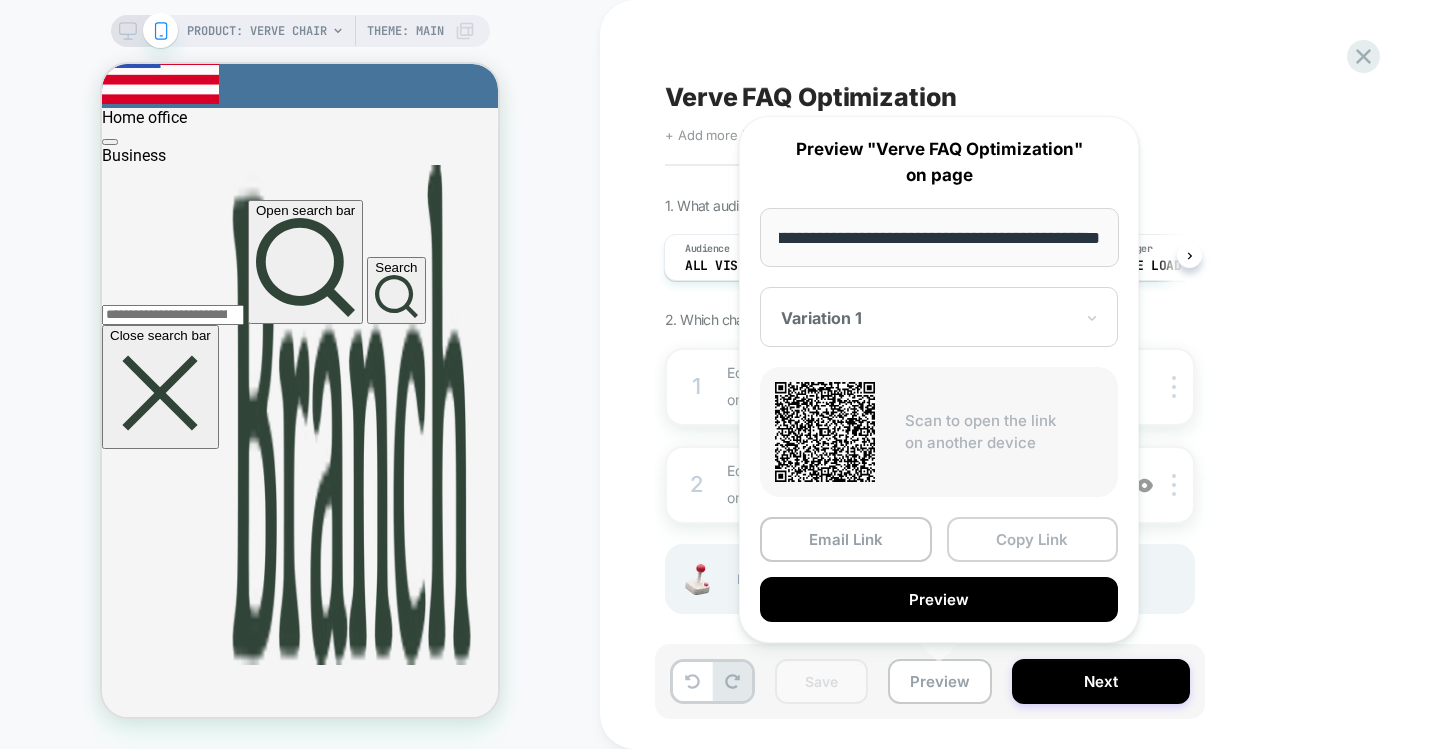 click on "Copy Link" at bounding box center [1033, 539] 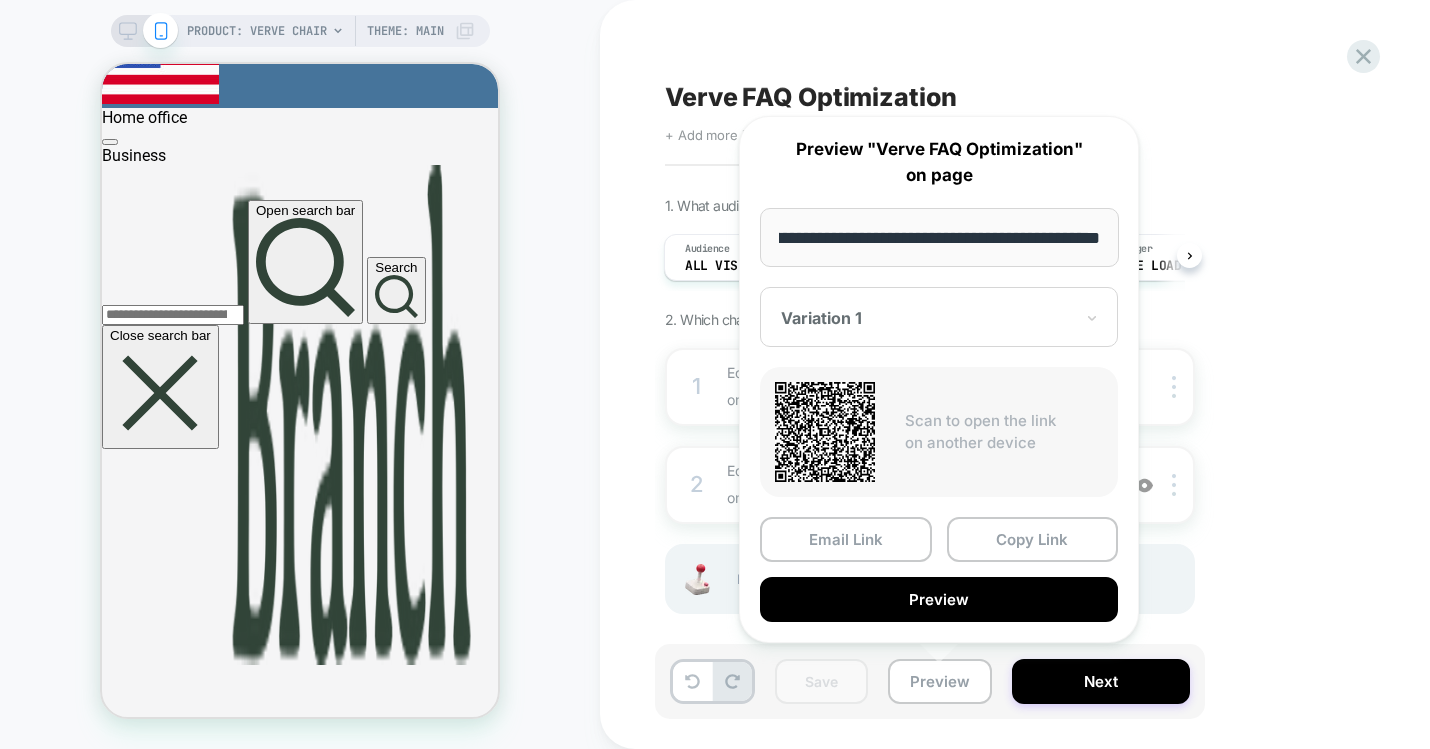 scroll, scrollTop: 0, scrollLeft: 0, axis: both 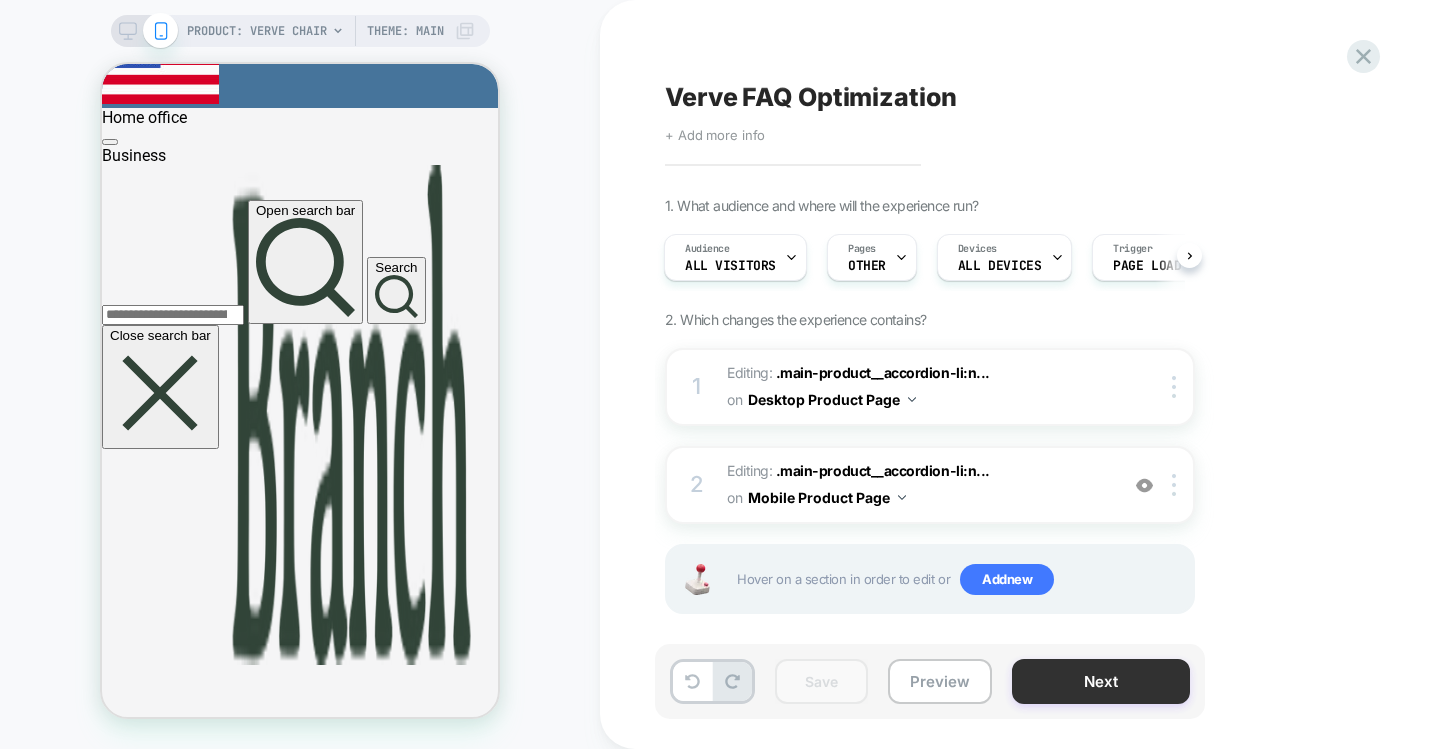 click on "Next" at bounding box center [1101, 681] 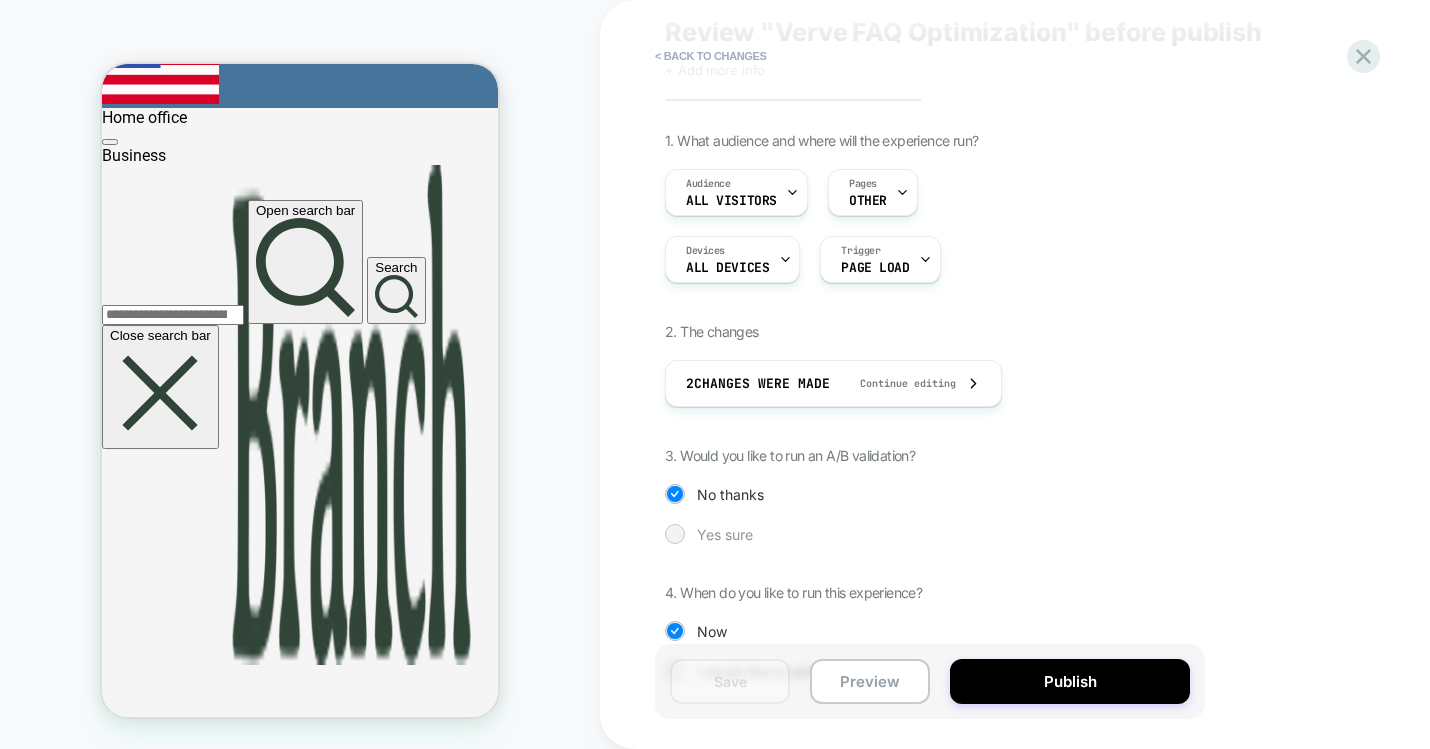 click at bounding box center [674, 533] 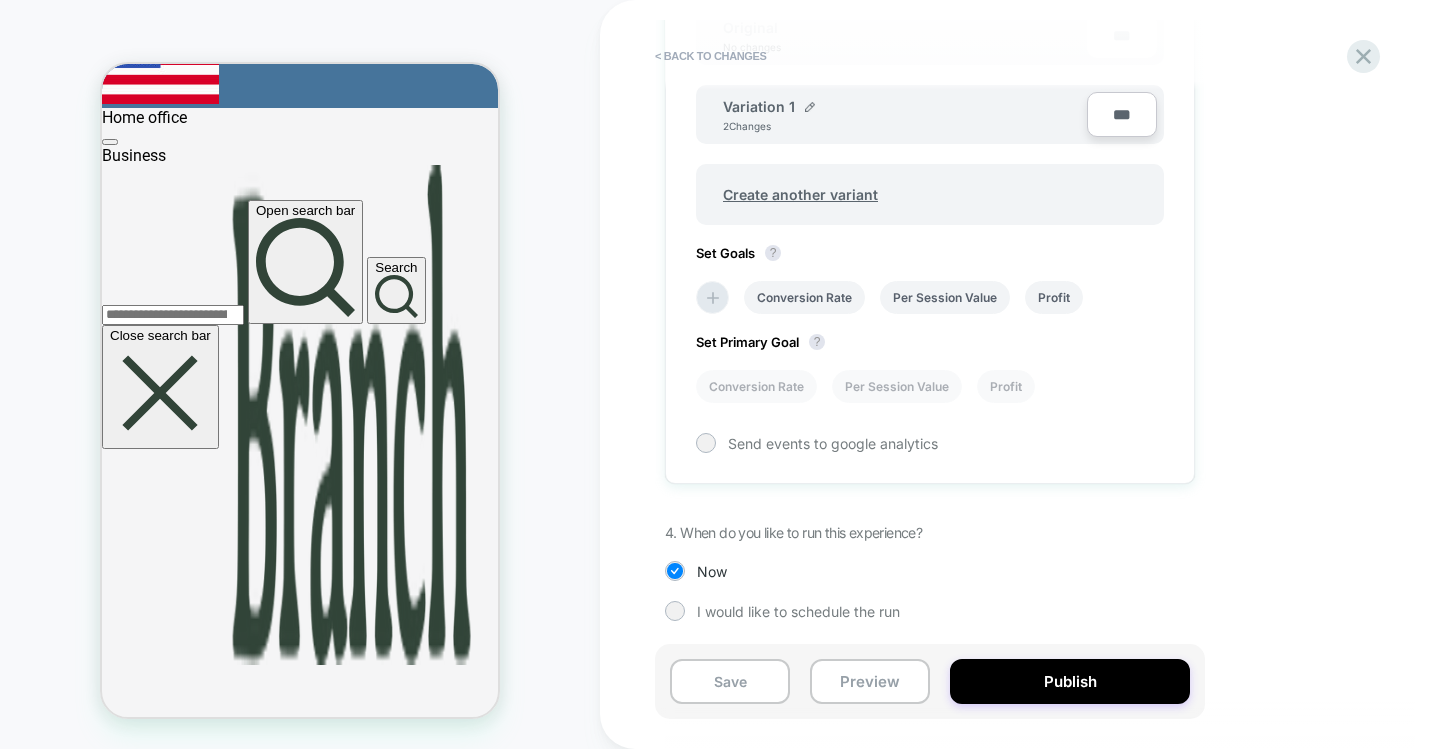 scroll, scrollTop: 692, scrollLeft: 0, axis: vertical 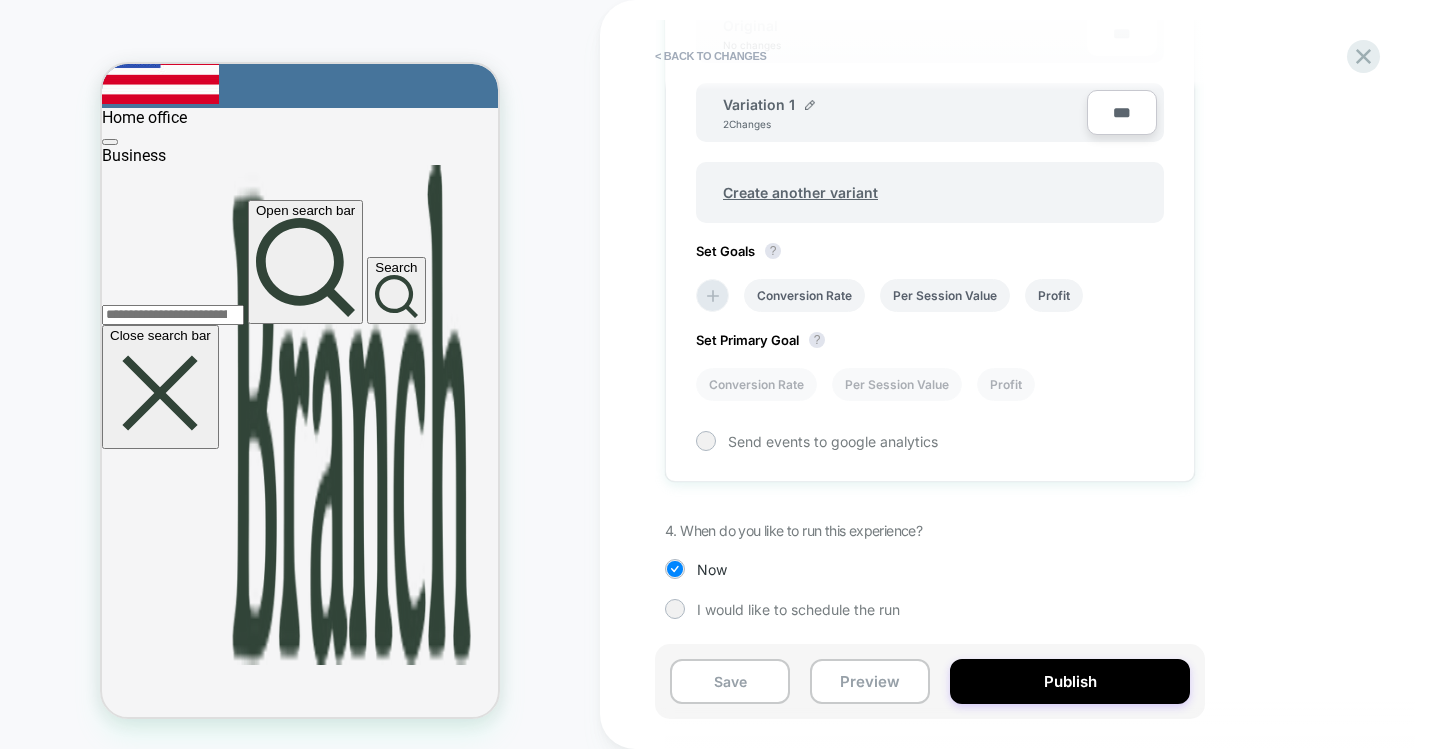 click on "***" at bounding box center [1122, 112] 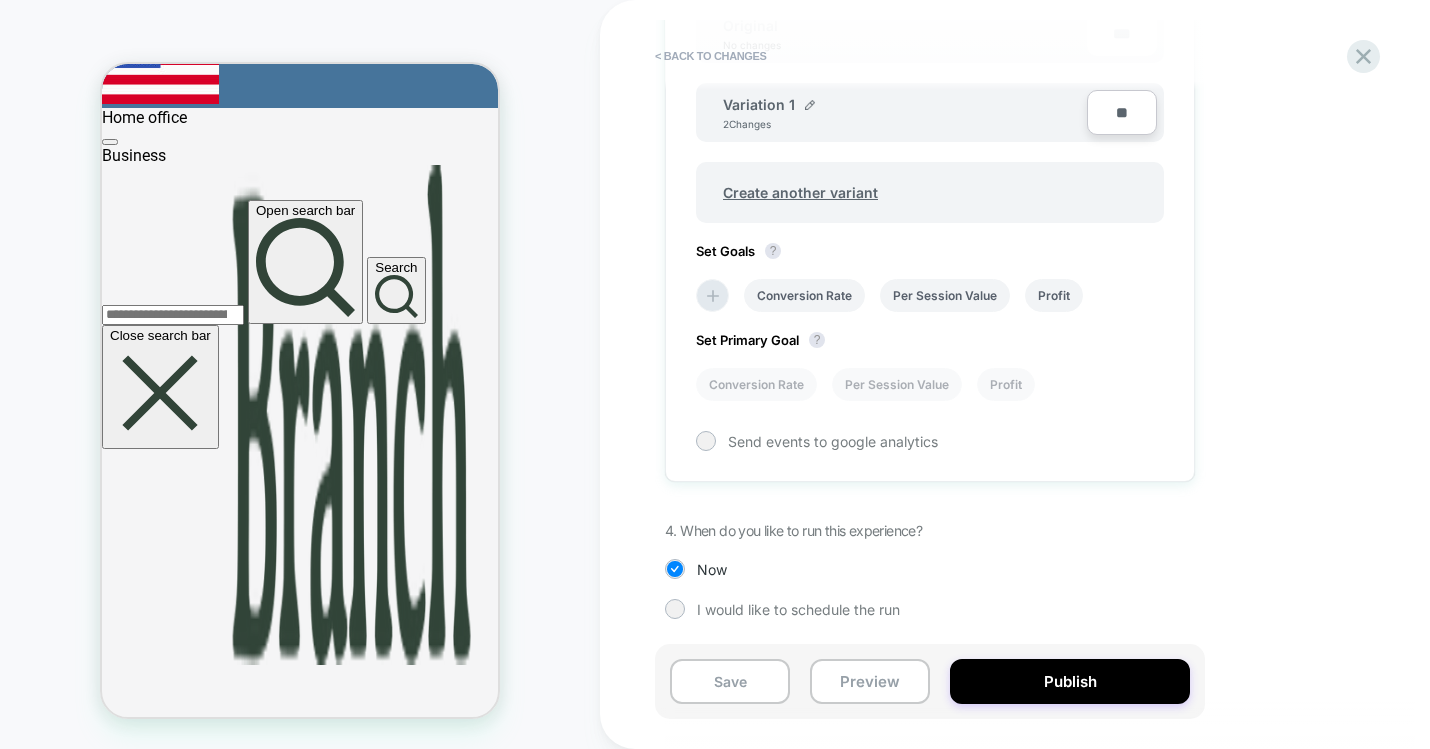 type on "**" 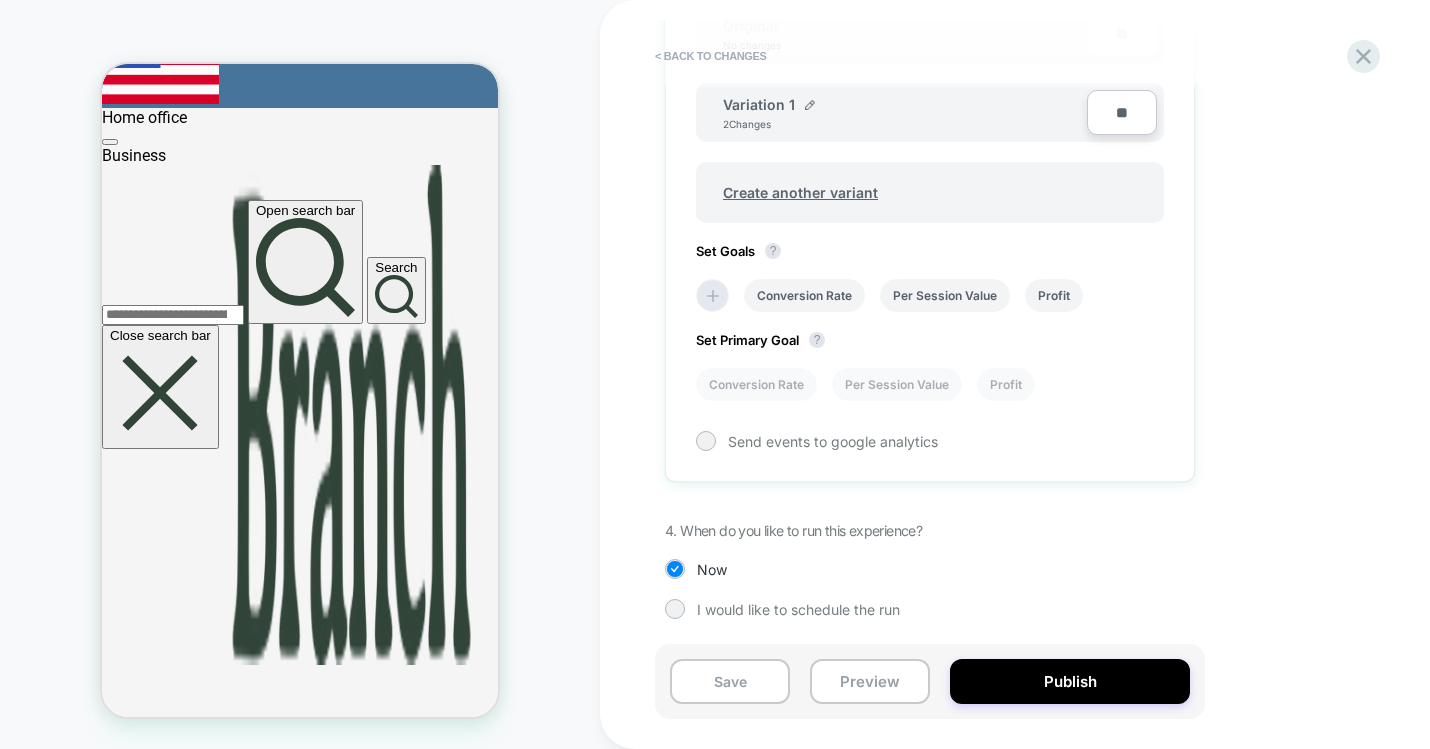 type on "***" 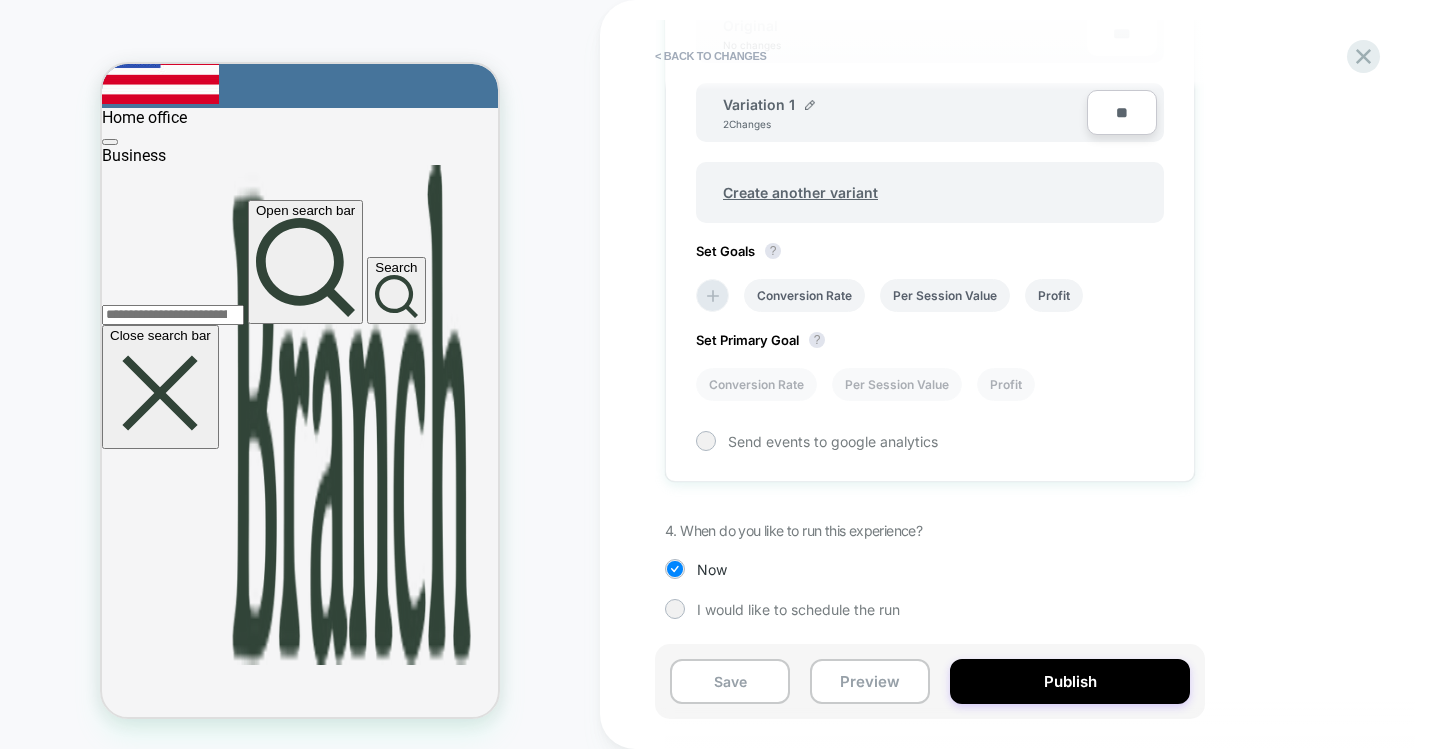 type on "***" 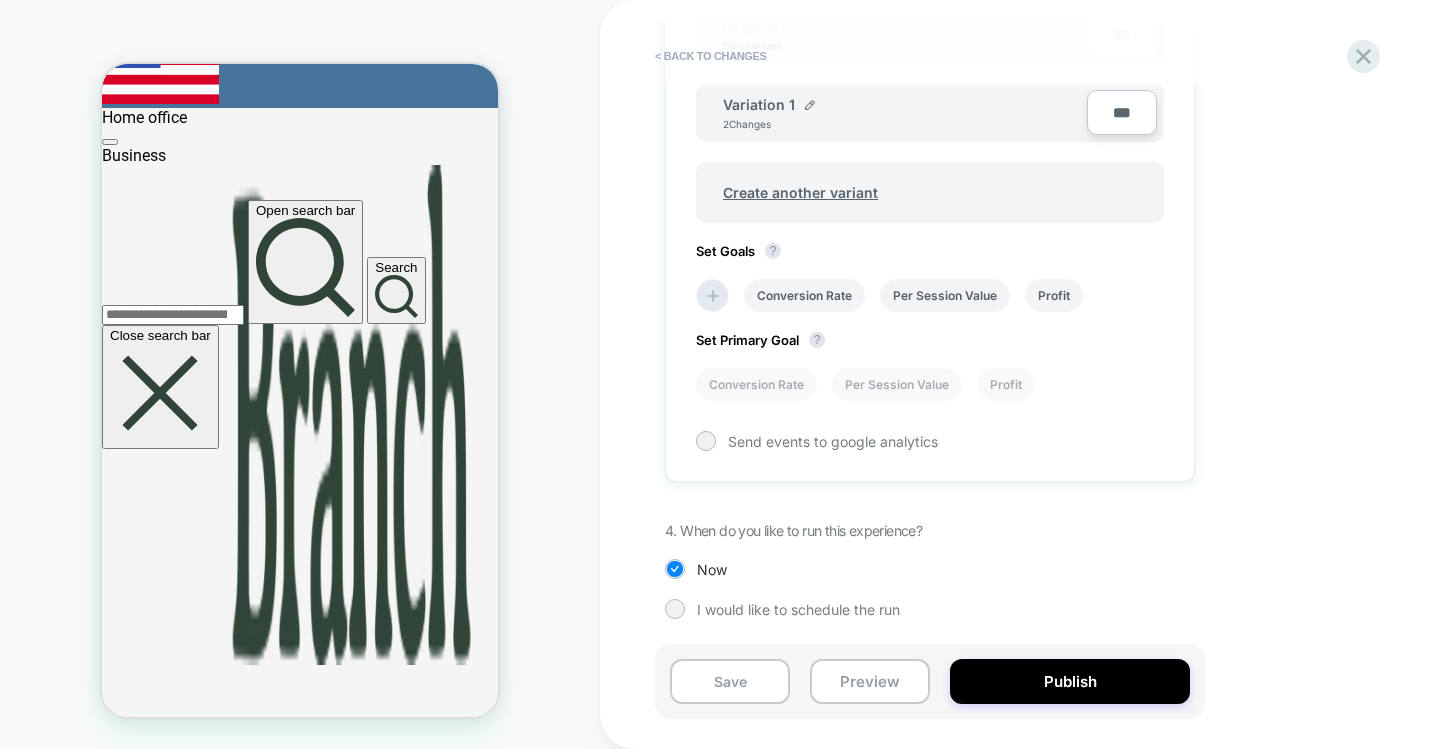 type on "***" 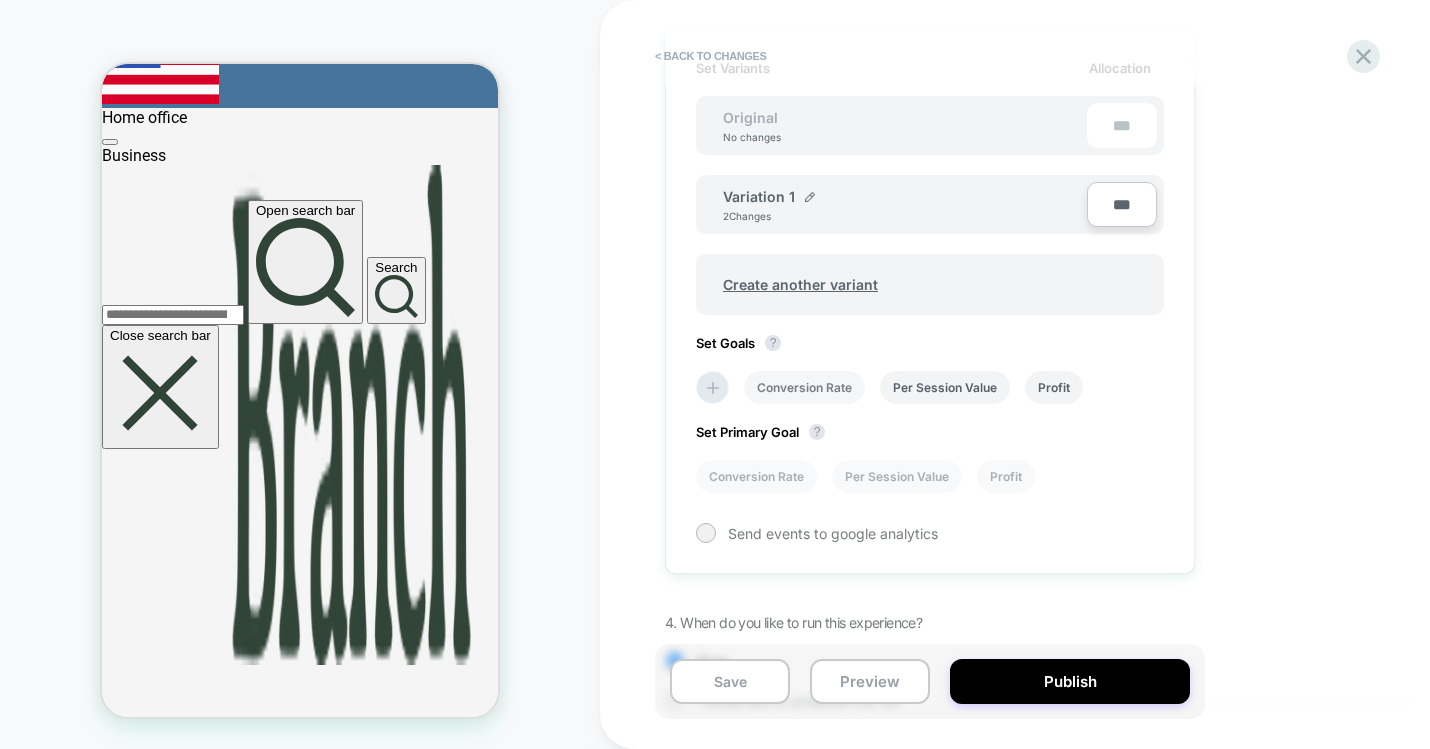 click on "Conversion Rate" at bounding box center [804, 387] 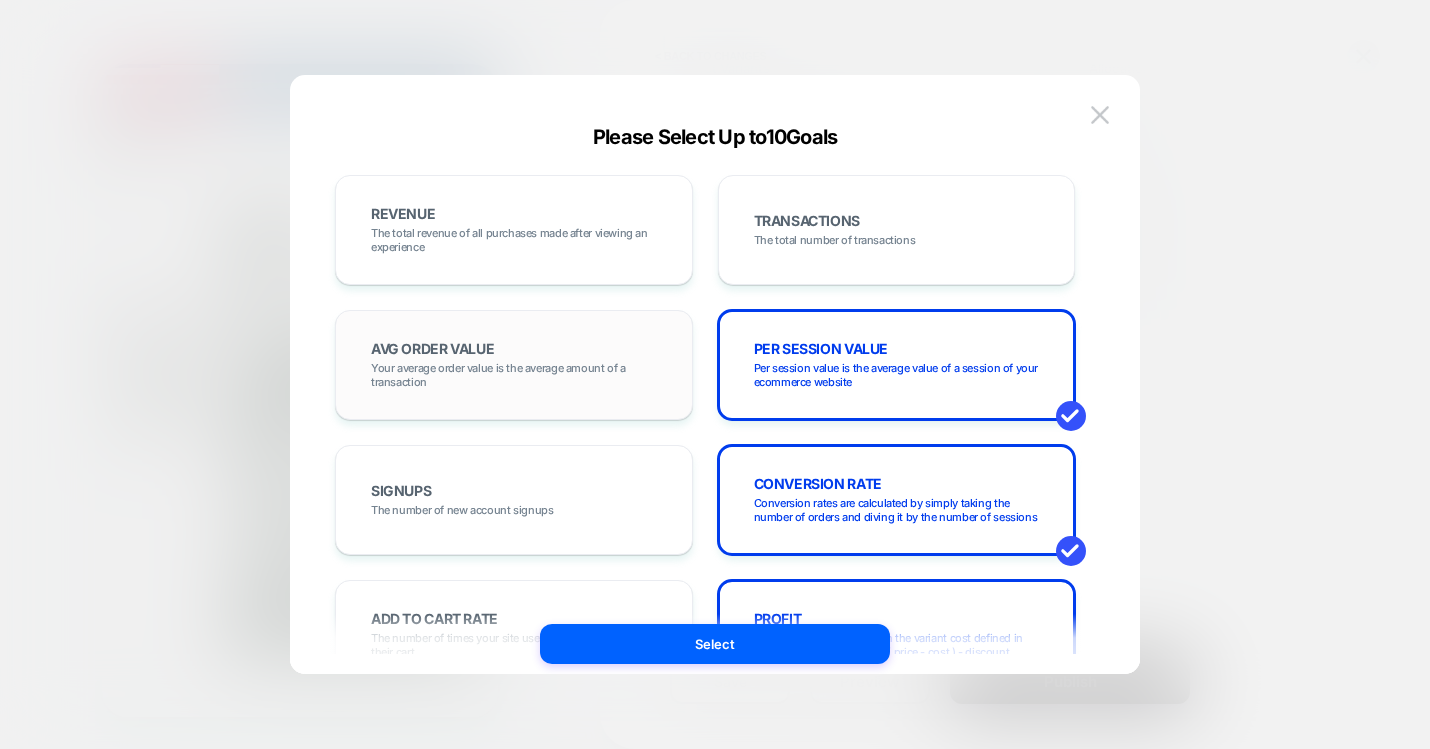 click on "Your average order value is the average amount of a transaction" at bounding box center [514, 375] 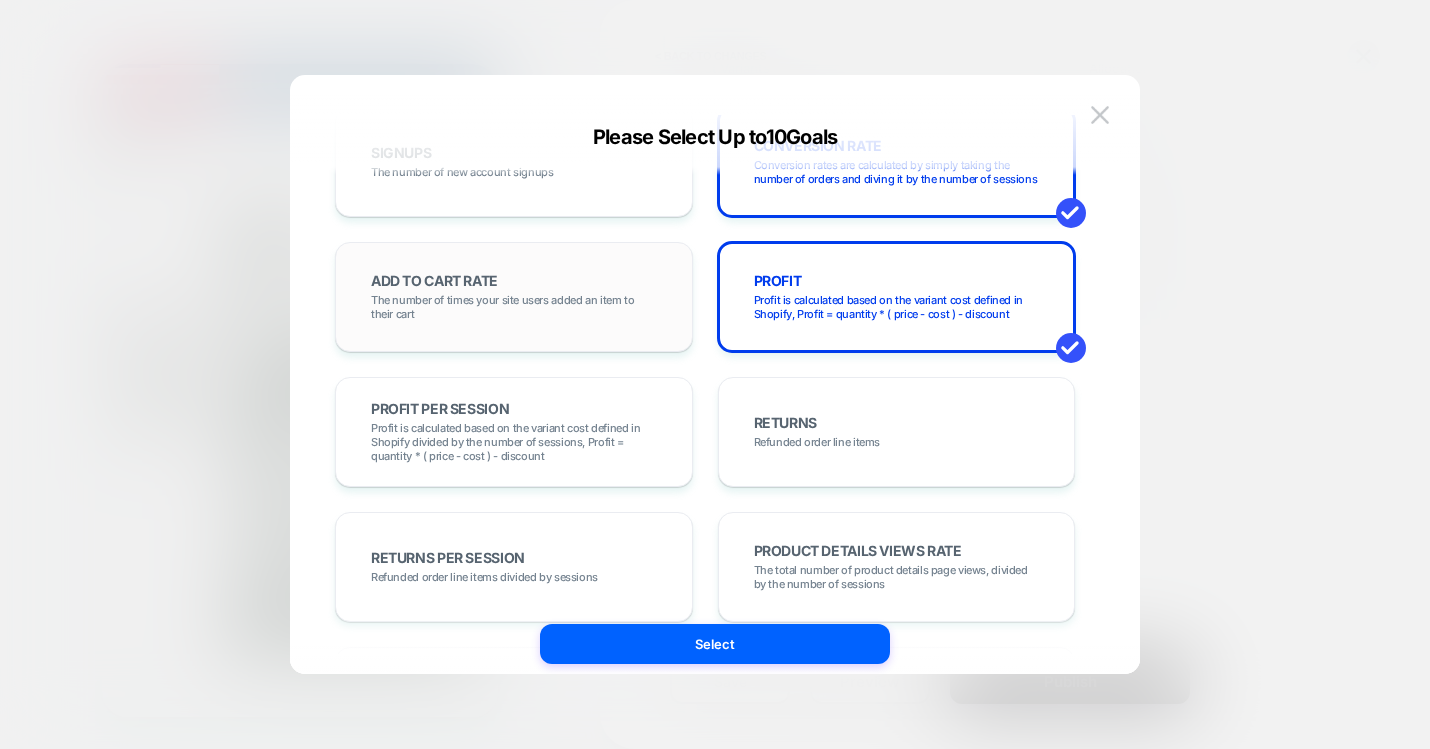 click on "The number of times your site users added an item to their cart" at bounding box center (514, 307) 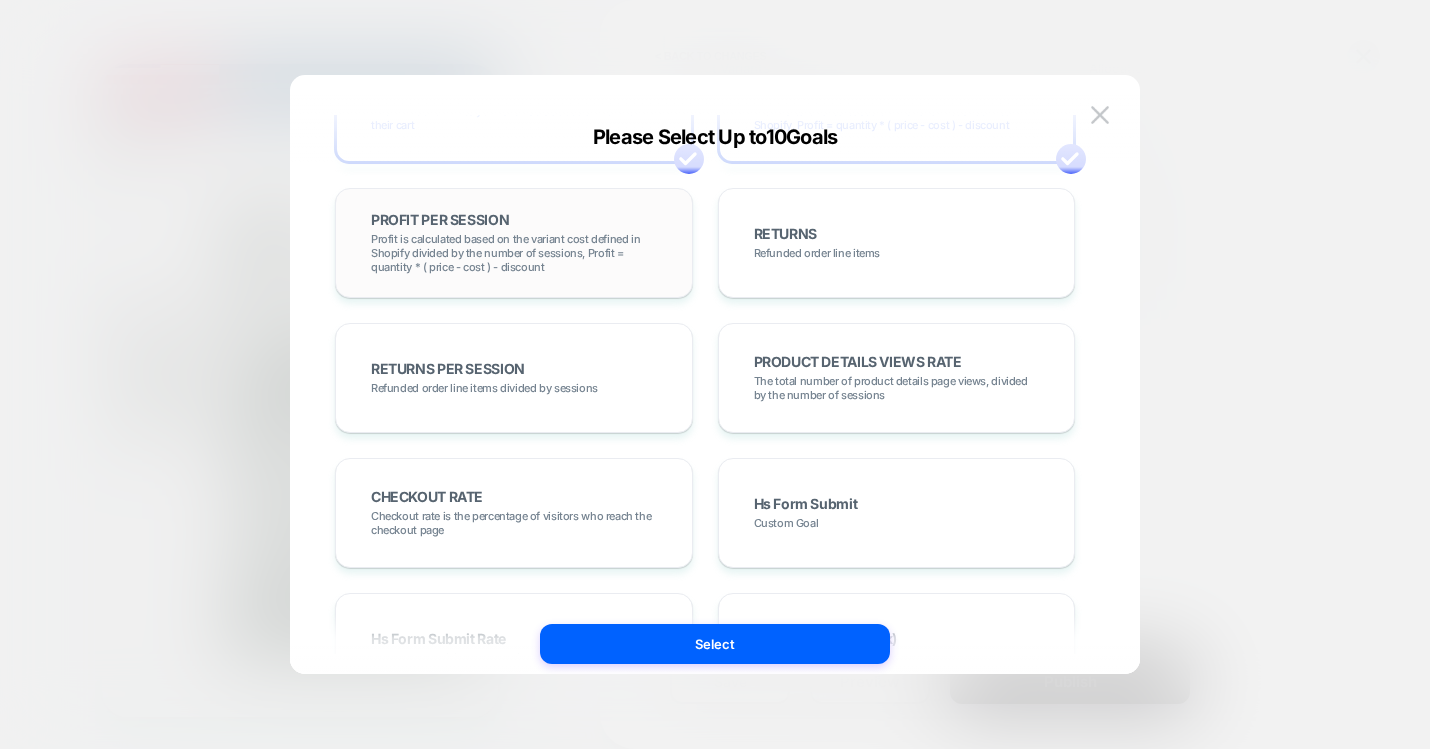 scroll, scrollTop: 528, scrollLeft: 0, axis: vertical 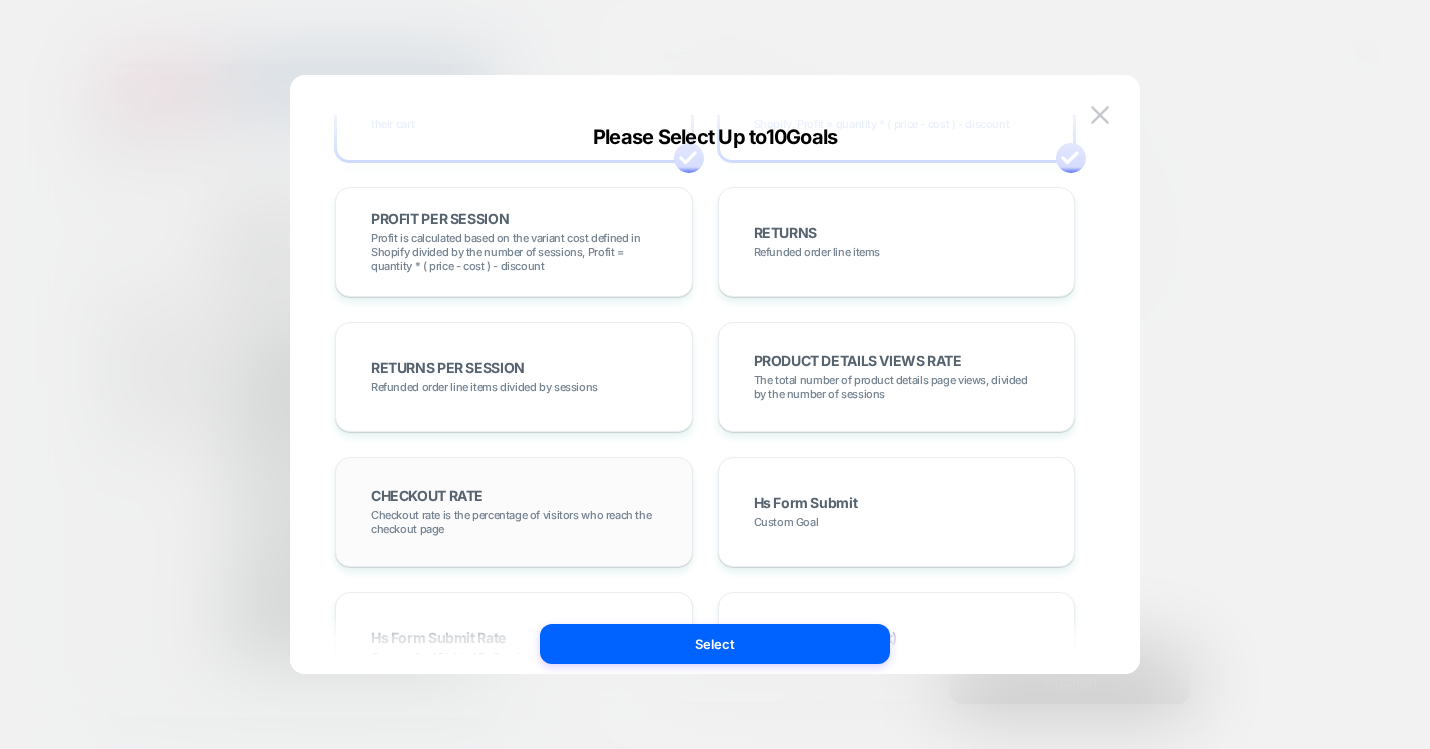 click on "CHECKOUT RATE Checkout rate is the percentage of visitors who reach the checkout page" at bounding box center [514, 512] 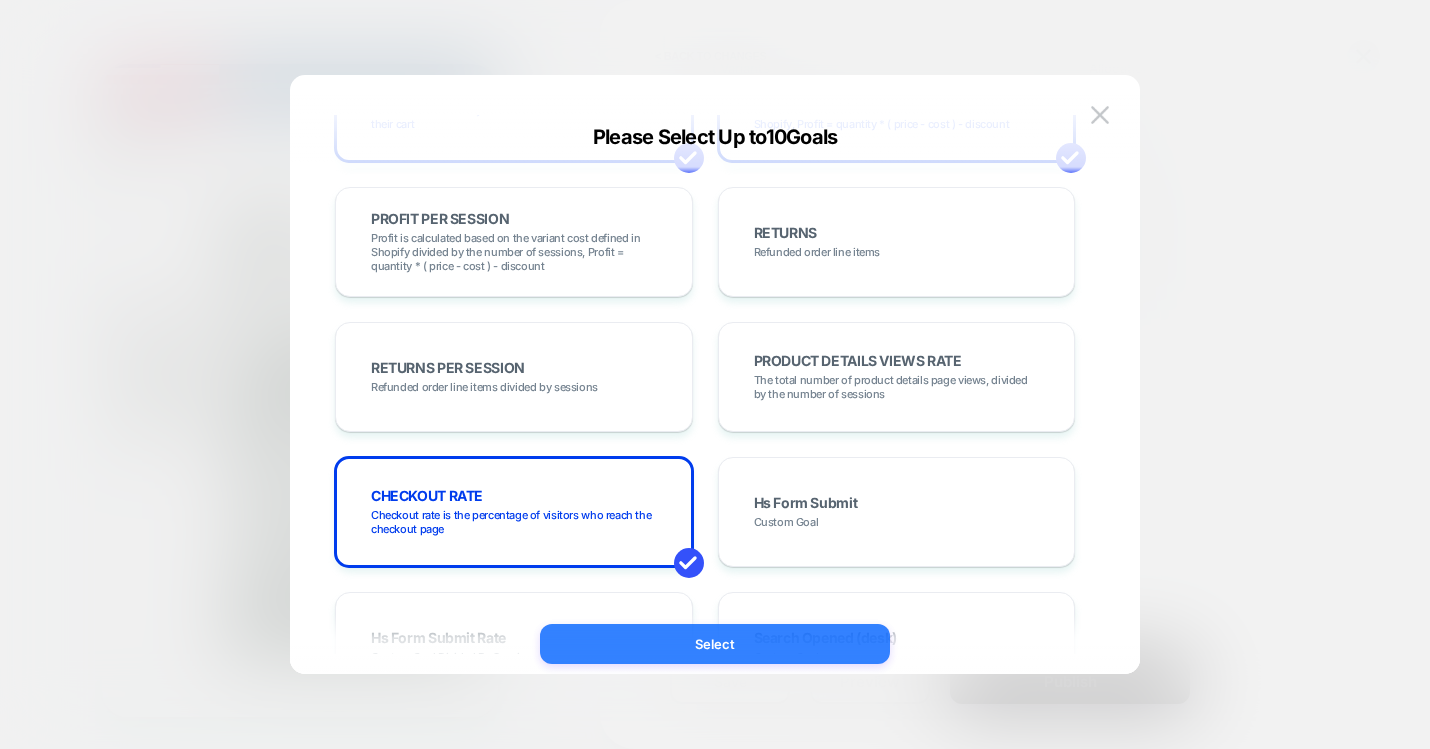 click on "Select" at bounding box center (715, 644) 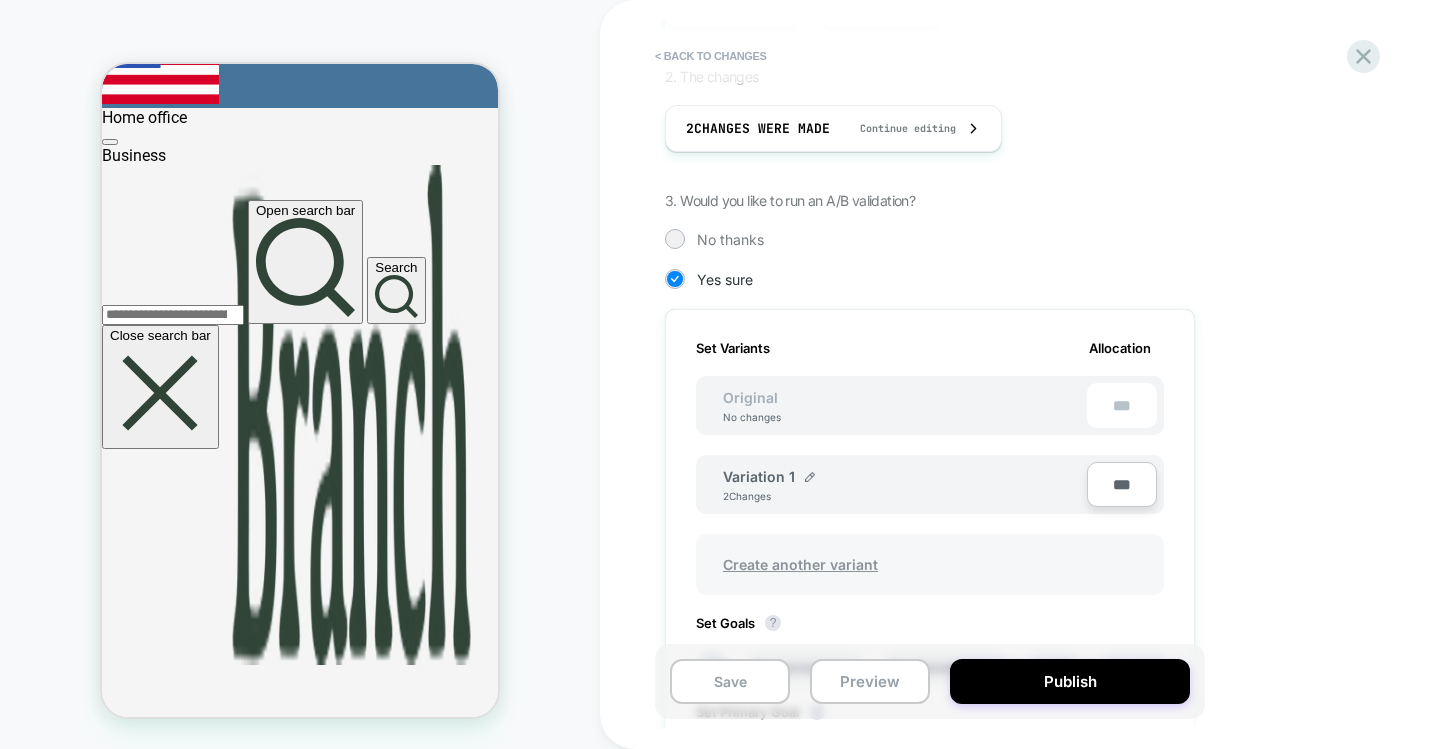 scroll, scrollTop: 312, scrollLeft: 0, axis: vertical 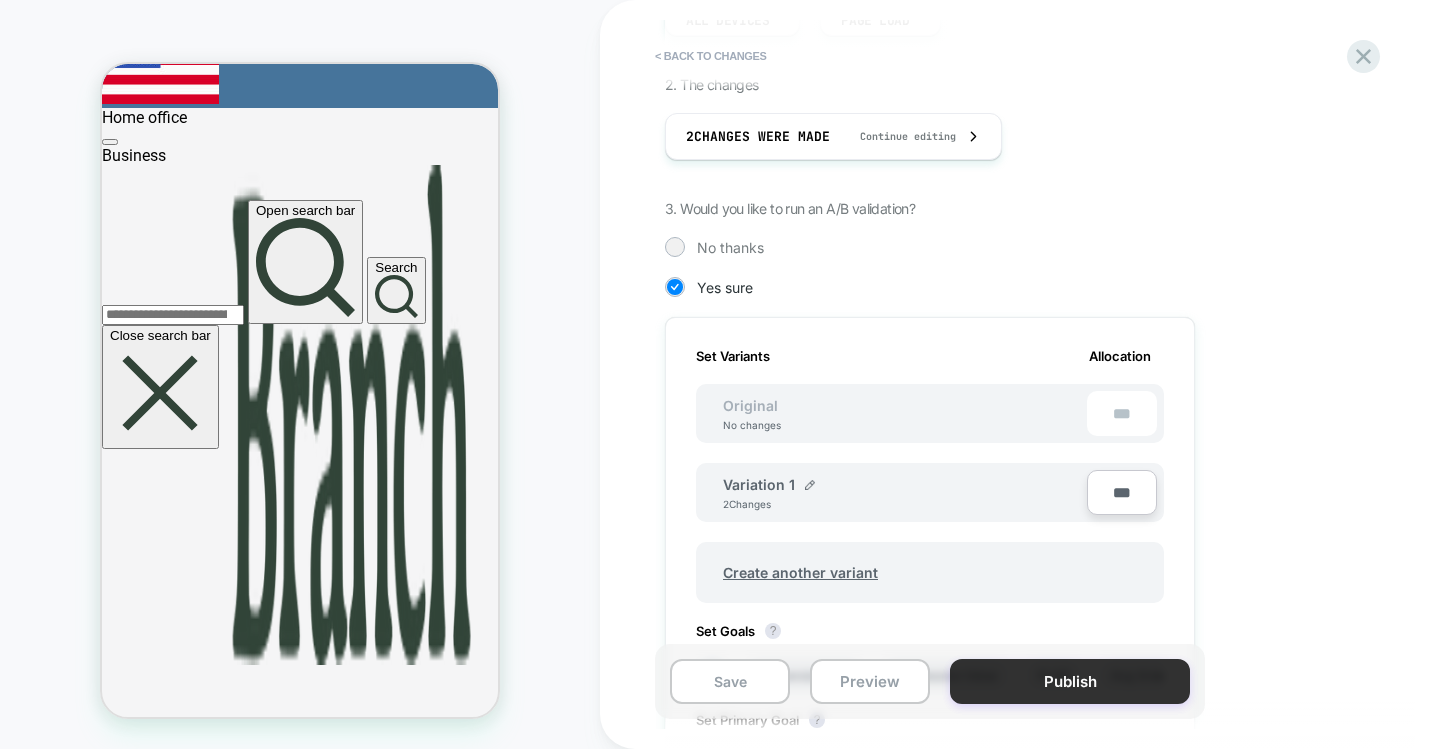 click on "Publish" at bounding box center (1070, 681) 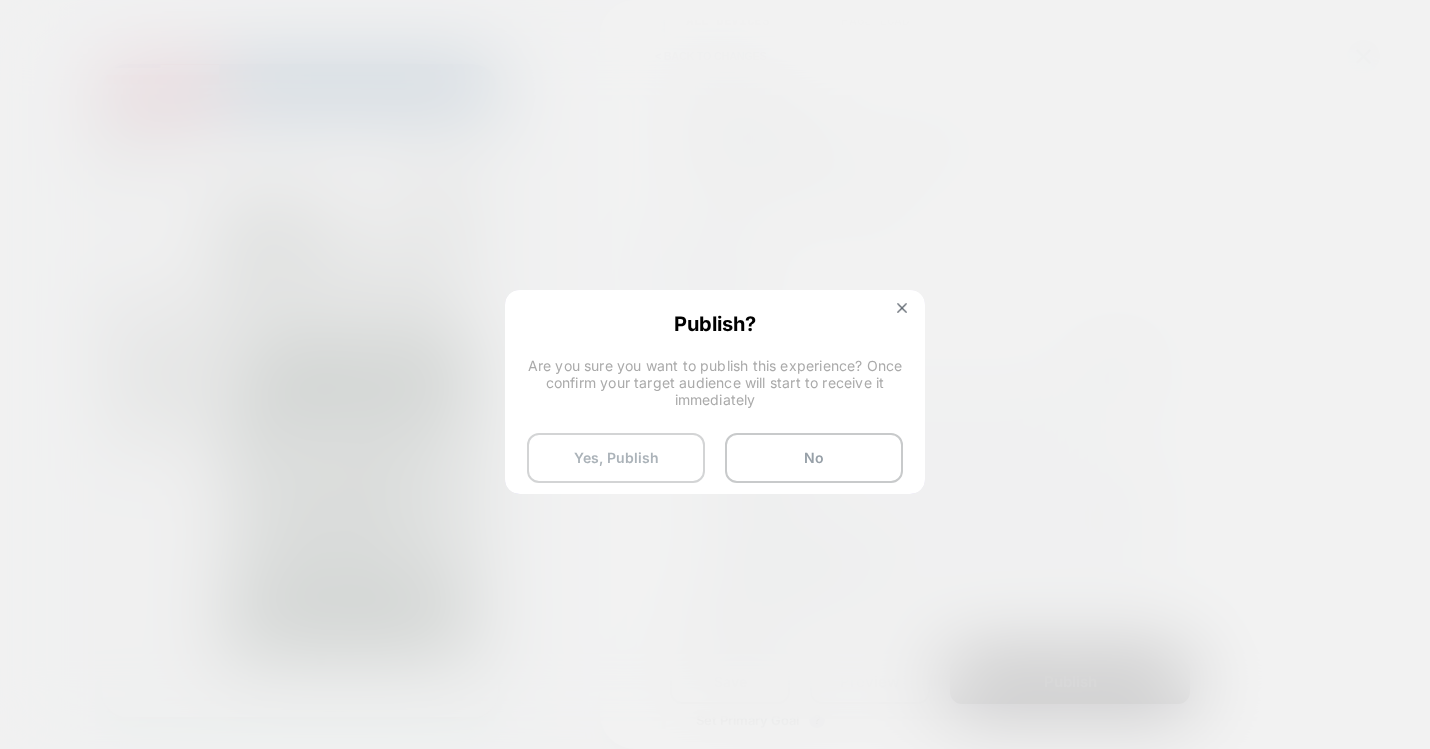 click on "Yes, Publish" at bounding box center (616, 458) 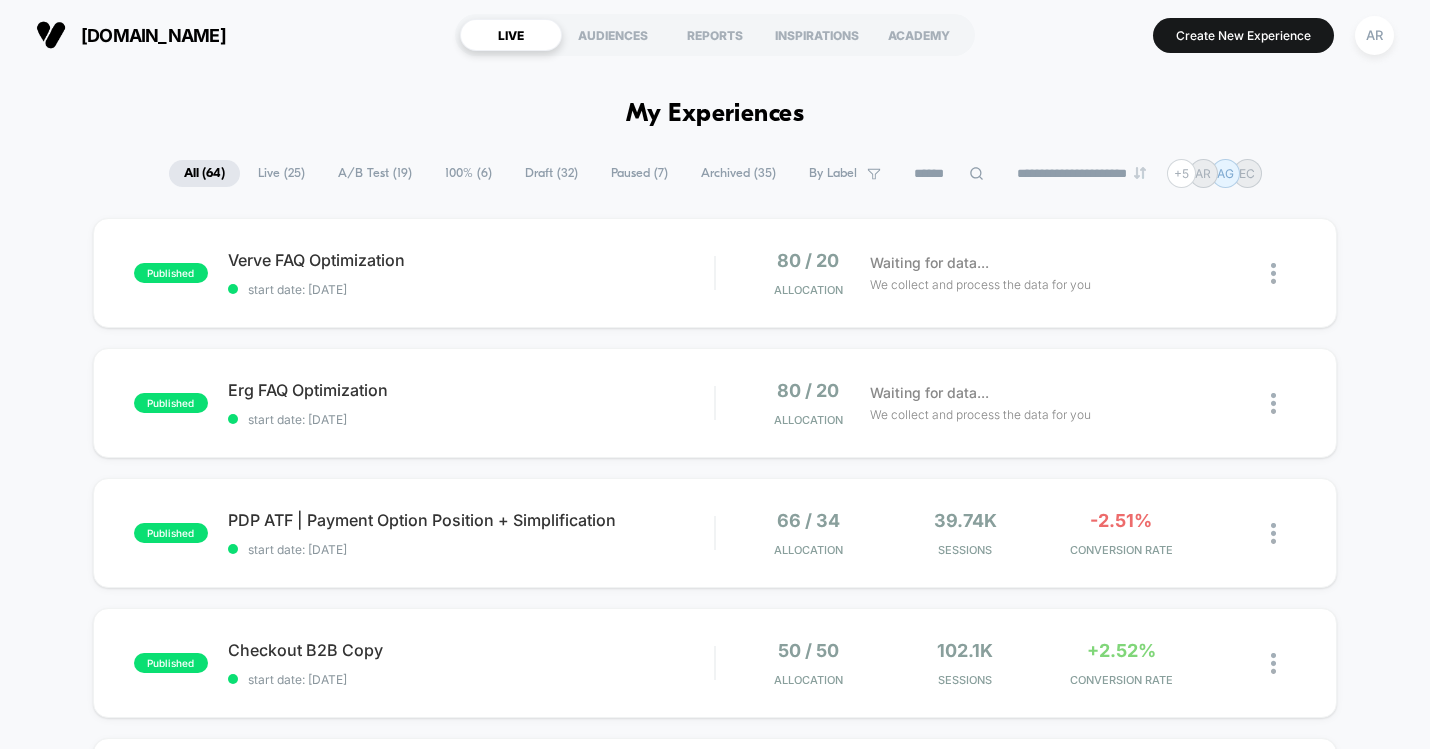 click on "Draft ( 32 )" at bounding box center [551, 173] 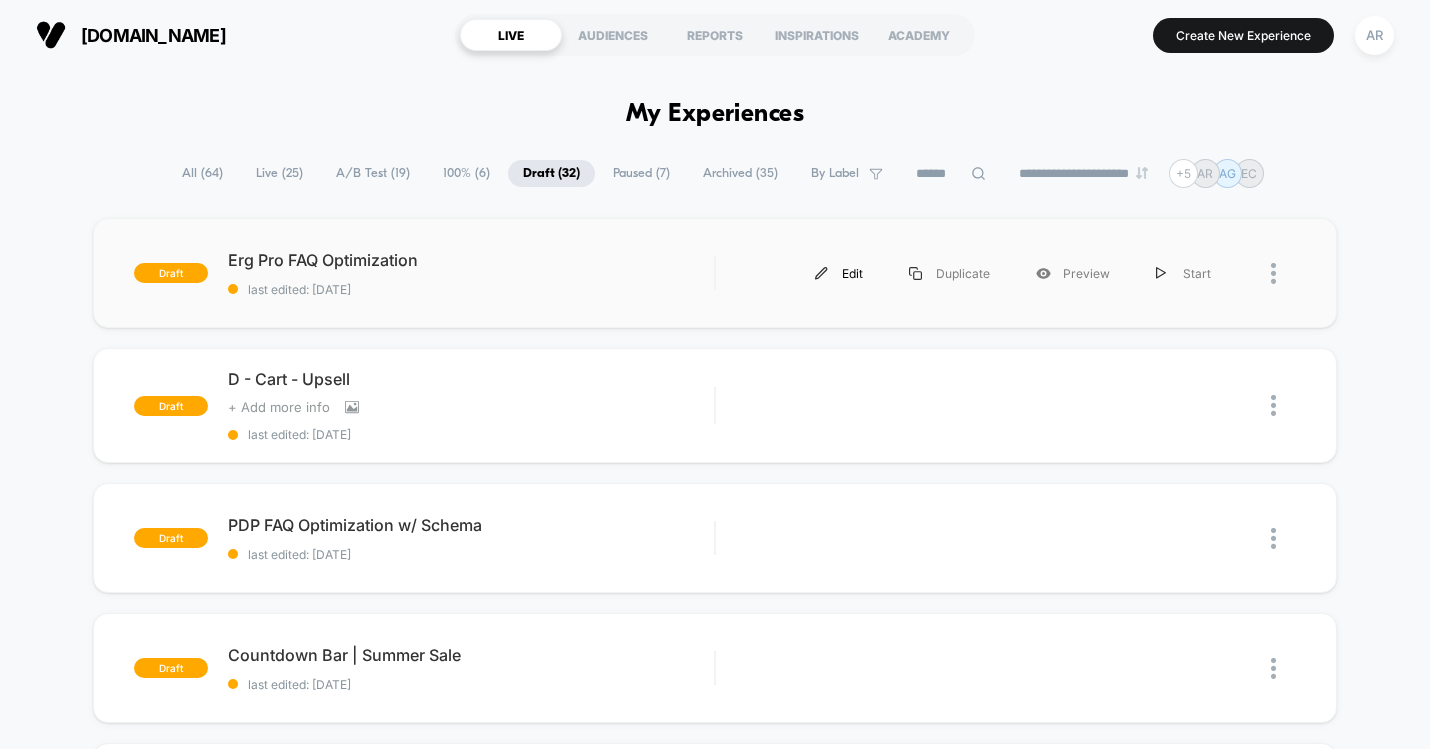 click on "Edit" at bounding box center [839, 273] 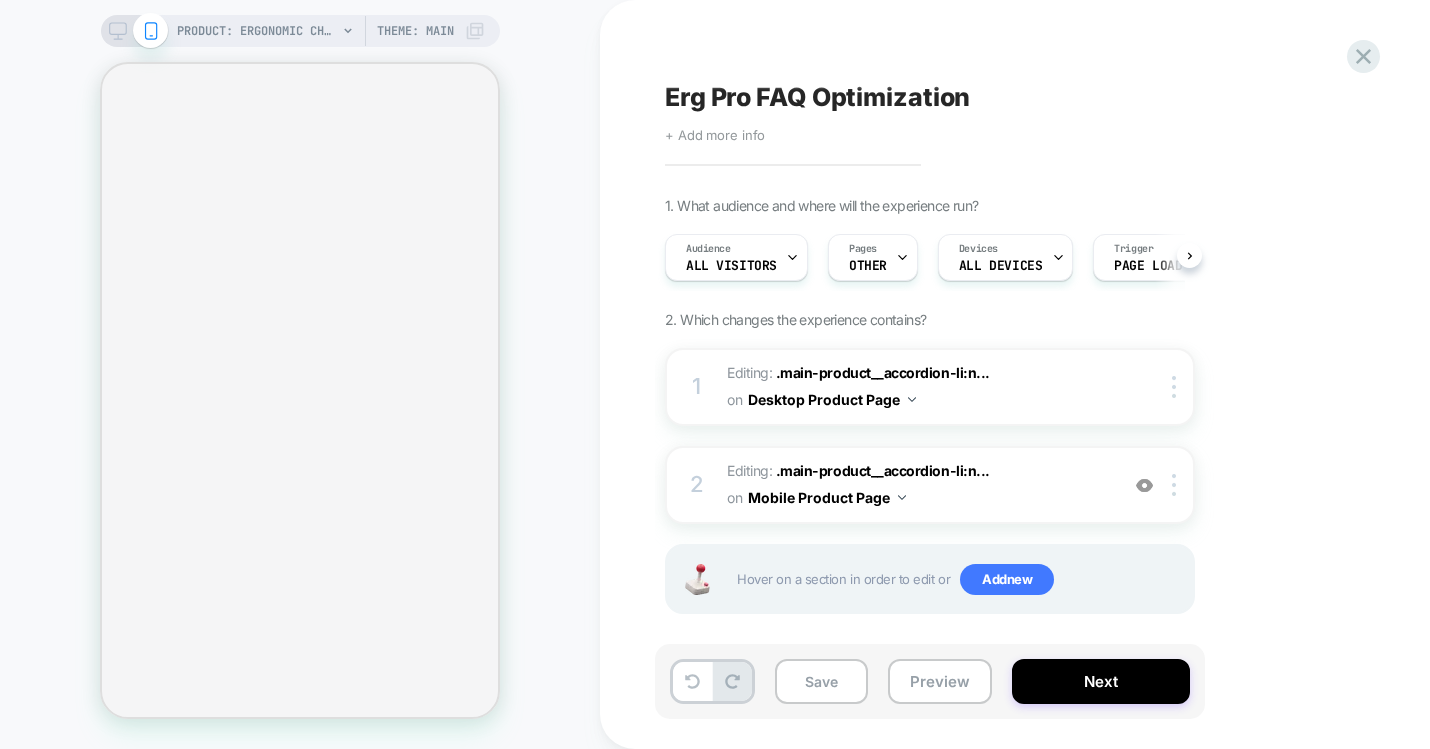 scroll, scrollTop: 0, scrollLeft: 0, axis: both 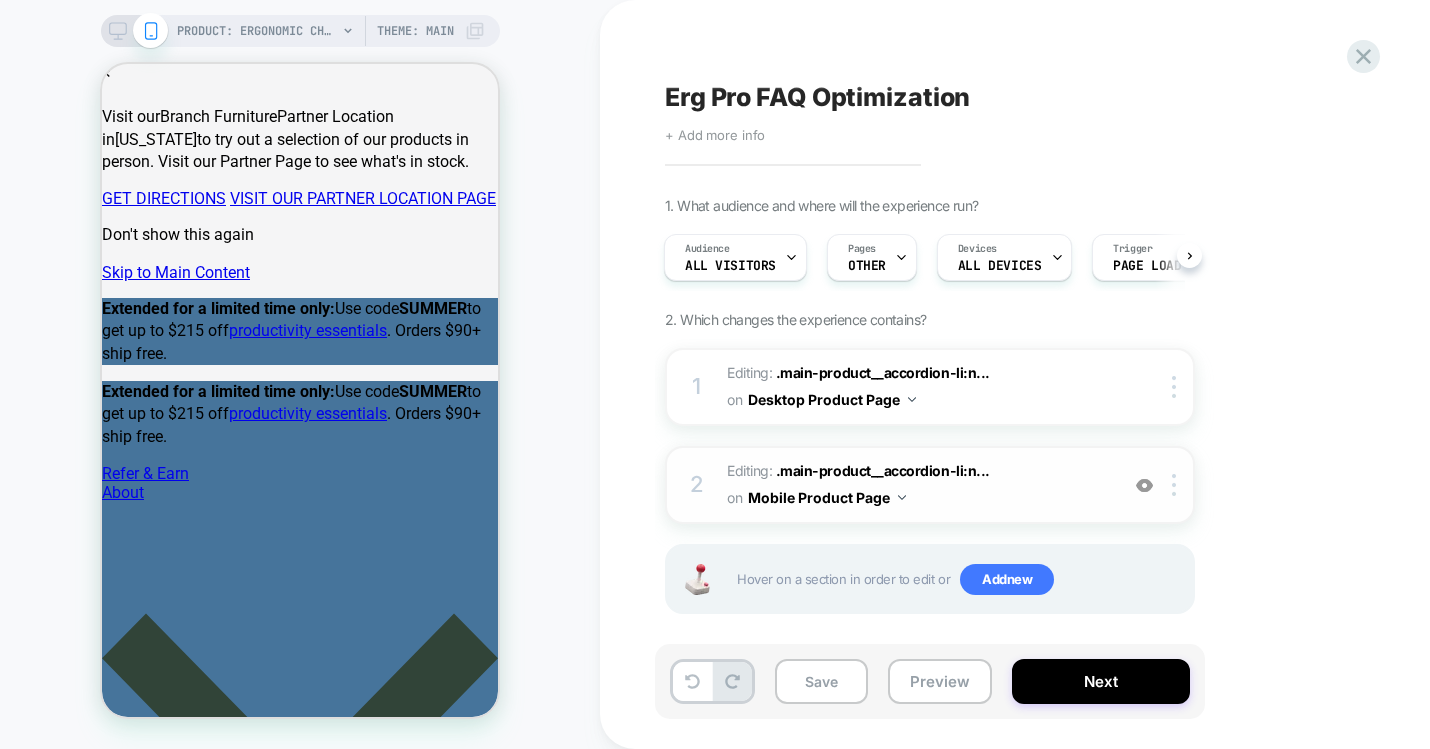 click on "Editing :   .main-product__accordion-li:n... .main-product__accordion-li:nth-child(3)   on Mobile Product Page" at bounding box center (917, 485) 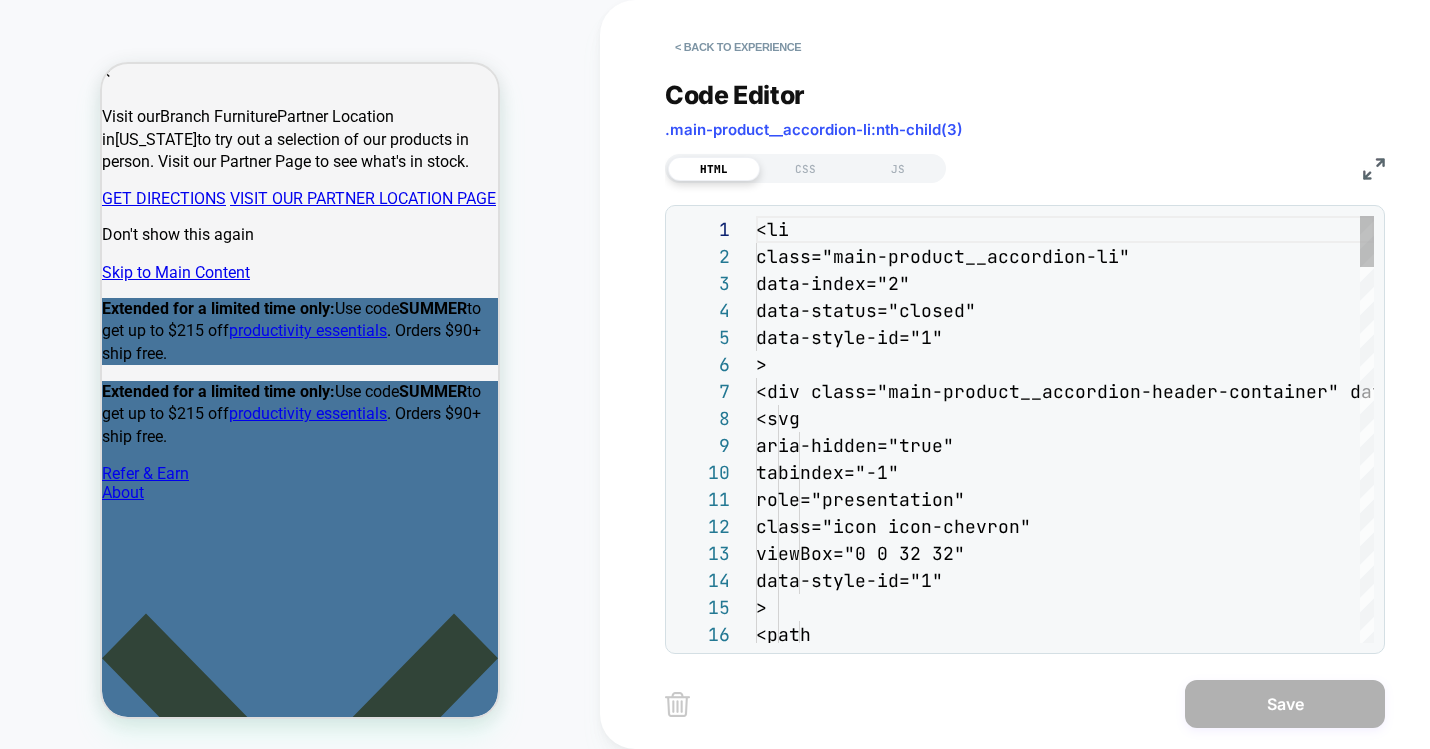 scroll, scrollTop: 270, scrollLeft: 0, axis: vertical 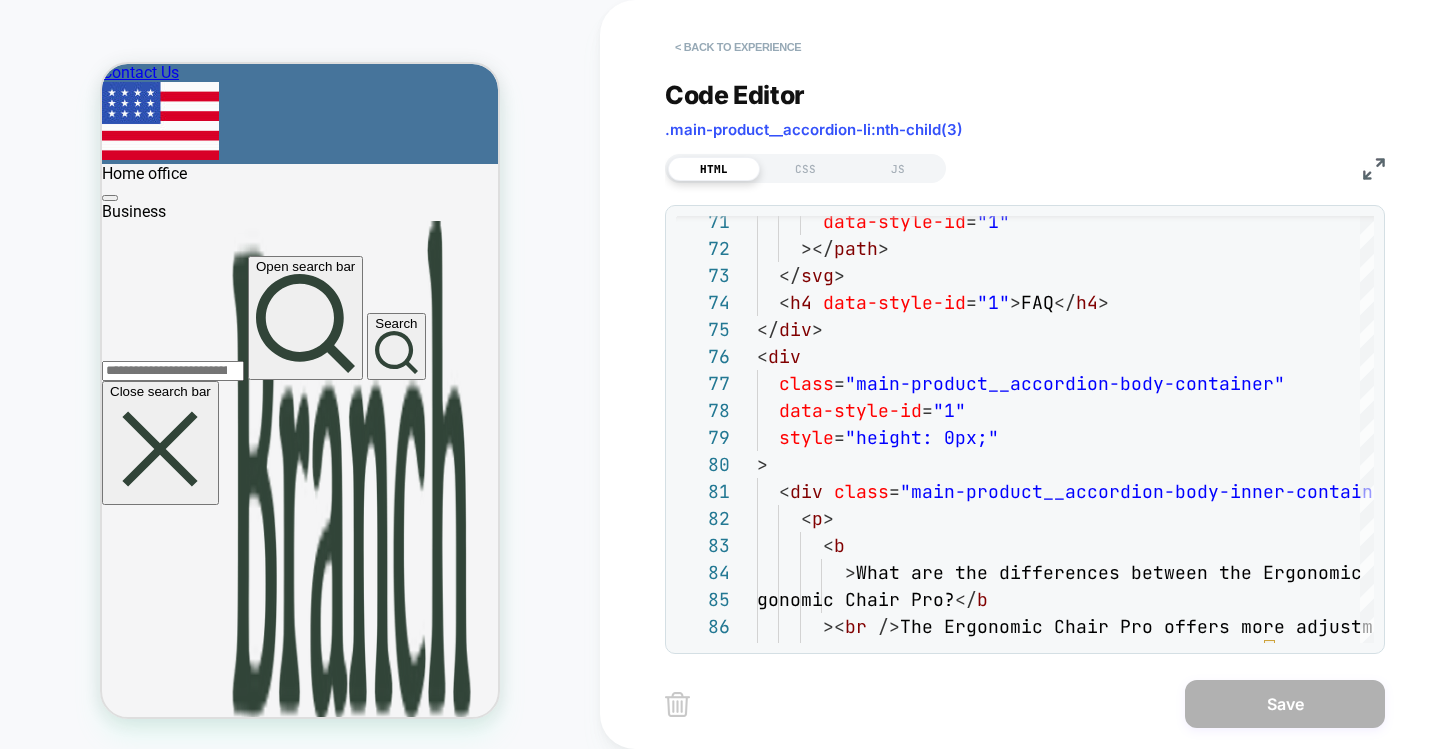 click on "< Back to experience" at bounding box center [738, 47] 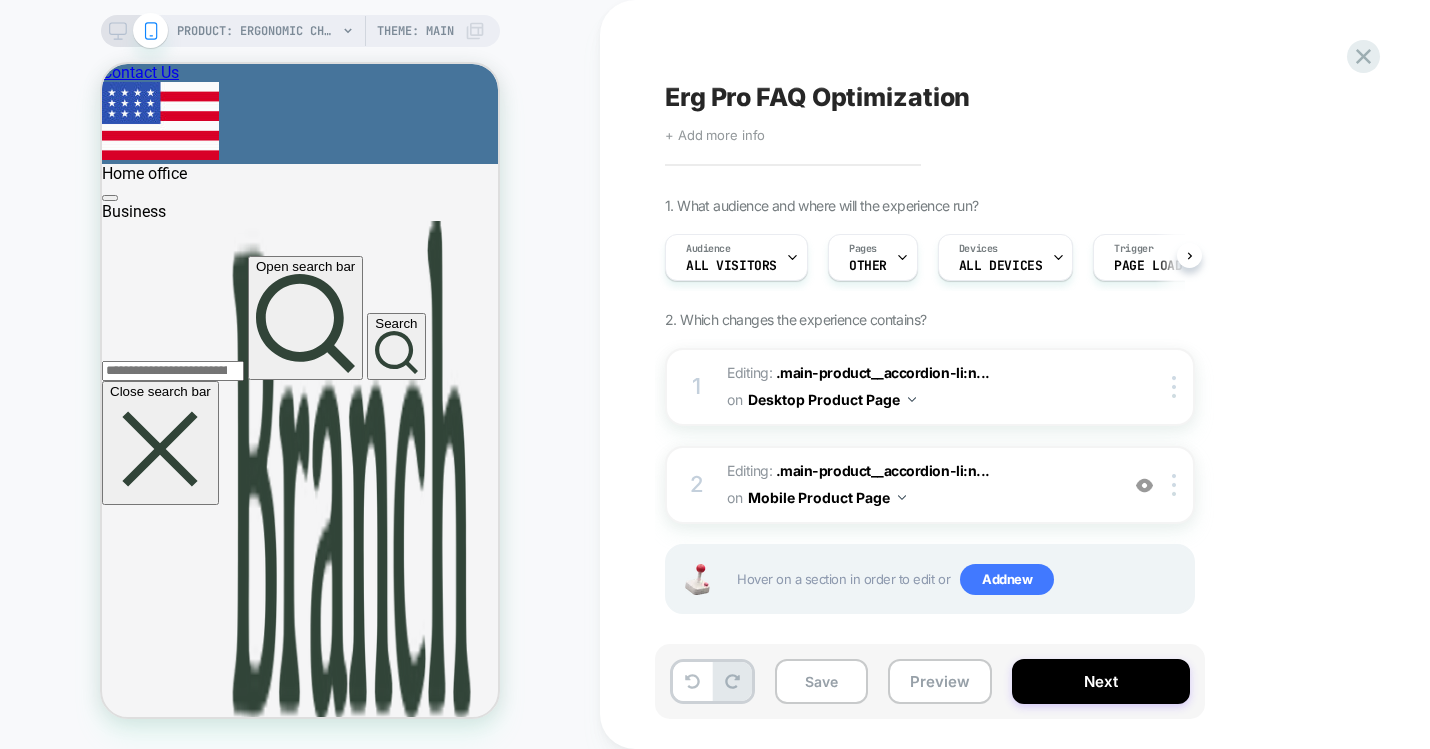 scroll, scrollTop: 0, scrollLeft: 1, axis: horizontal 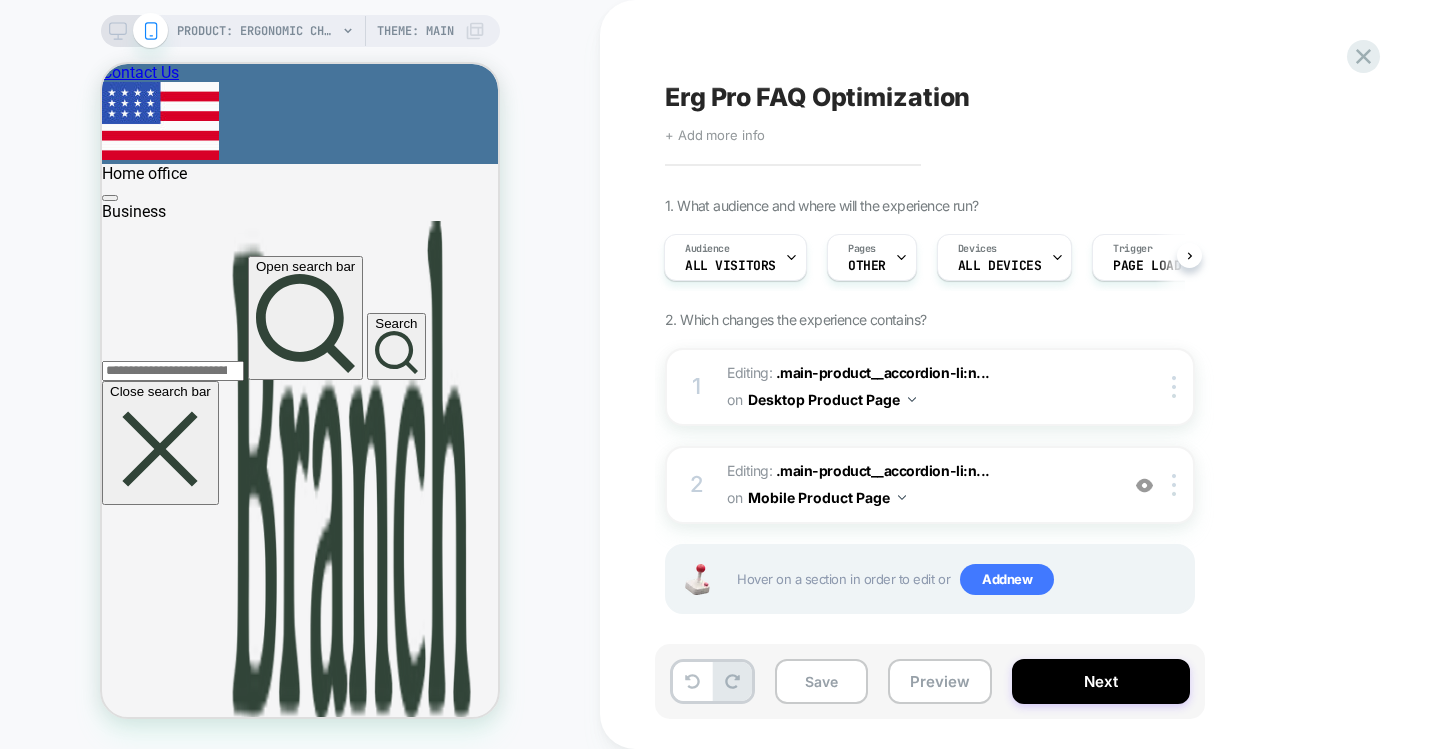 click 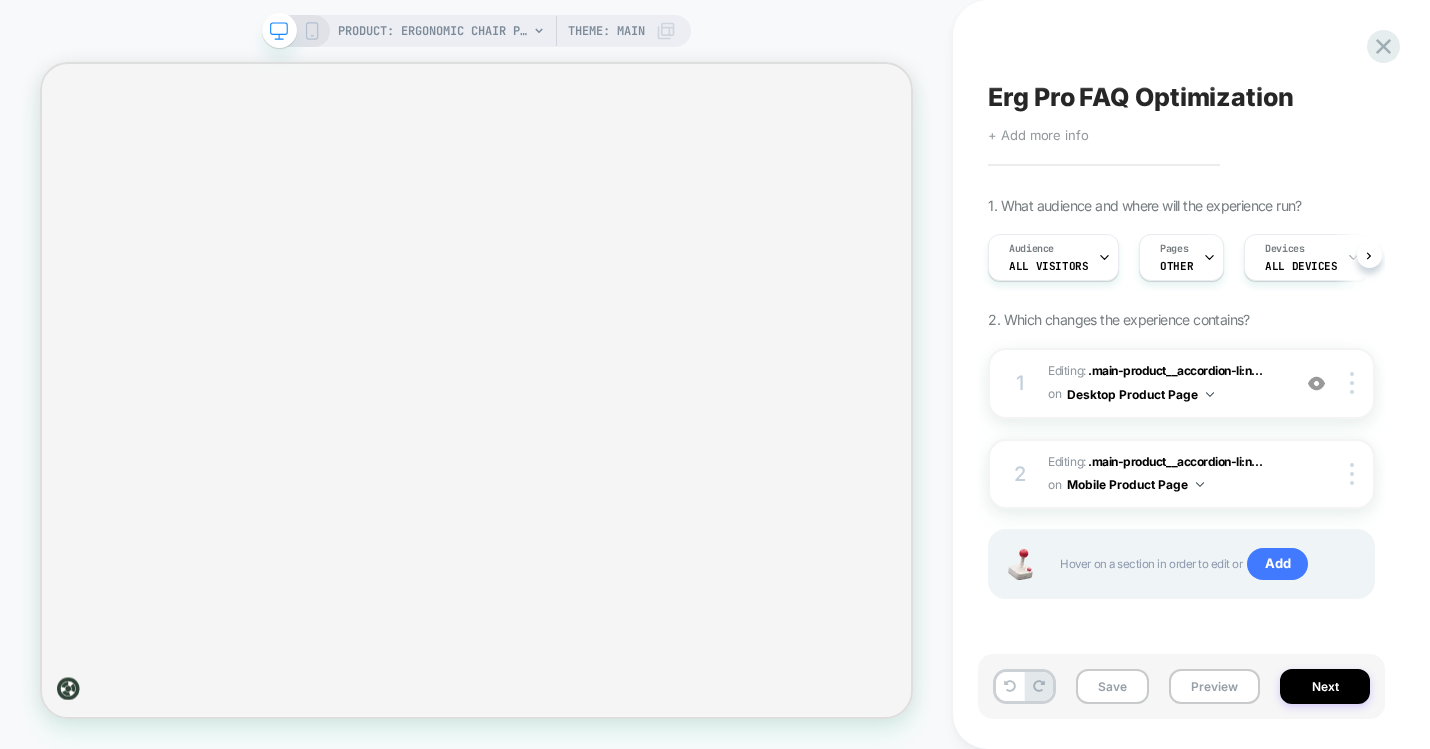 scroll, scrollTop: 0, scrollLeft: 1, axis: horizontal 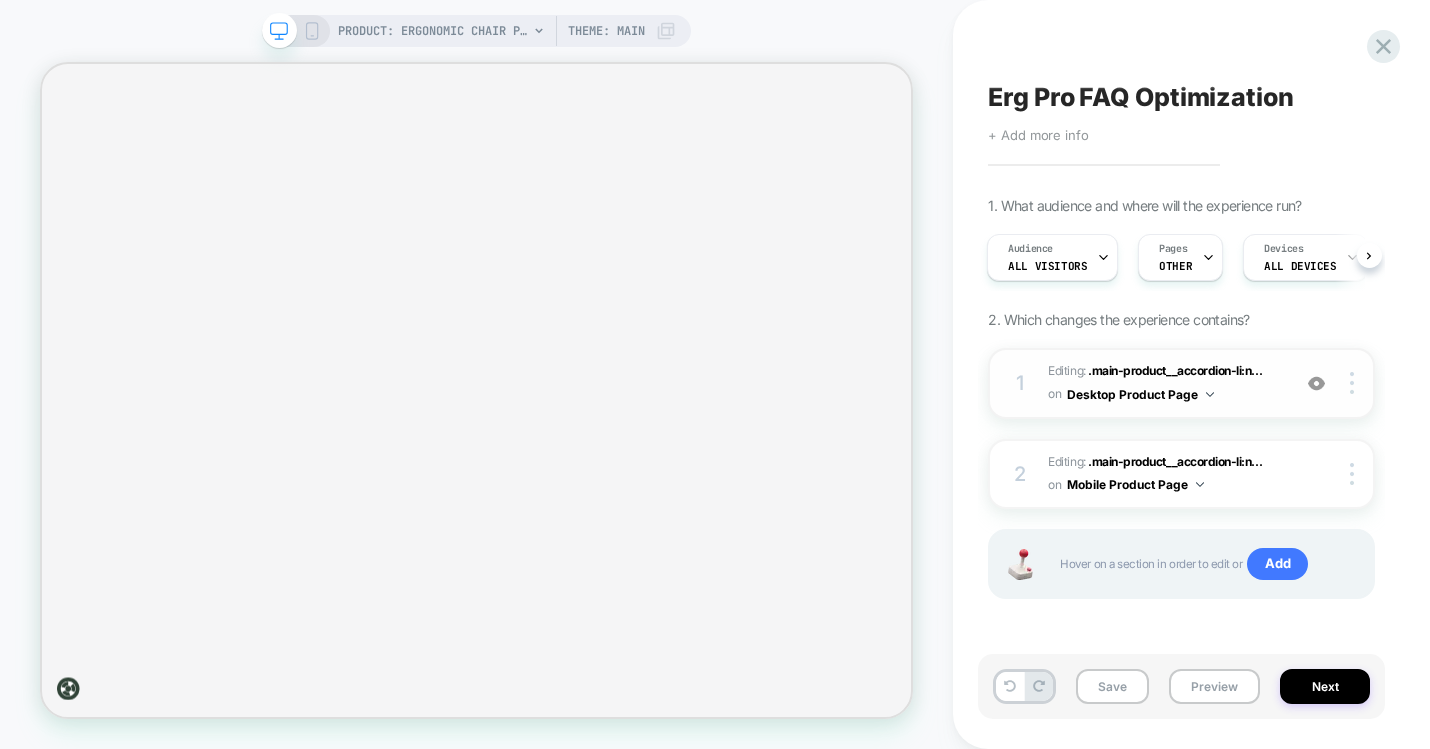 click on "Editing :   .main-product__accordion-li:n... .main-product__accordion-li:nth-child(3)   on Desktop Product Page" at bounding box center (1164, 383) 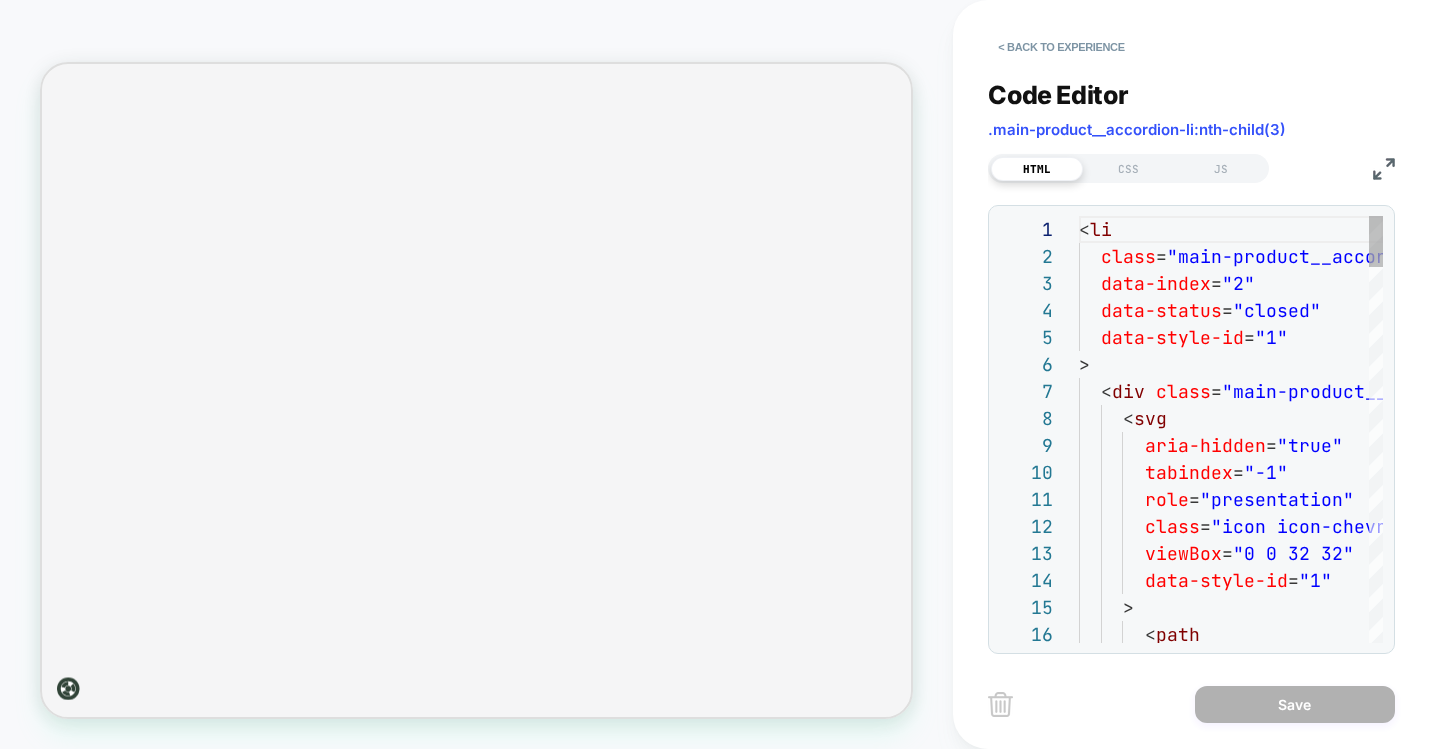 scroll, scrollTop: 270, scrollLeft: 0, axis: vertical 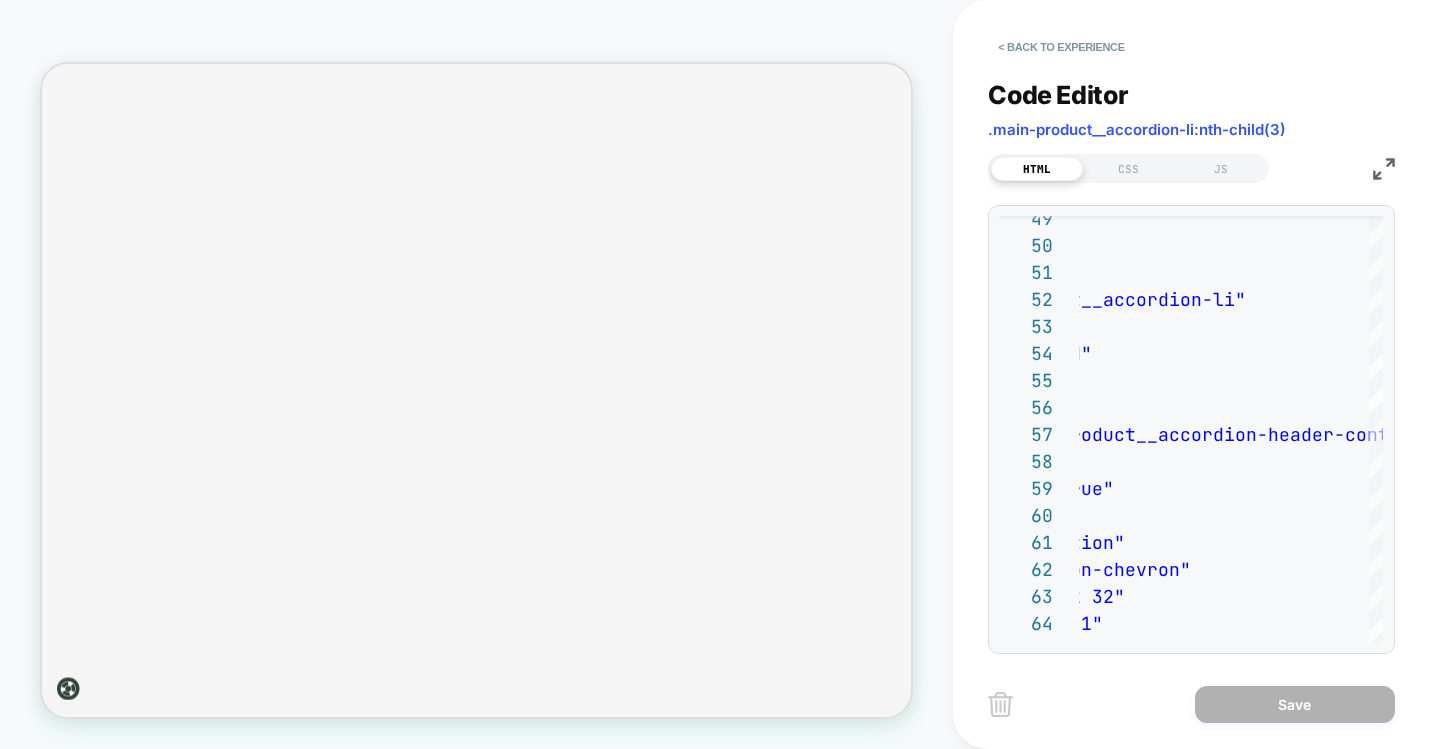 click on "**********" at bounding box center (1191, 374) 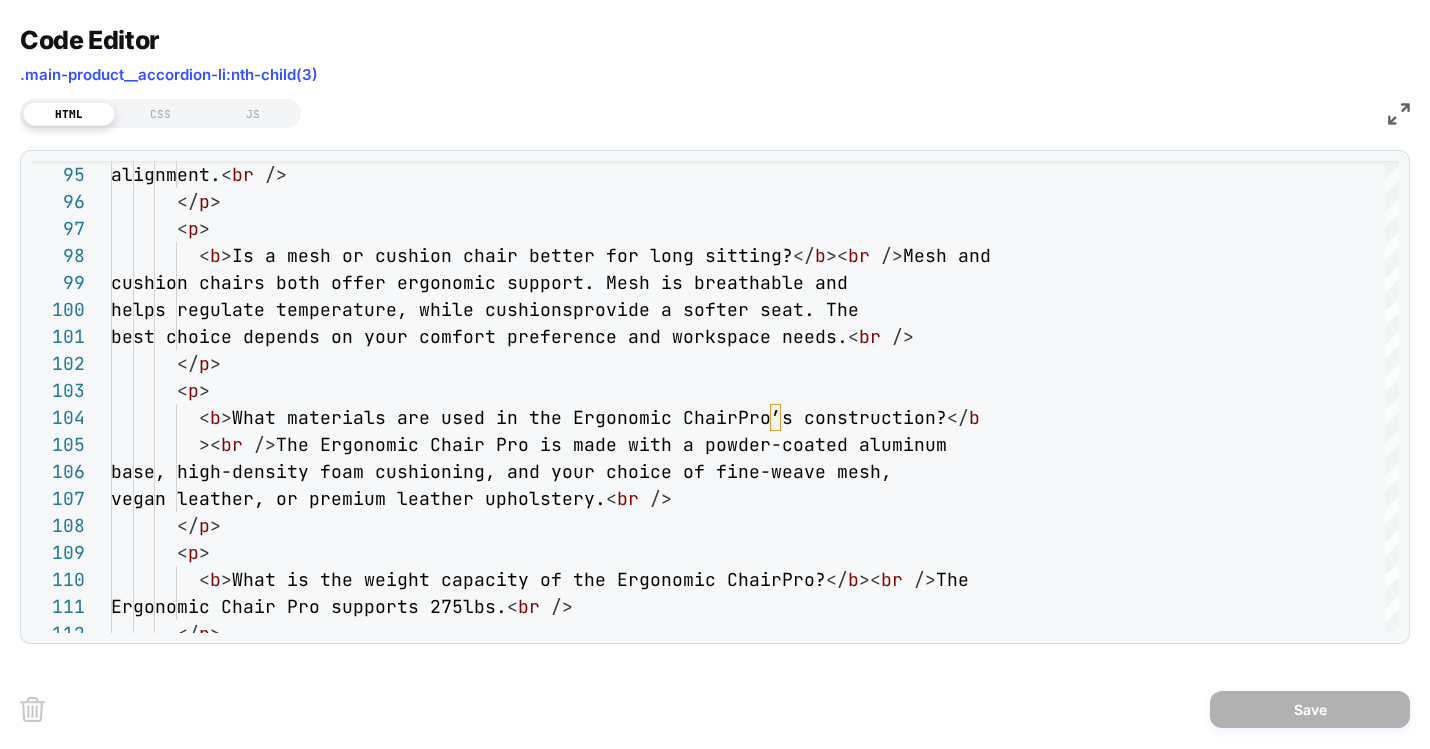 click at bounding box center (1399, 114) 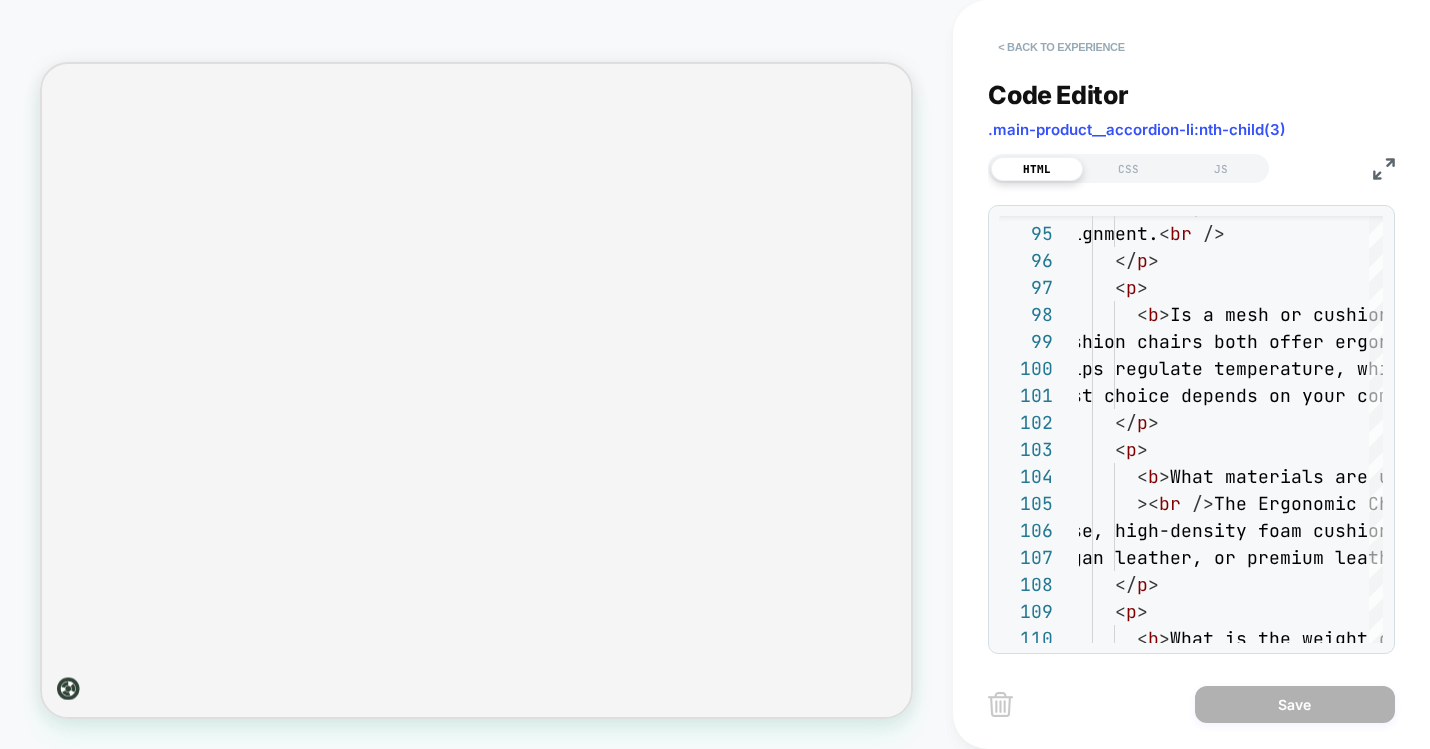 click on "< Back to experience" at bounding box center [1061, 47] 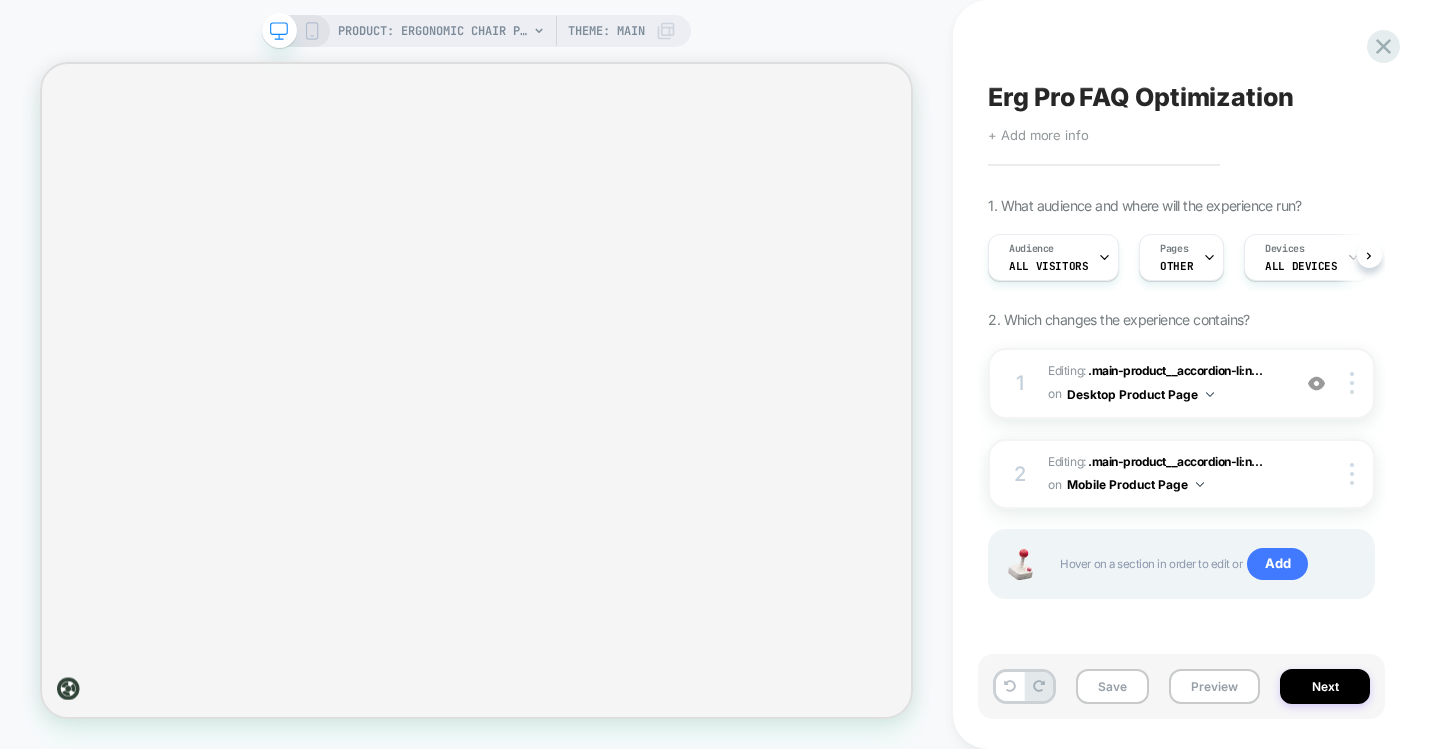 scroll, scrollTop: 0, scrollLeft: 1, axis: horizontal 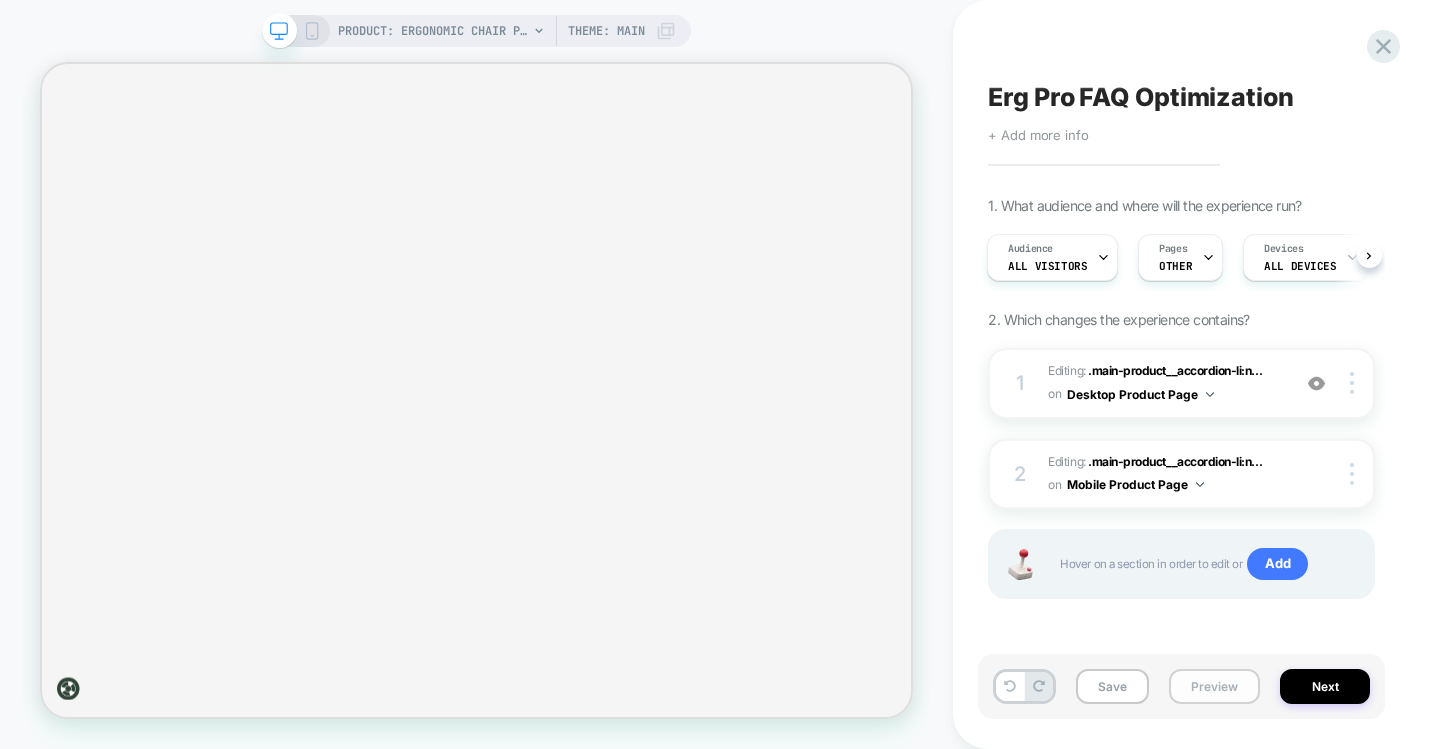 click on "Preview" at bounding box center [1214, 686] 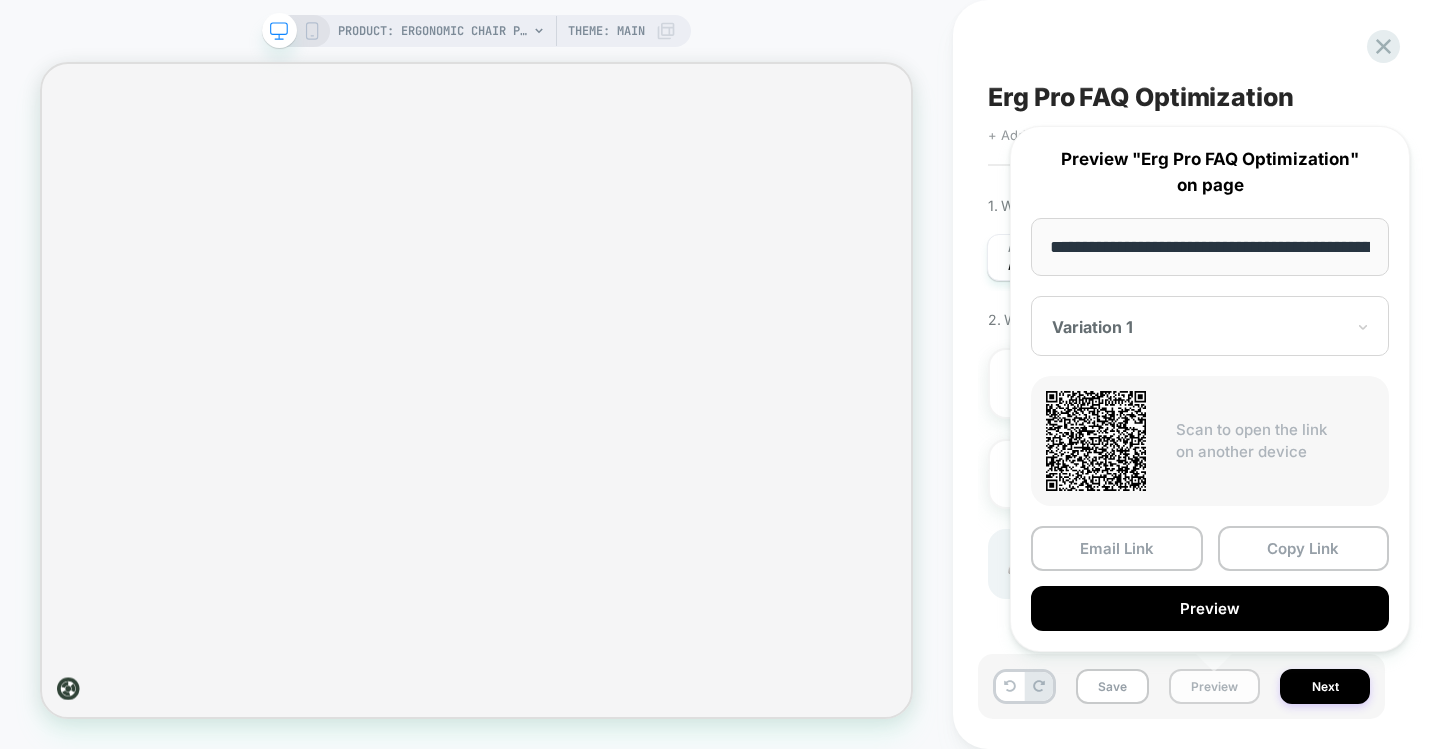 scroll, scrollTop: 0, scrollLeft: 343, axis: horizontal 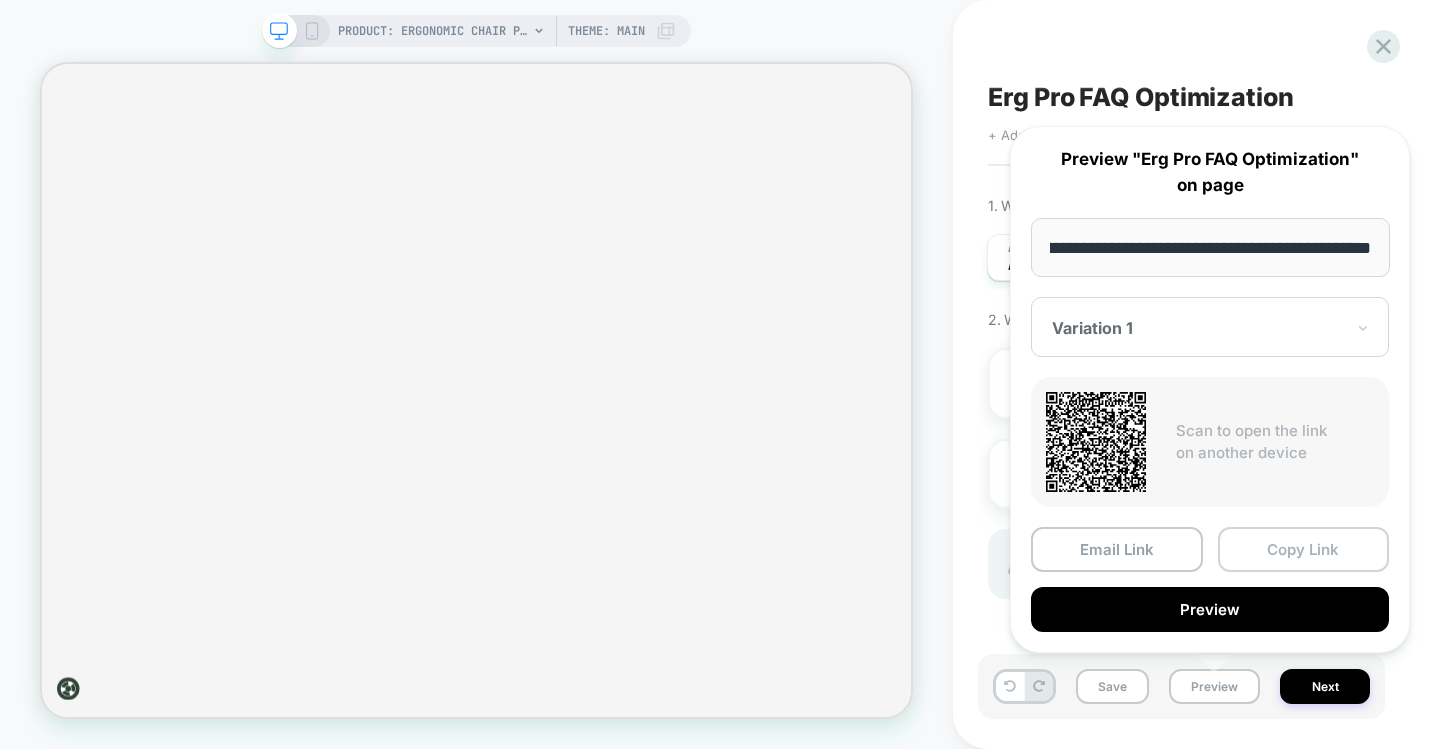 click on "Copy Link" at bounding box center [1304, 549] 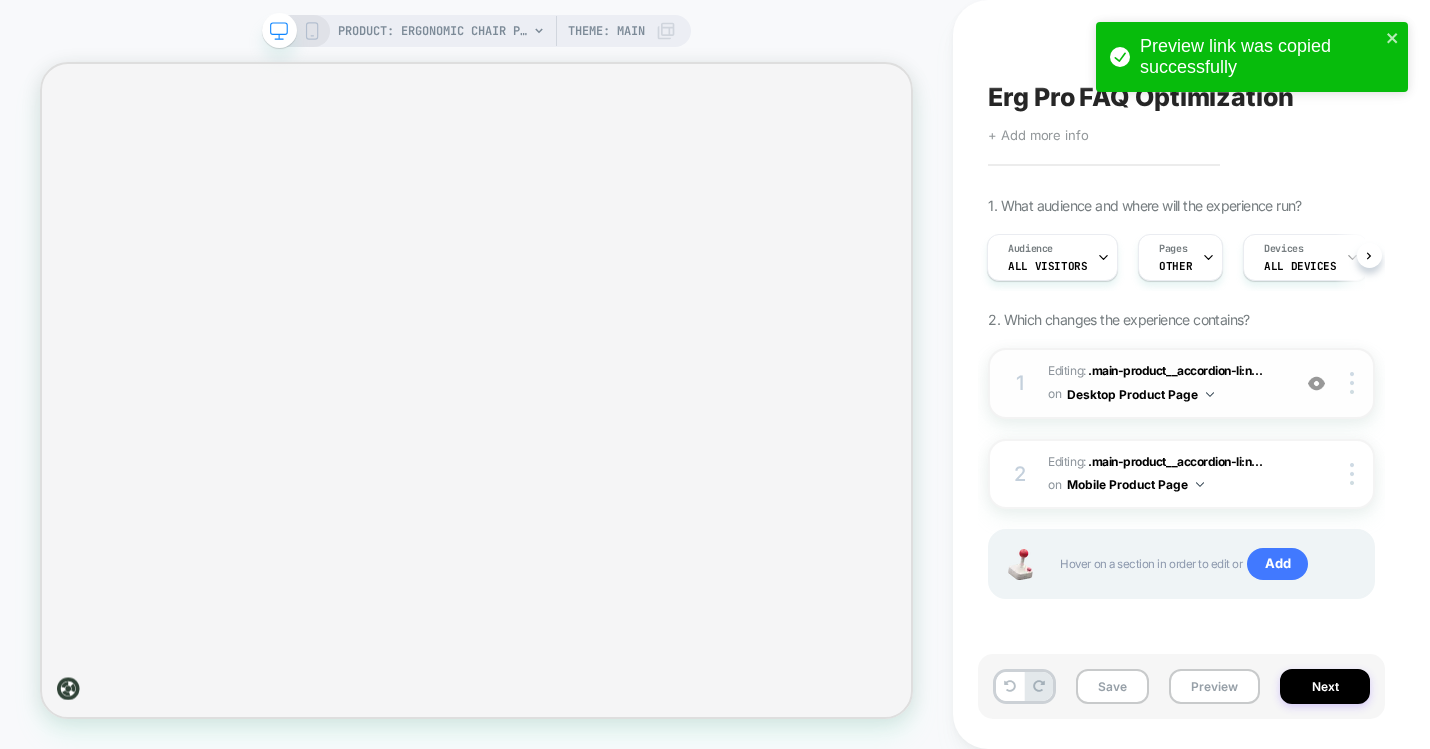 click on "Editing :   .main-product__accordion-li:n... .main-product__accordion-li:nth-child(3)   on Desktop Product Page" at bounding box center (1164, 383) 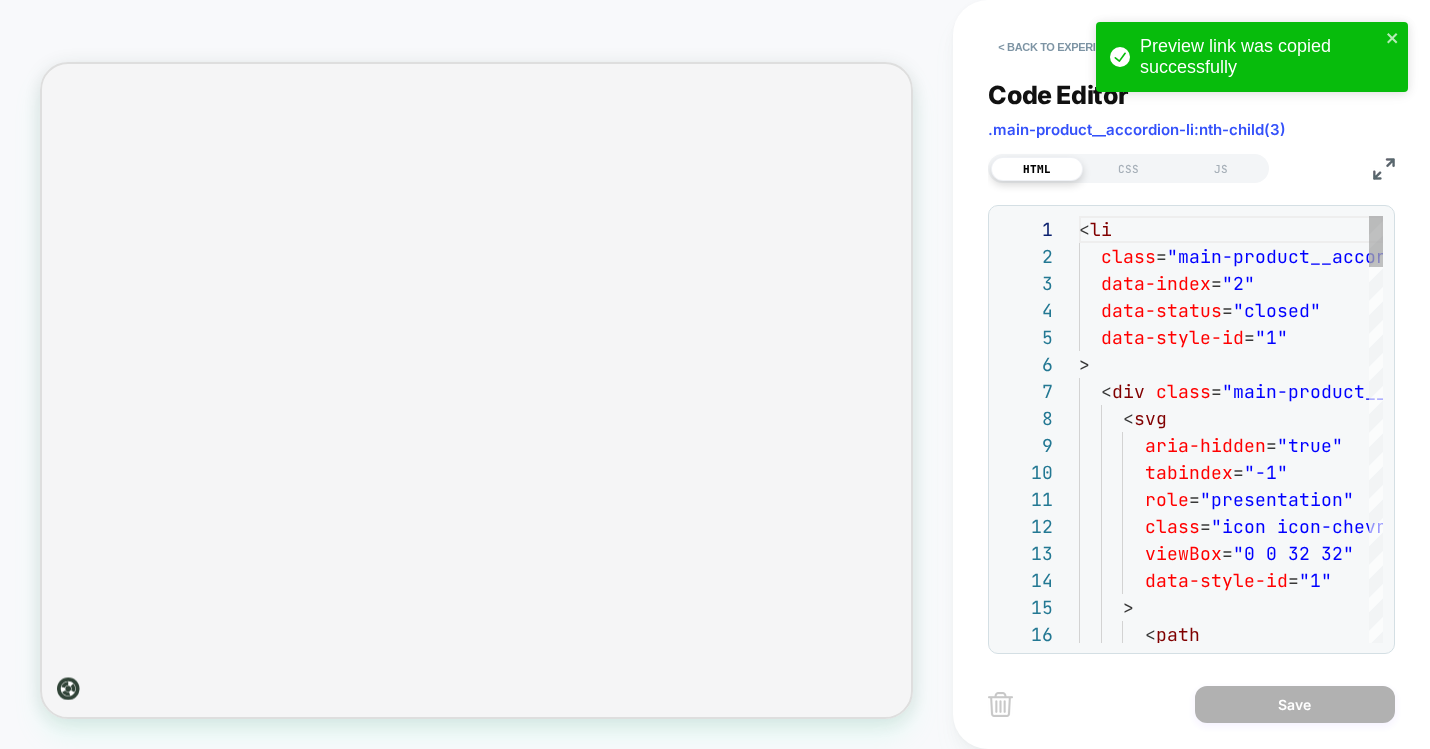 scroll, scrollTop: 270, scrollLeft: 0, axis: vertical 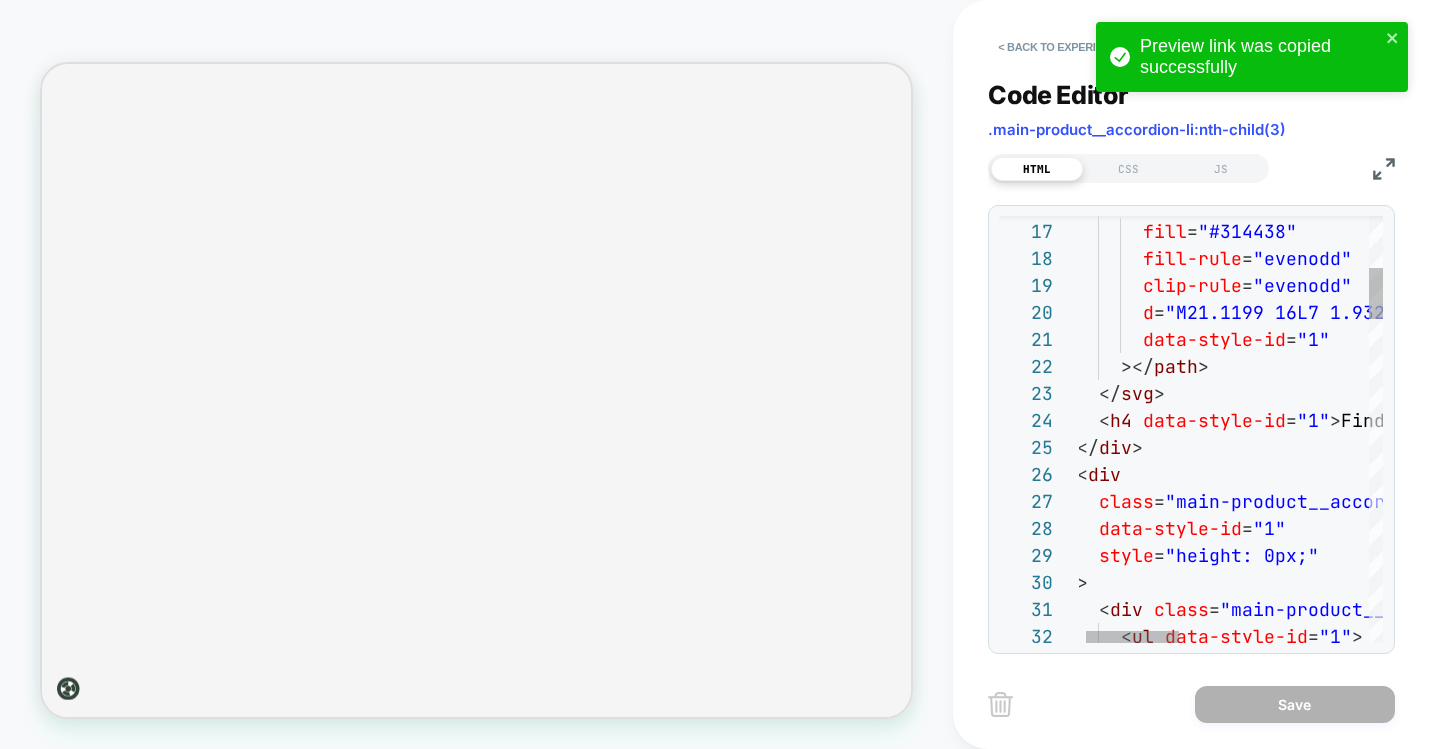 click at bounding box center [1384, 169] 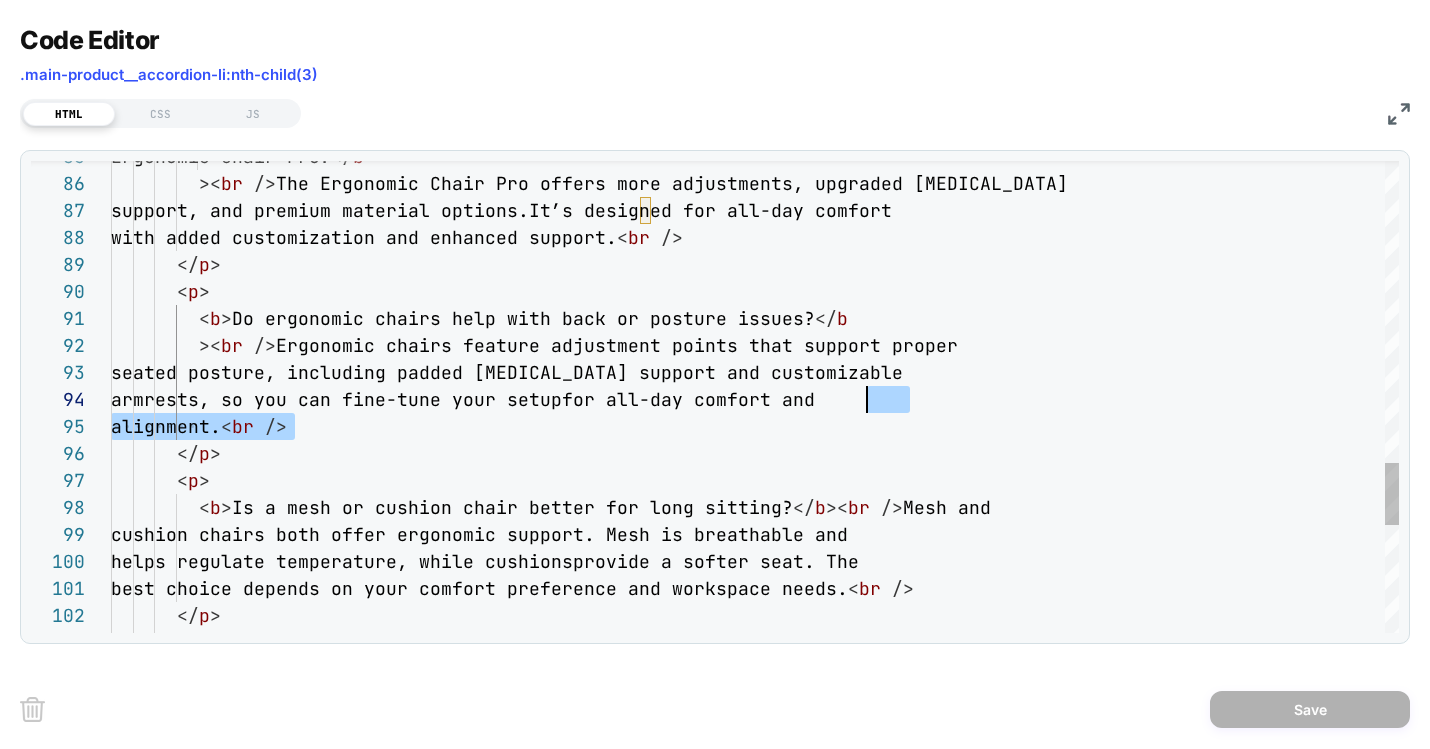 drag, startPoint x: 292, startPoint y: 423, endPoint x: 863, endPoint y: 397, distance: 571.5916 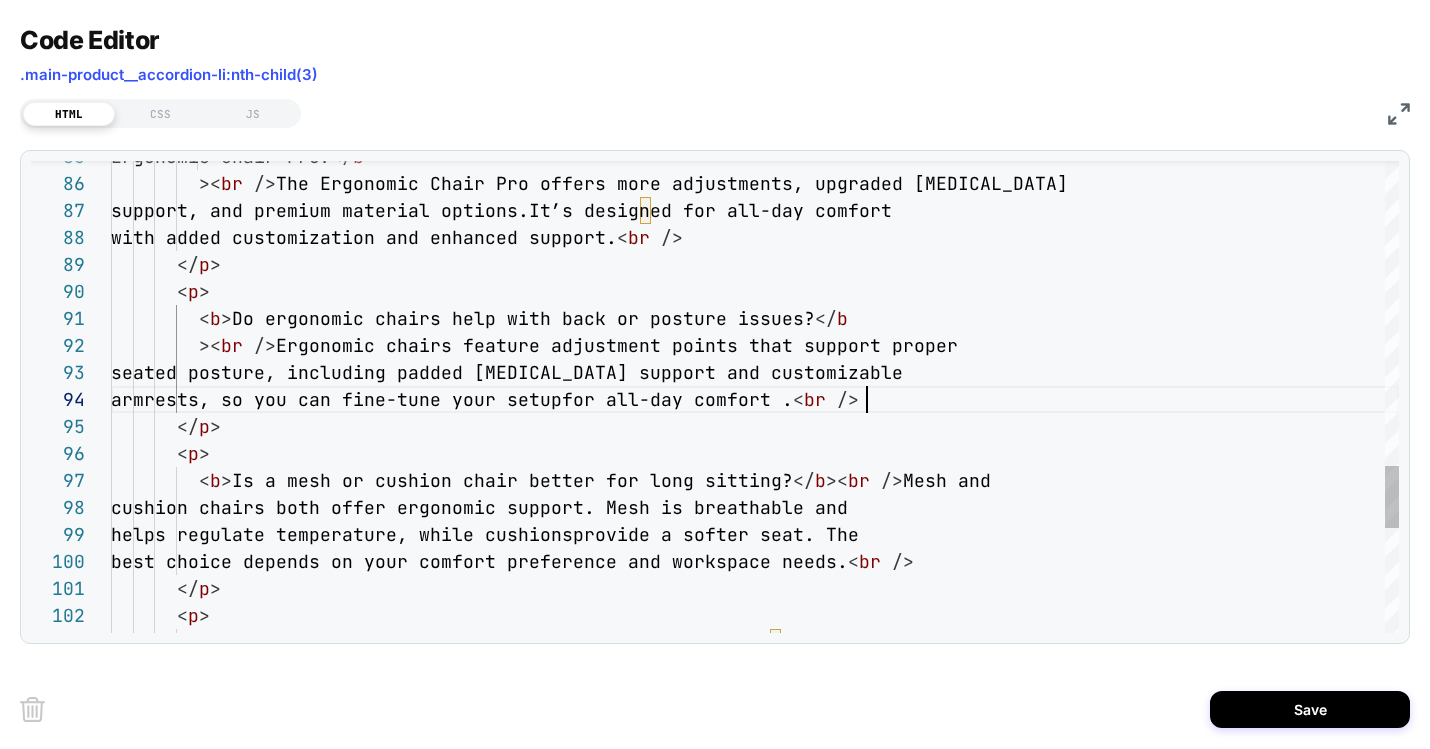 scroll, scrollTop: 81, scrollLeft: 745, axis: both 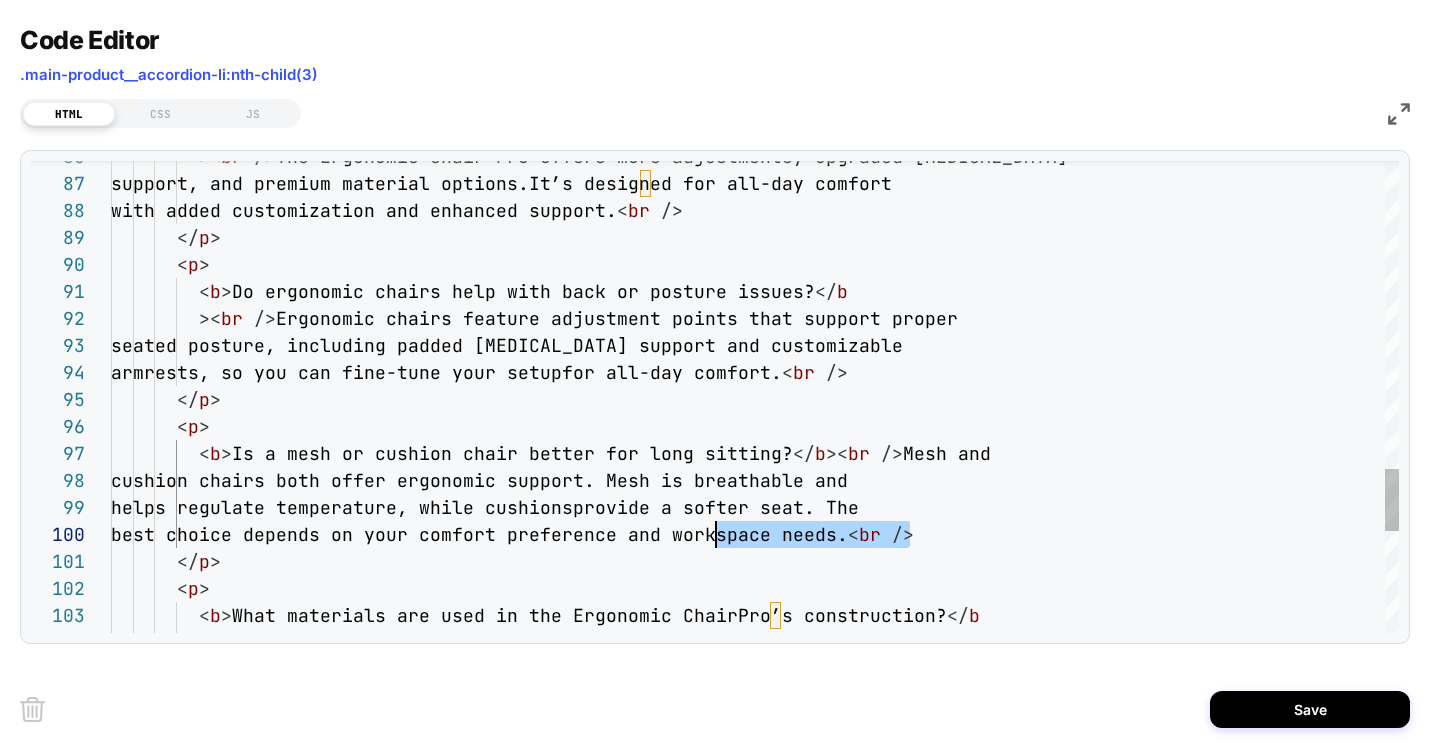 drag, startPoint x: 909, startPoint y: 535, endPoint x: 711, endPoint y: 535, distance: 198 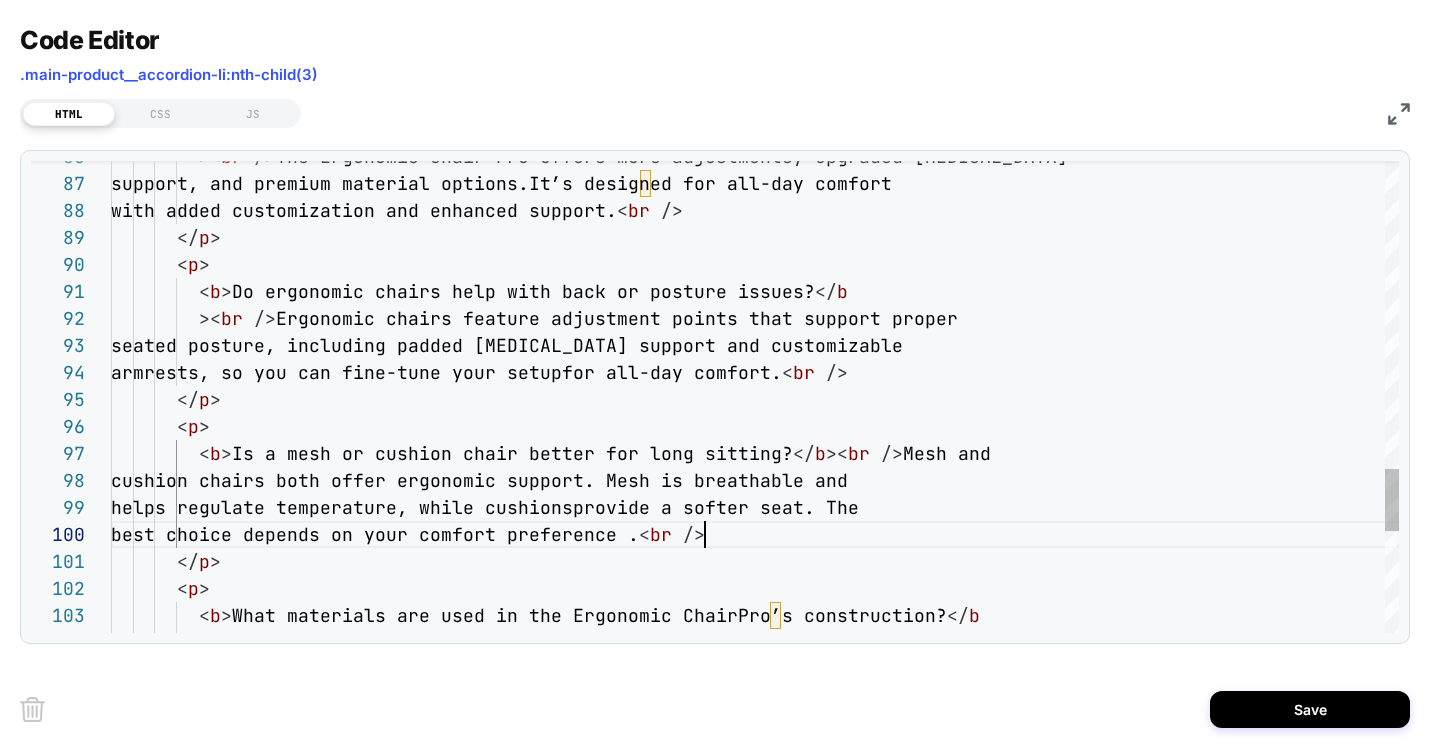 type on "**********" 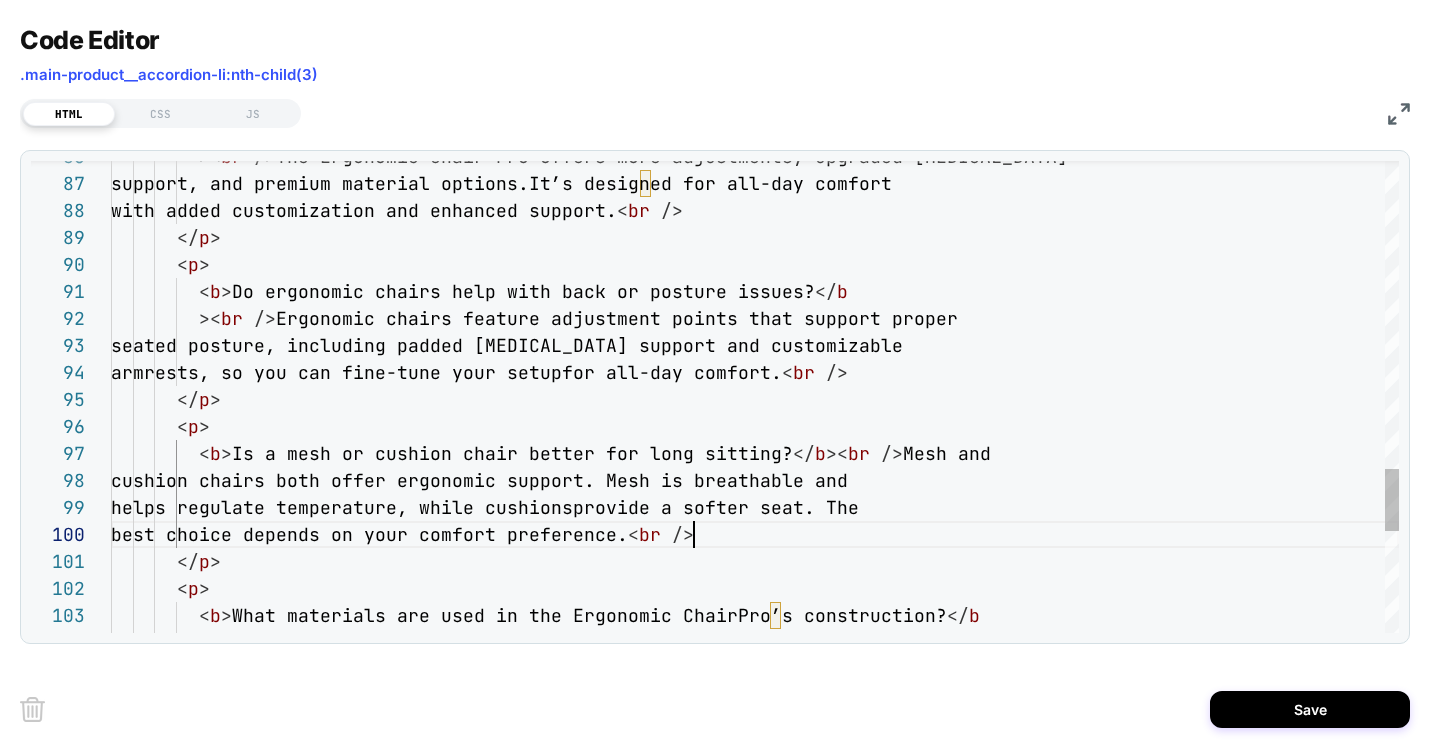 scroll, scrollTop: 216, scrollLeft: 583, axis: both 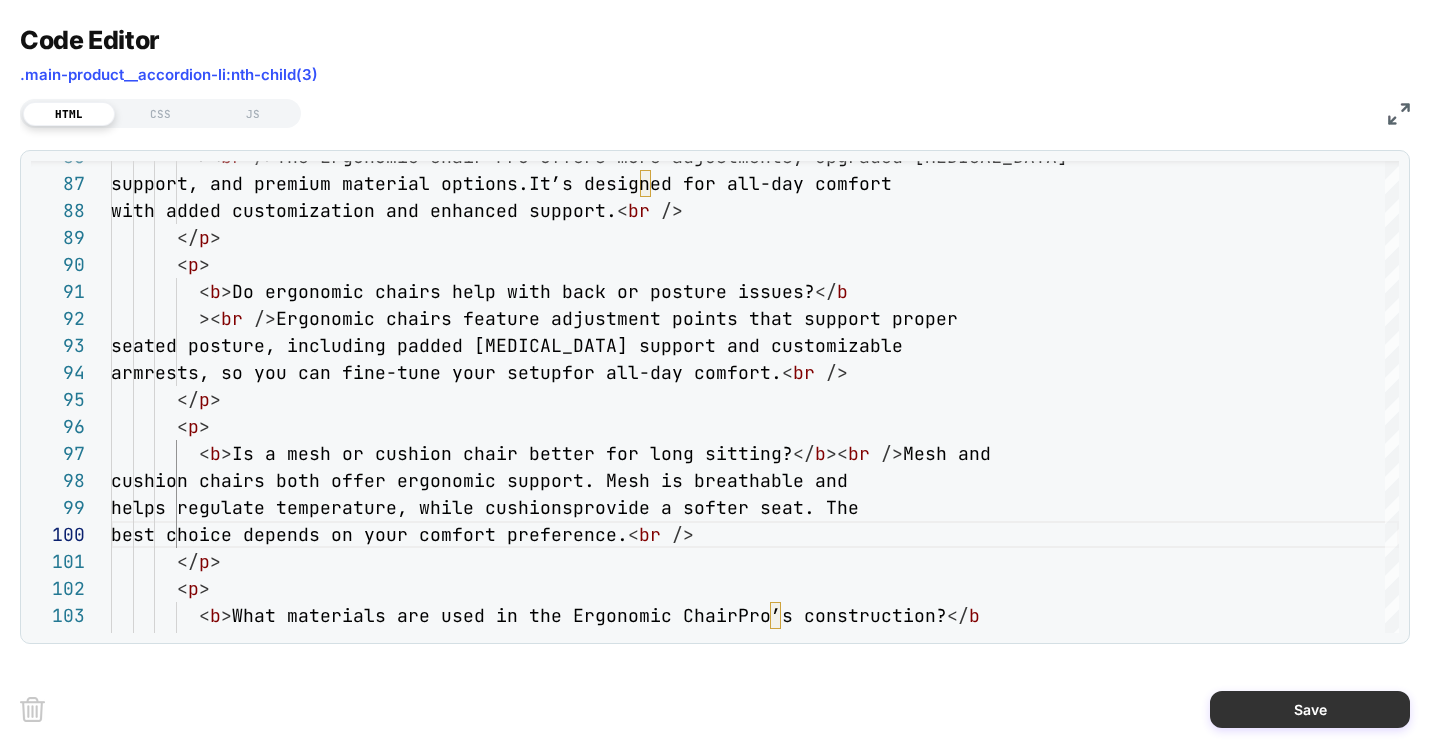 click on "Save" at bounding box center [1310, 709] 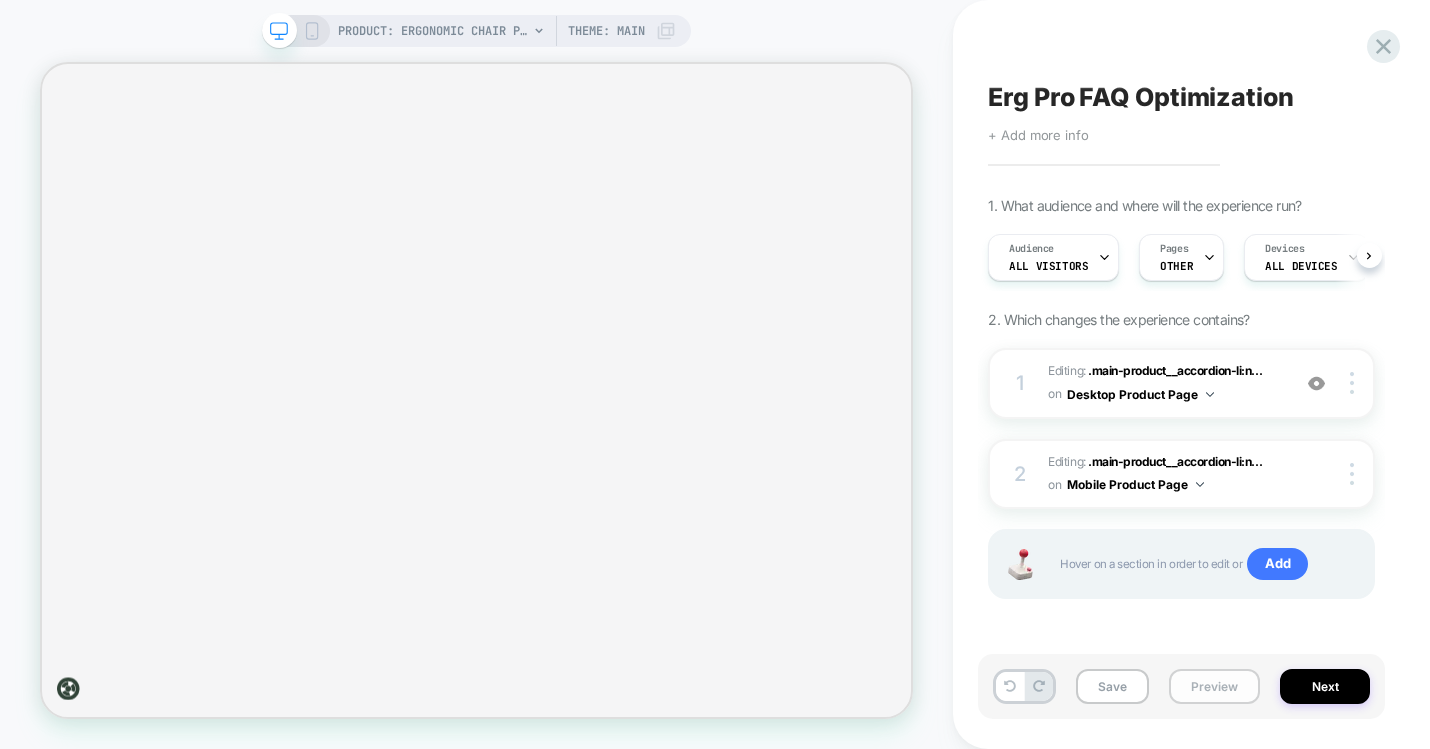 scroll, scrollTop: 0, scrollLeft: 1, axis: horizontal 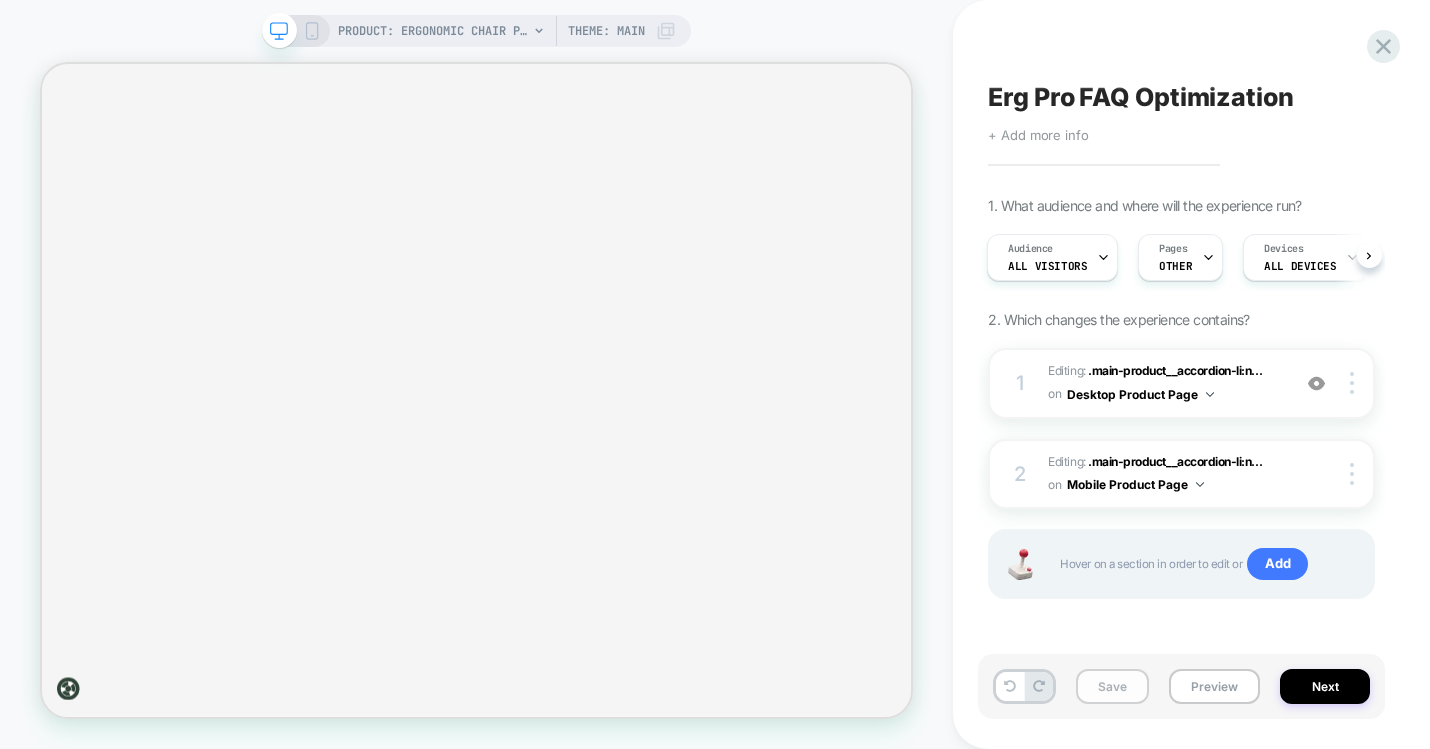 click on "Save" at bounding box center [1112, 686] 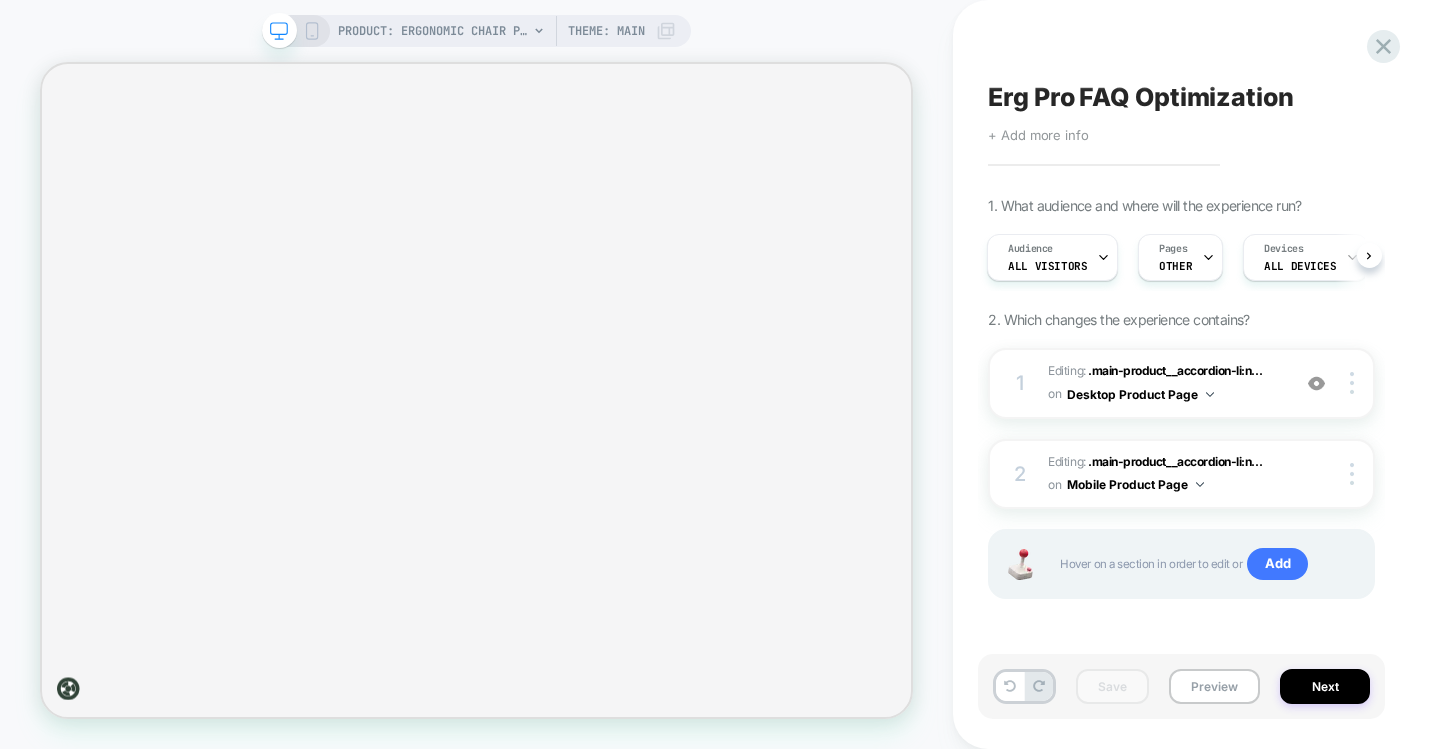 click on "Save Preview Next" at bounding box center [1181, 686] 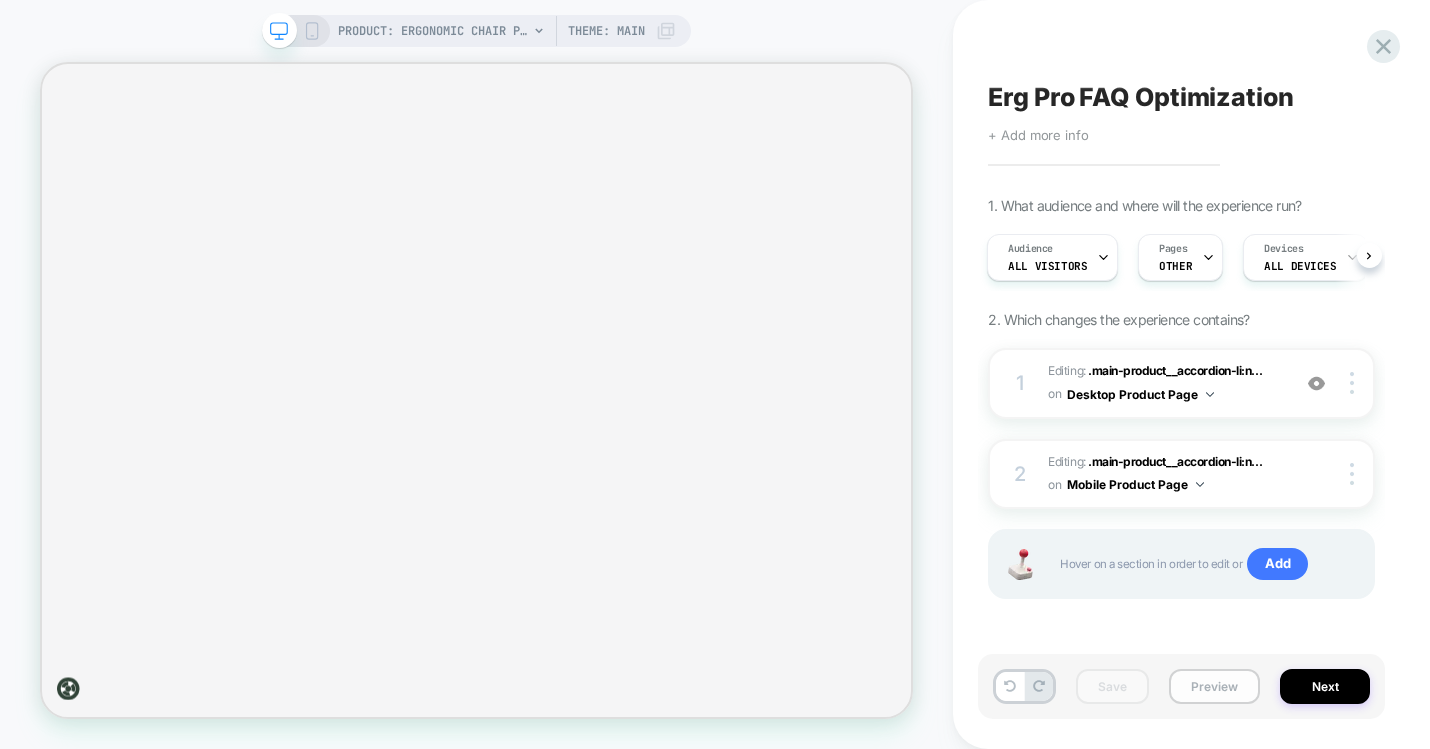 click on "Preview" at bounding box center [1214, 686] 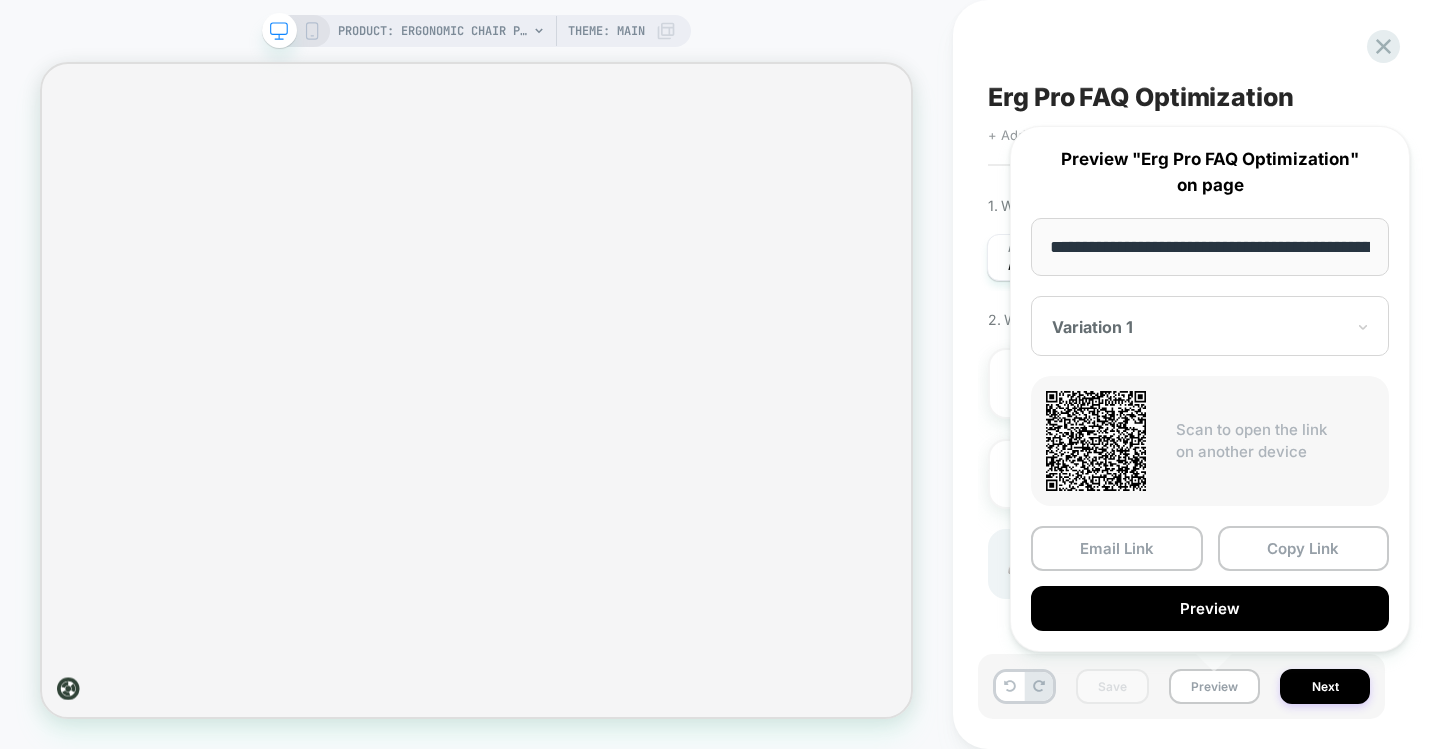 scroll, scrollTop: 0, scrollLeft: 343, axis: horizontal 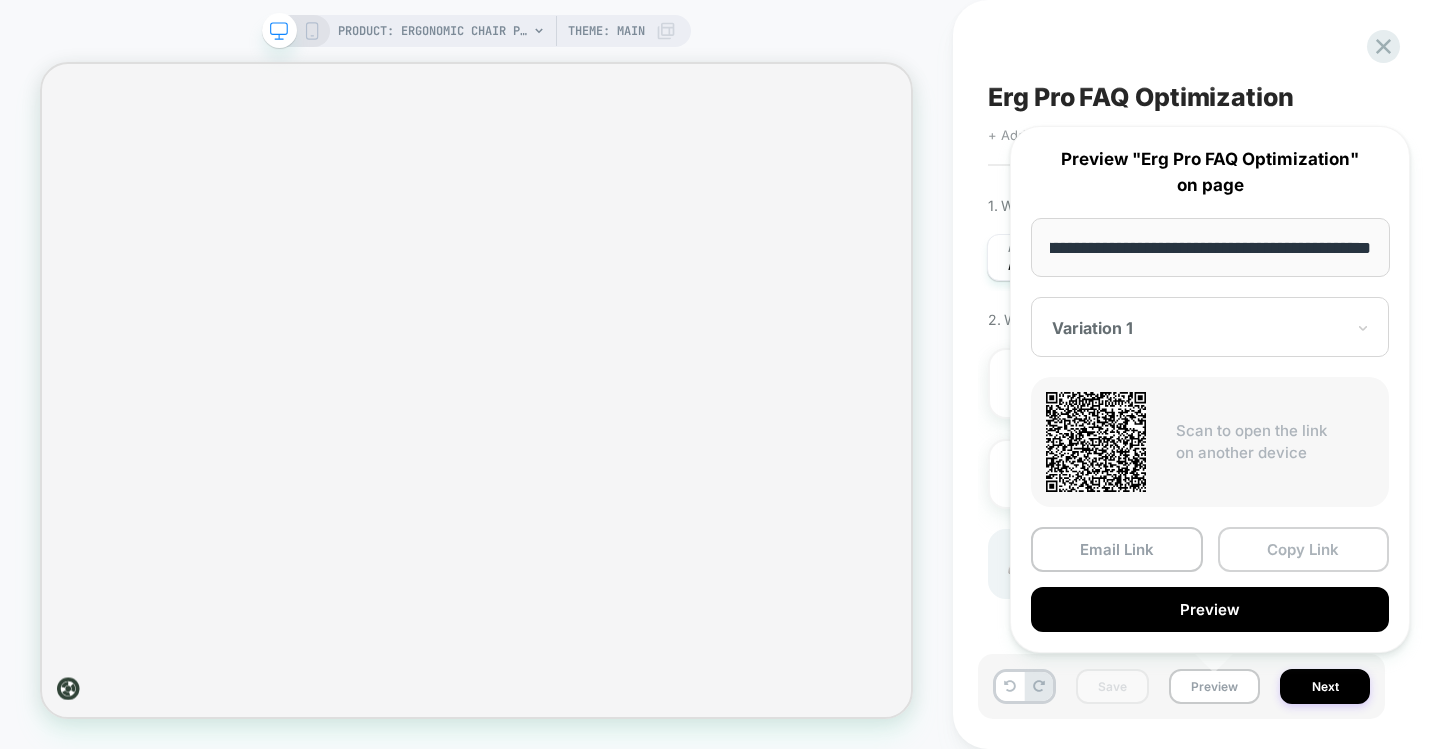 click on "Copy Link" at bounding box center (1304, 549) 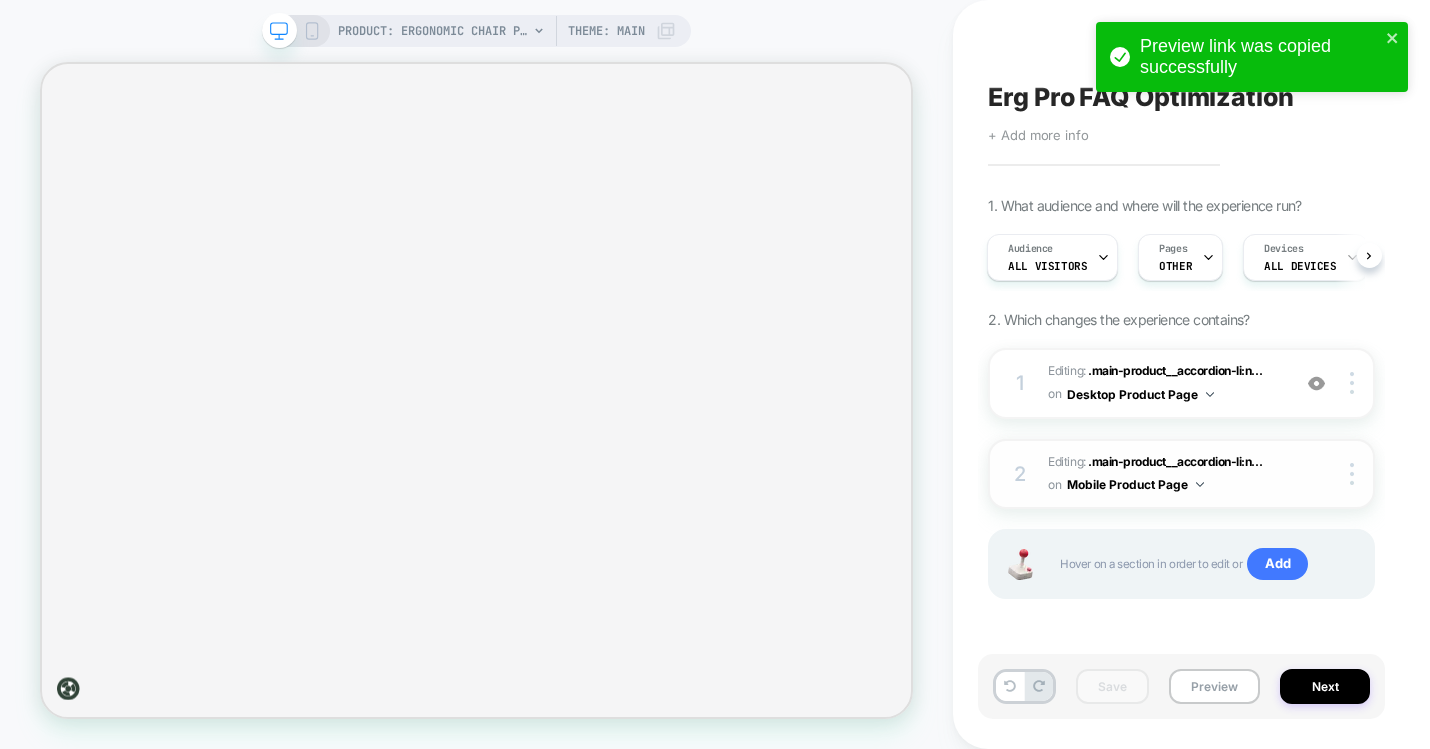 click on "Editing :   .main-product__accordion-li:n... .main-product__accordion-li:nth-child(3)   on Mobile Product Page" at bounding box center [1164, 474] 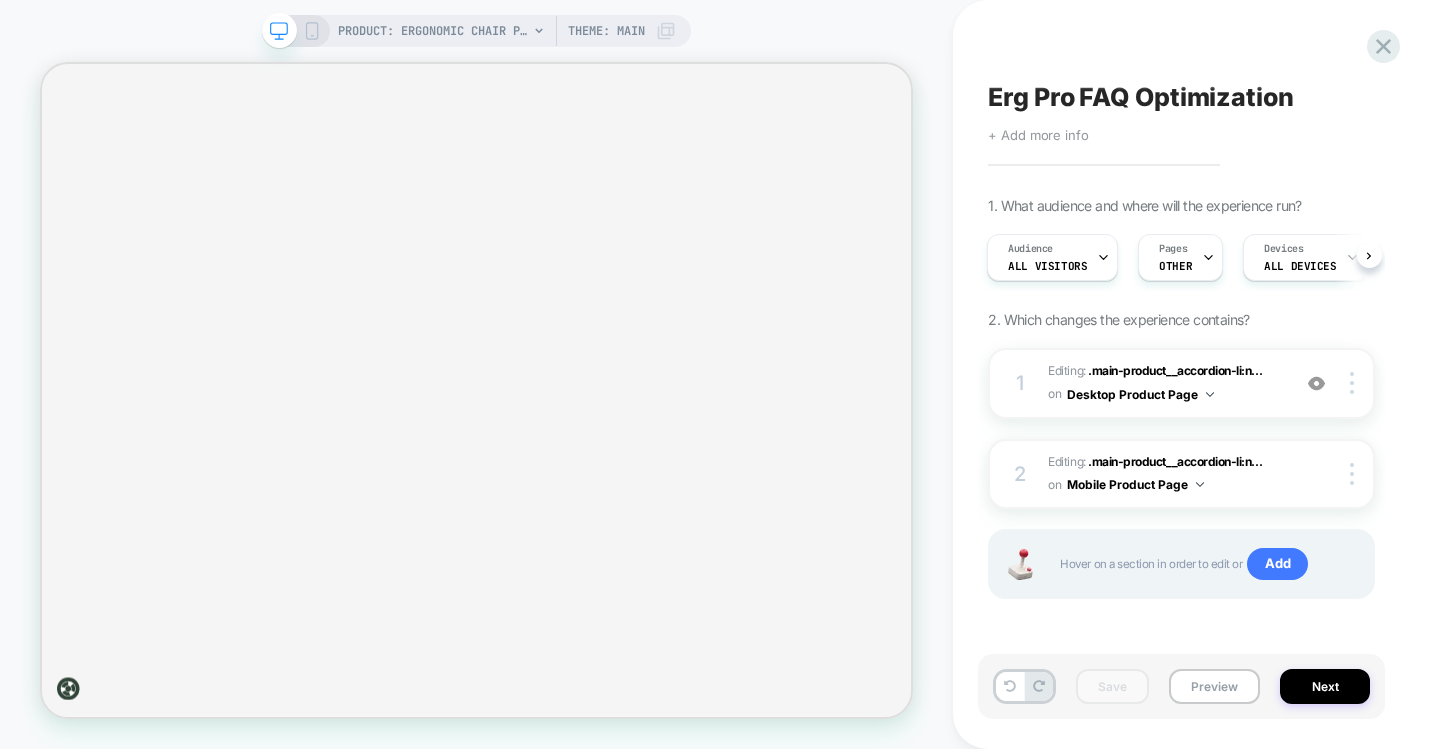 click 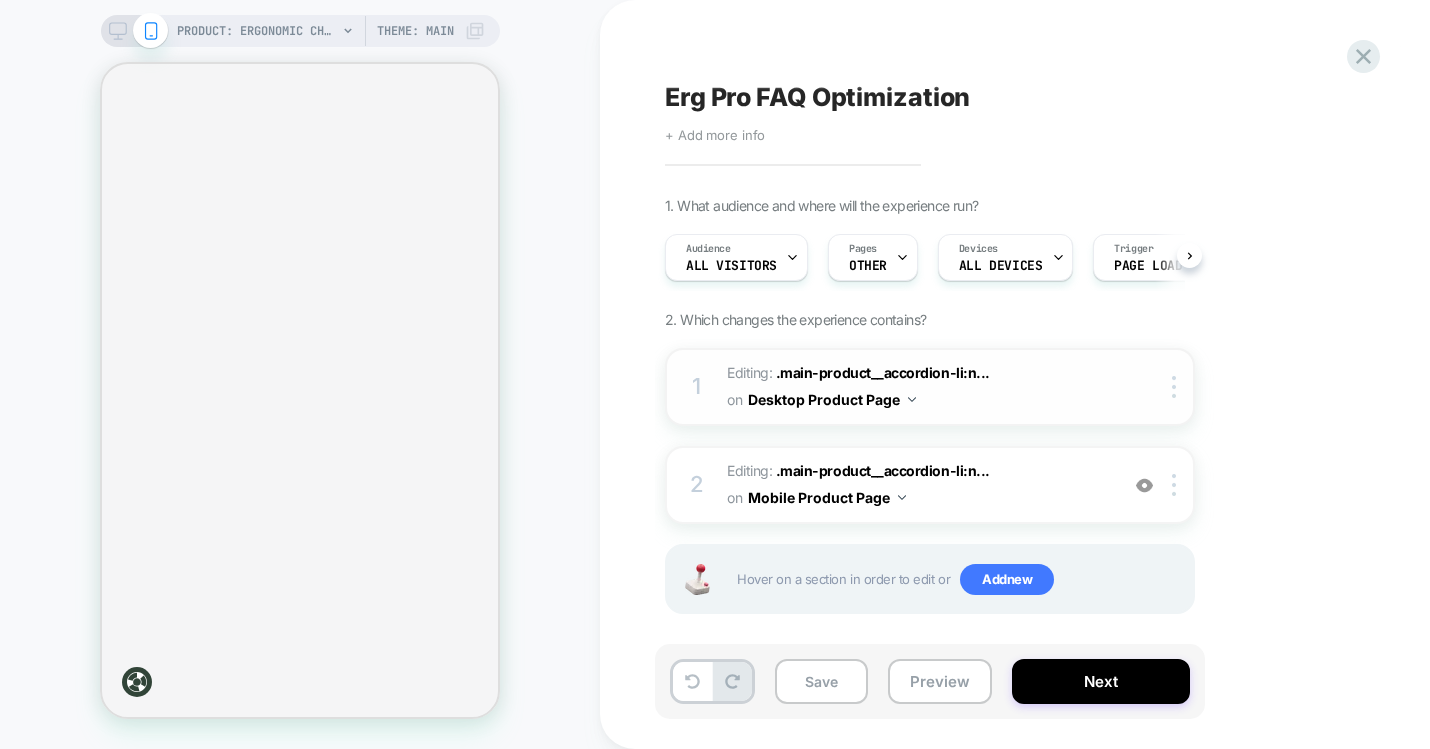 scroll, scrollTop: 0, scrollLeft: 1, axis: horizontal 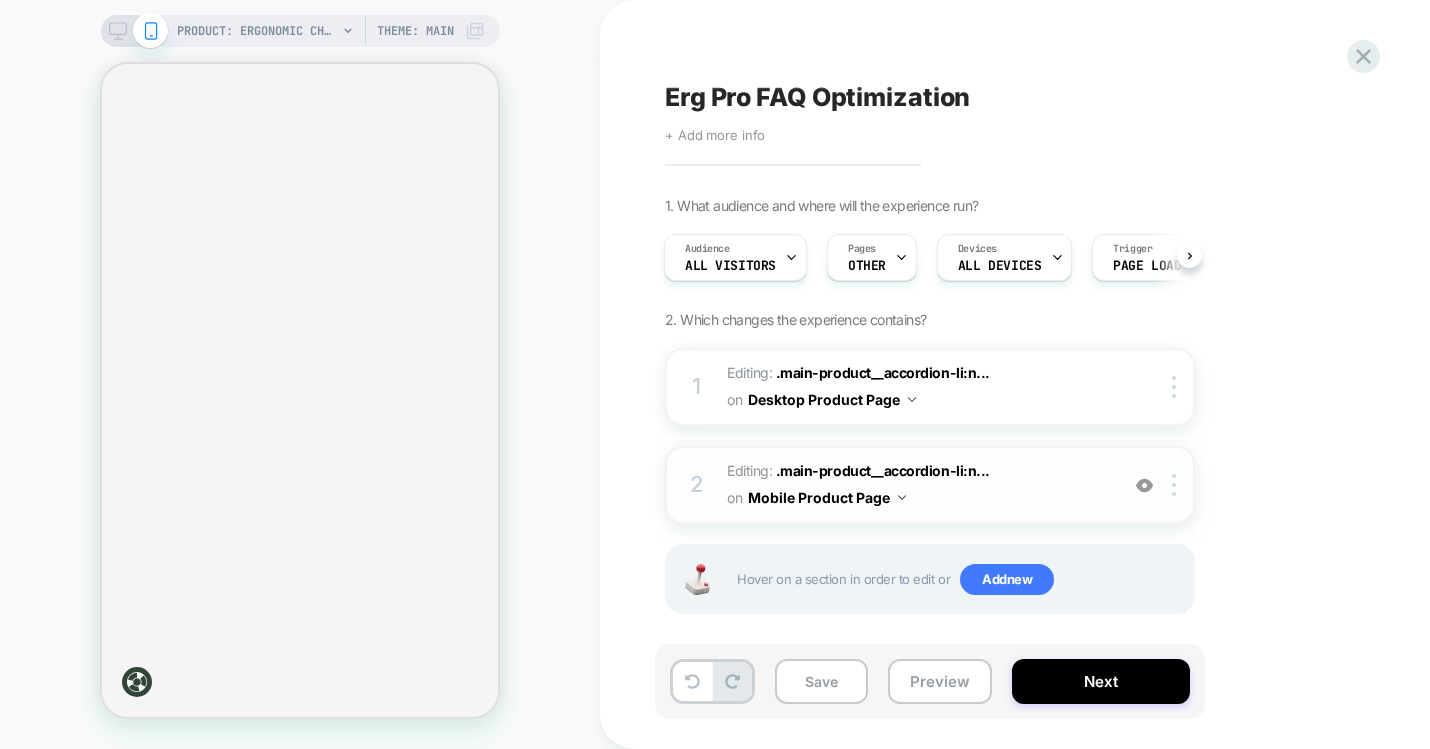 click on "Editing :   .main-product__accordion-li:n... .main-product__accordion-li:nth-child(3)   on Mobile Product Page" at bounding box center (917, 485) 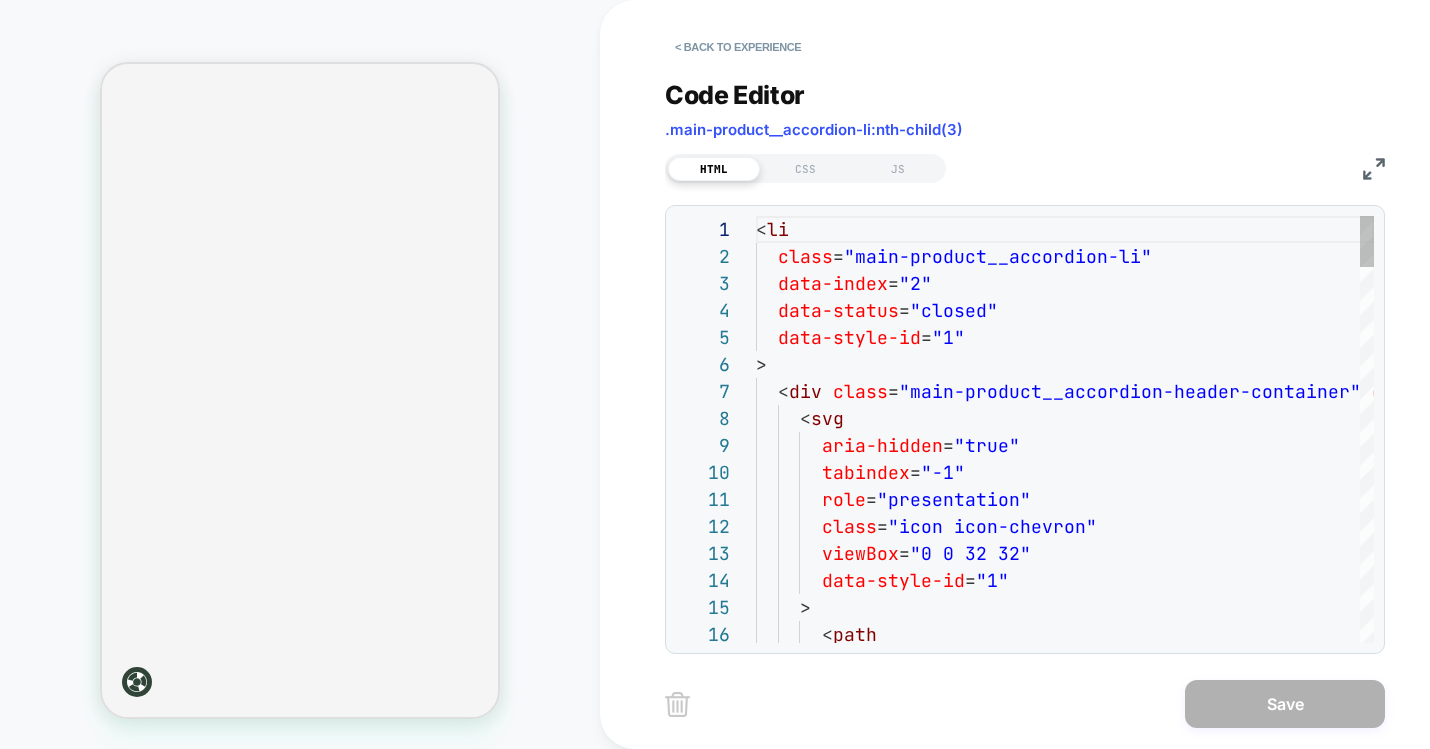 scroll, scrollTop: 270, scrollLeft: 0, axis: vertical 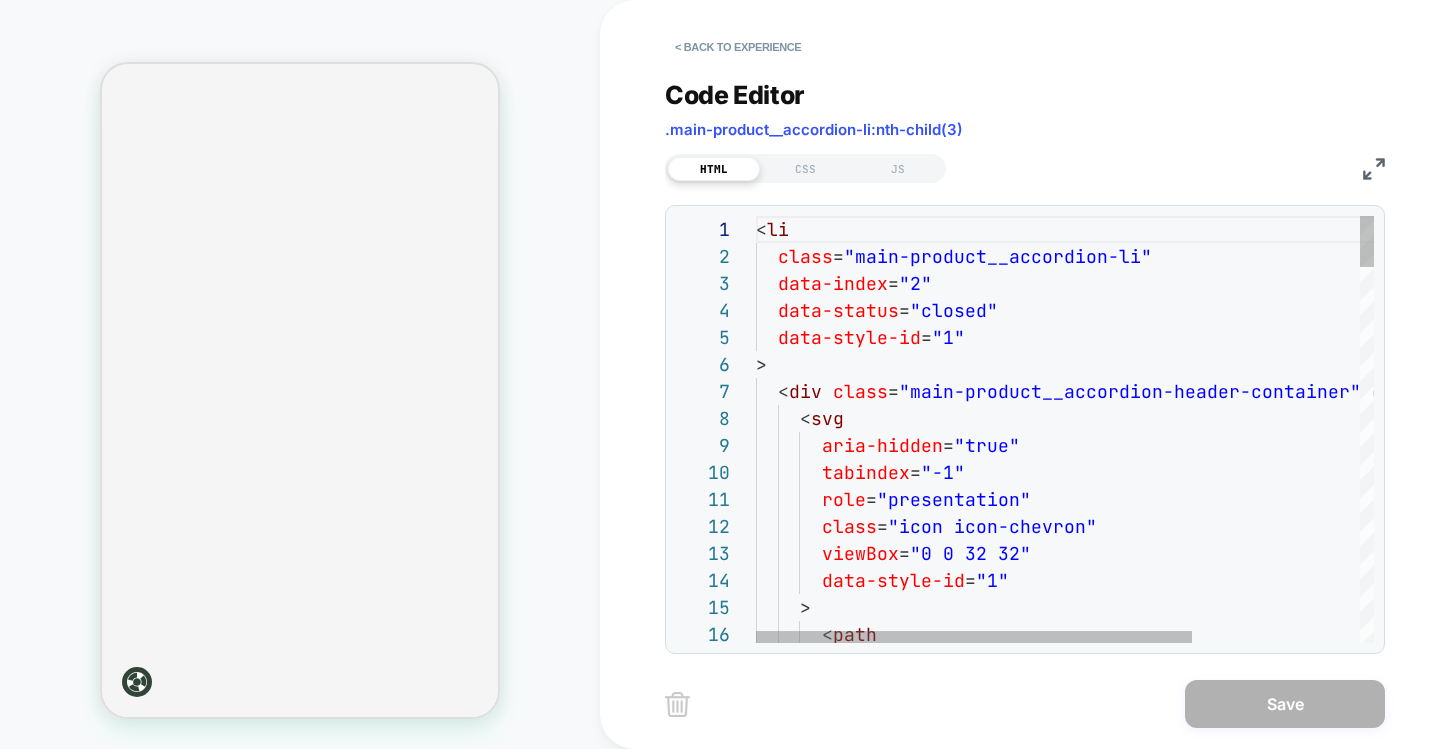 click at bounding box center [1374, 169] 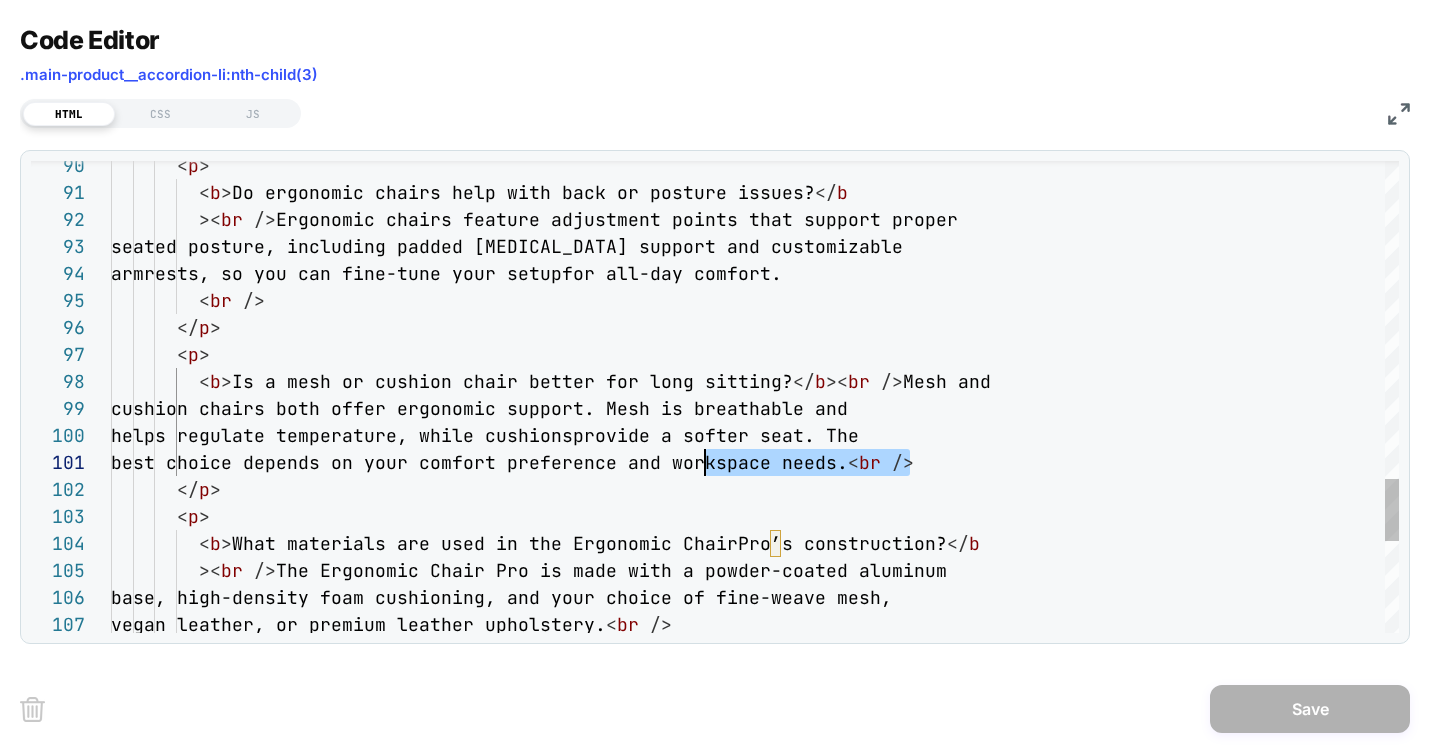 scroll, scrollTop: 0, scrollLeft: 583, axis: horizontal 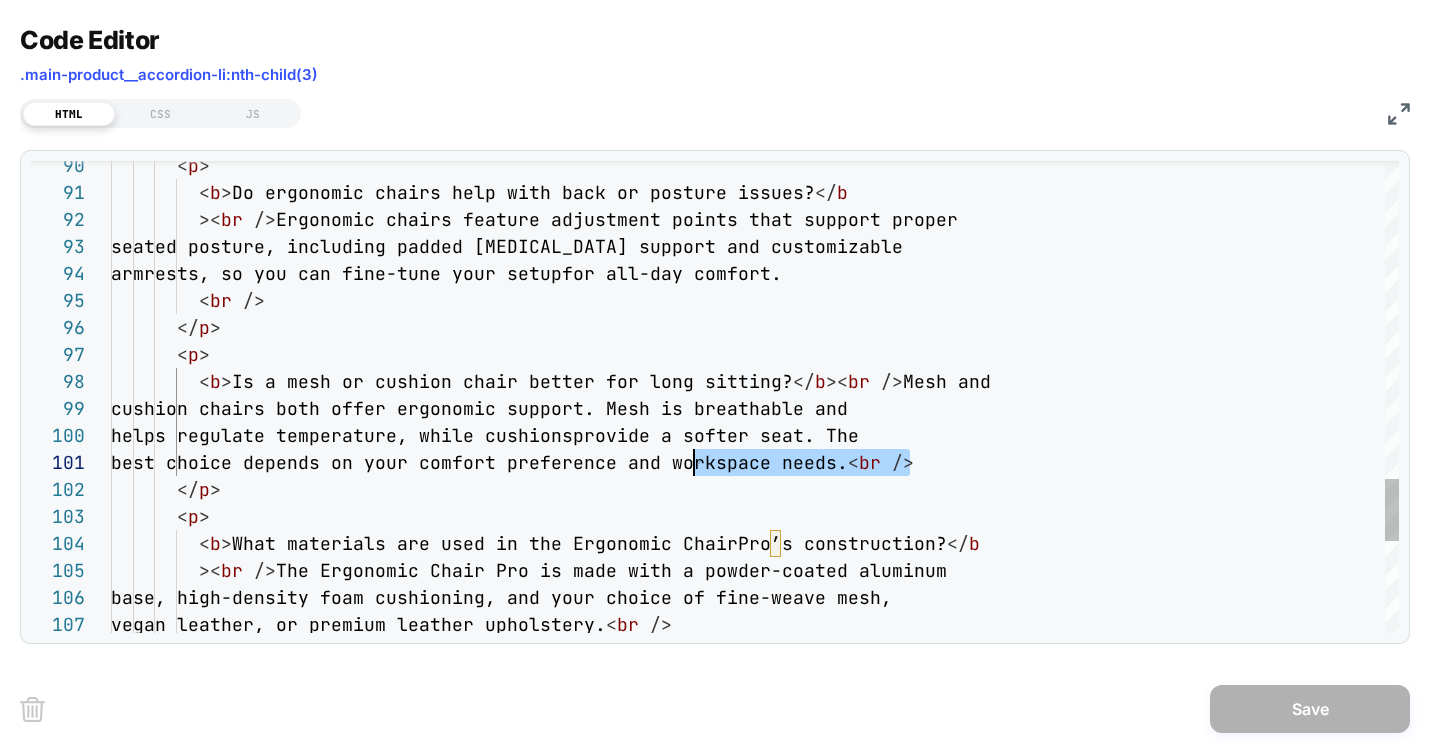 drag, startPoint x: 906, startPoint y: 464, endPoint x: 691, endPoint y: 465, distance: 215.00232 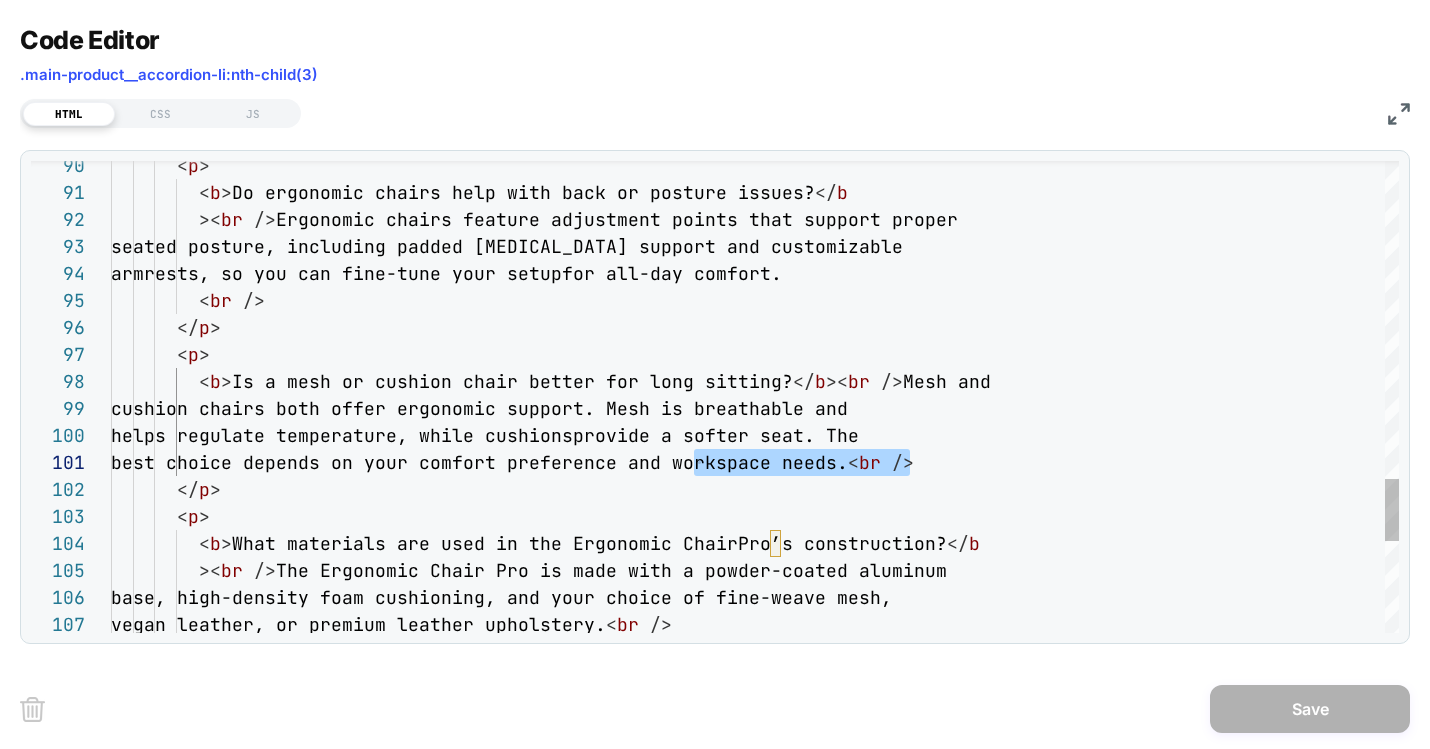 type on "**********" 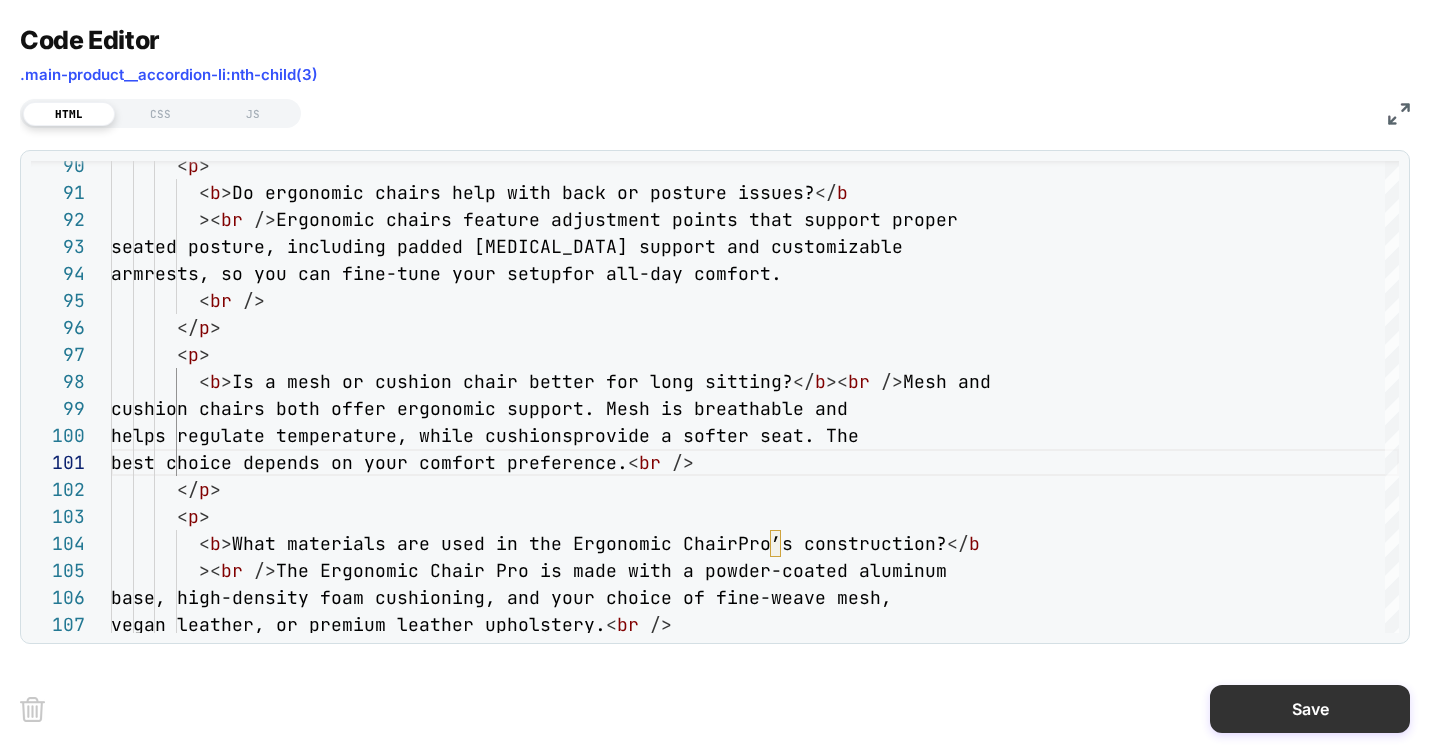 click on "Save" at bounding box center [1310, 709] 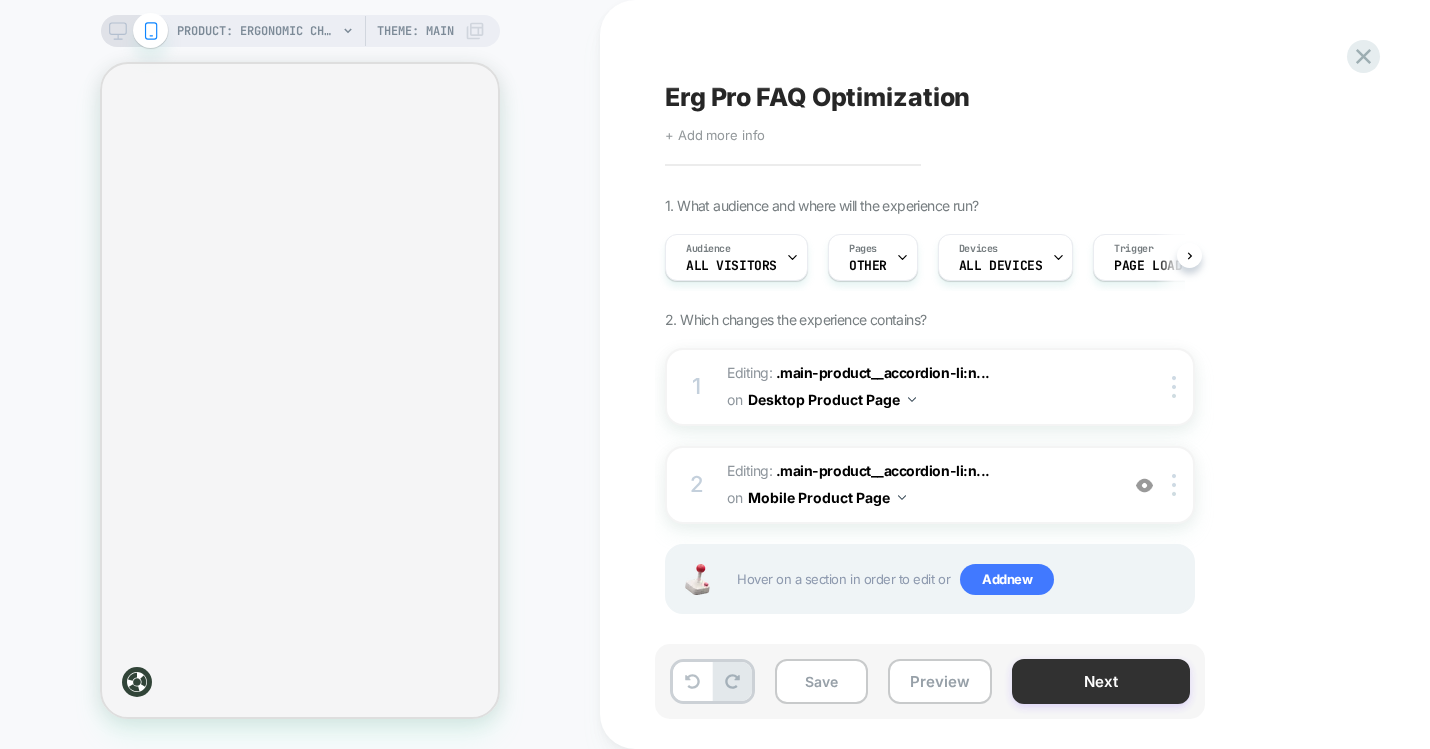 scroll, scrollTop: 0, scrollLeft: 1, axis: horizontal 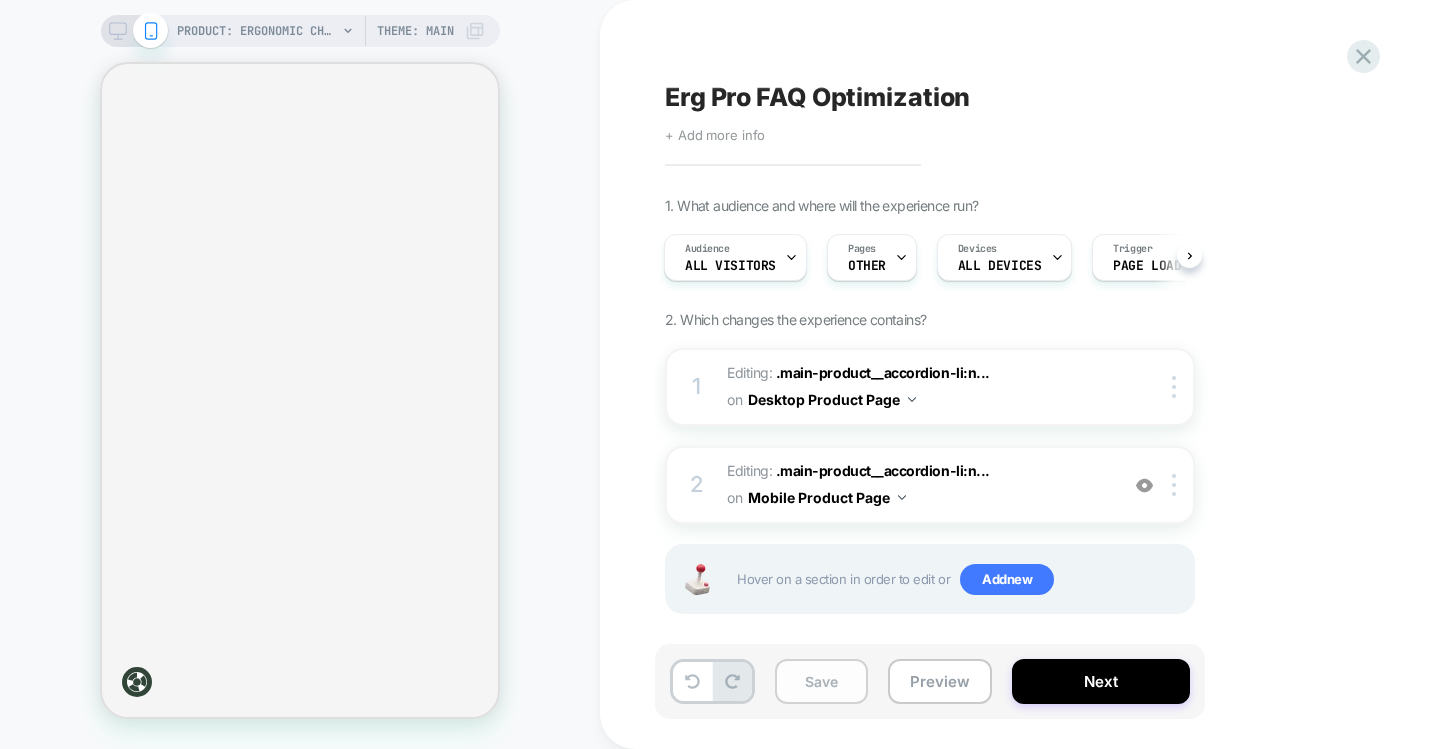 click on "Save" at bounding box center (821, 681) 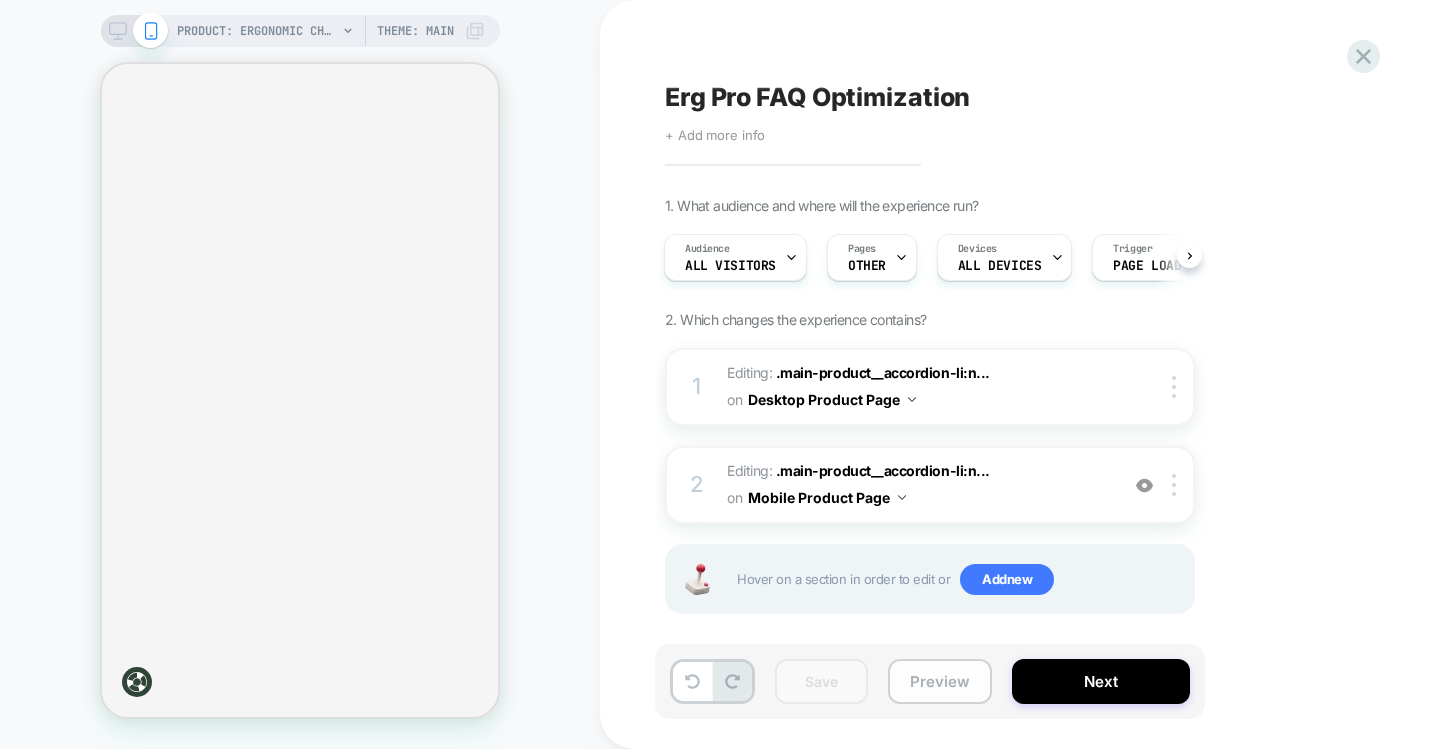 click on "Preview" at bounding box center [940, 681] 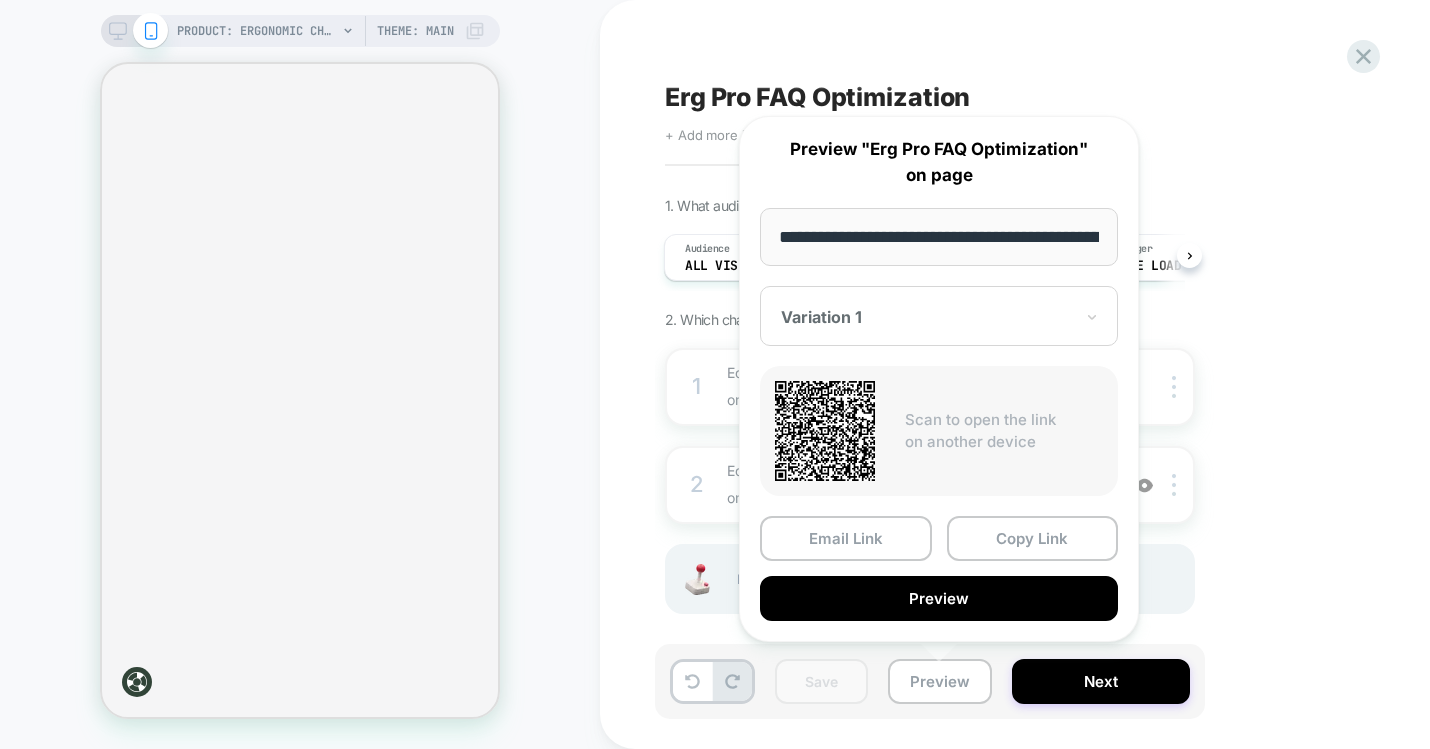 scroll, scrollTop: 0, scrollLeft: 343, axis: horizontal 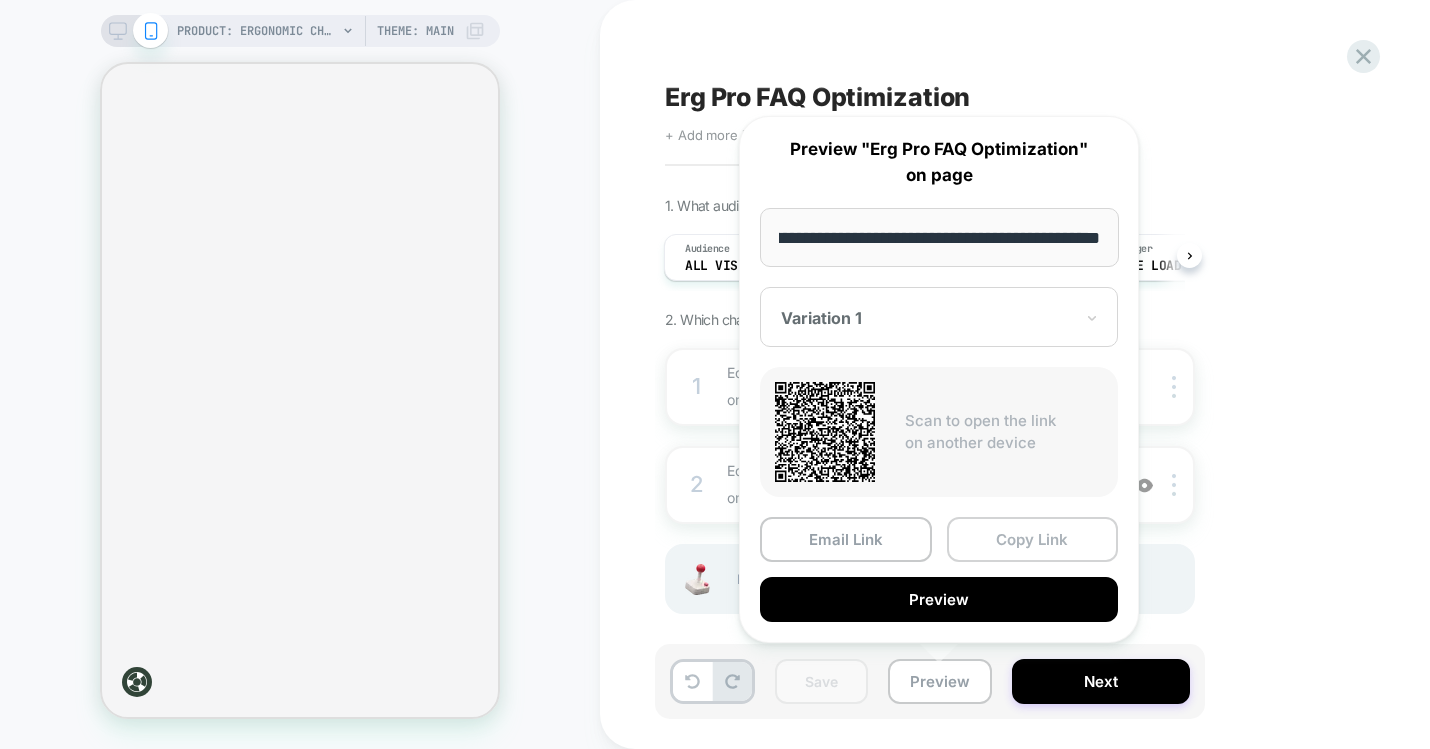 click on "Copy Link" at bounding box center (1033, 539) 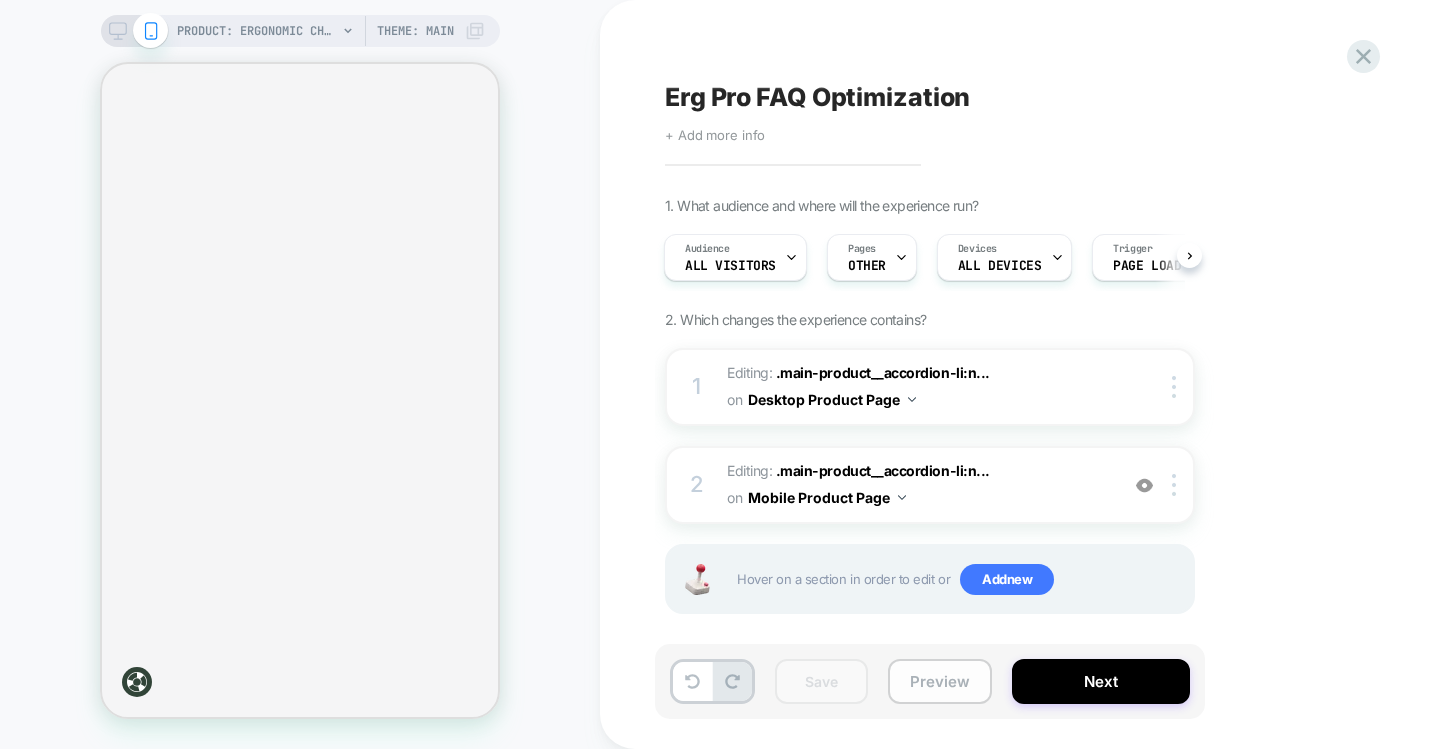 click on "Preview" at bounding box center [940, 681] 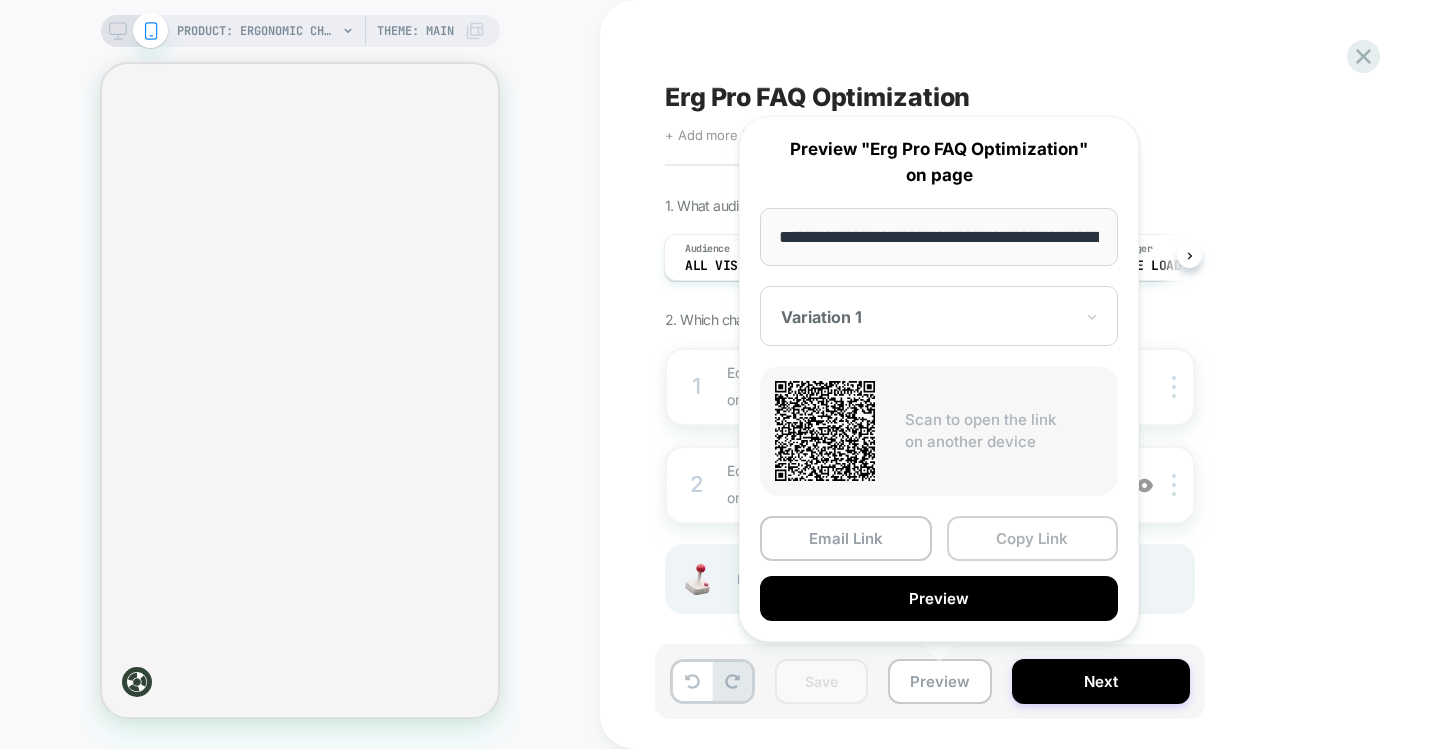scroll, scrollTop: 0, scrollLeft: 343, axis: horizontal 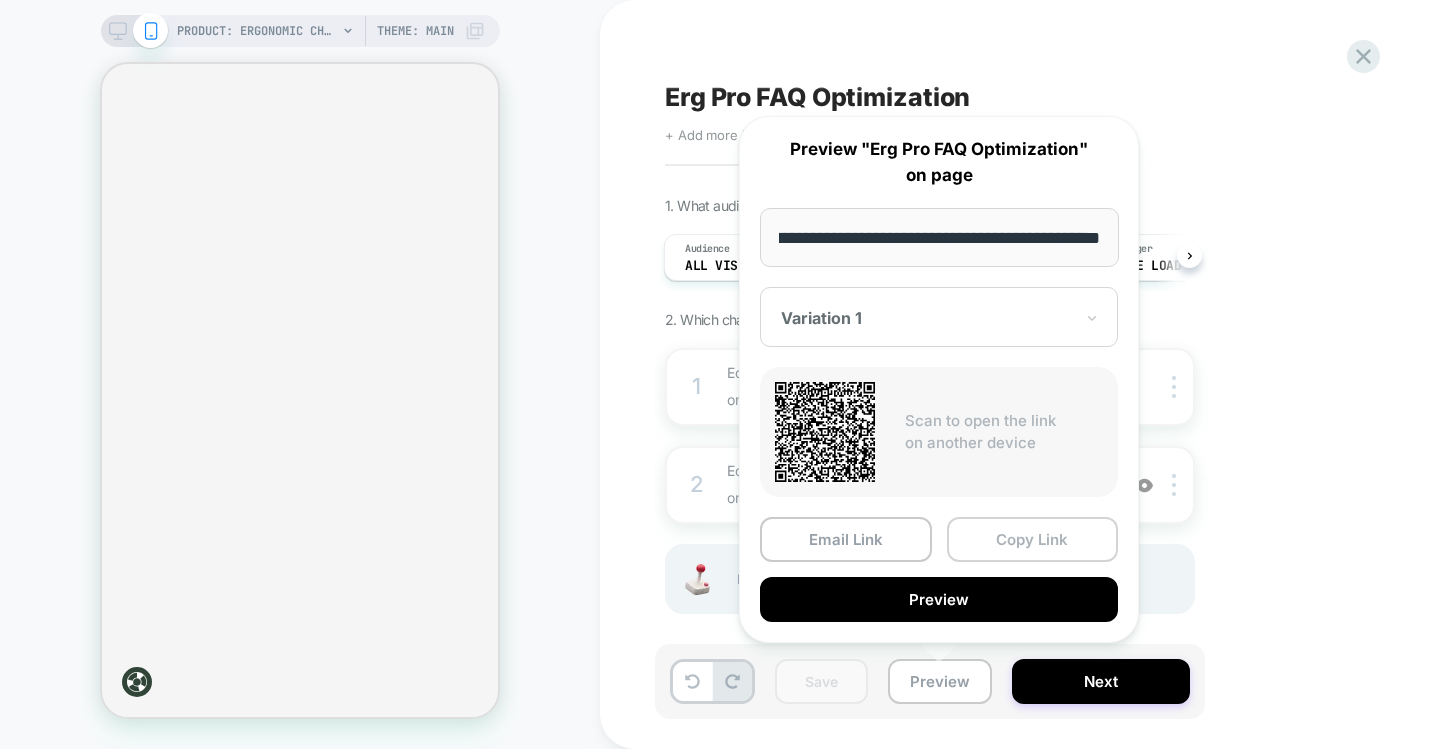 click on "Copy Link" at bounding box center [1033, 539] 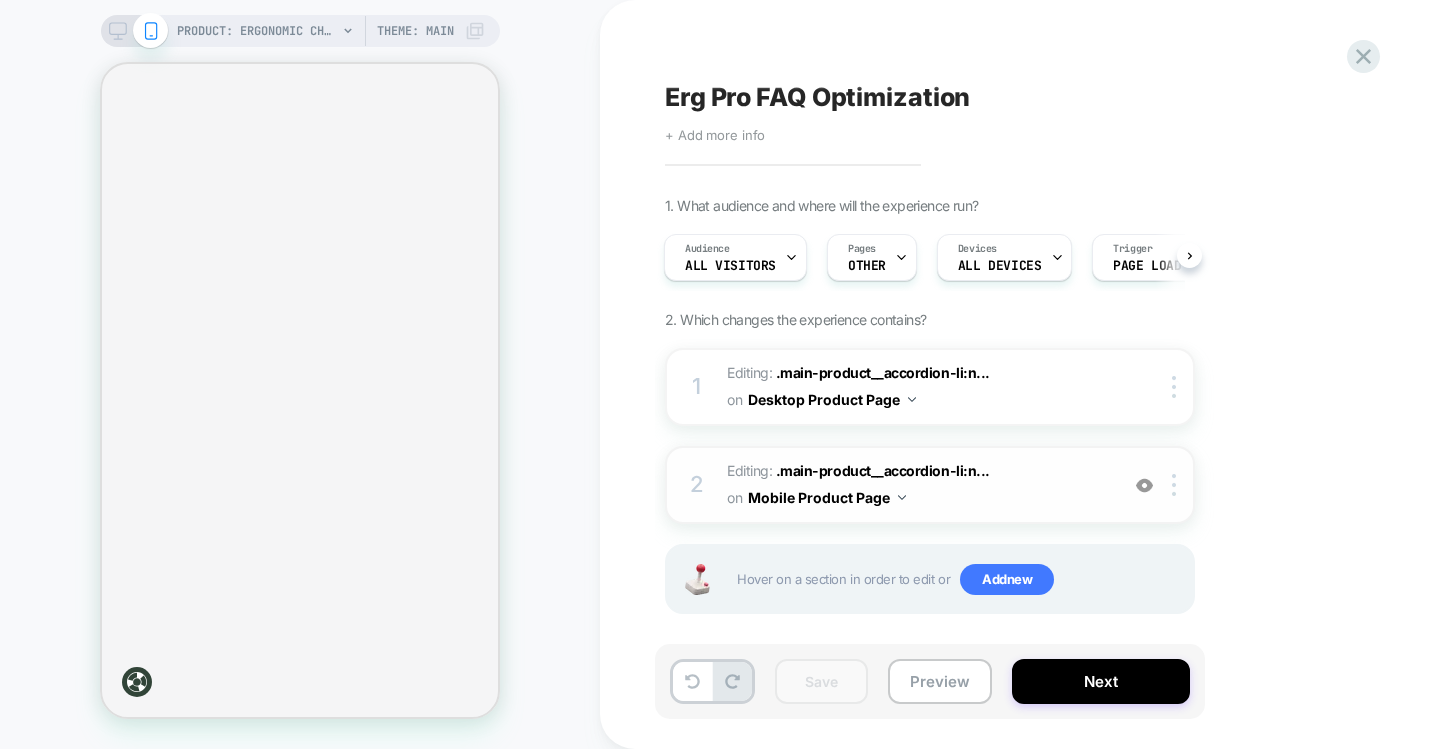 click on "Editing :   .main-product__accordion-li:n... .main-product__accordion-li:nth-child(3)   on Mobile Product Page" at bounding box center (917, 485) 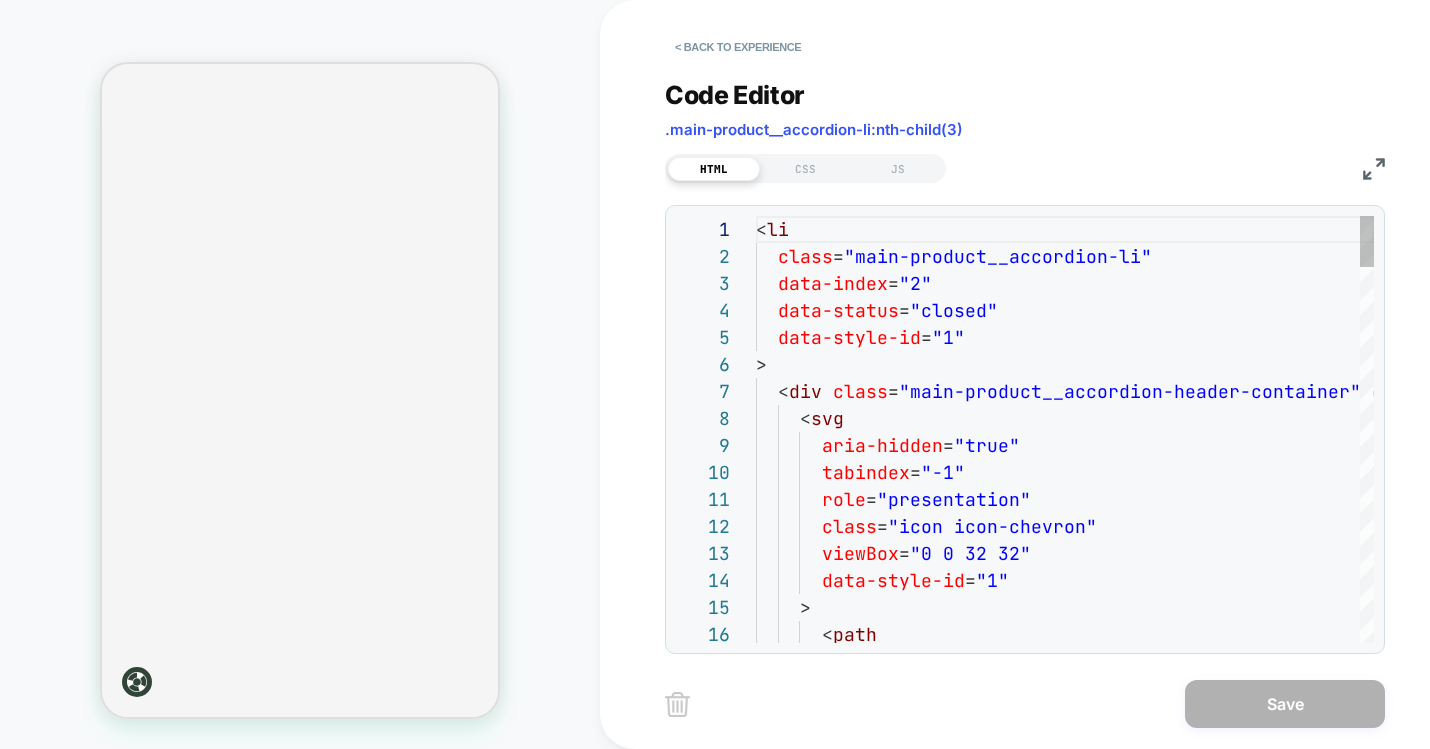 scroll, scrollTop: 270, scrollLeft: 0, axis: vertical 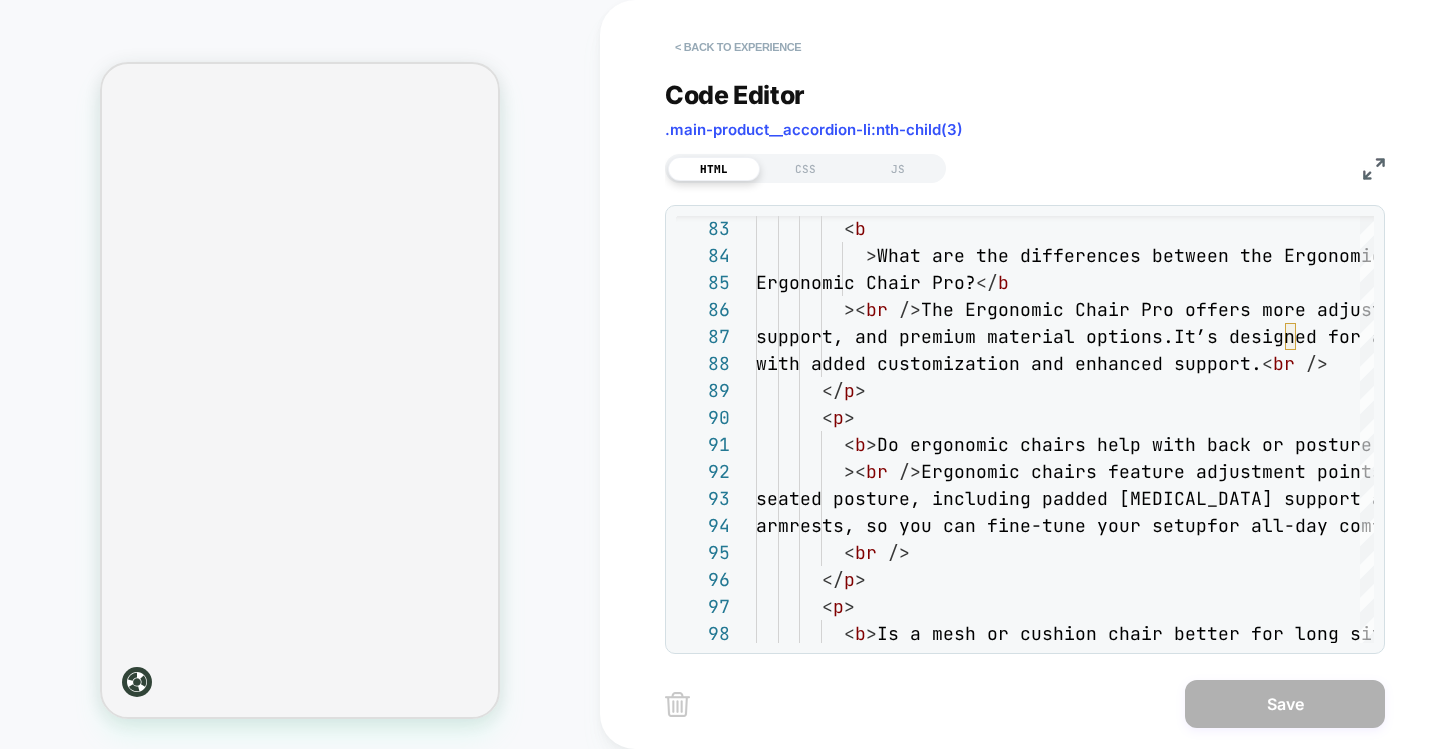 click on "< Back to experience" at bounding box center (738, 47) 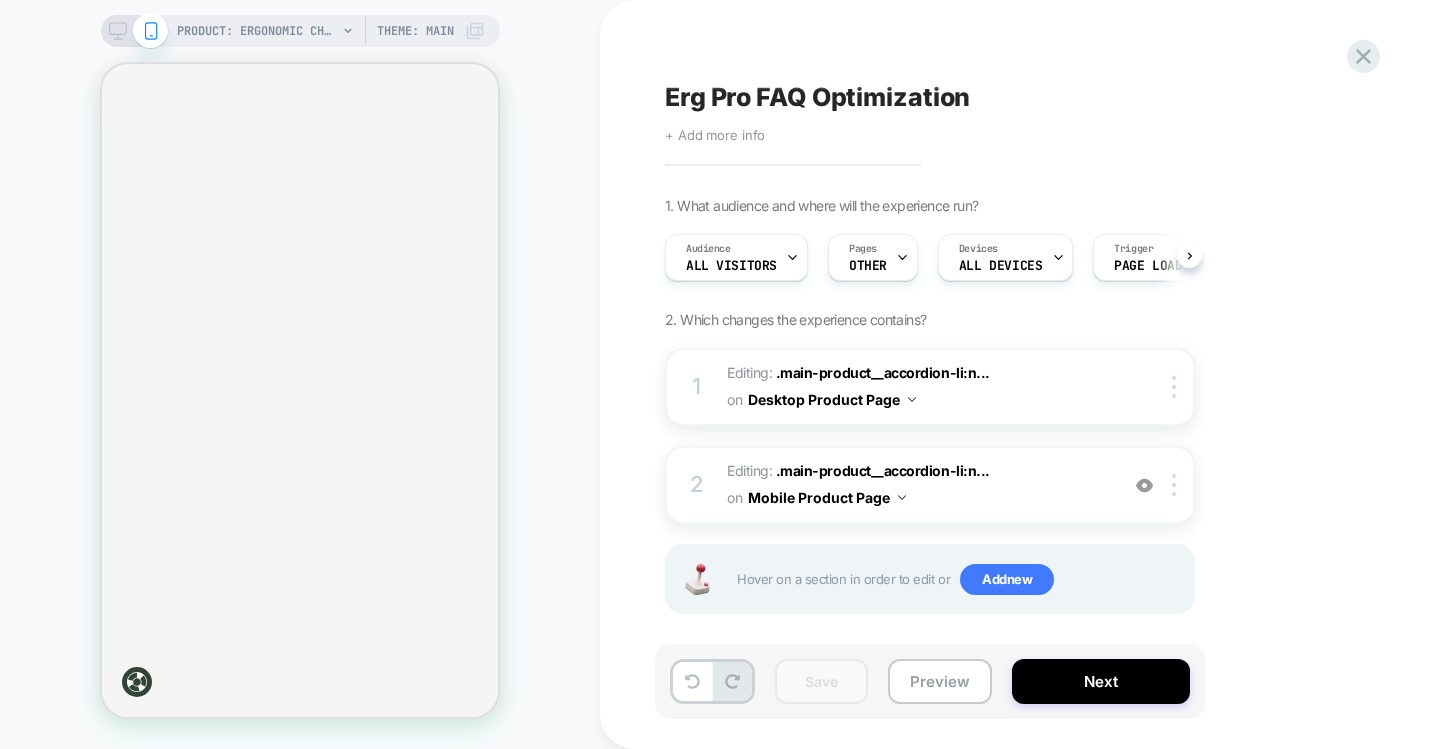 scroll, scrollTop: 0, scrollLeft: 1, axis: horizontal 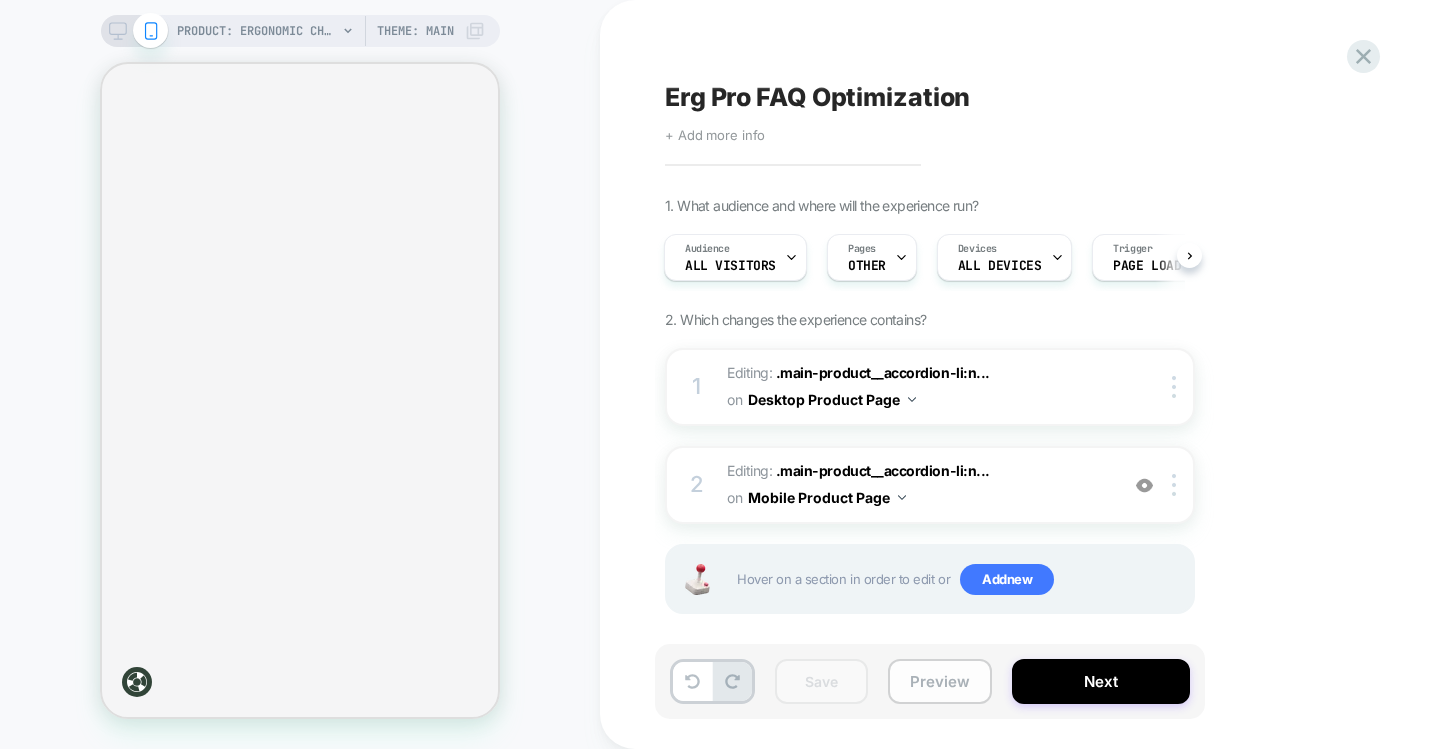 click on "Preview" at bounding box center (940, 681) 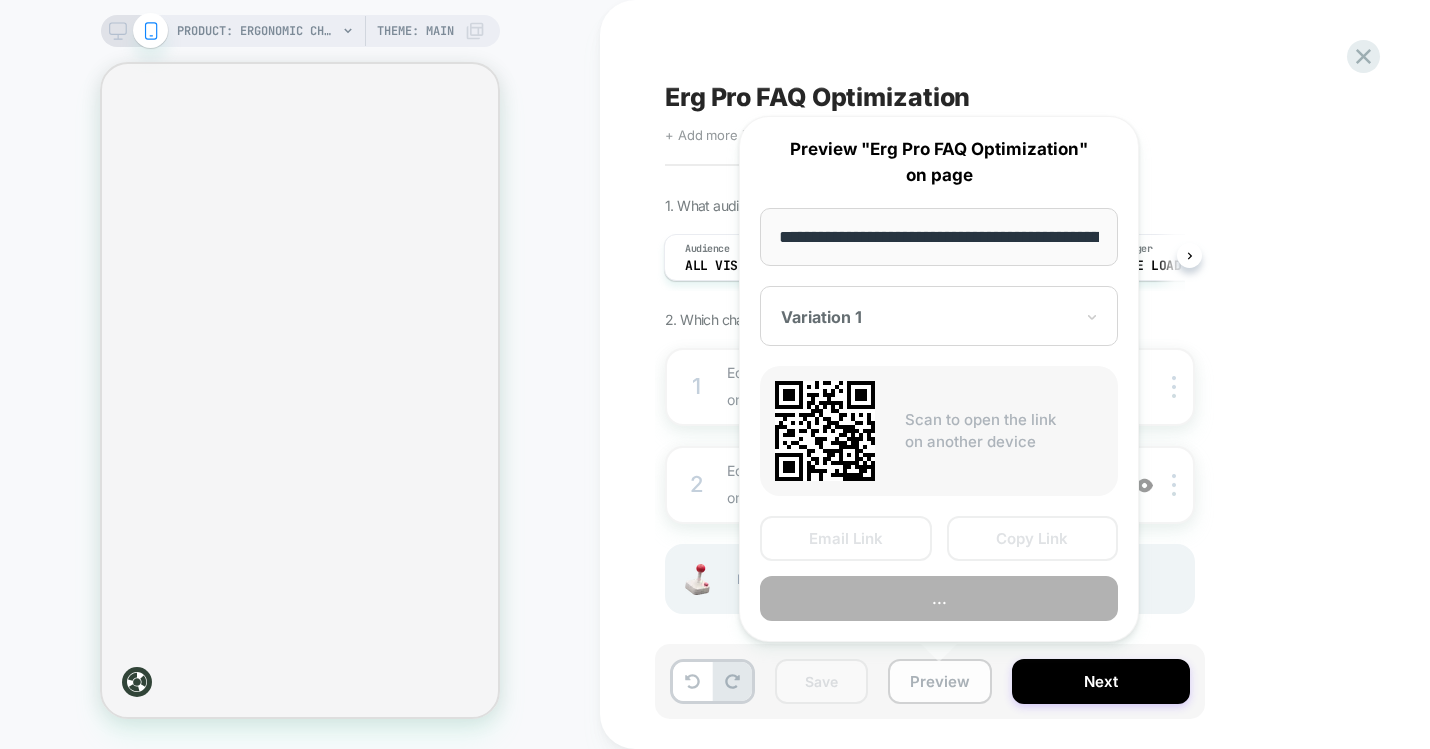 scroll, scrollTop: 0, scrollLeft: 343, axis: horizontal 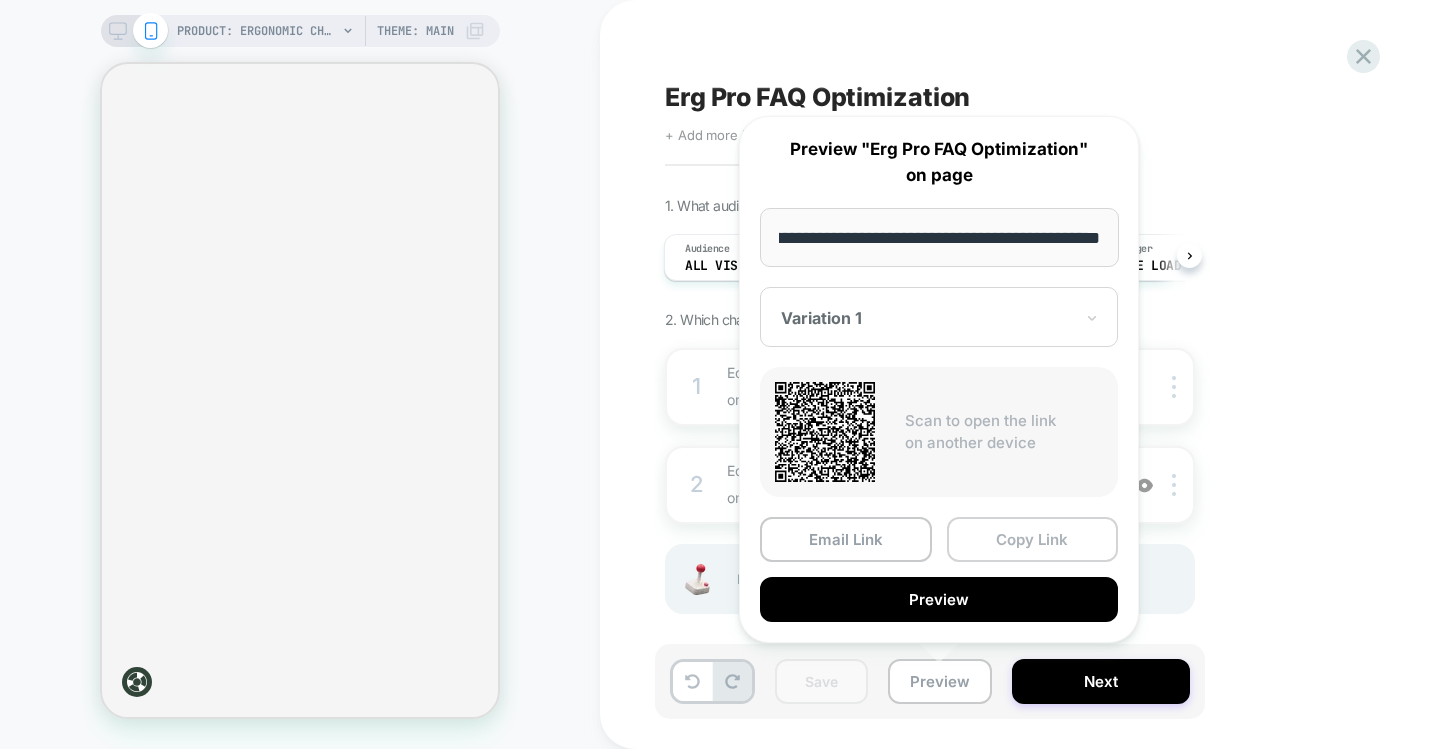 click on "Copy Link" at bounding box center [1033, 539] 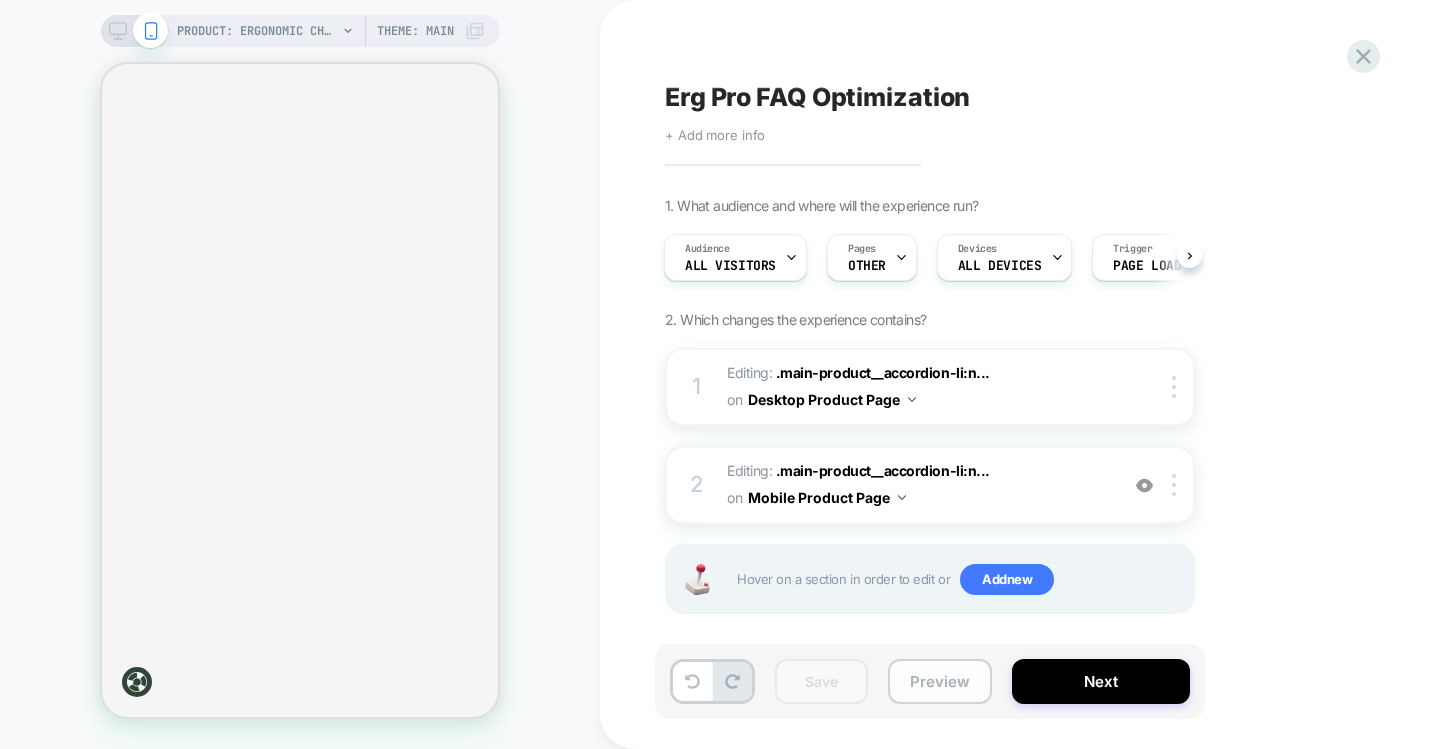 click on "Preview" at bounding box center [940, 681] 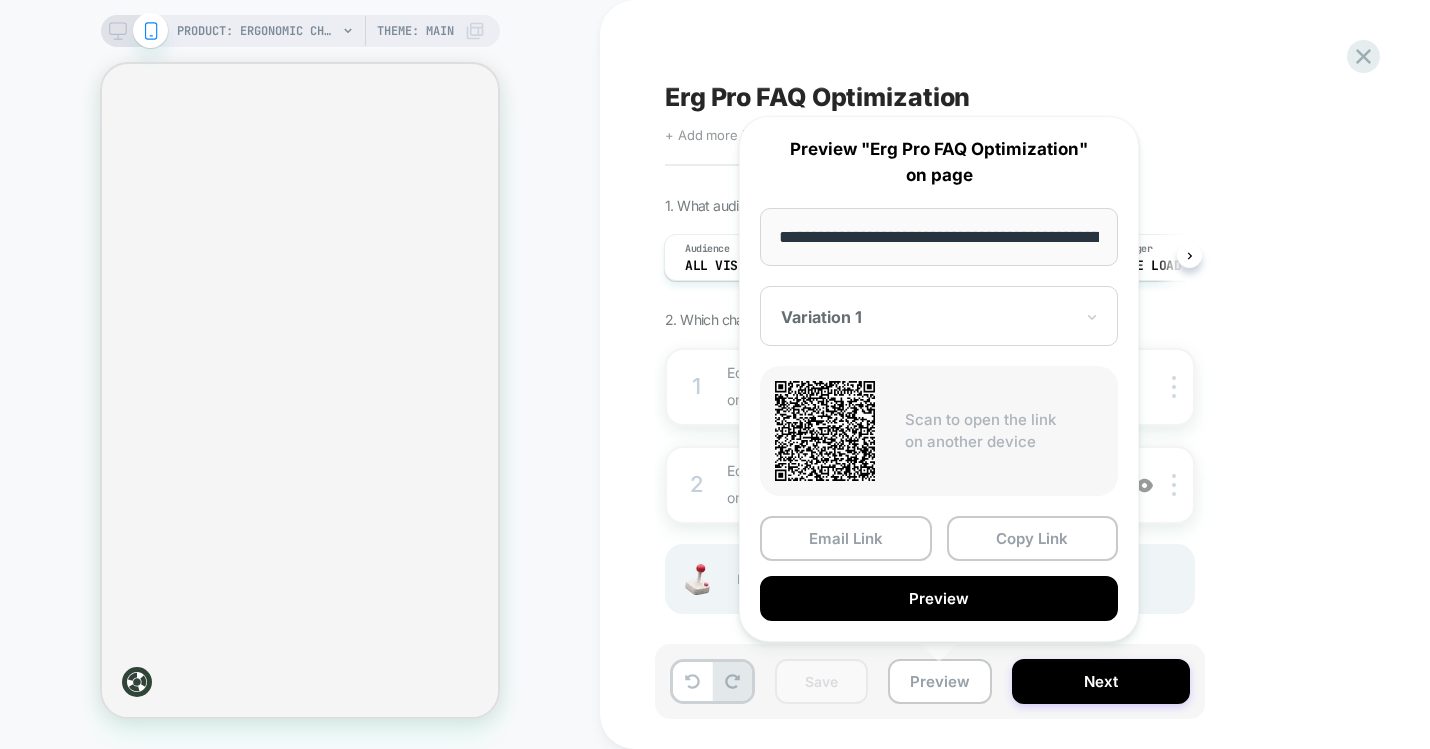 scroll, scrollTop: 0, scrollLeft: 343, axis: horizontal 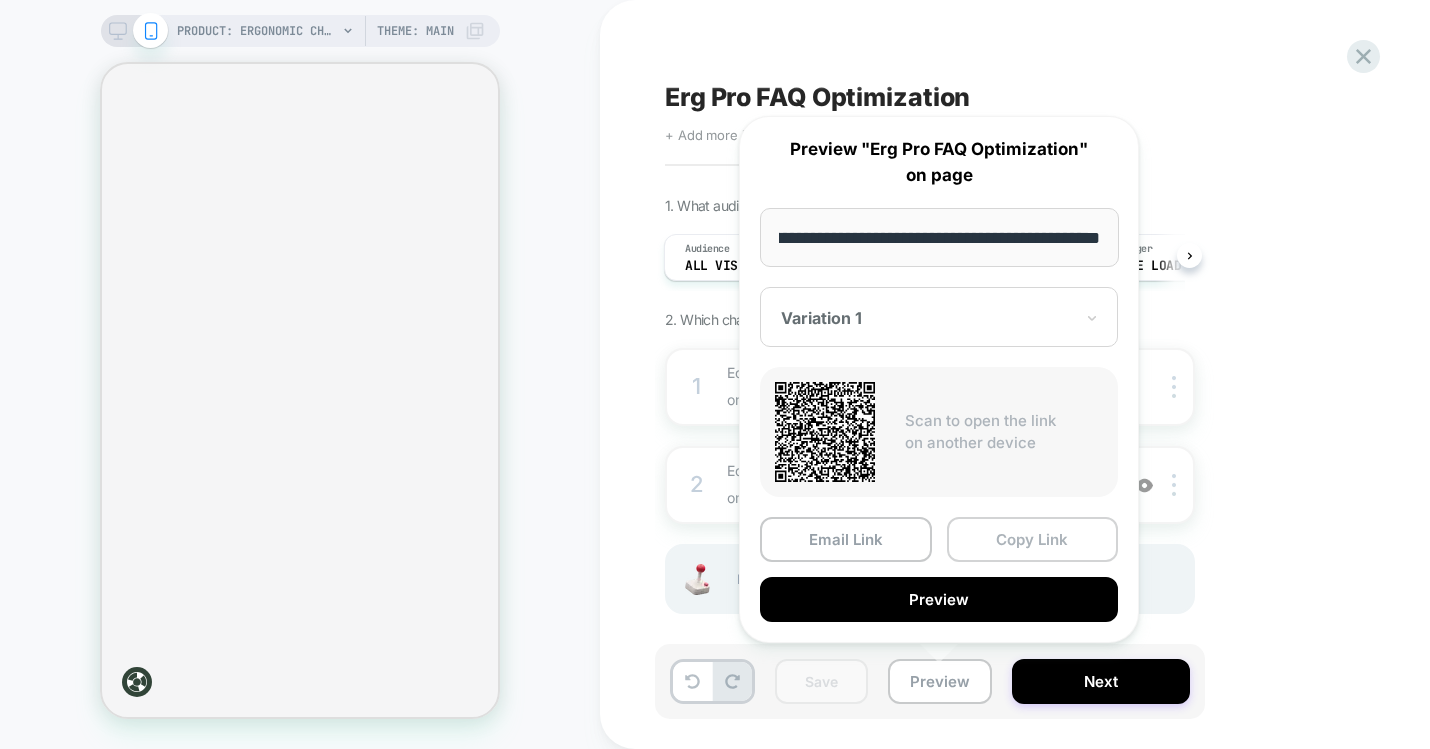 click on "Copy Link" at bounding box center (1033, 539) 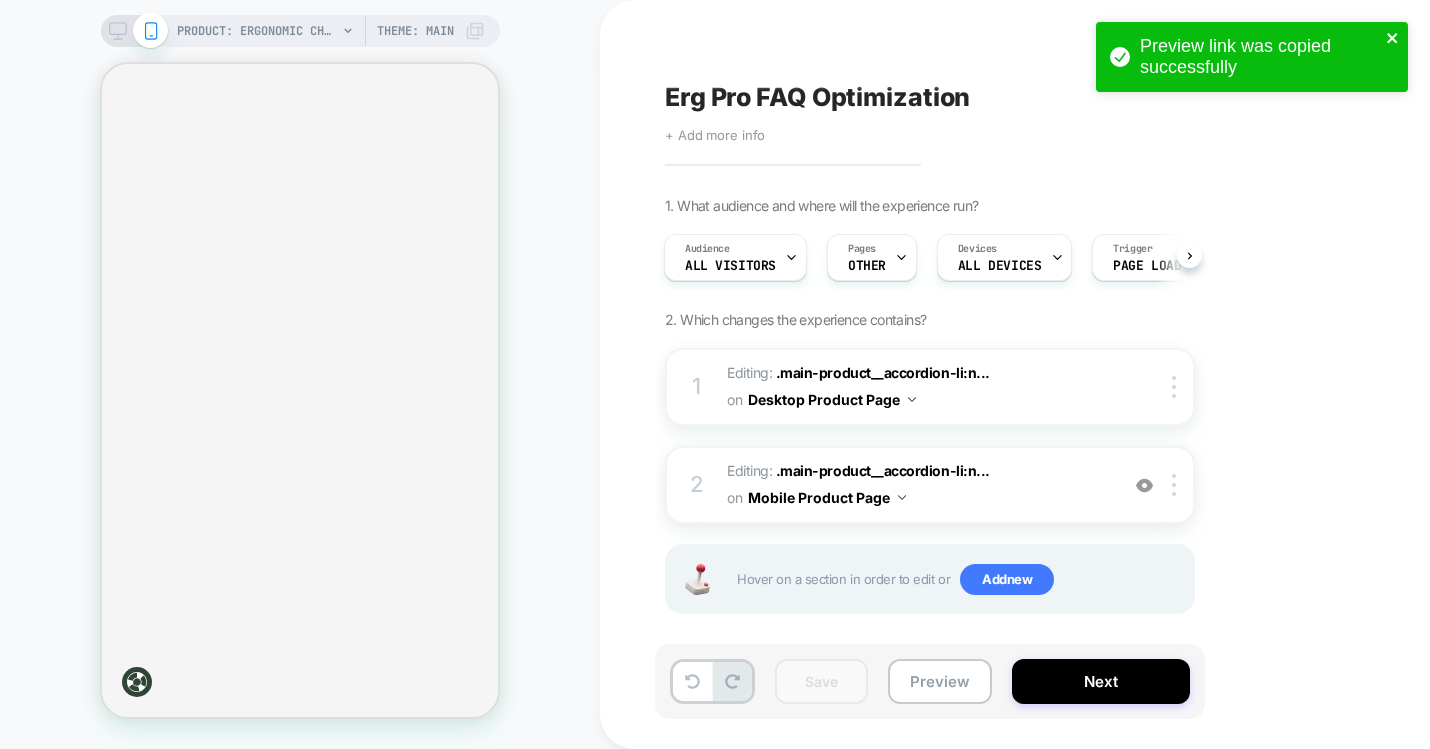 click 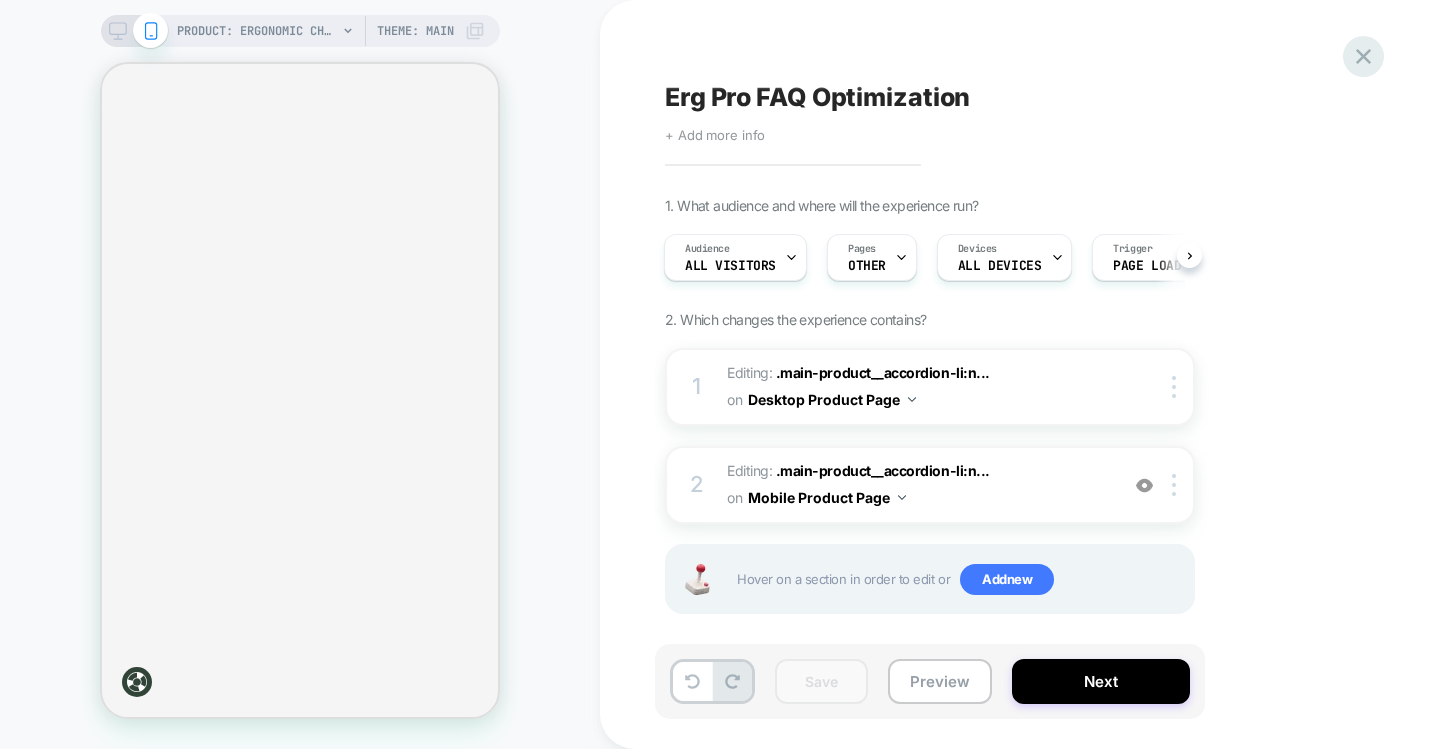 click 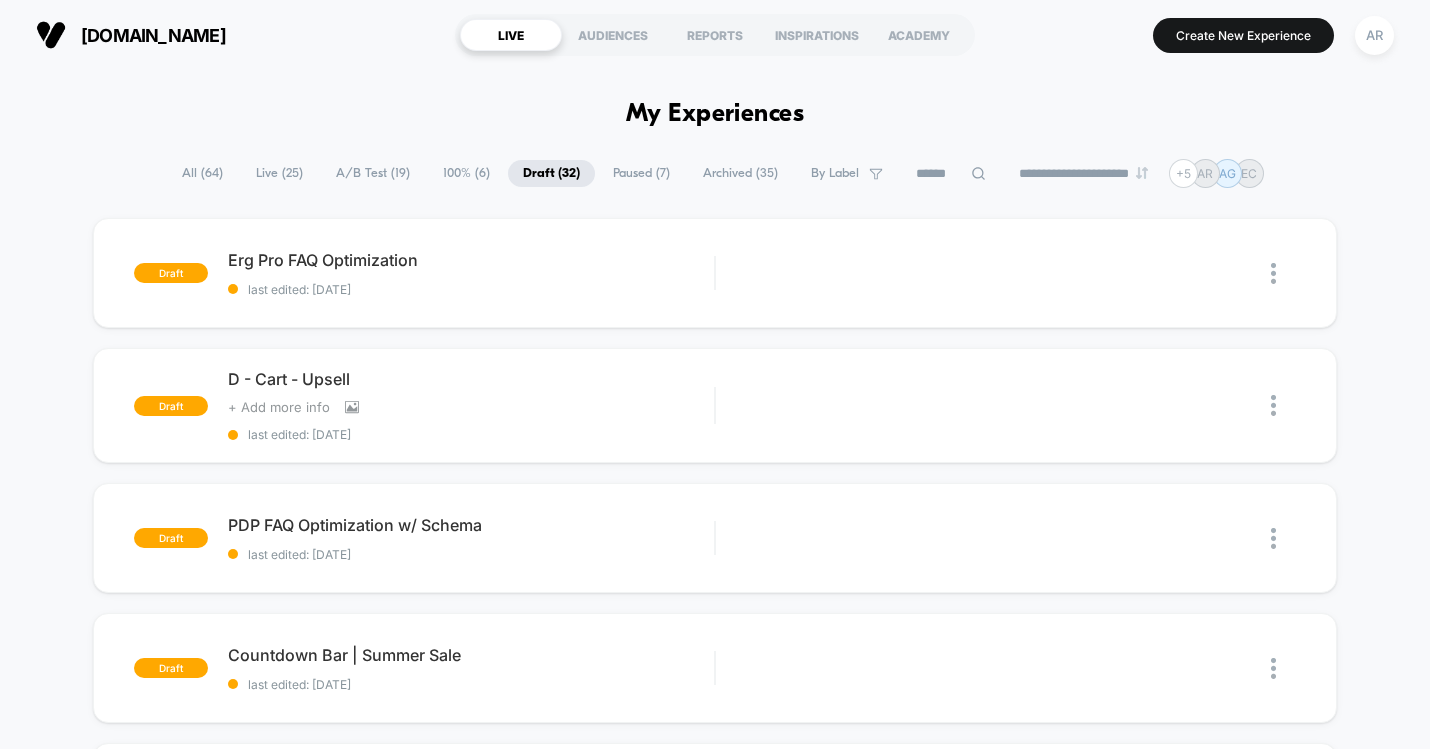 click on "All ( 64 )" at bounding box center (202, 173) 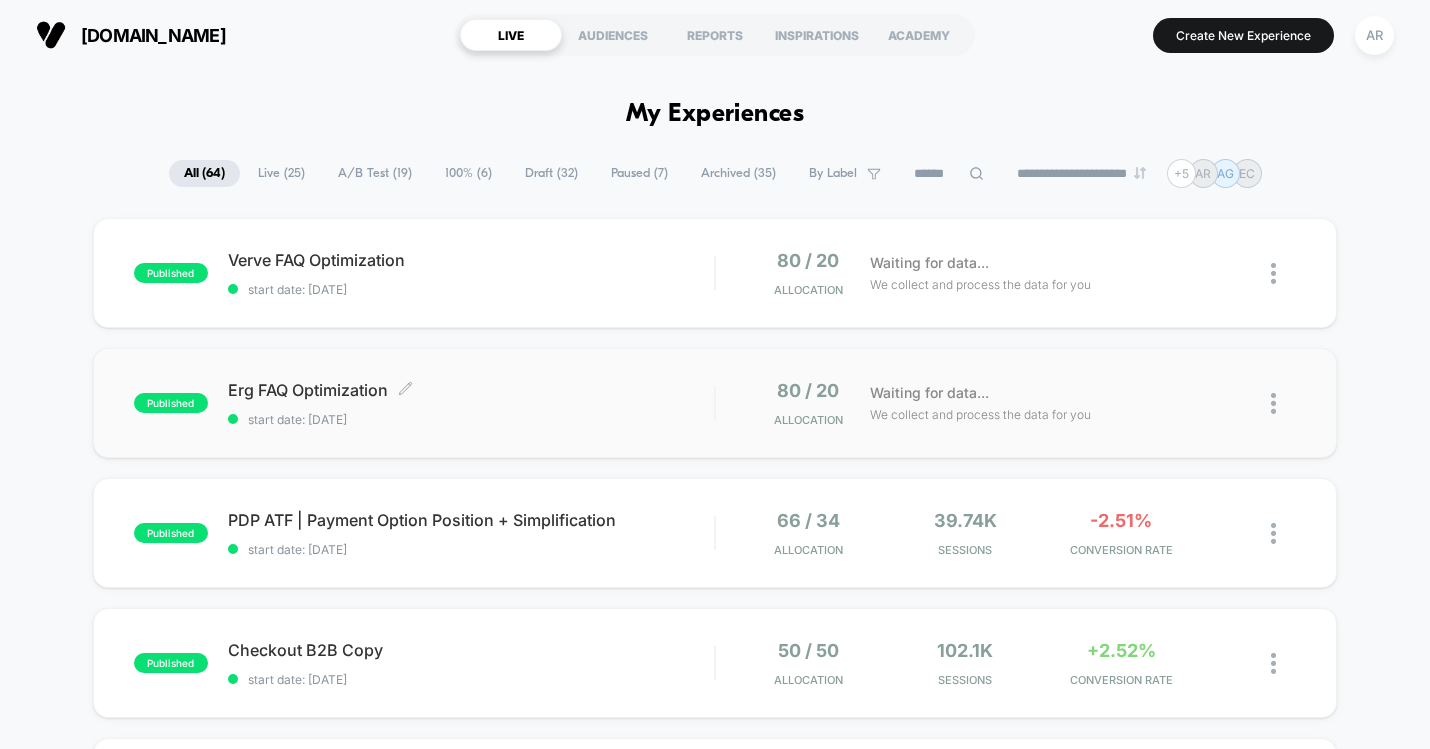 click on "start date: [DATE]" at bounding box center [471, 419] 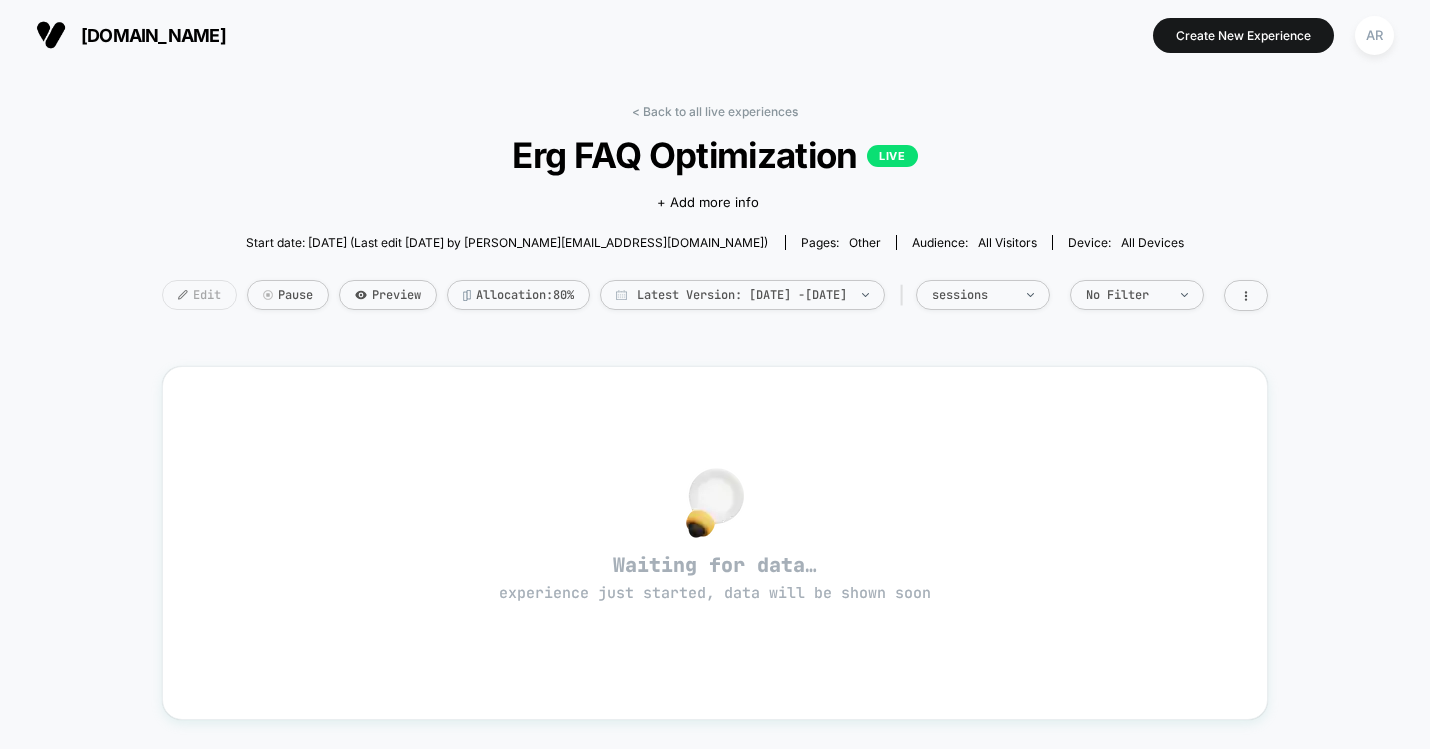 click on "Edit" at bounding box center (199, 295) 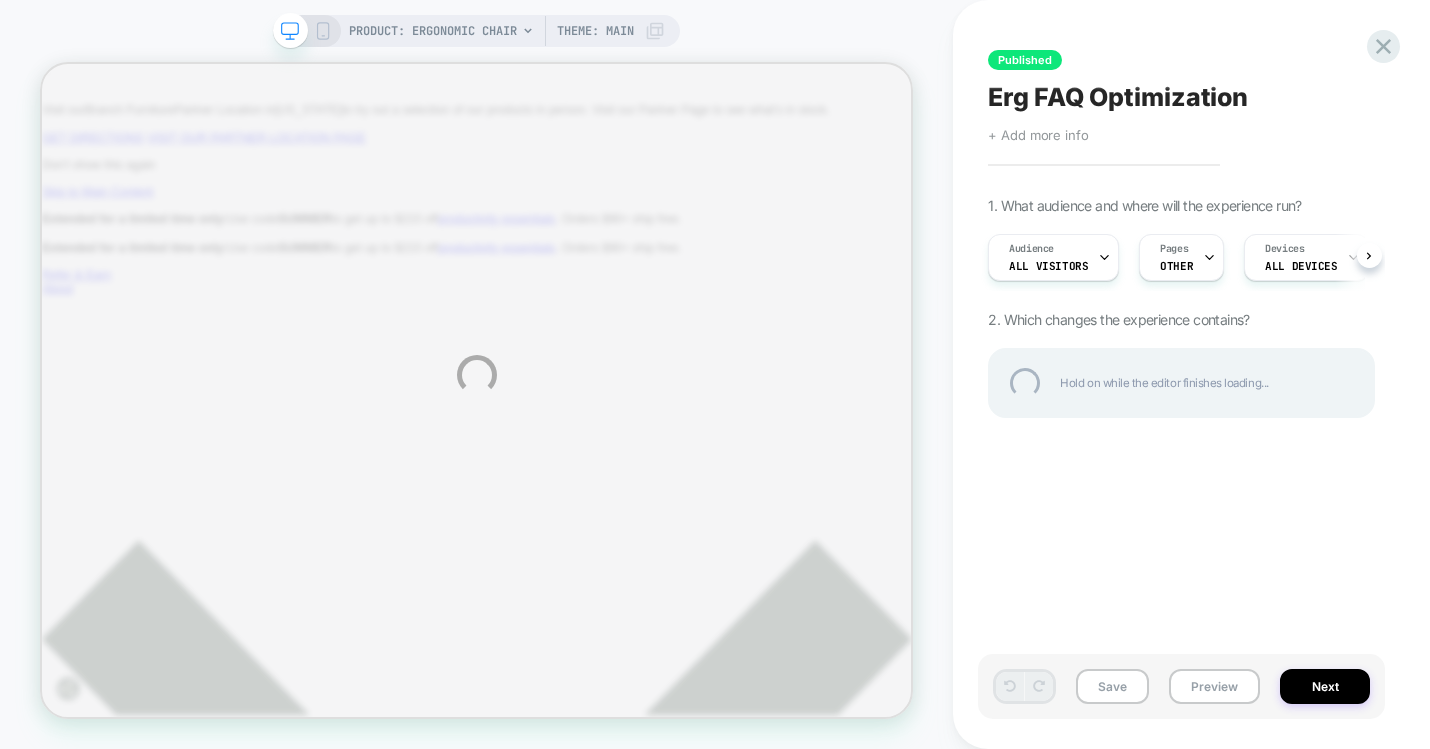 scroll, scrollTop: 0, scrollLeft: 0, axis: both 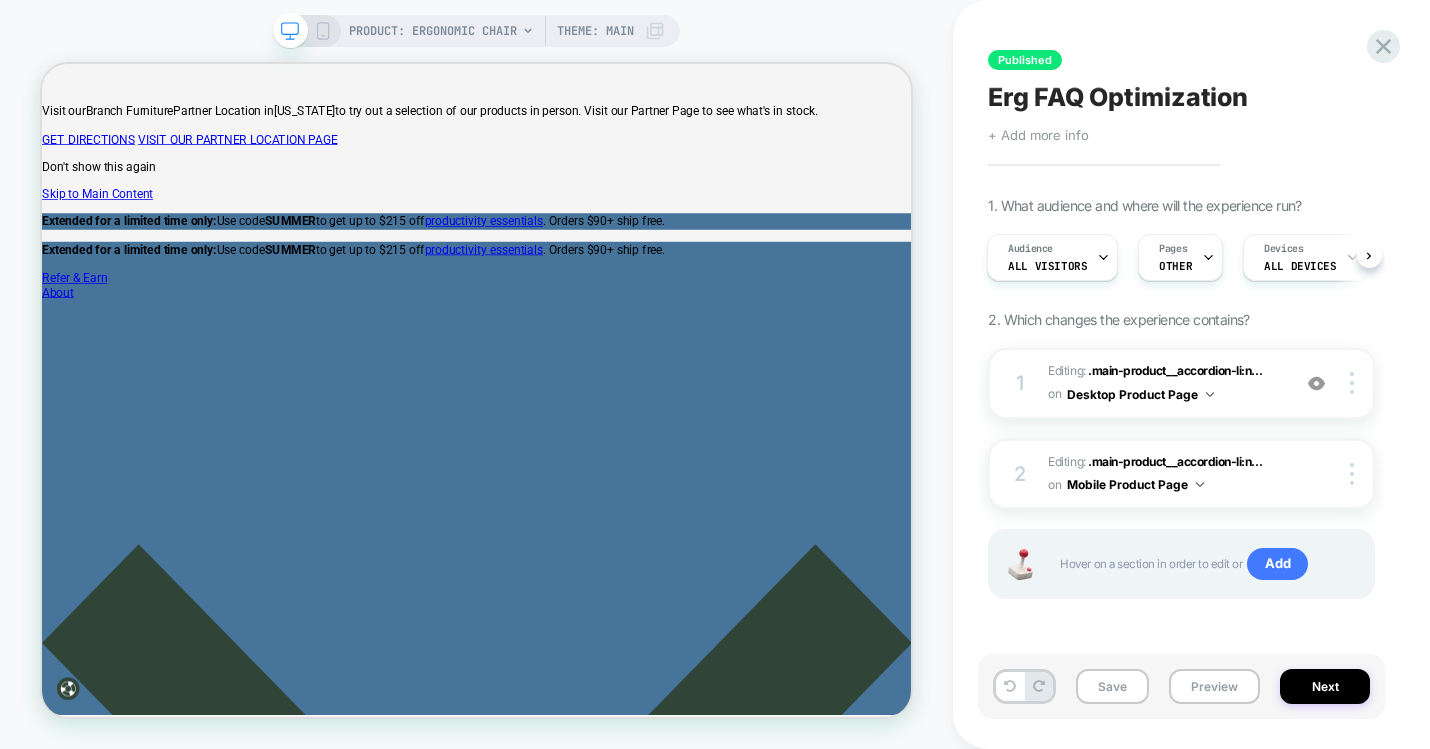 click on "OTHER" at bounding box center (1175, 266) 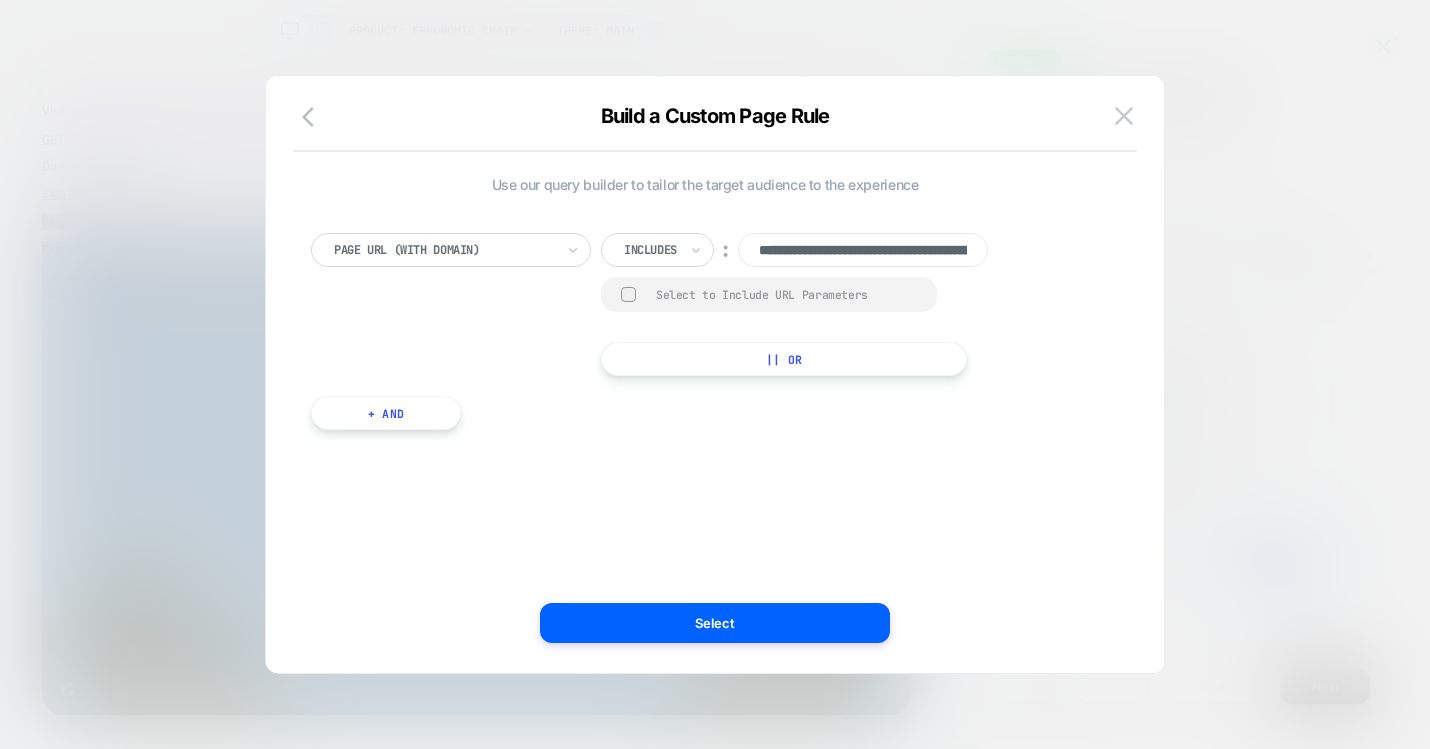 scroll, scrollTop: 0, scrollLeft: 162, axis: horizontal 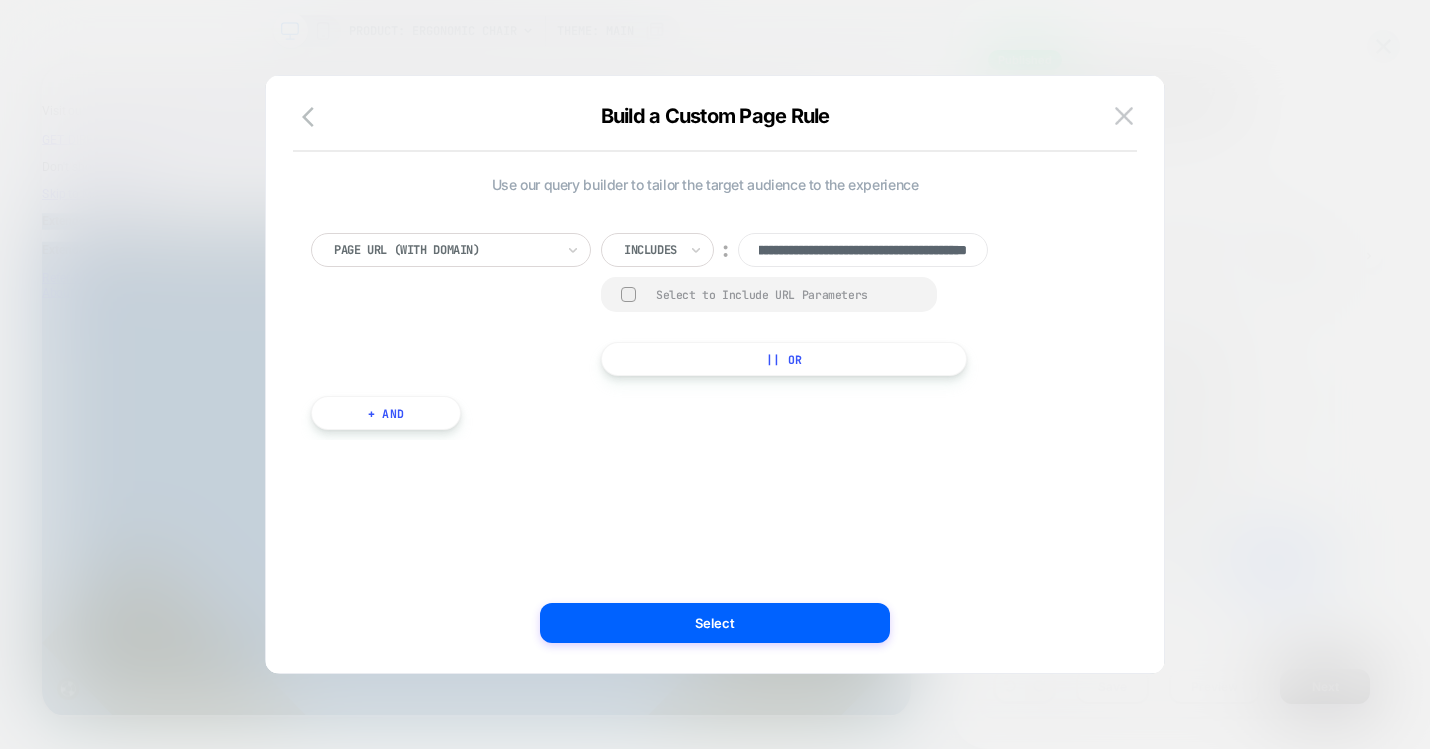 click at bounding box center [650, 250] 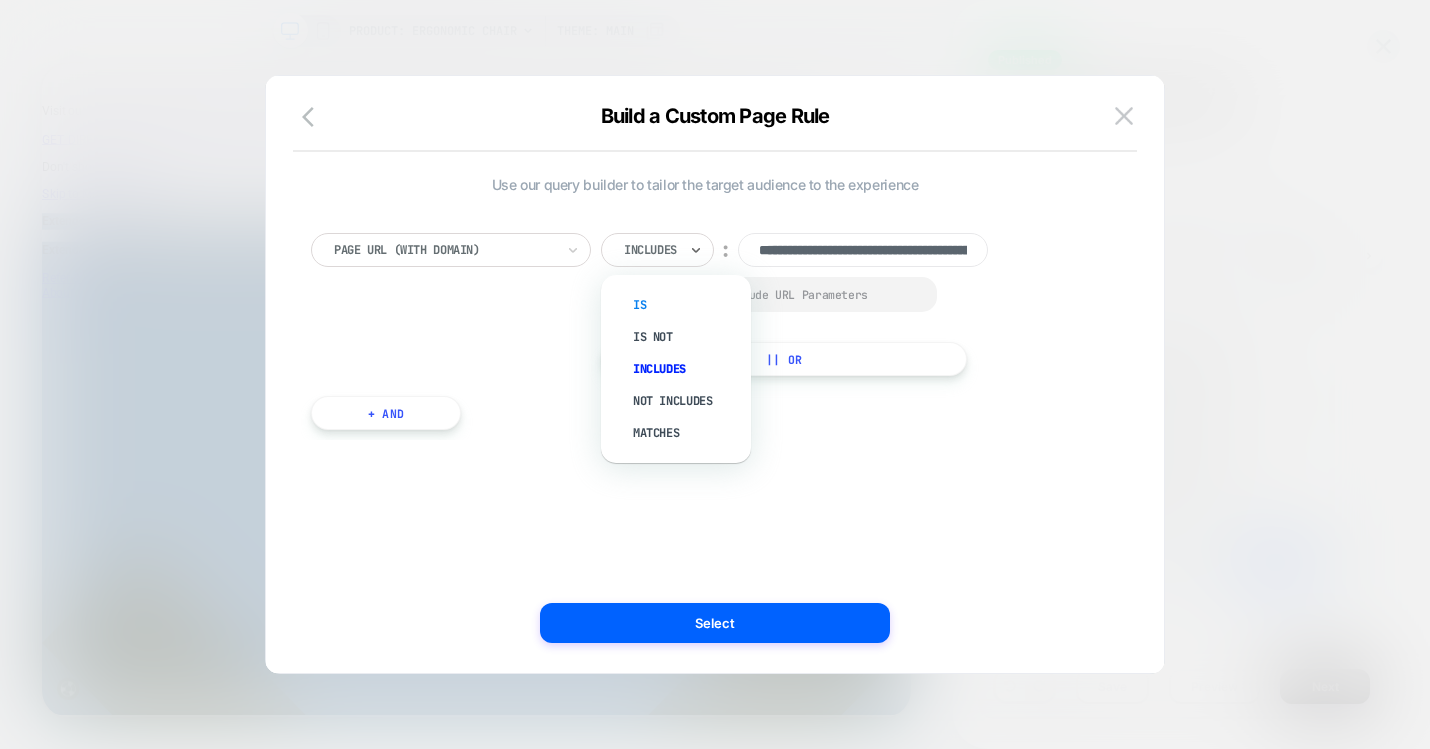 click on "Is" at bounding box center [686, 305] 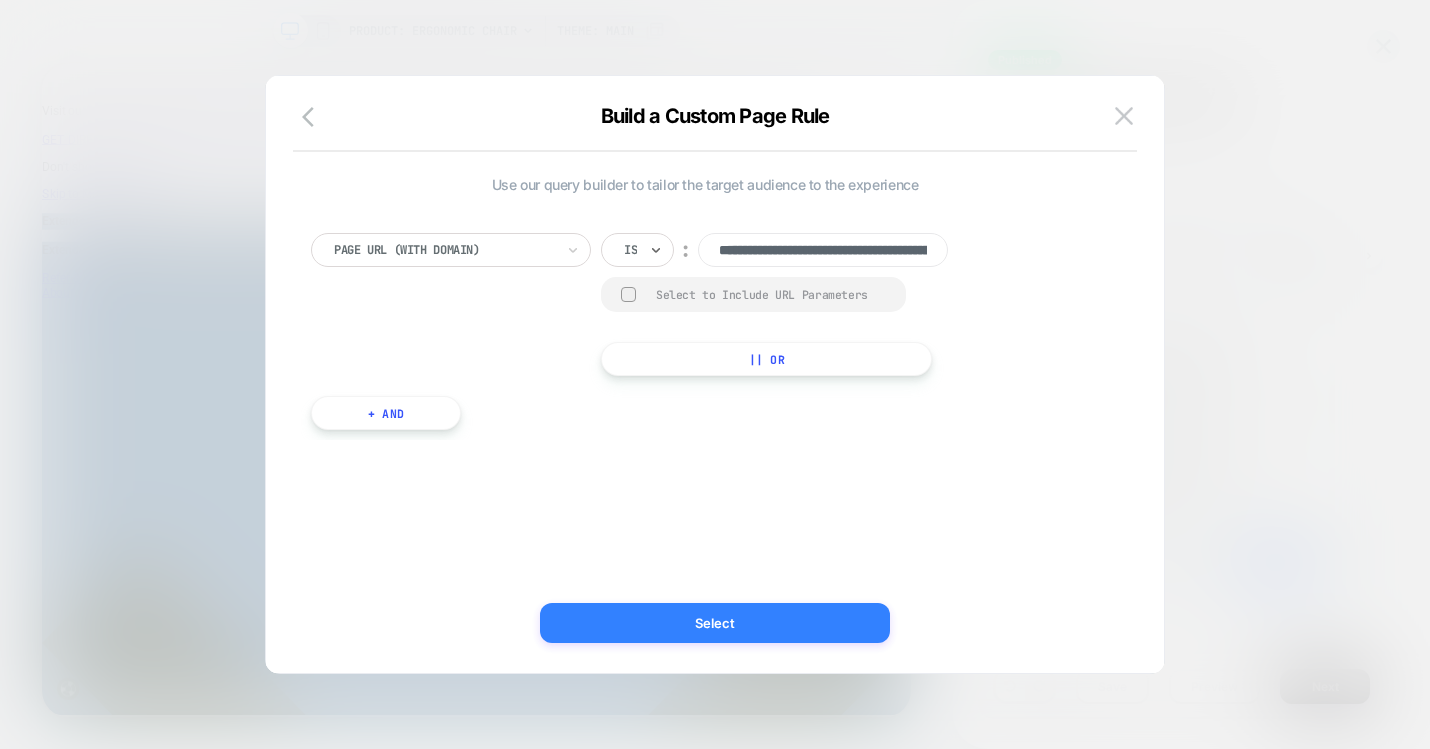 click on "Select" at bounding box center (715, 623) 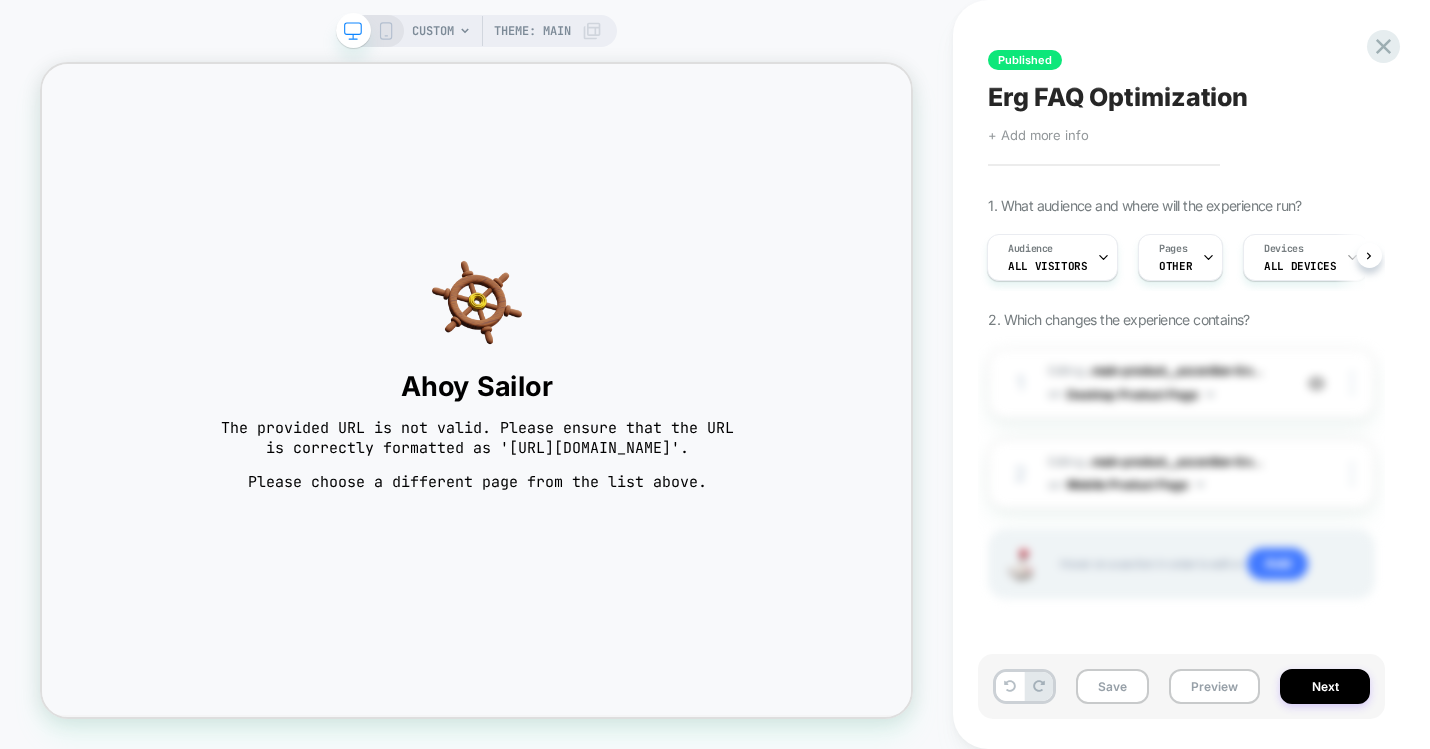 scroll, scrollTop: 0, scrollLeft: 0, axis: both 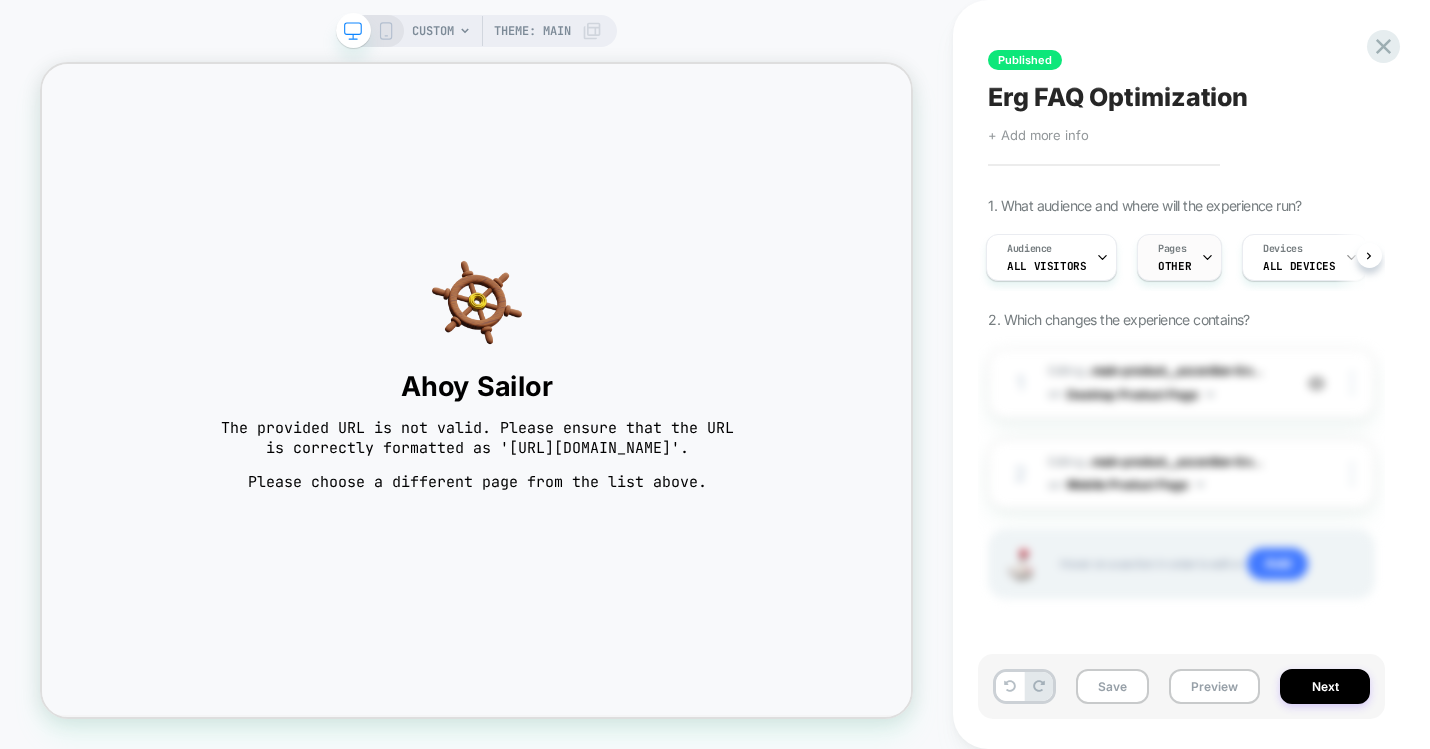 click on "Pages" at bounding box center [1172, 249] 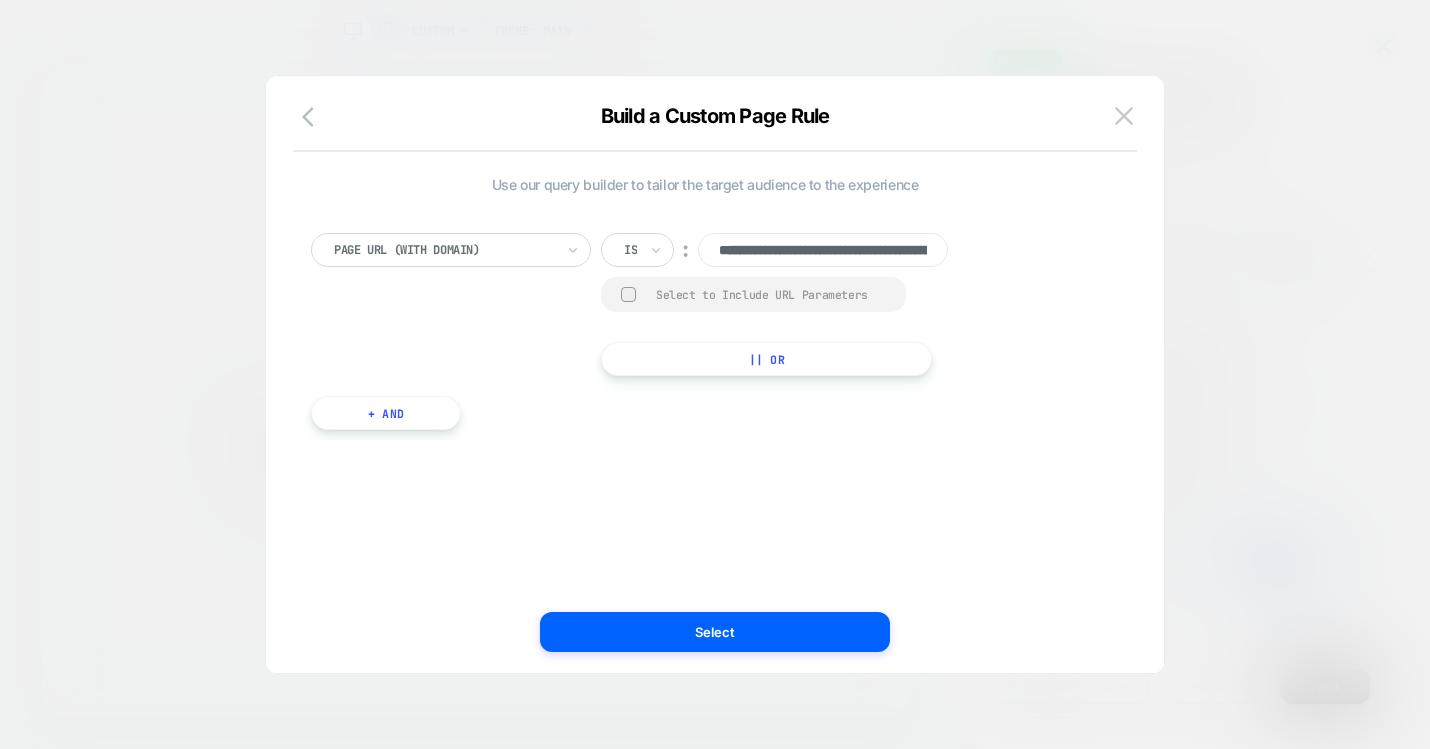 scroll, scrollTop: 0, scrollLeft: 162, axis: horizontal 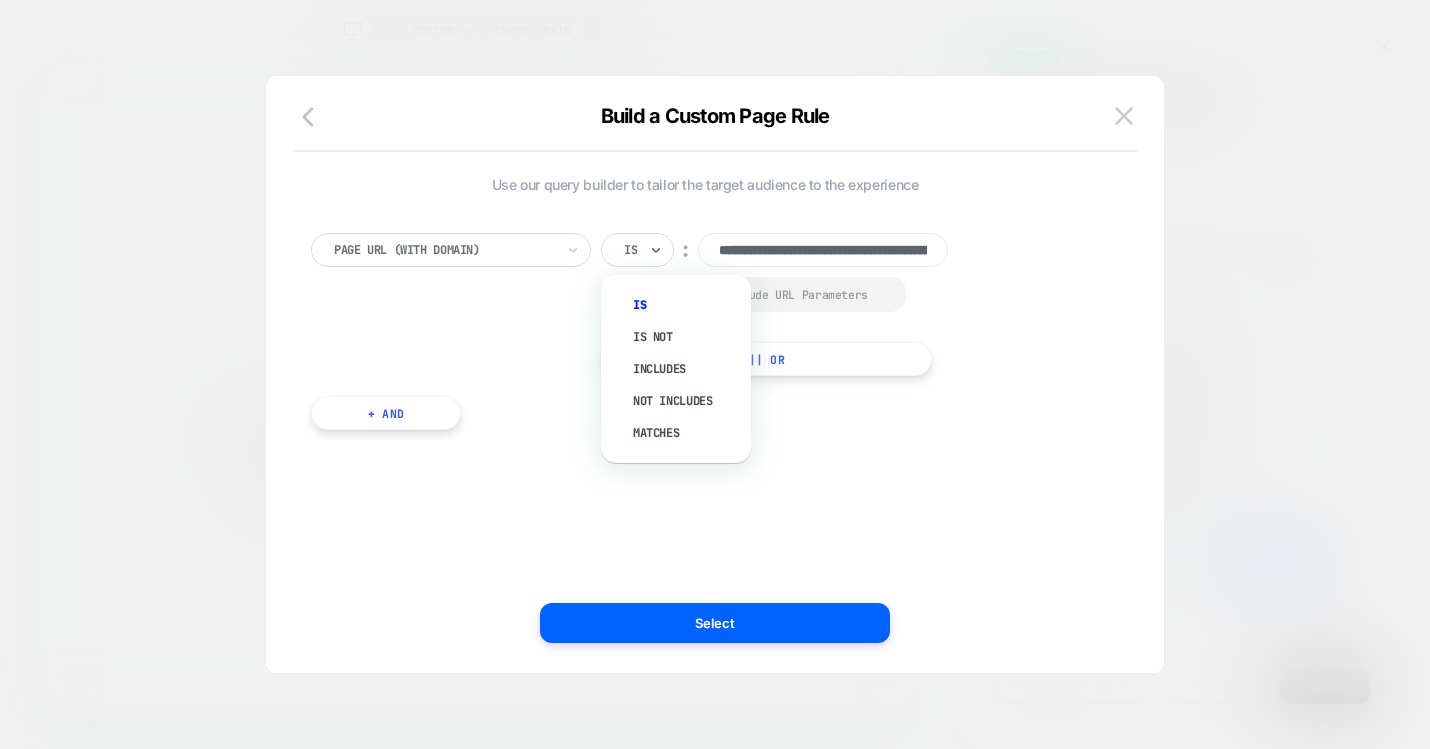 click on "Is" at bounding box center [637, 250] 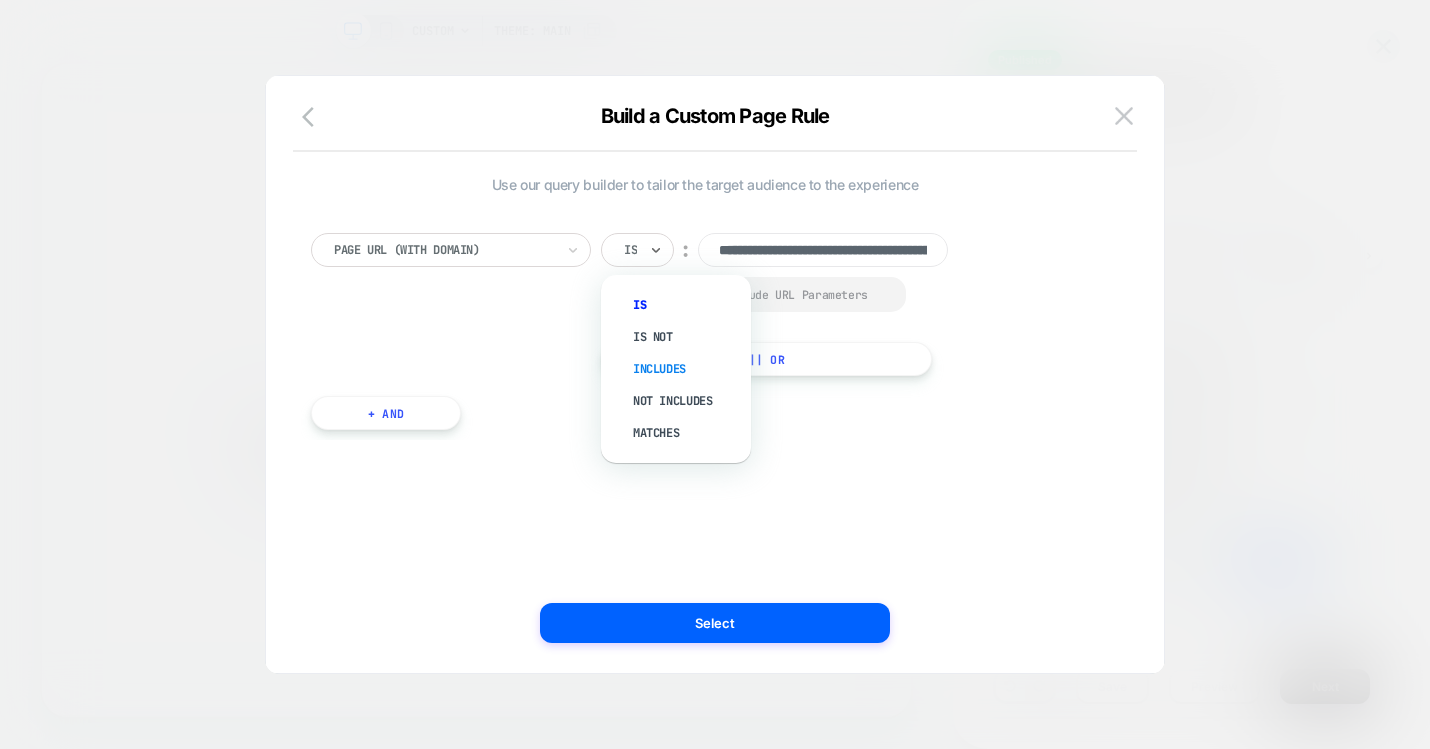 click on "Includes" at bounding box center (686, 369) 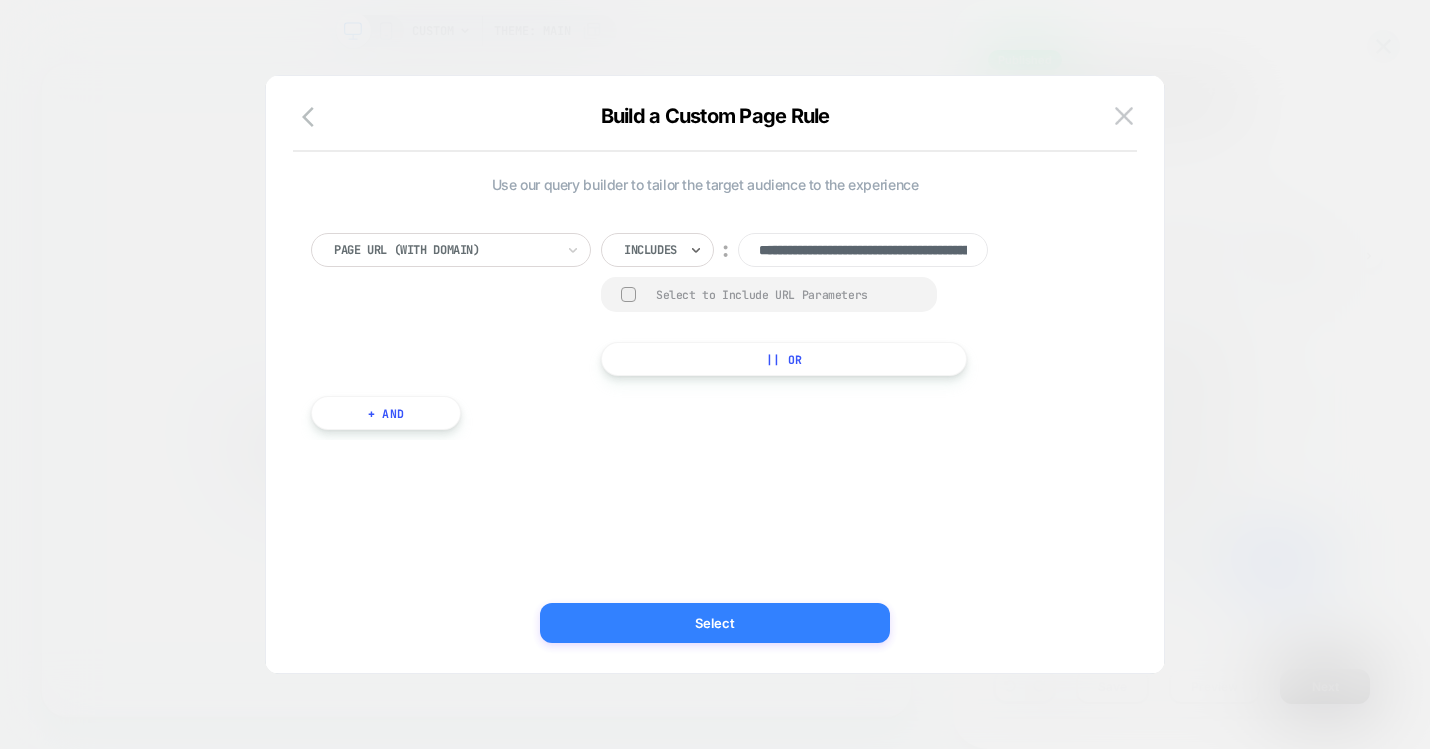 click on "Select" at bounding box center [715, 623] 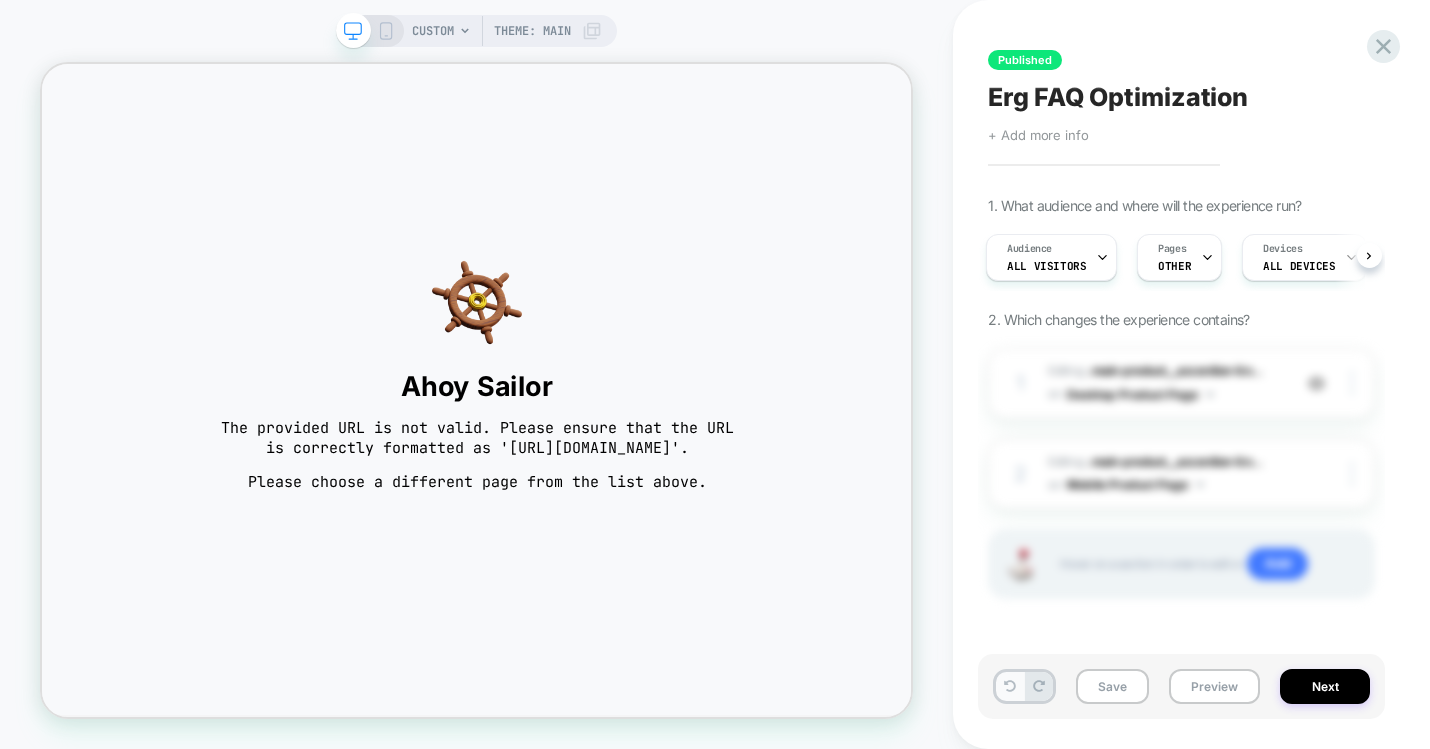 click 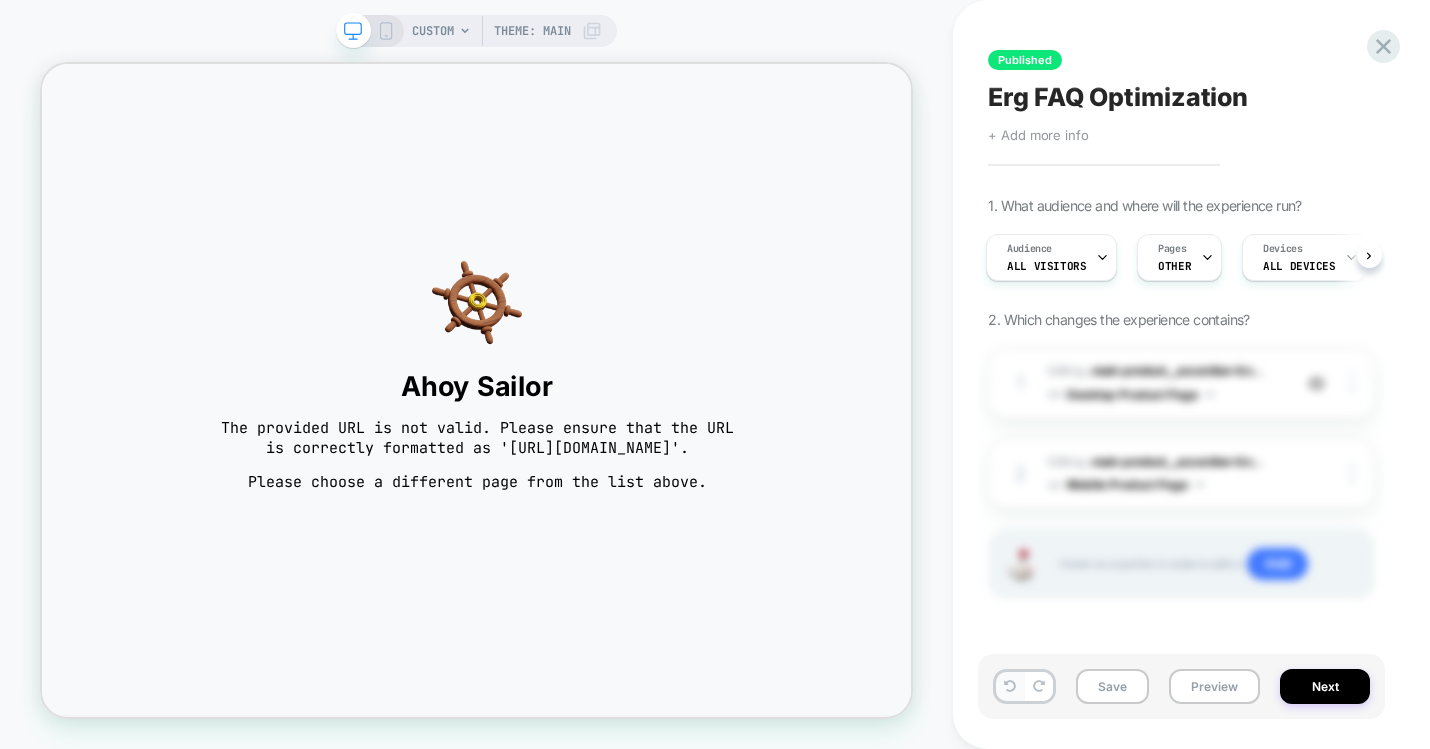click 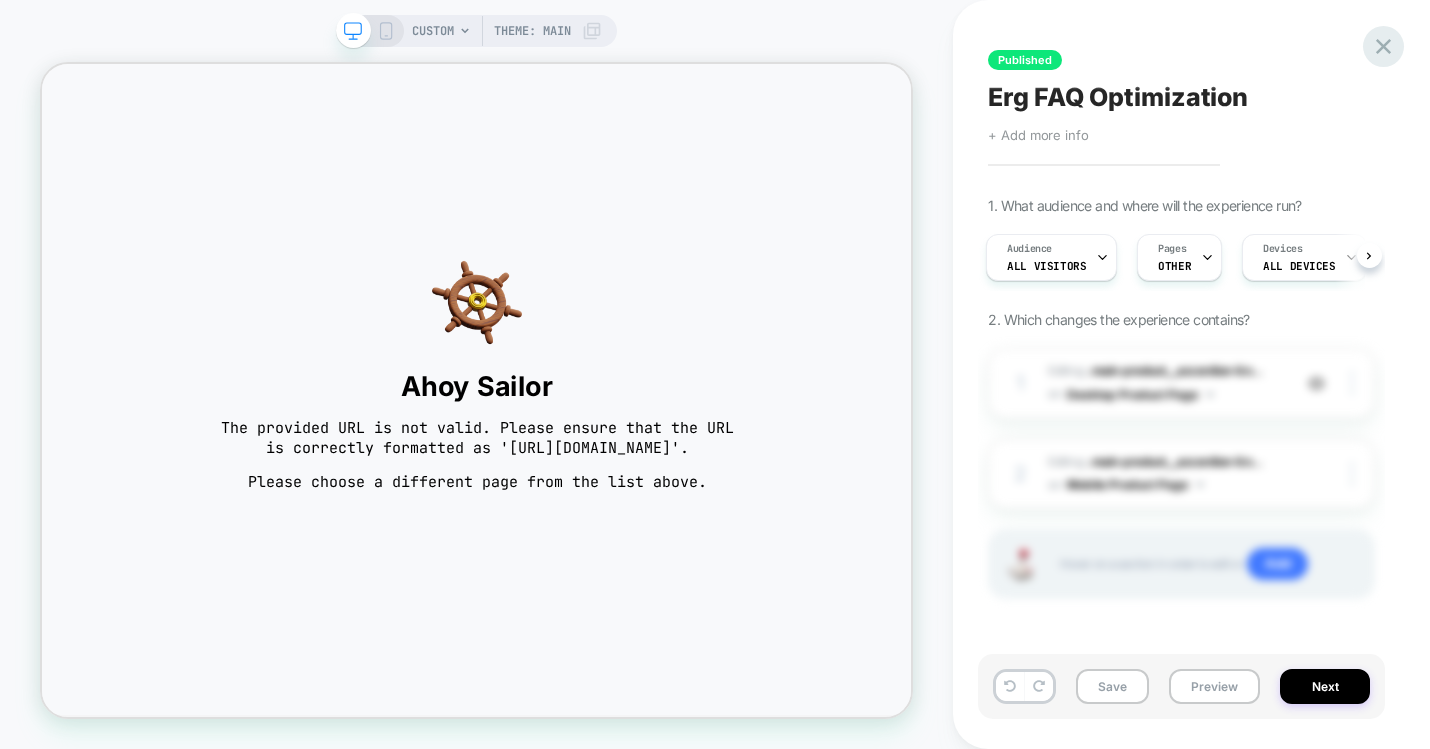 click 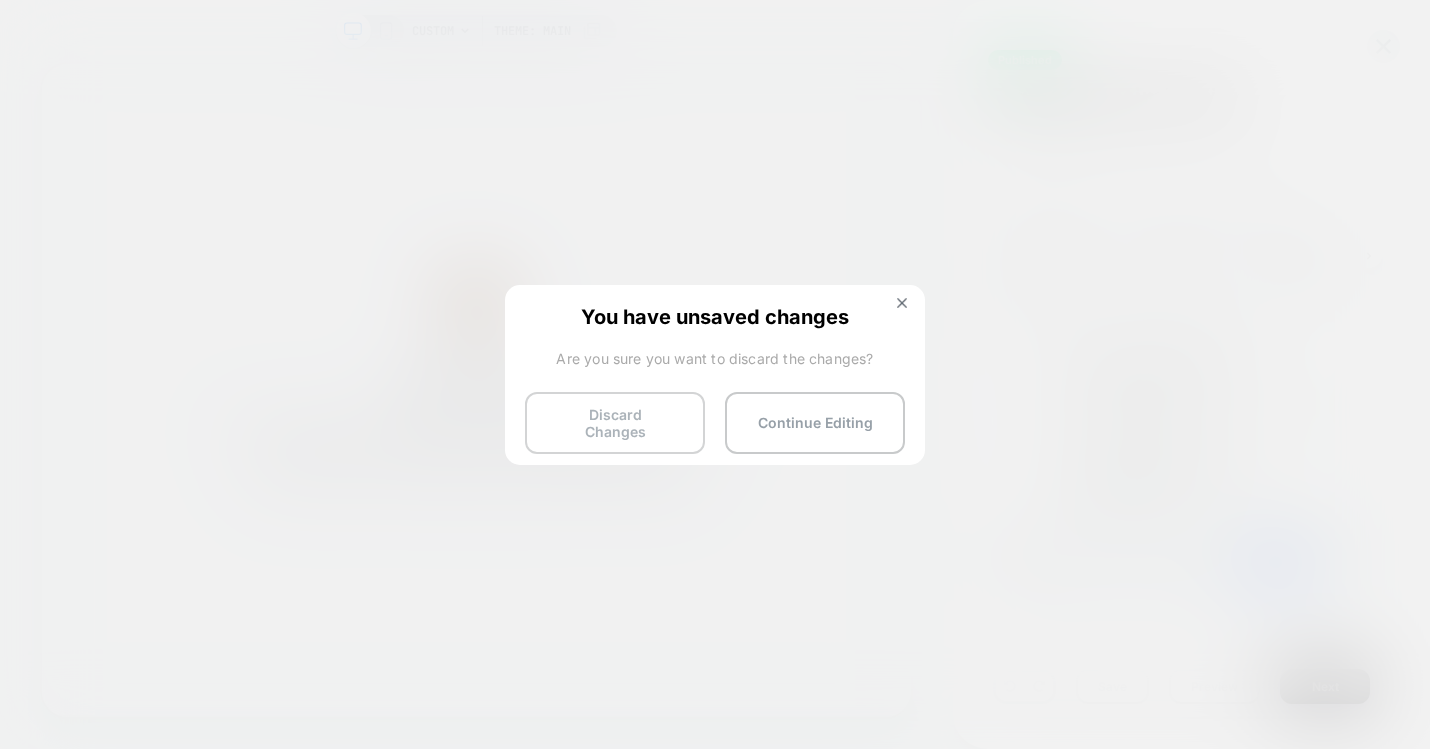 click on "Discard Changes" at bounding box center [615, 423] 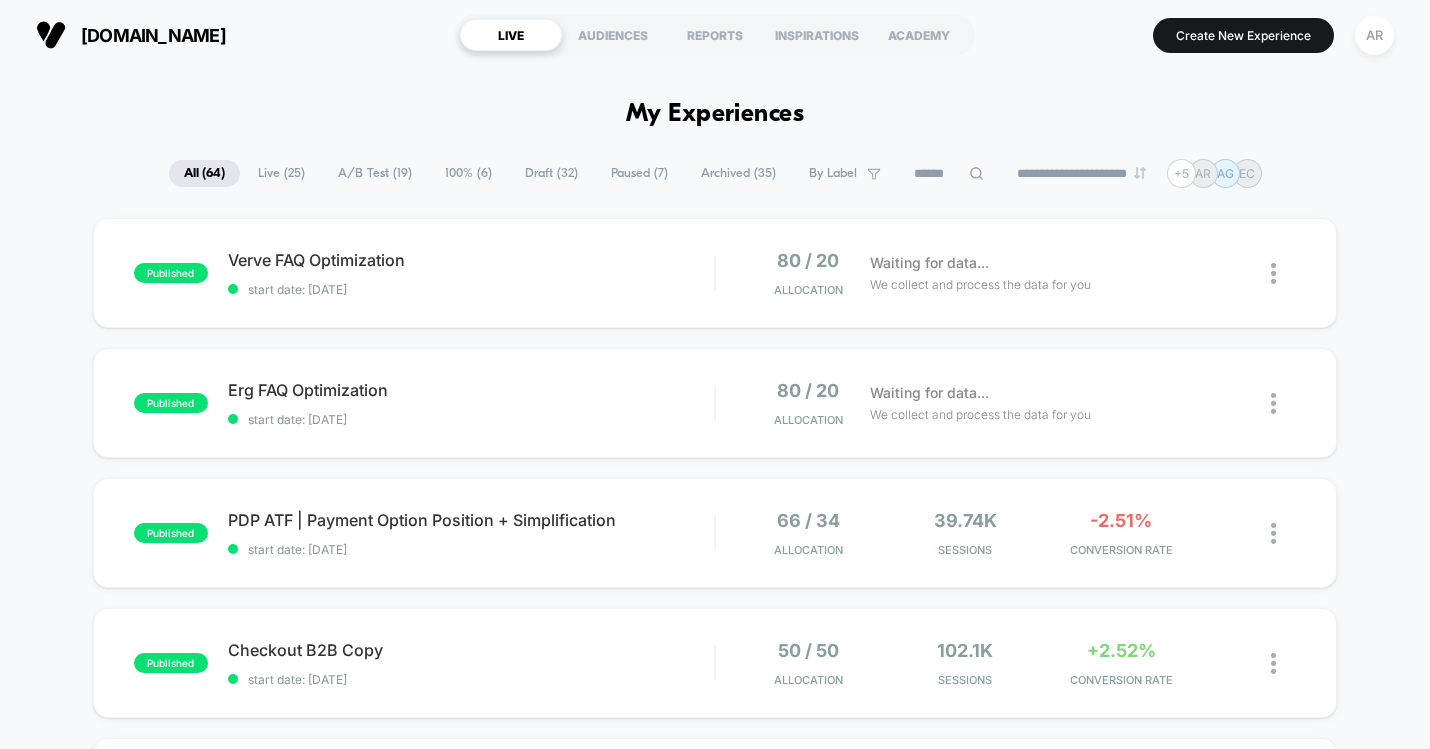 click on "Draft ( 32 )" at bounding box center (551, 173) 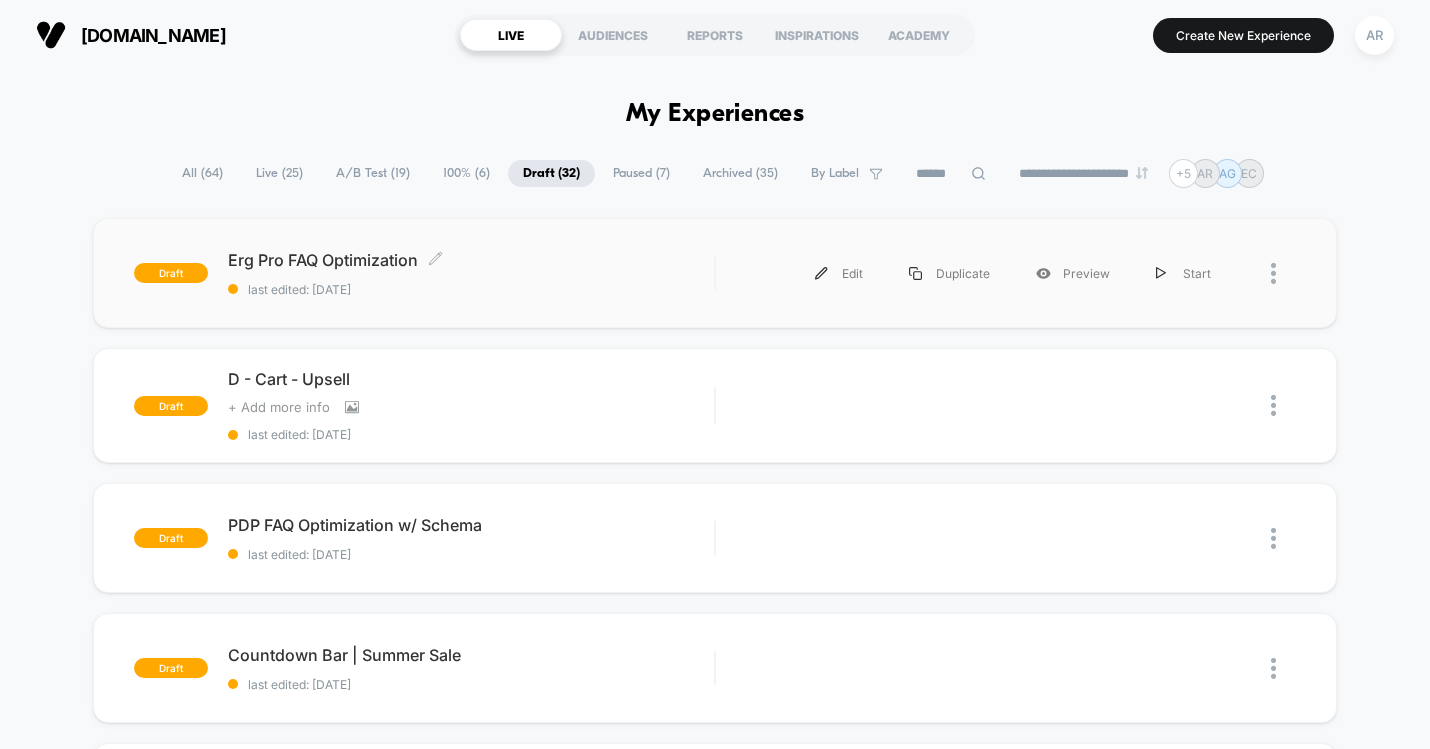 click on "draft Erg Pro FAQ Optimization Click to edit experience details Click to edit experience details last edited: [DATE] Edit Duplicate Preview Start" at bounding box center (715, 273) 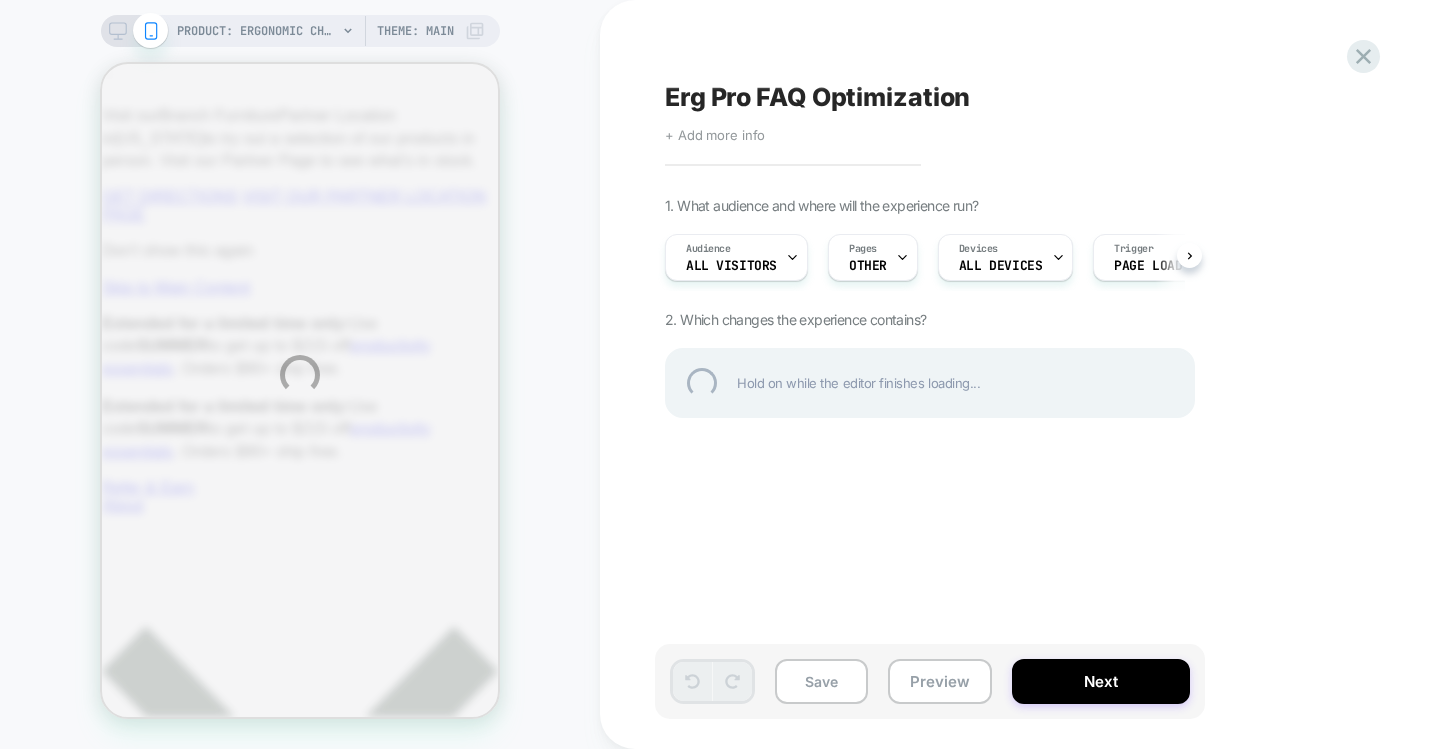 scroll, scrollTop: 0, scrollLeft: 0, axis: both 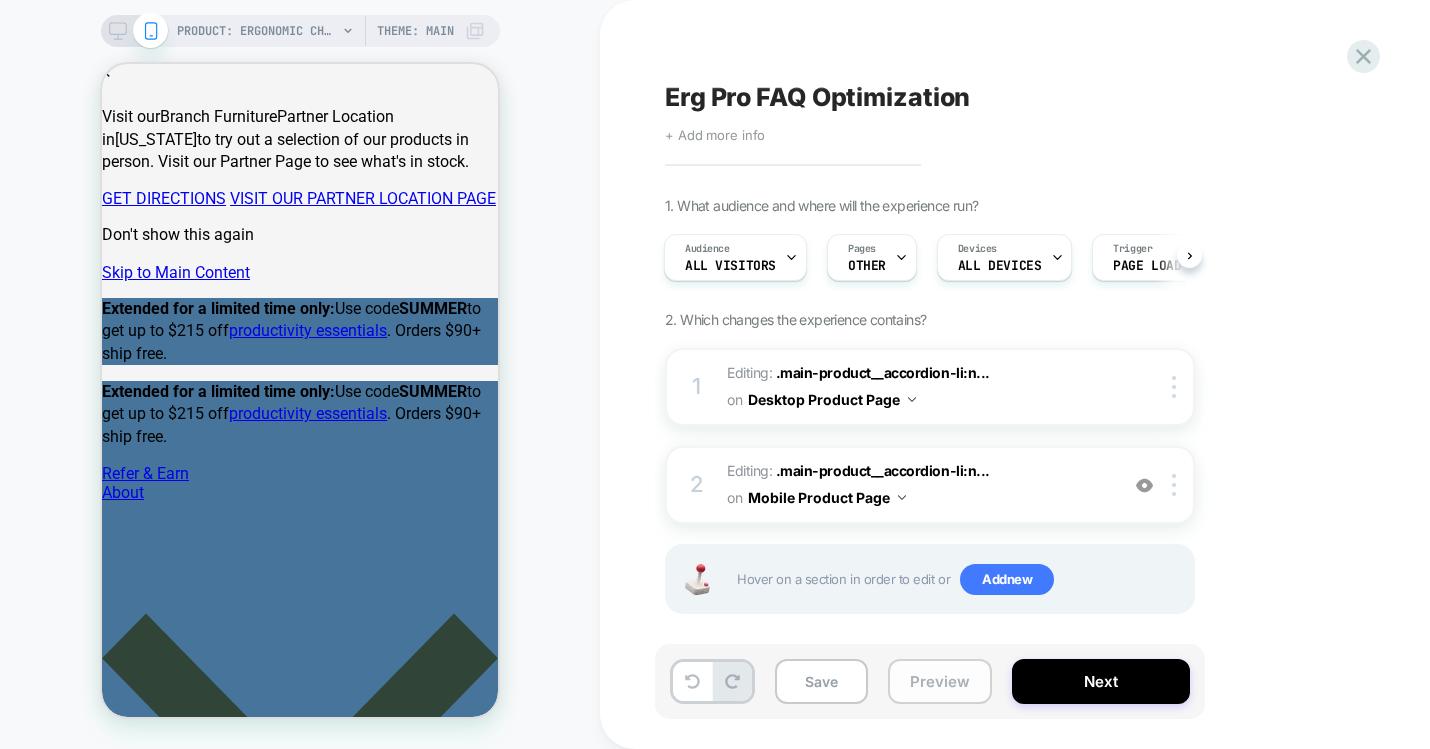 click on "Preview" at bounding box center [940, 681] 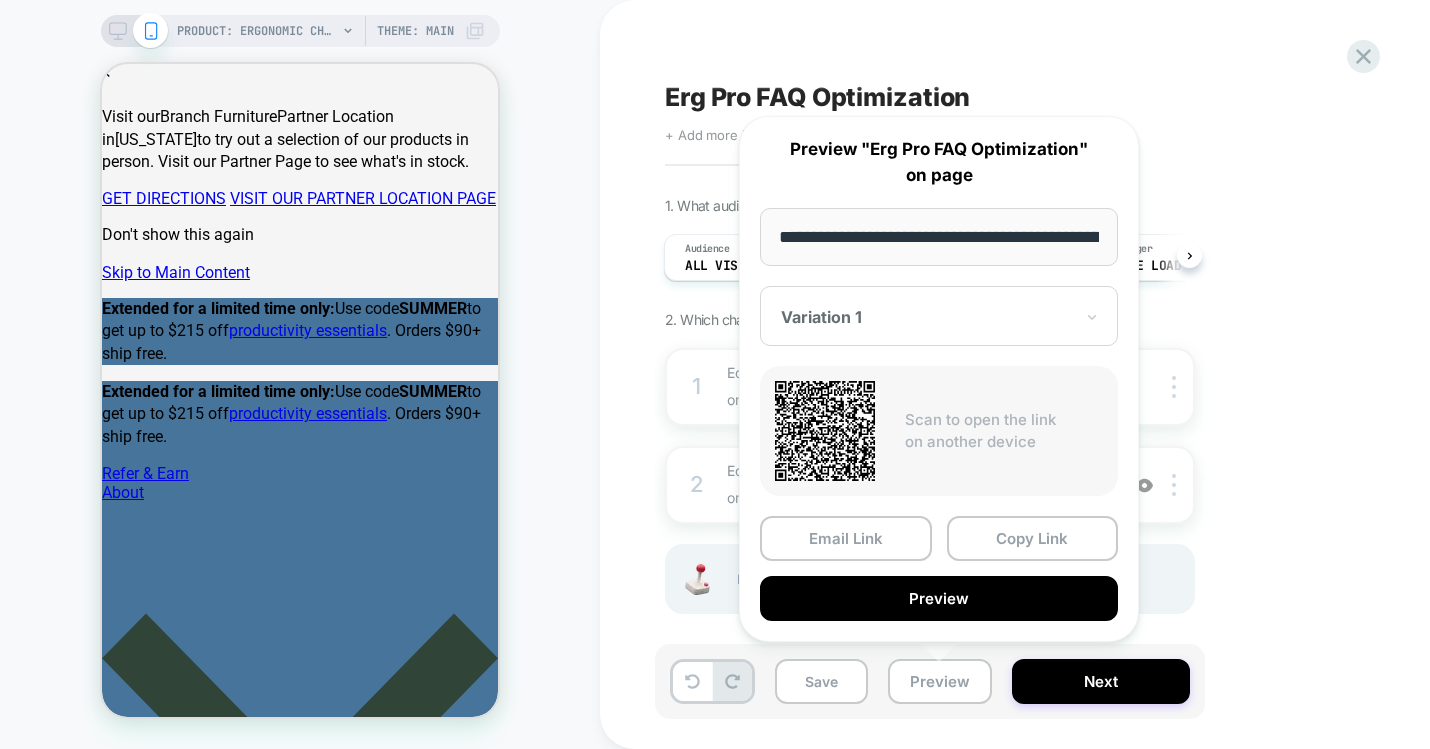 scroll, scrollTop: 0, scrollLeft: 343, axis: horizontal 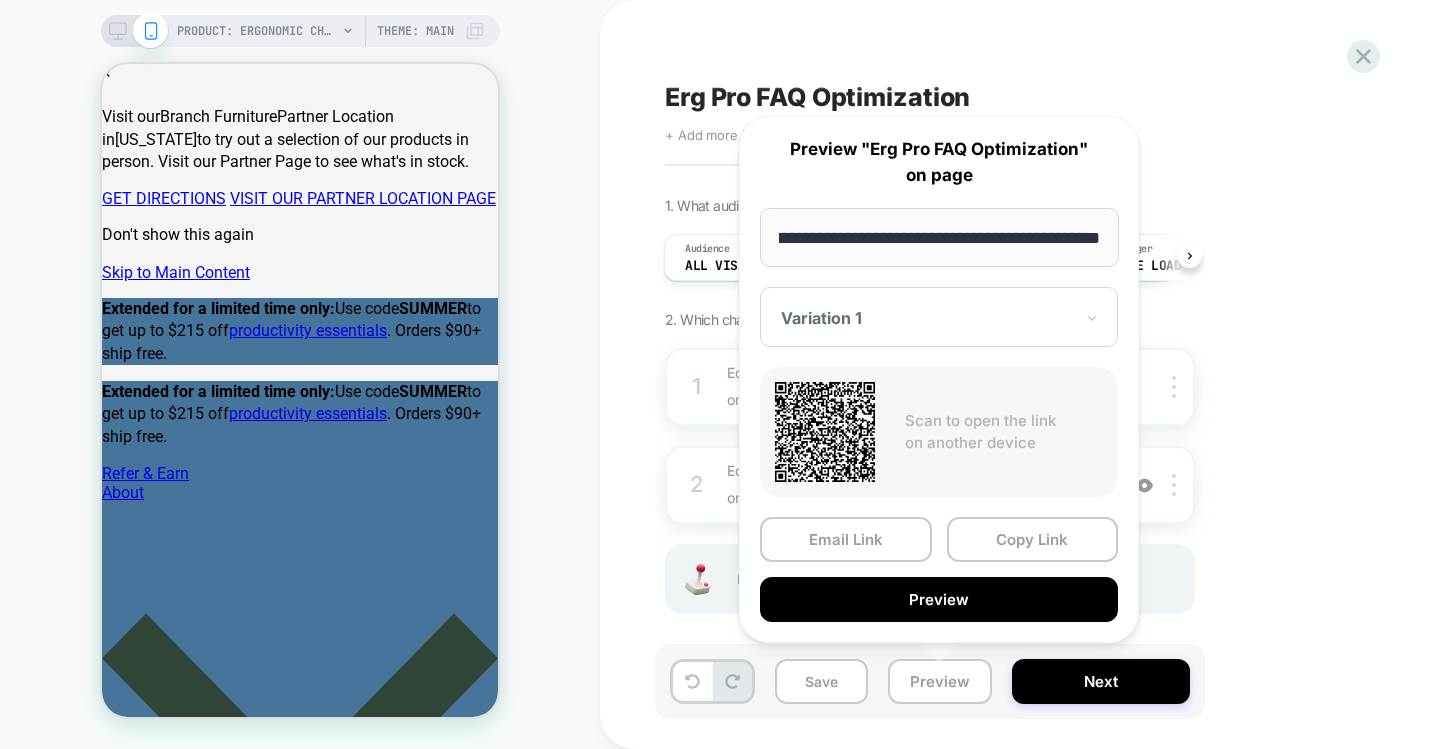 click on "Copy Link" at bounding box center (1033, 539) 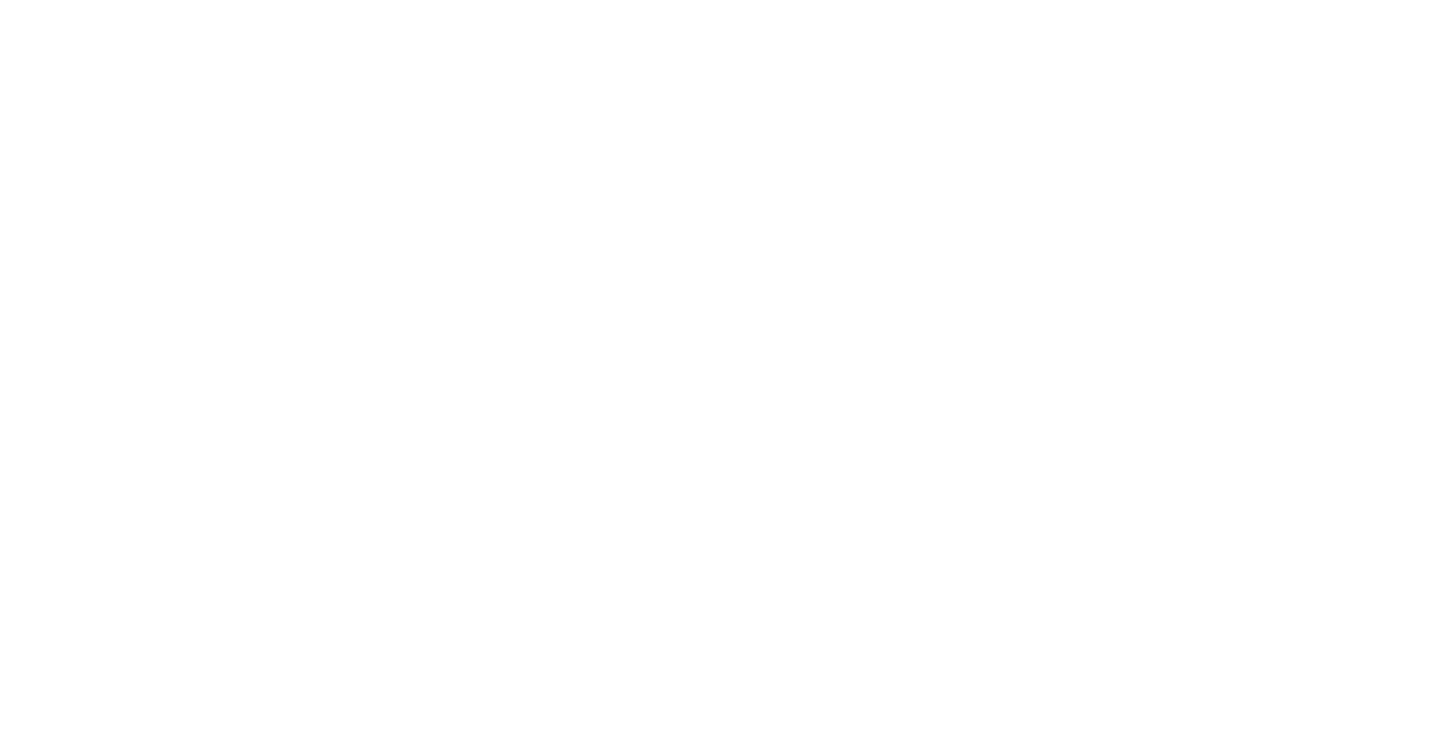scroll, scrollTop: 0, scrollLeft: 0, axis: both 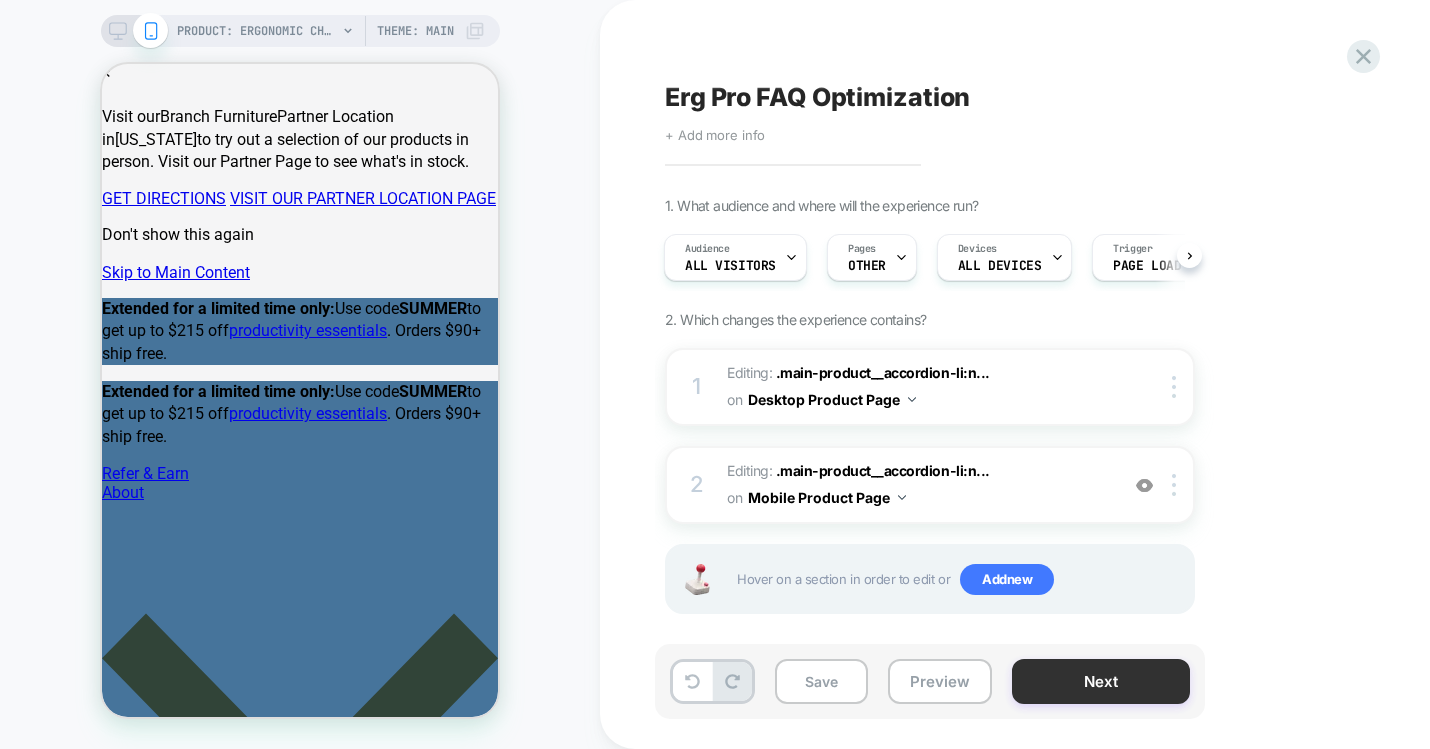 click on "Next" at bounding box center (1101, 681) 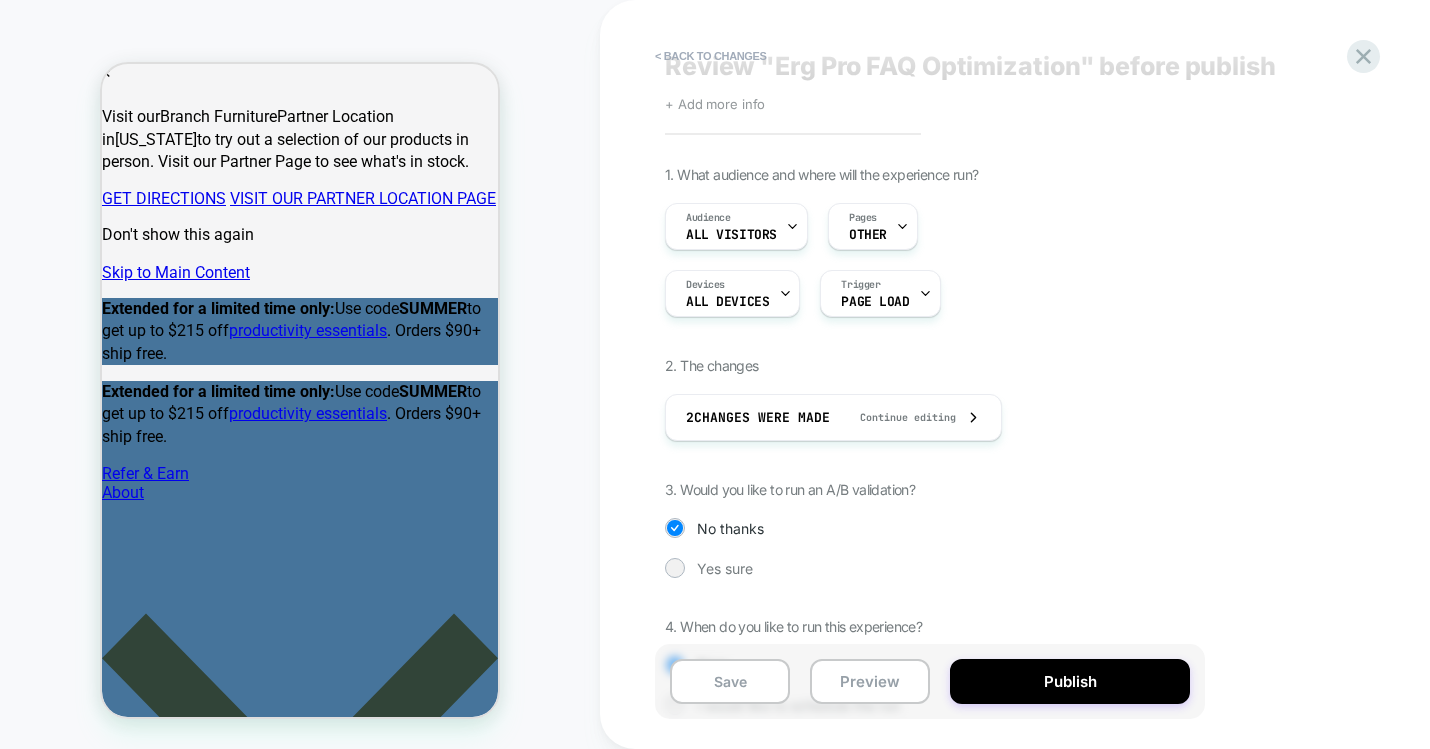 scroll, scrollTop: 32, scrollLeft: 0, axis: vertical 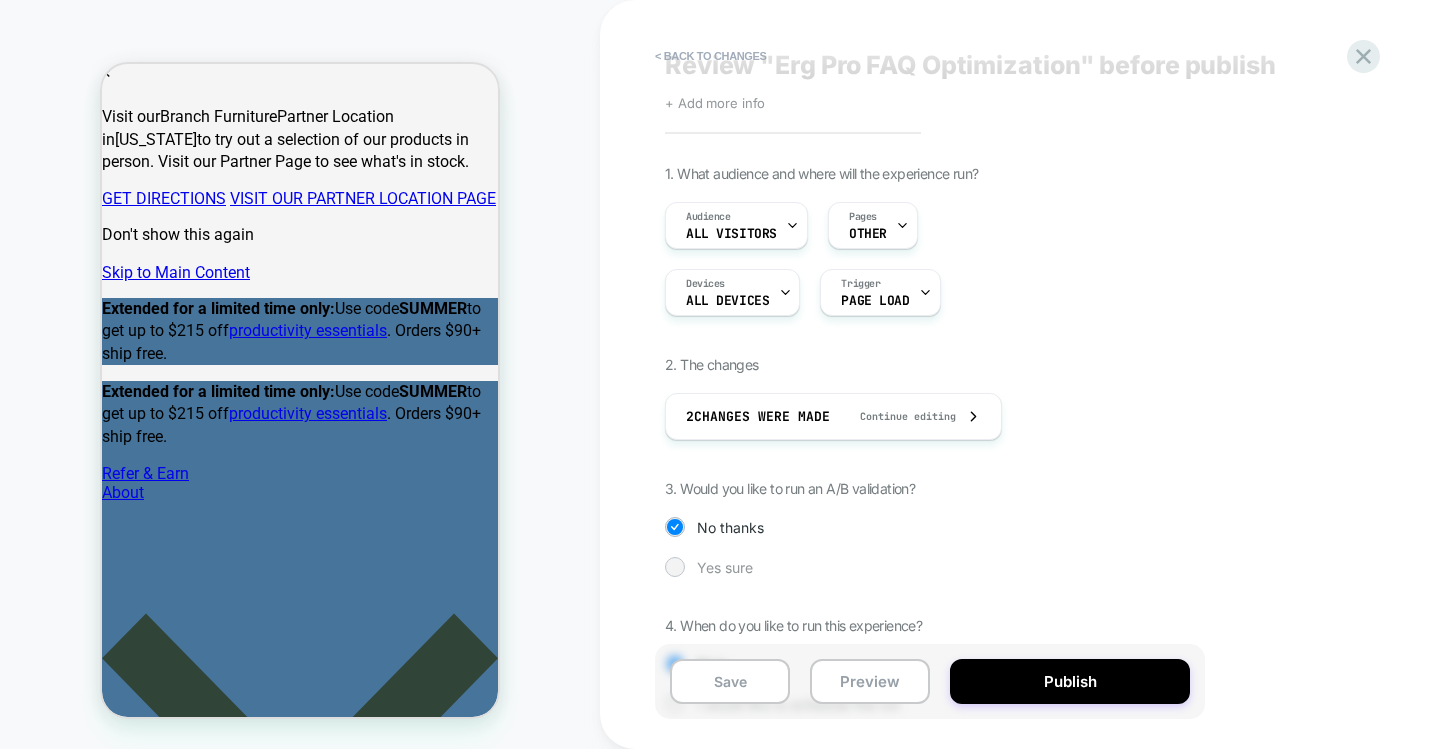 click at bounding box center [674, 566] 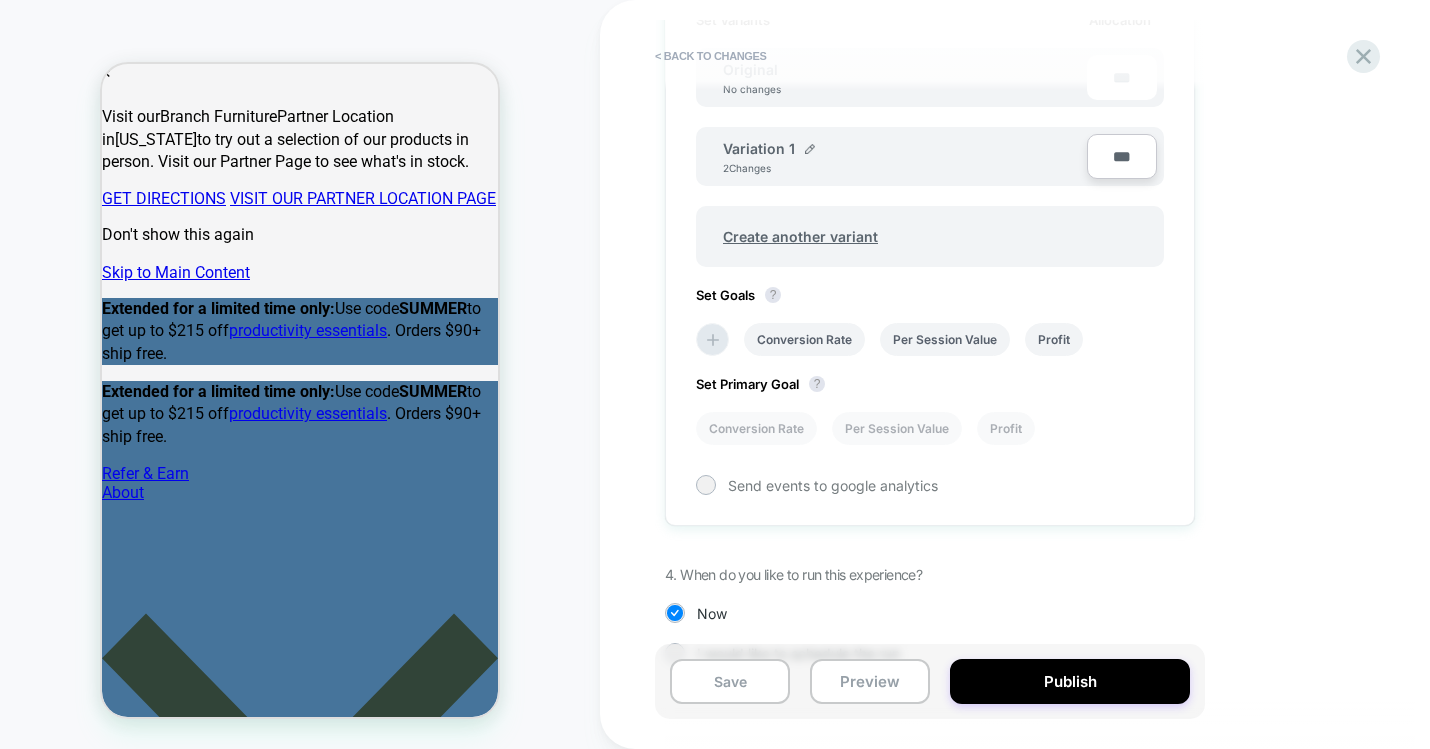 scroll, scrollTop: 640, scrollLeft: 0, axis: vertical 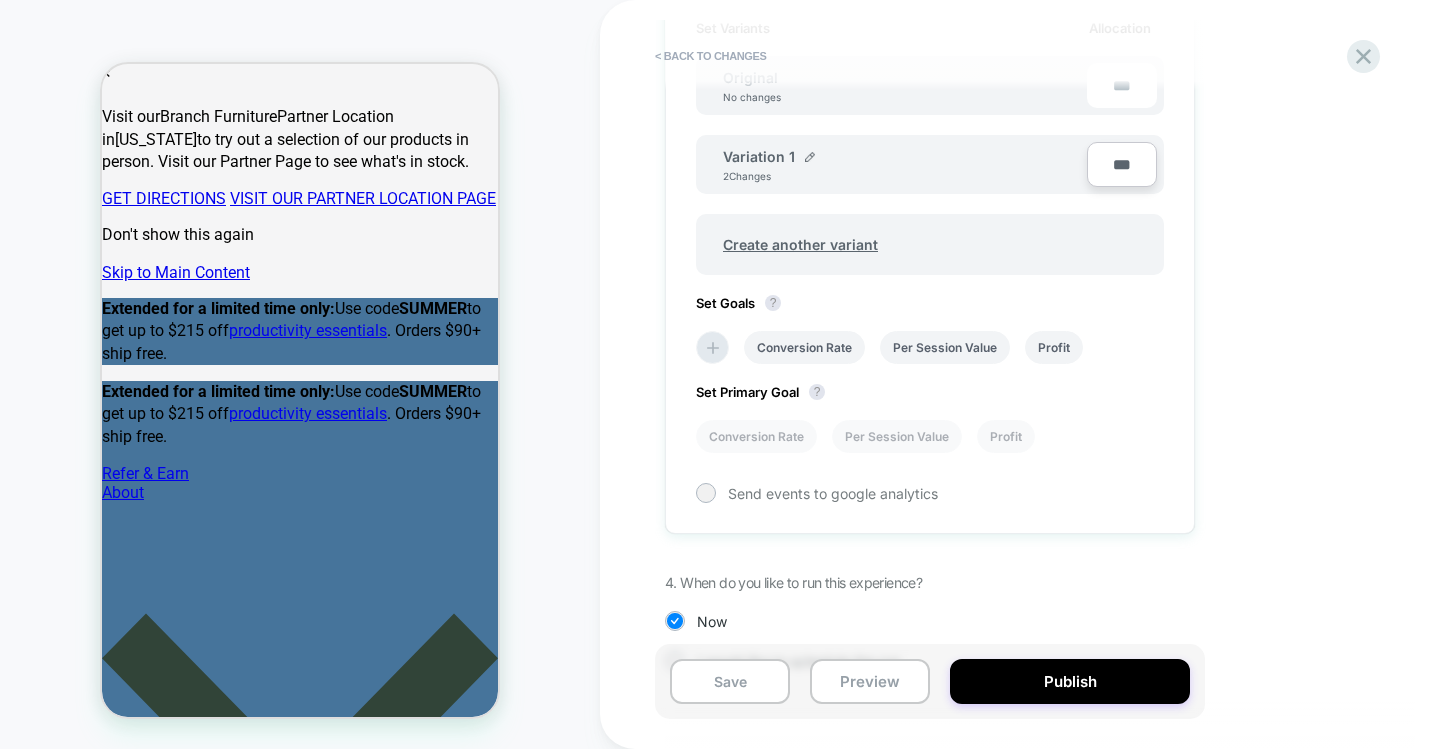 click on "***" at bounding box center (1122, 164) 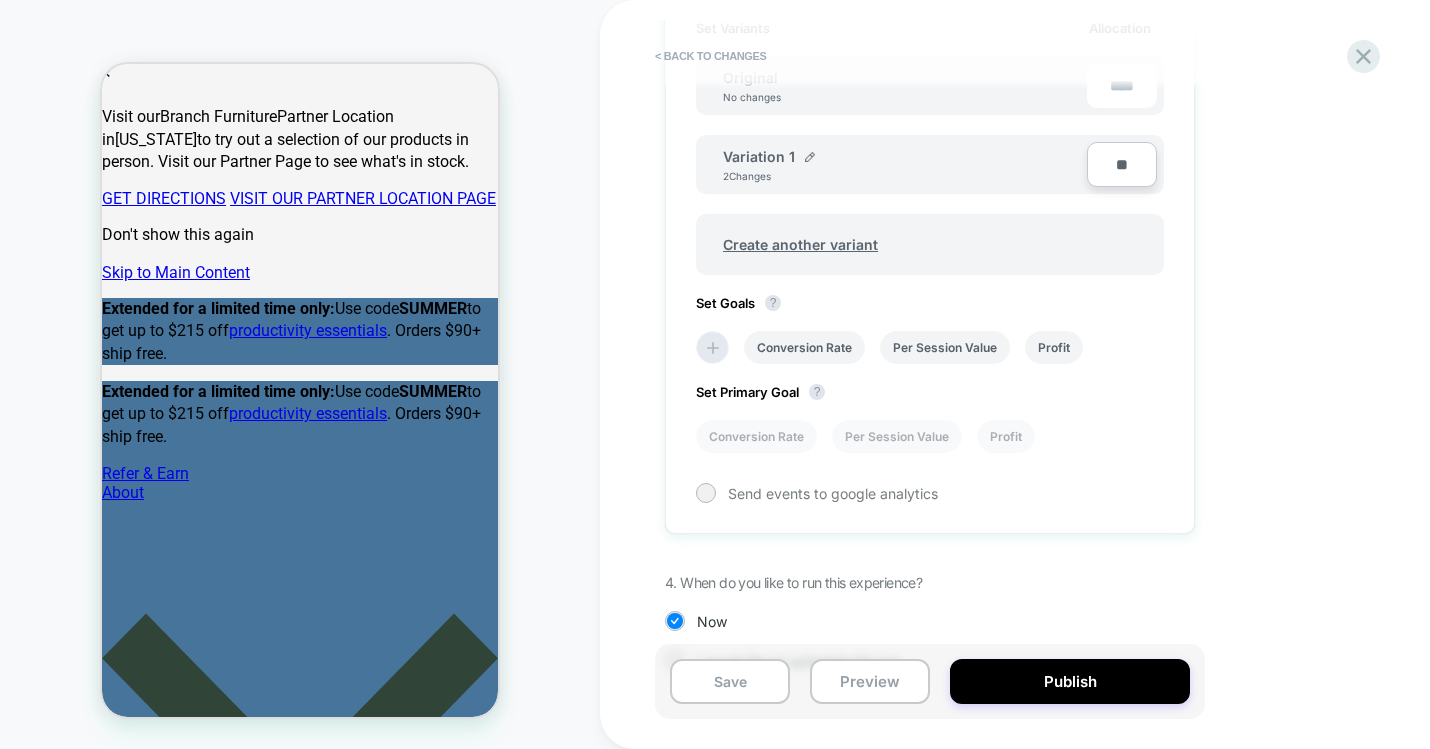 type on "***" 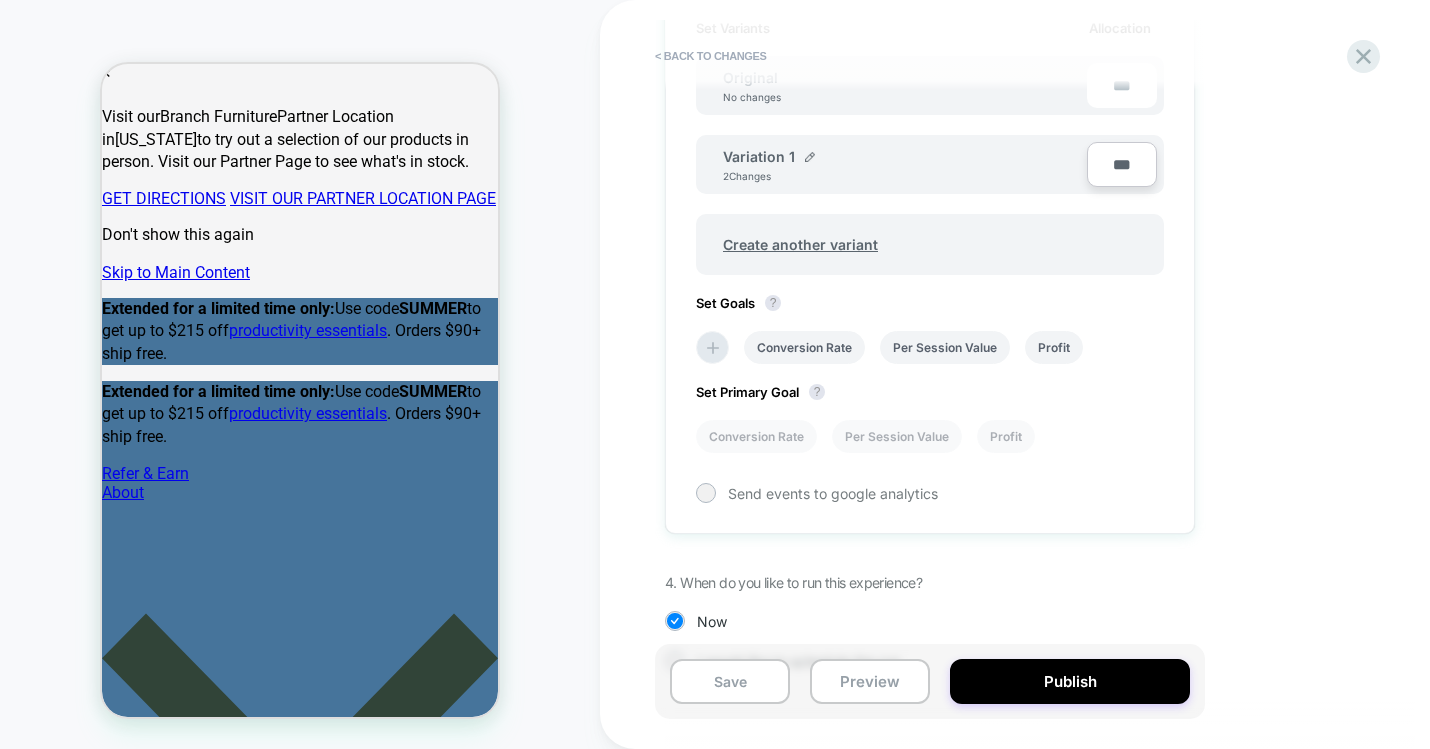 type on "***" 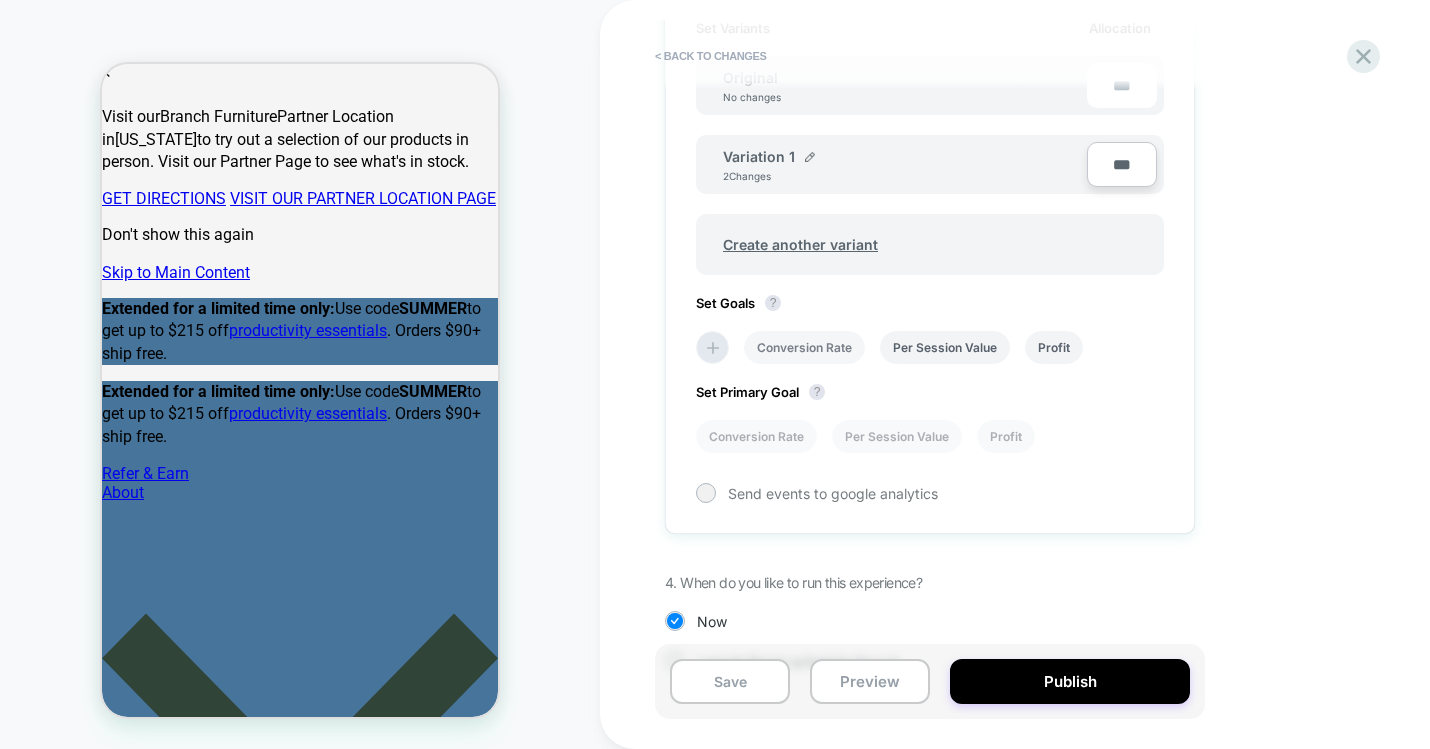 click on "Conversion Rate" at bounding box center [804, 347] 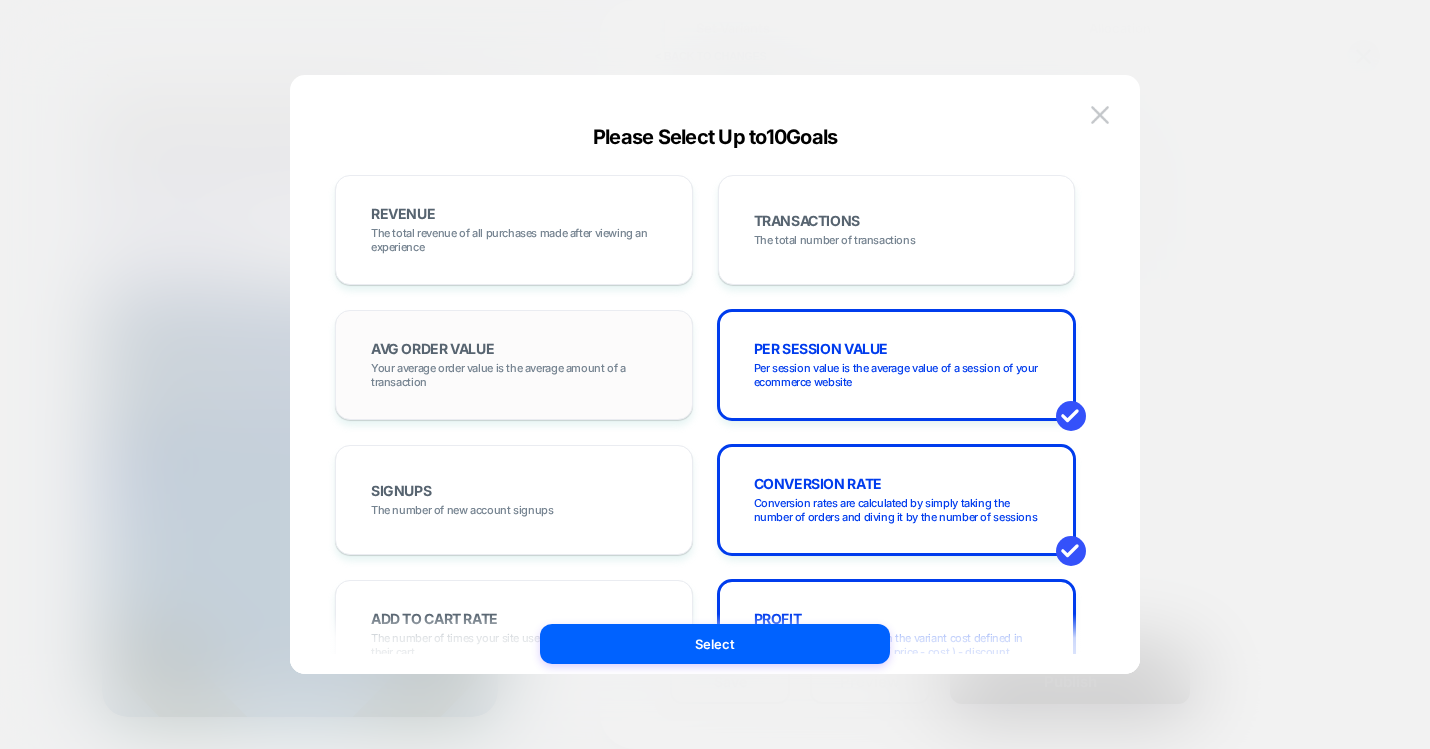 click on "AVG ORDER VALUE Your average order value is the average amount of a transaction" at bounding box center (514, 365) 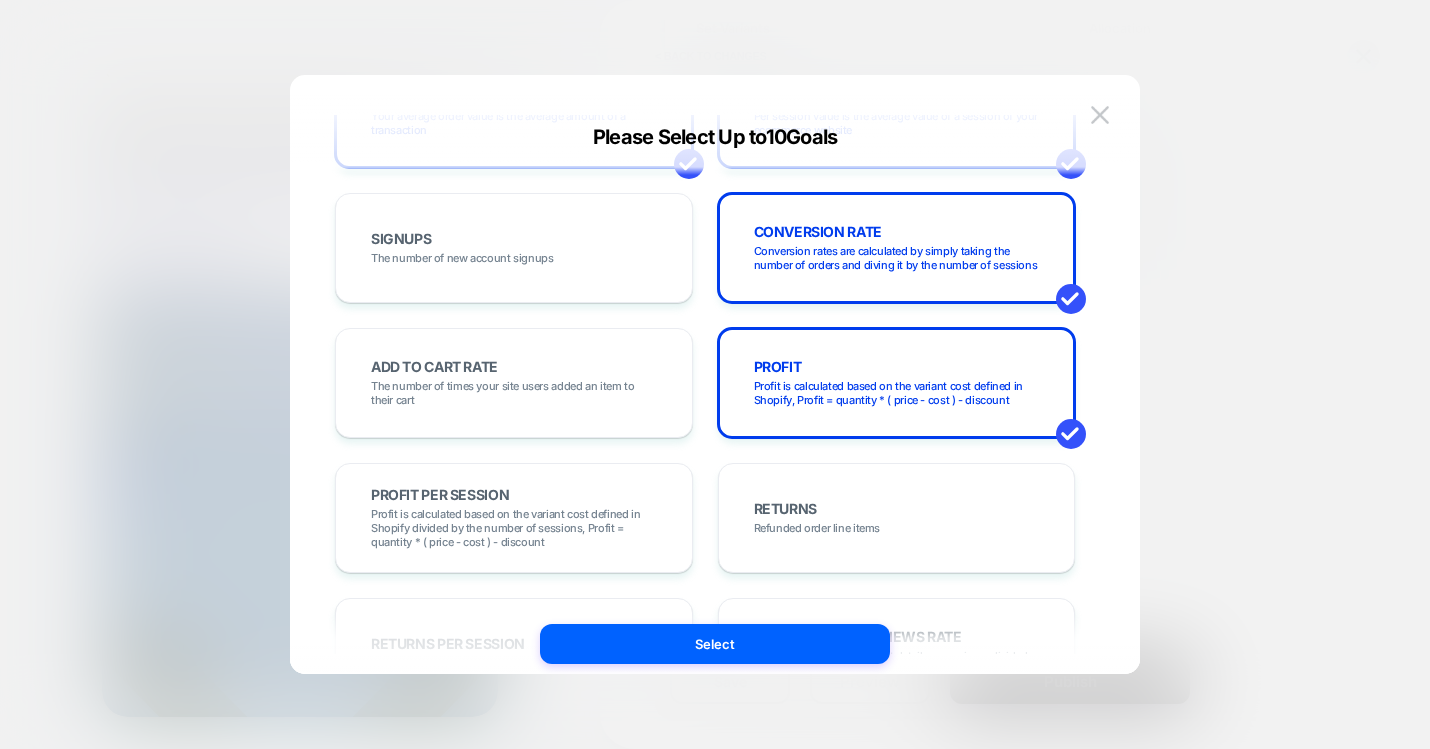 scroll, scrollTop: 267, scrollLeft: 0, axis: vertical 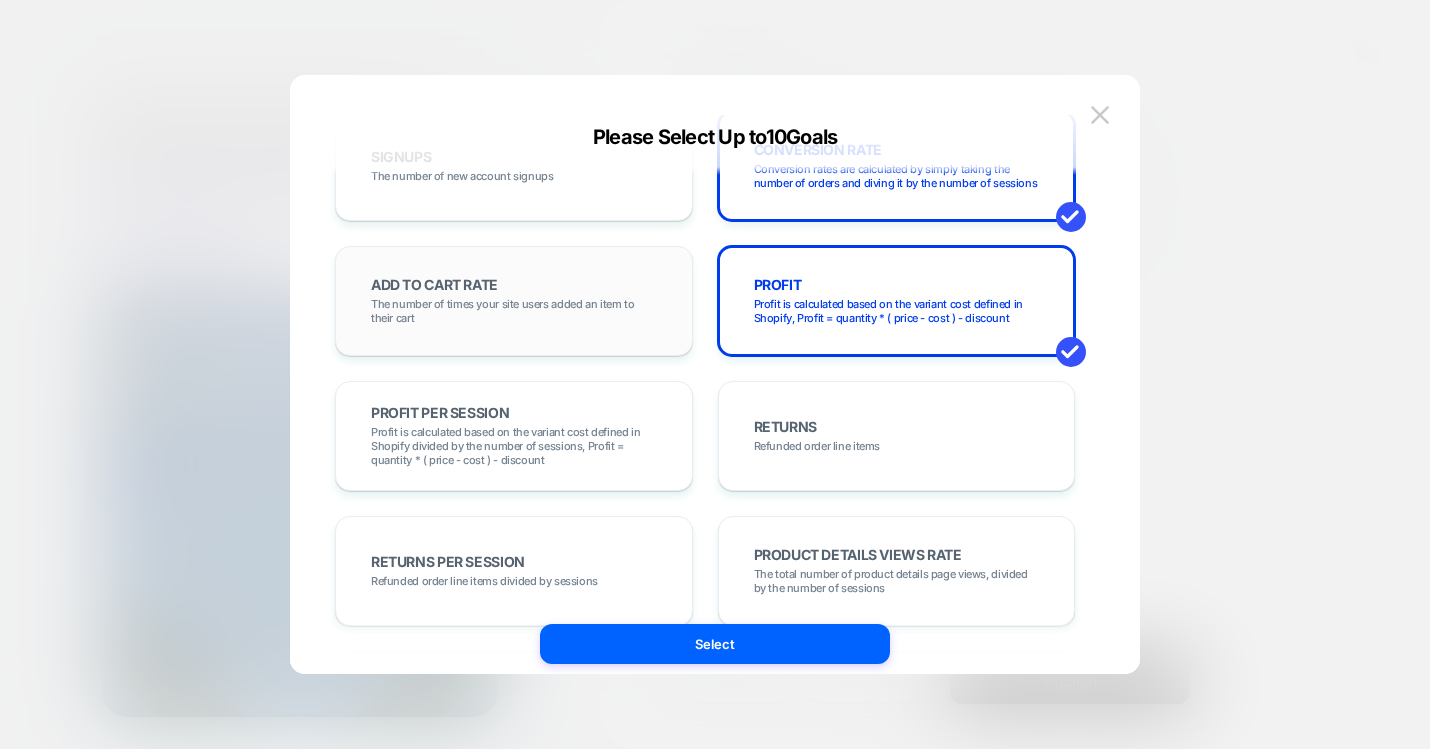 click on "The number of times your site users added an item to their cart" at bounding box center (514, 311) 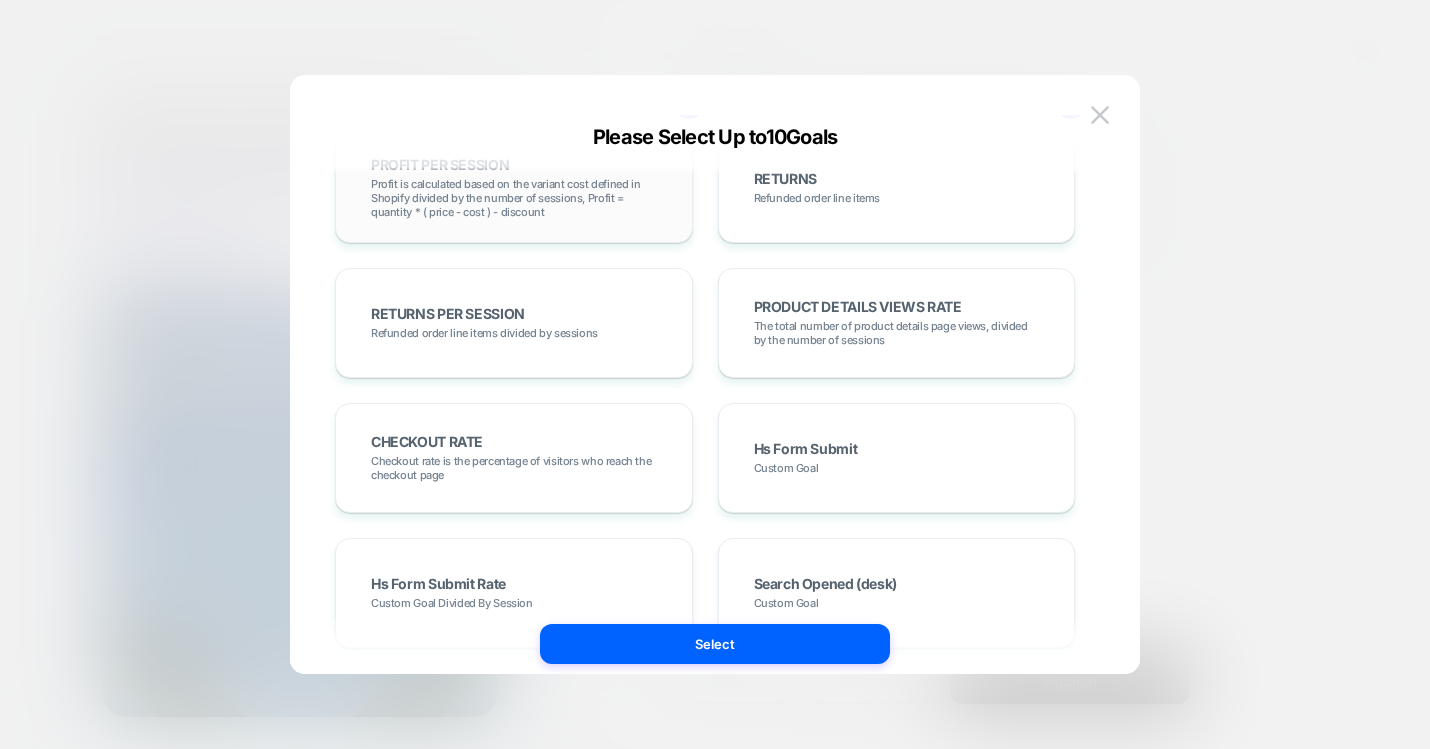 scroll, scrollTop: 588, scrollLeft: 0, axis: vertical 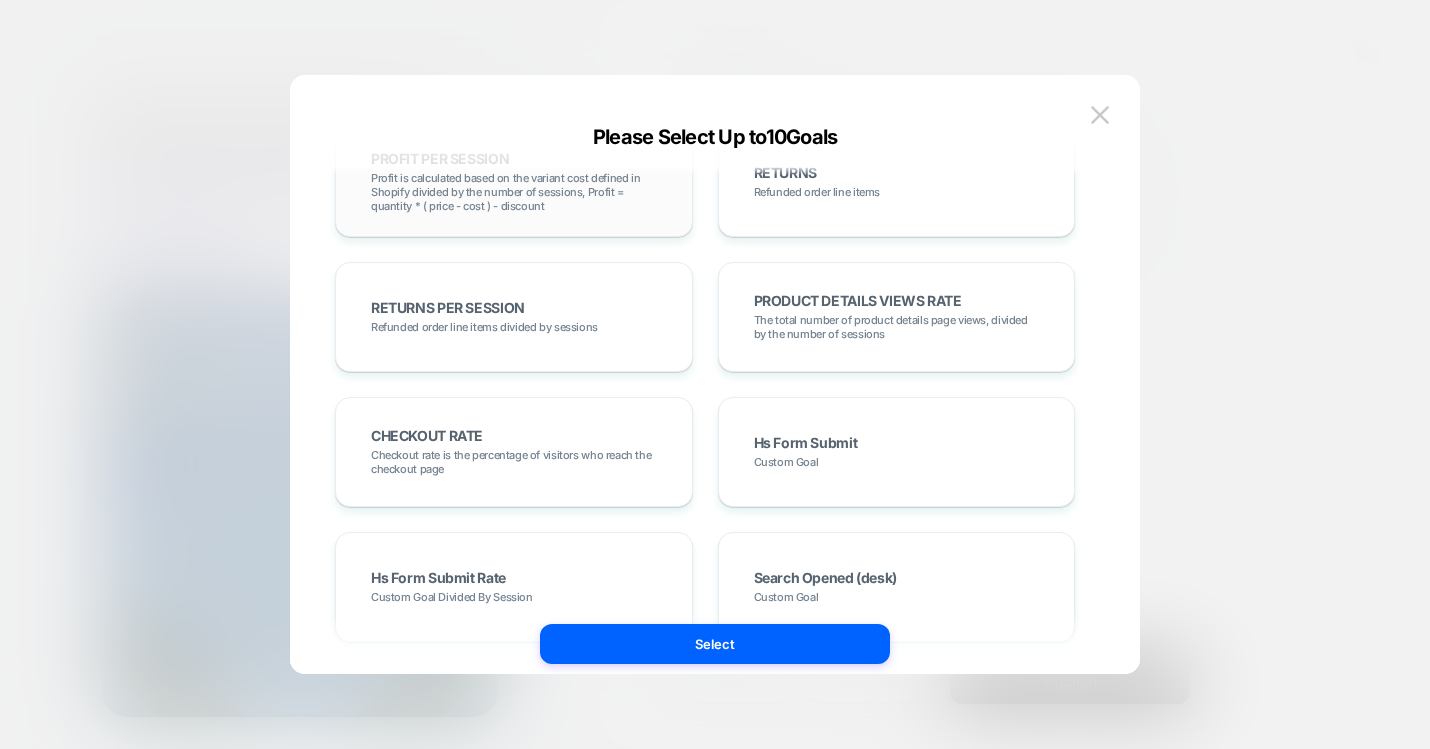 click on "CHECKOUT RATE Checkout rate is the percentage of visitors who reach the checkout page" at bounding box center [514, 452] 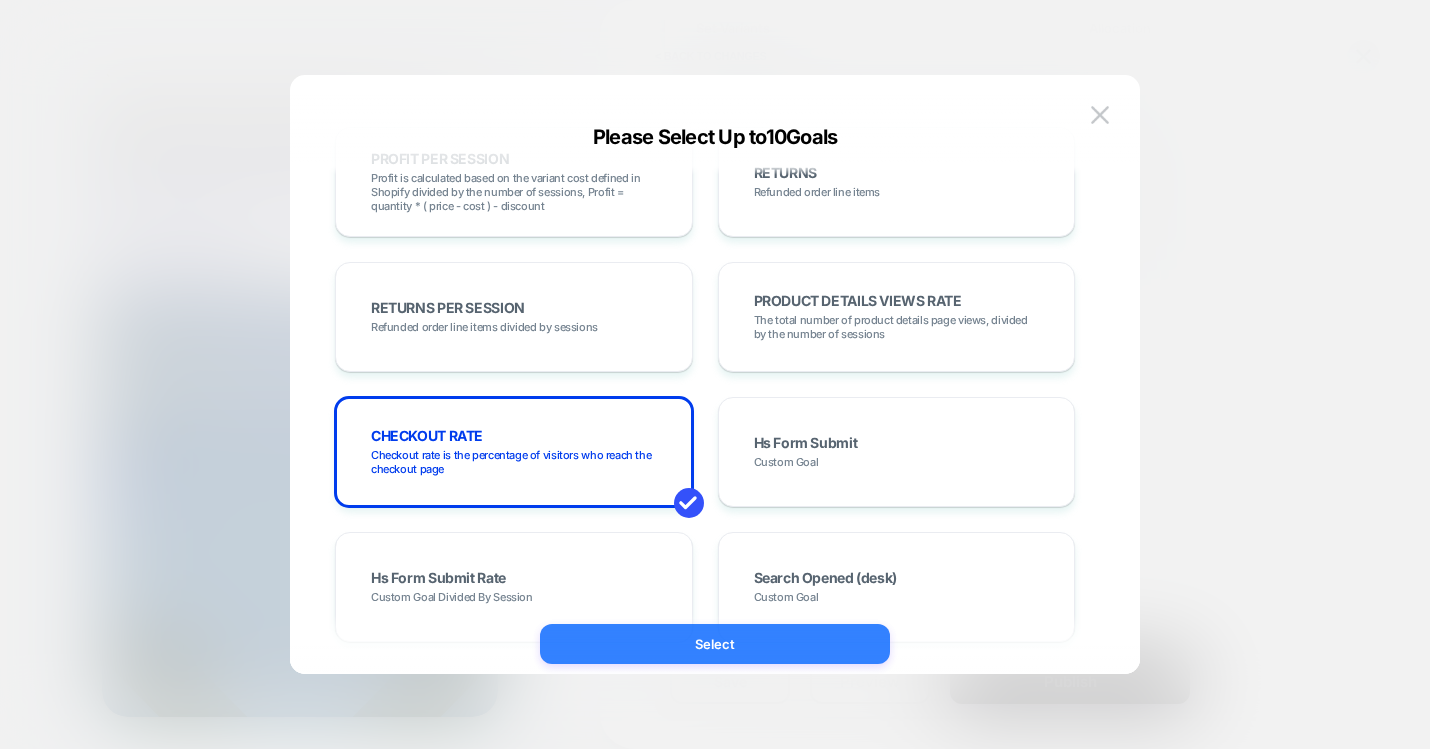 click on "Select" at bounding box center [715, 644] 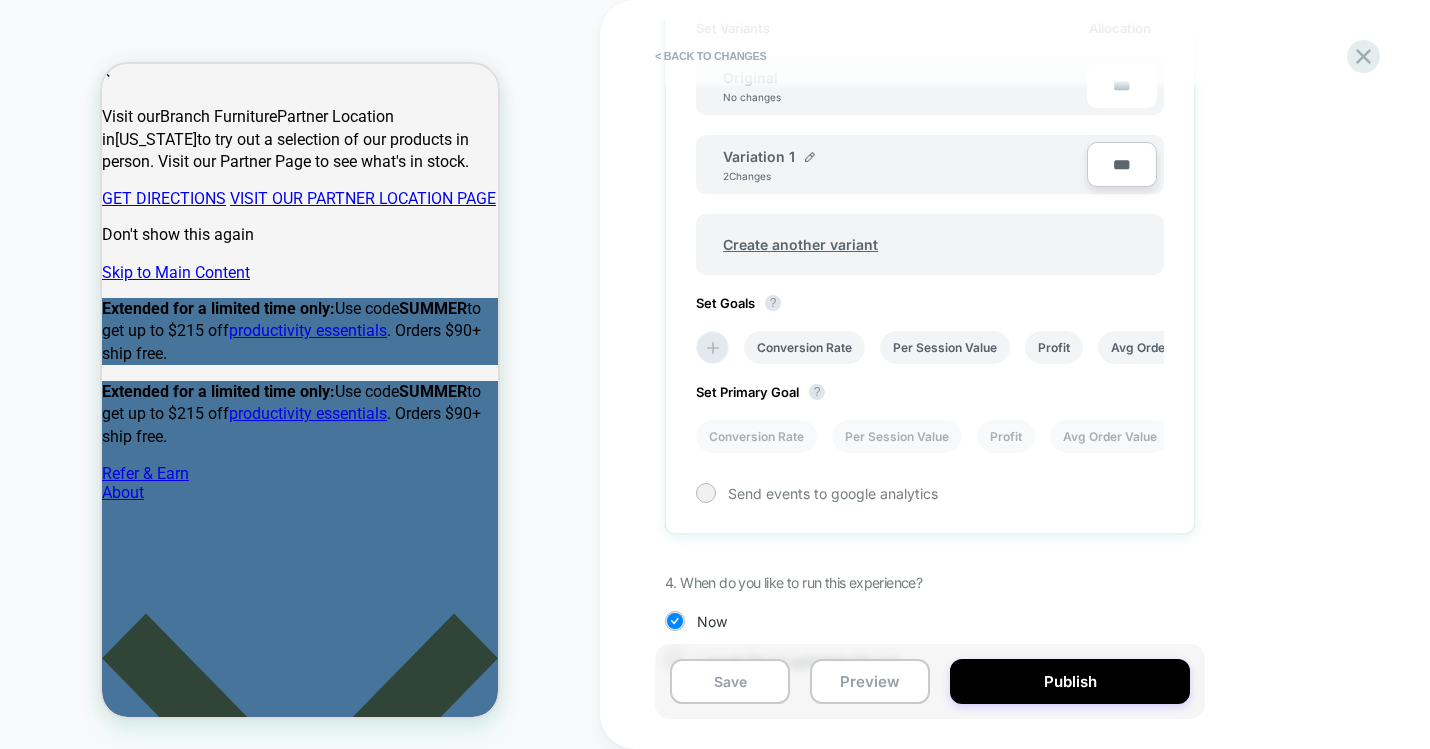 scroll, scrollTop: 692, scrollLeft: 0, axis: vertical 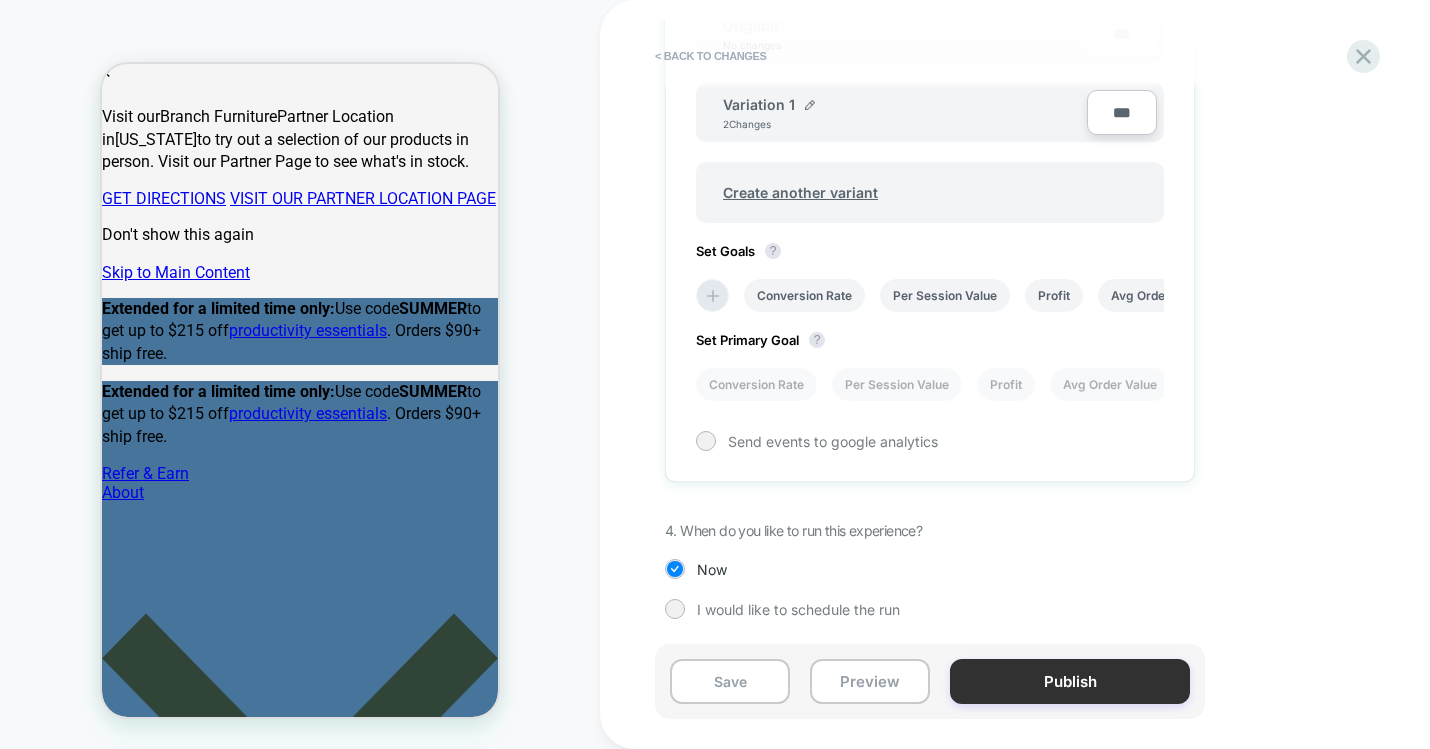click on "Publish" at bounding box center [1070, 681] 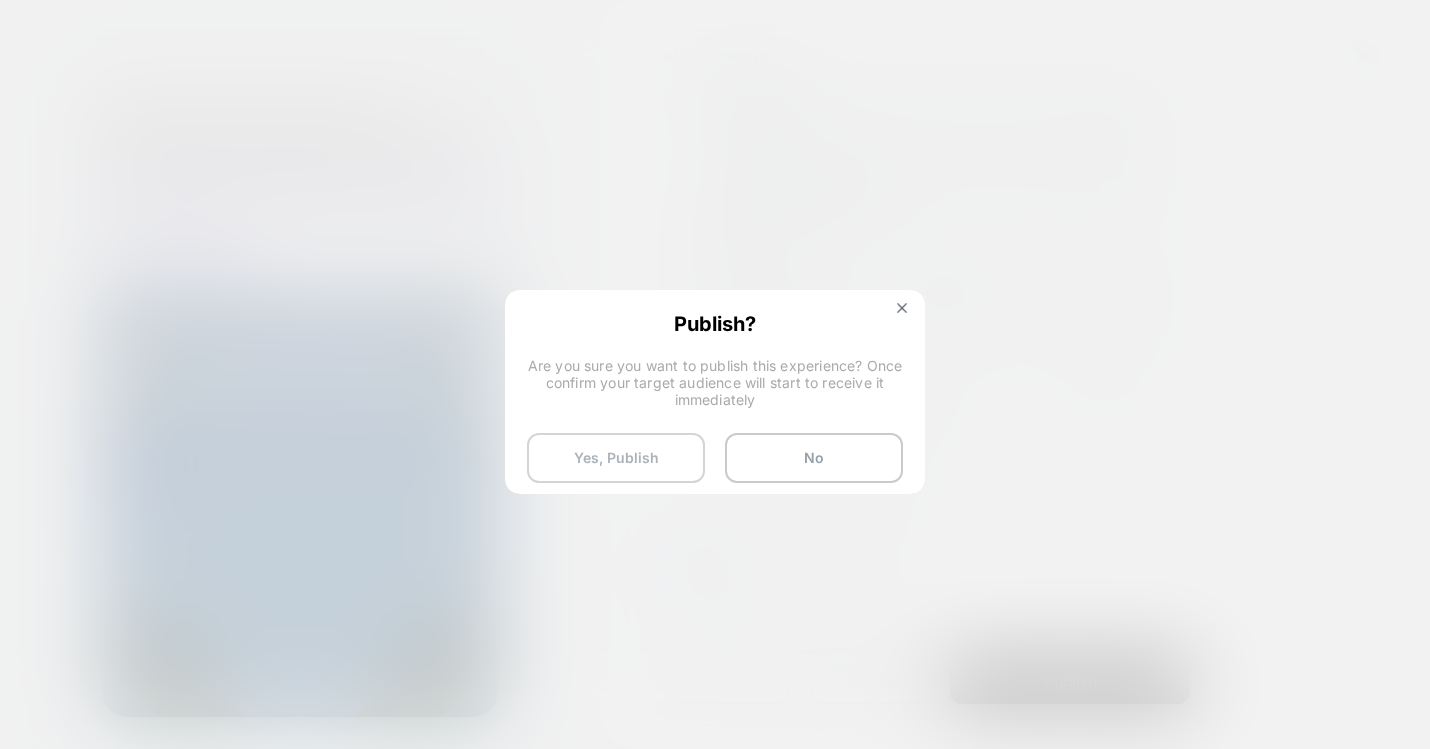 click on "Yes, Publish" at bounding box center (616, 458) 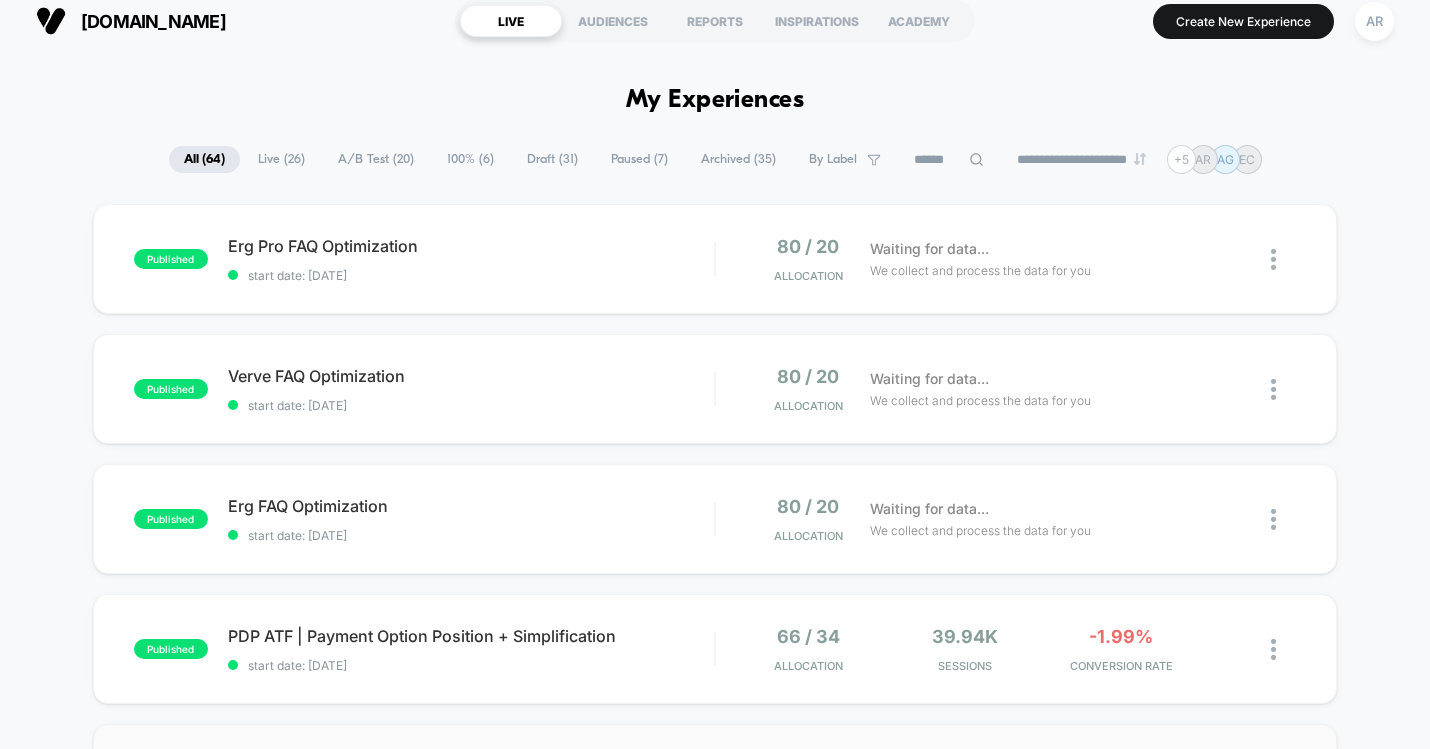 scroll, scrollTop: 2, scrollLeft: 0, axis: vertical 